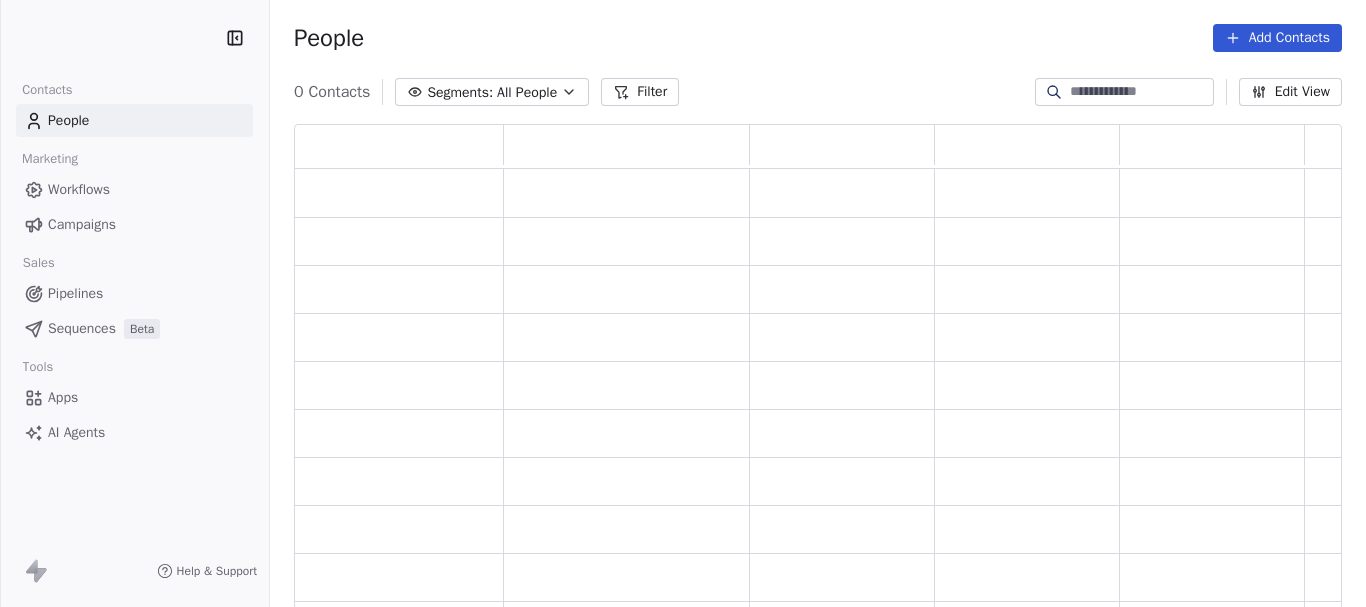 scroll, scrollTop: 0, scrollLeft: 0, axis: both 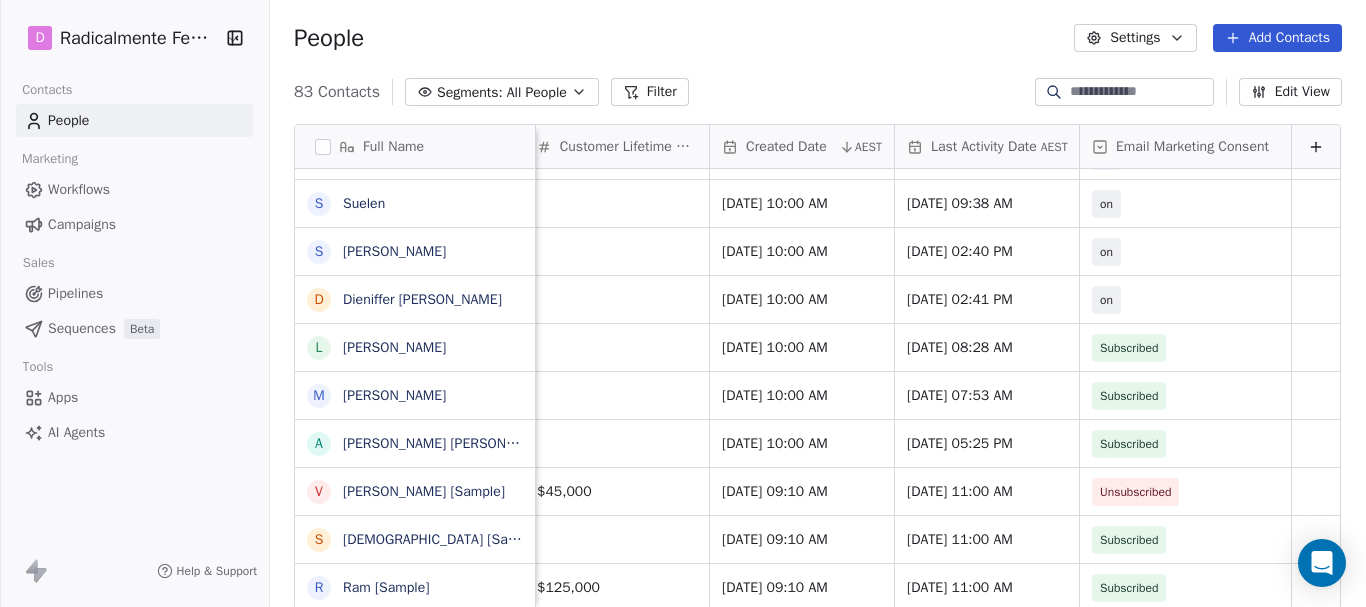 click on "Edit View" at bounding box center (1290, 92) 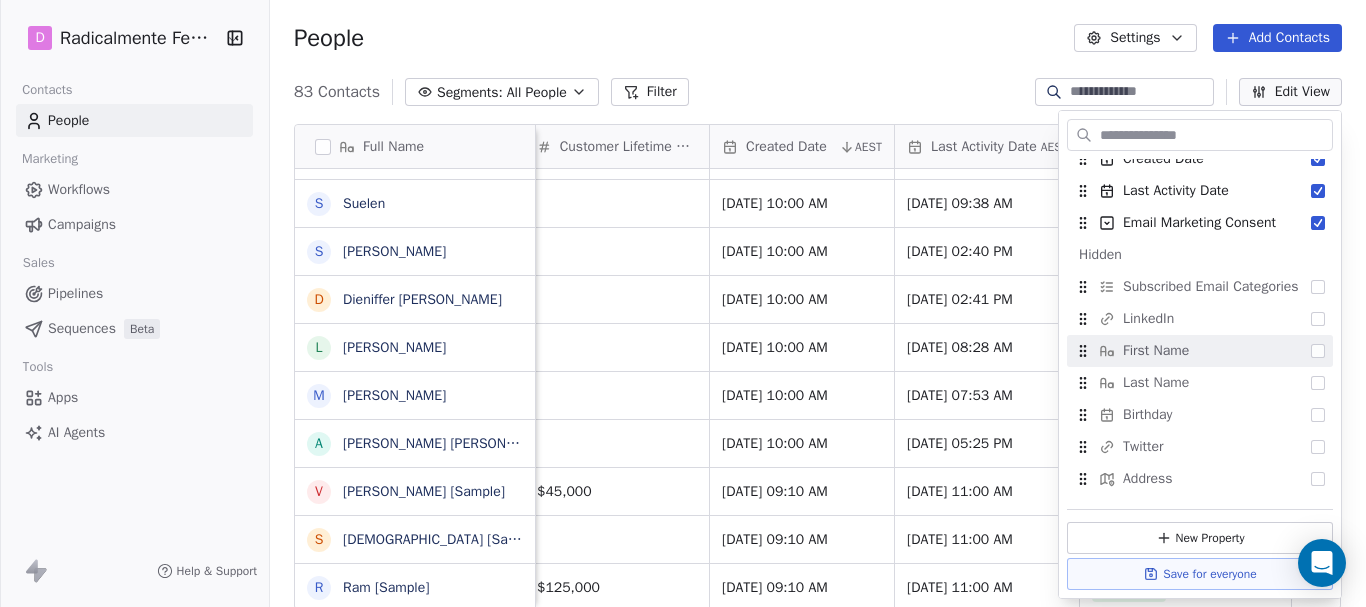 scroll, scrollTop: 654, scrollLeft: 0, axis: vertical 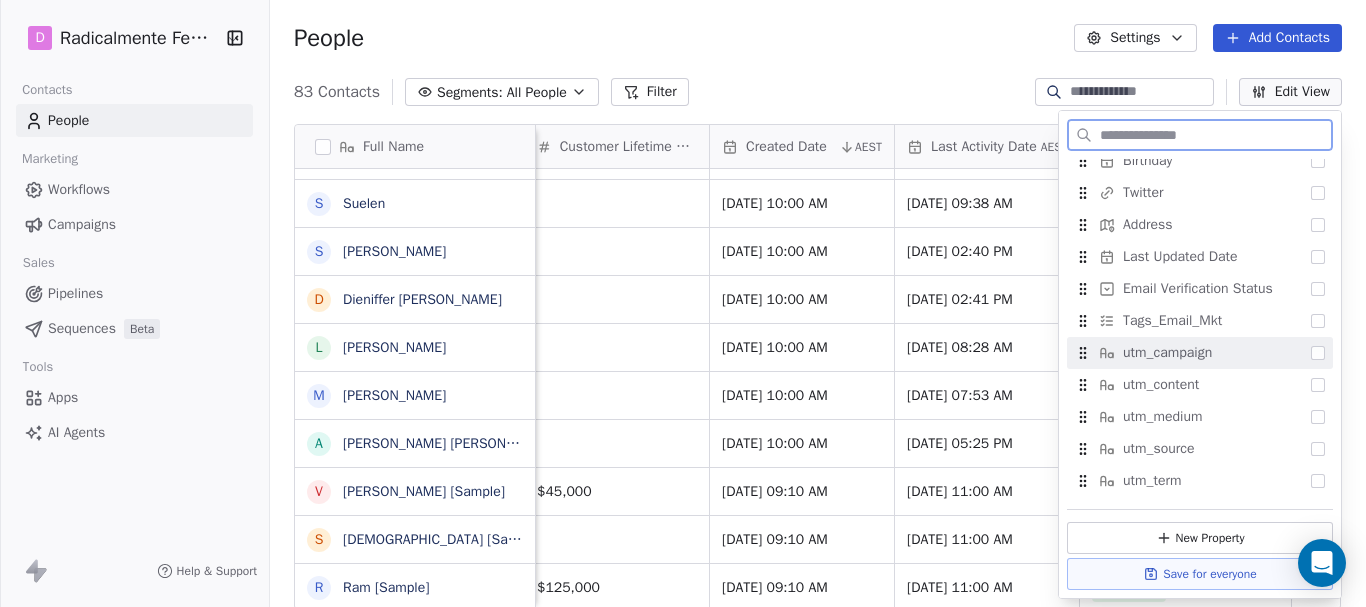 click at bounding box center [1318, 353] 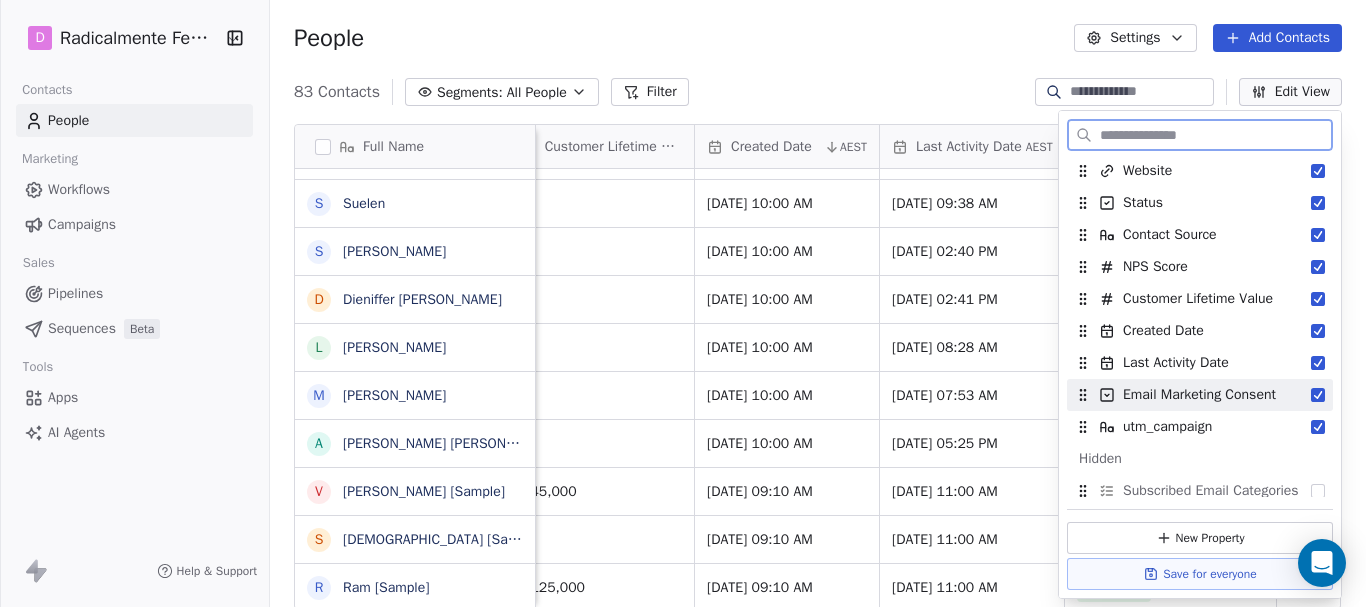 scroll, scrollTop: 328, scrollLeft: 0, axis: vertical 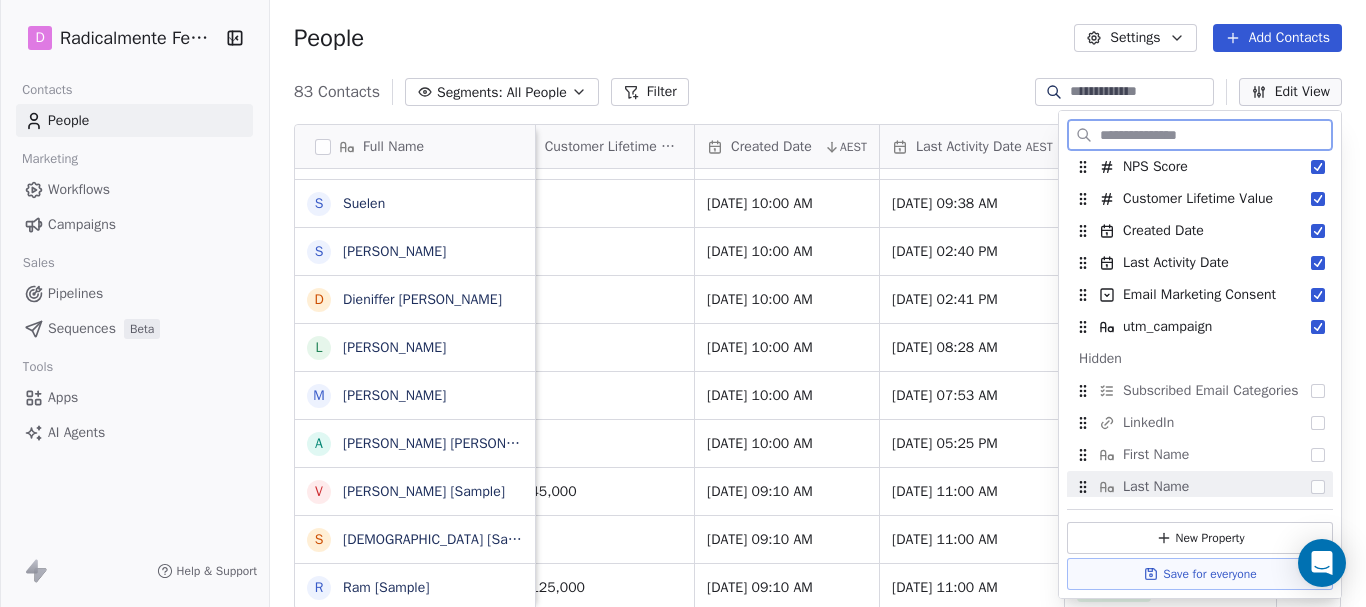 click on "Save for everyone" at bounding box center (1200, 574) 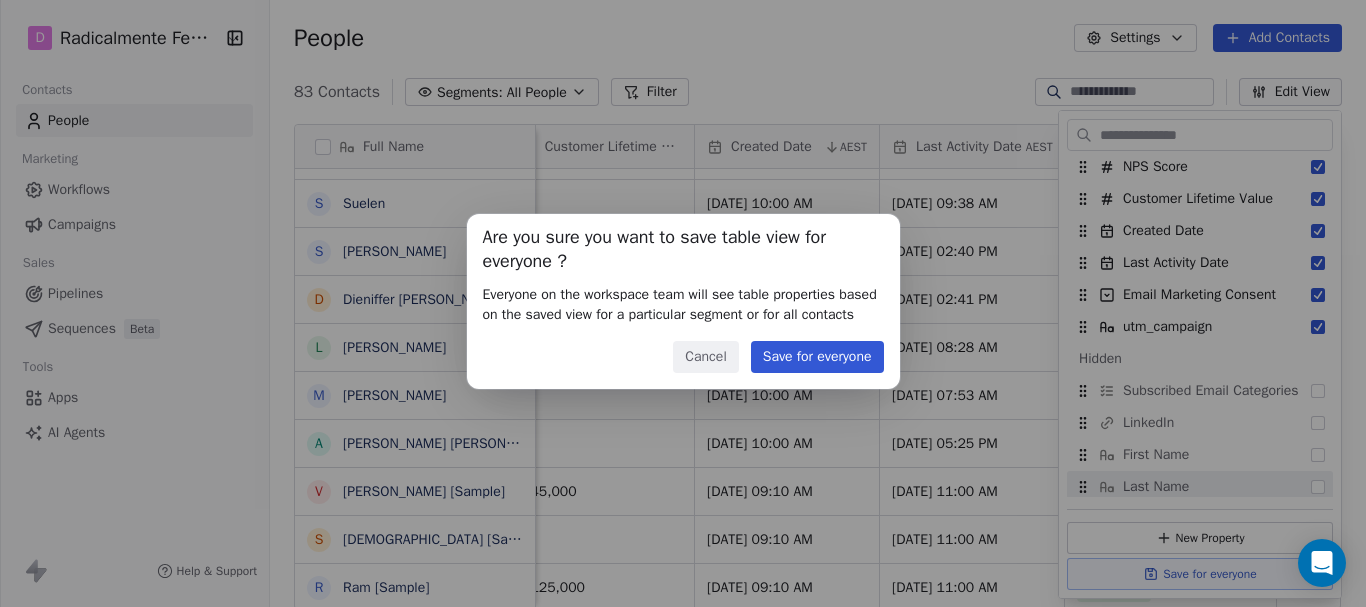 click on "Save for everyone" at bounding box center [817, 357] 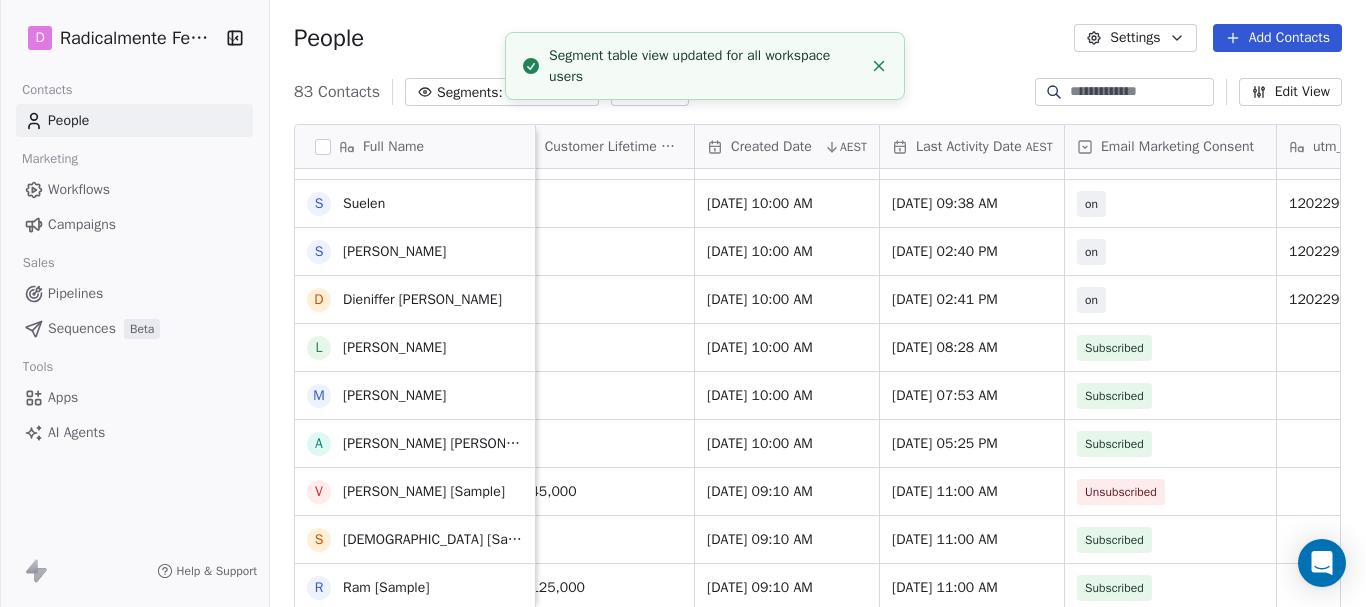 scroll, scrollTop: 3042, scrollLeft: 0, axis: vertical 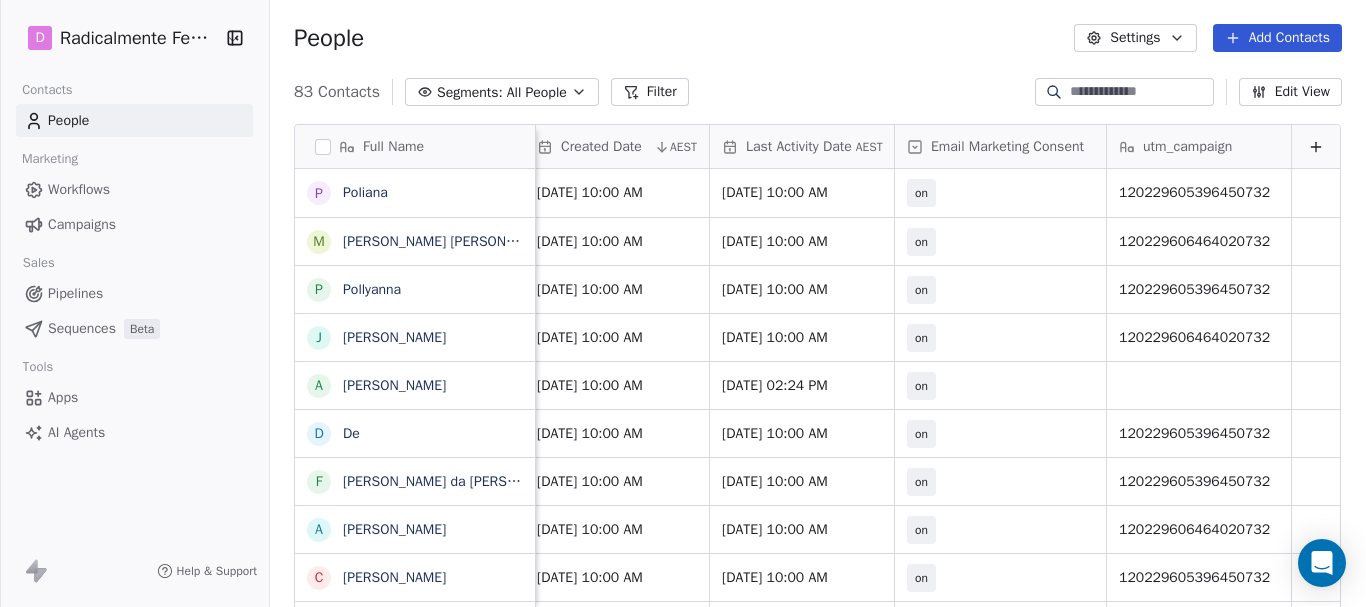 click on "Edit View" at bounding box center (1290, 92) 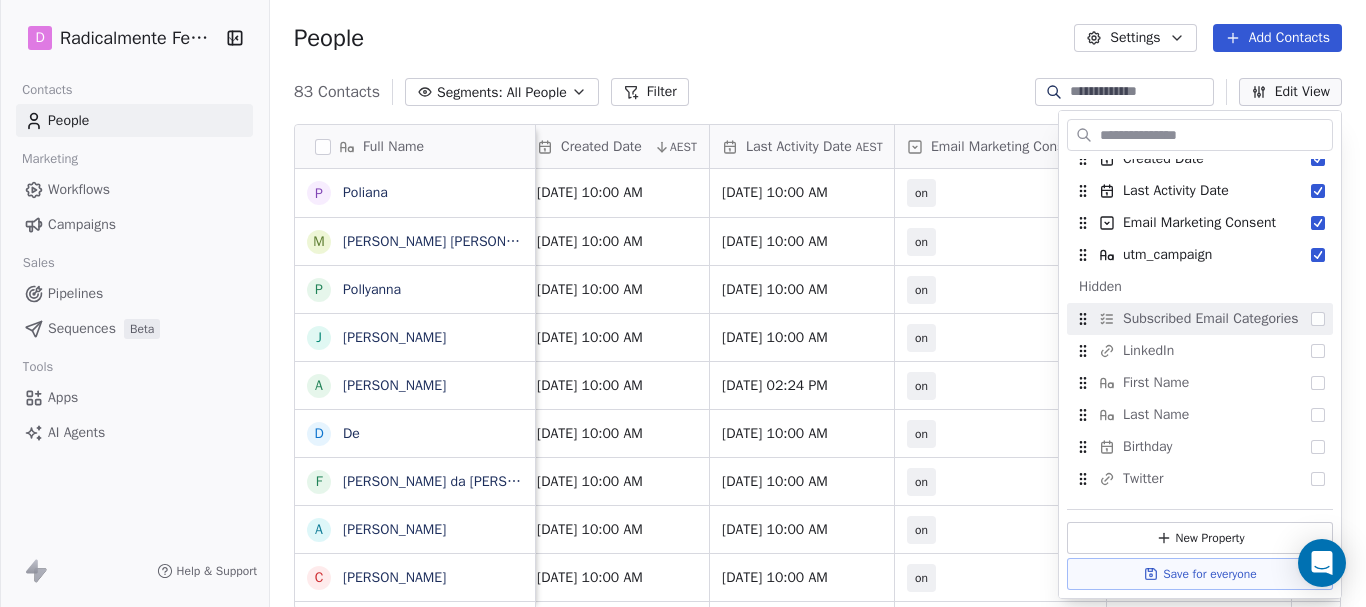 scroll, scrollTop: 654, scrollLeft: 0, axis: vertical 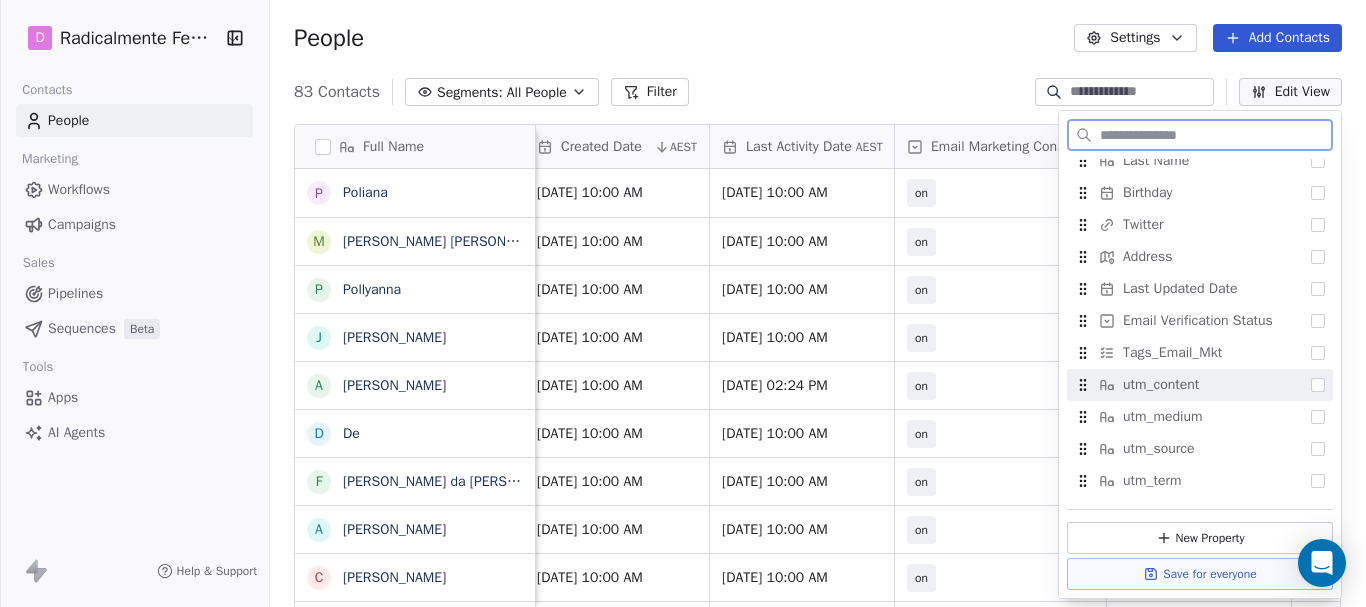 click at bounding box center [1318, 385] 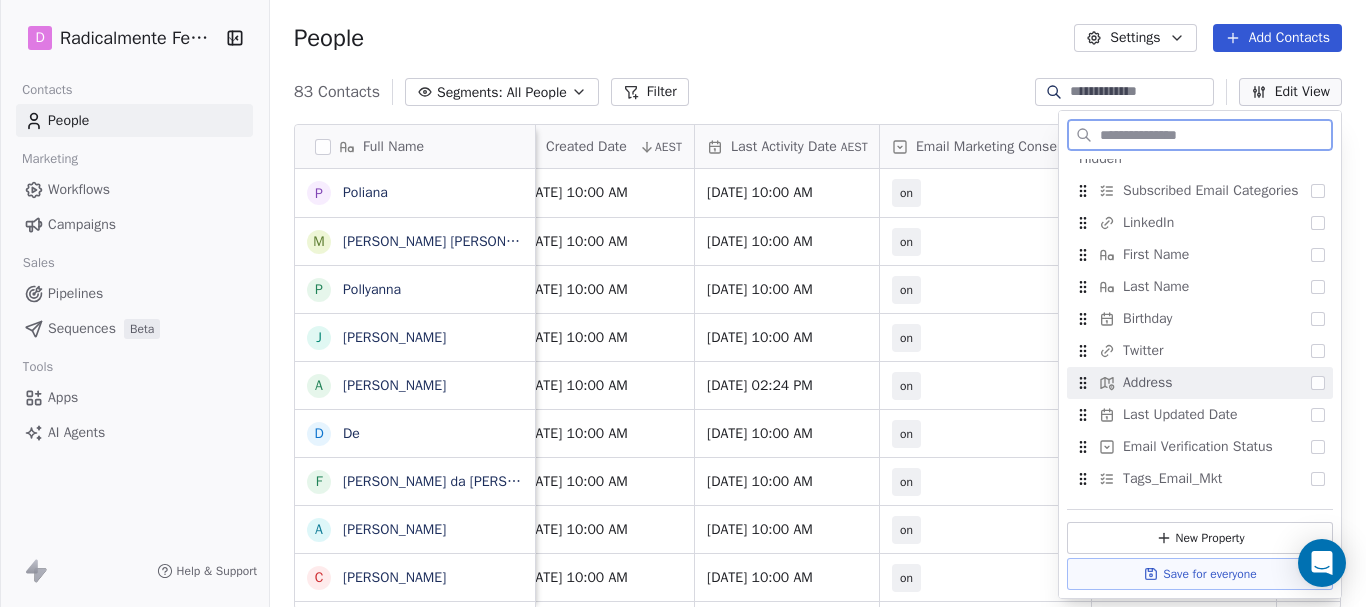 scroll, scrollTop: 654, scrollLeft: 0, axis: vertical 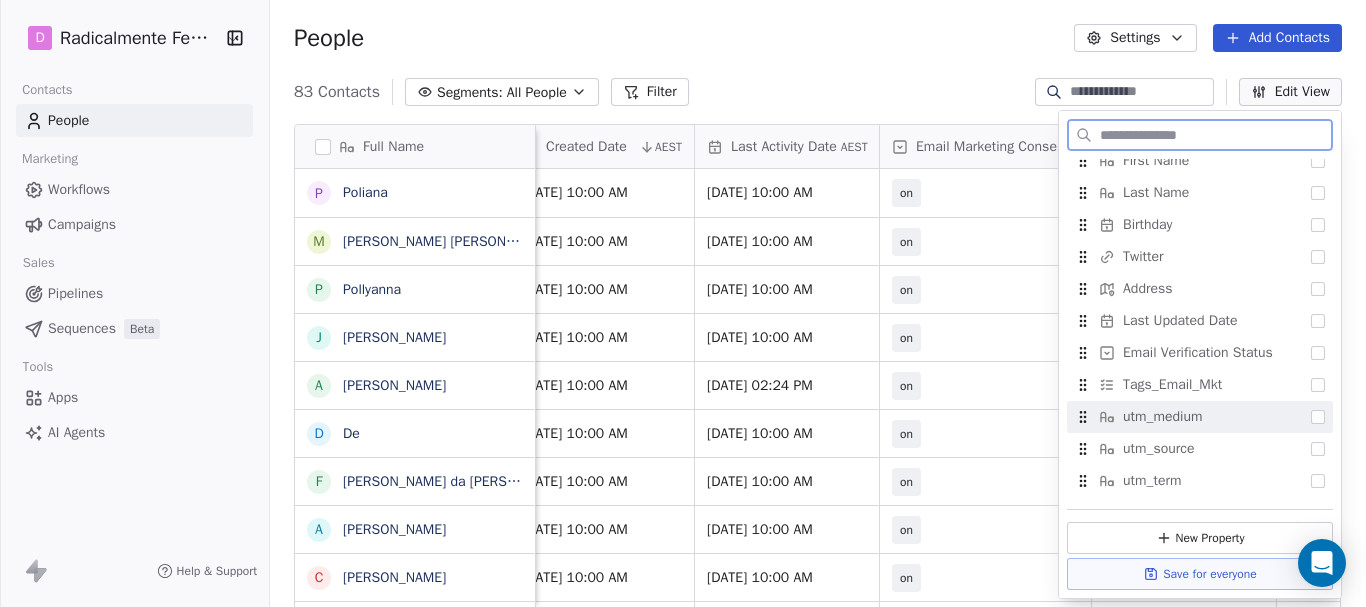 click at bounding box center (1318, 417) 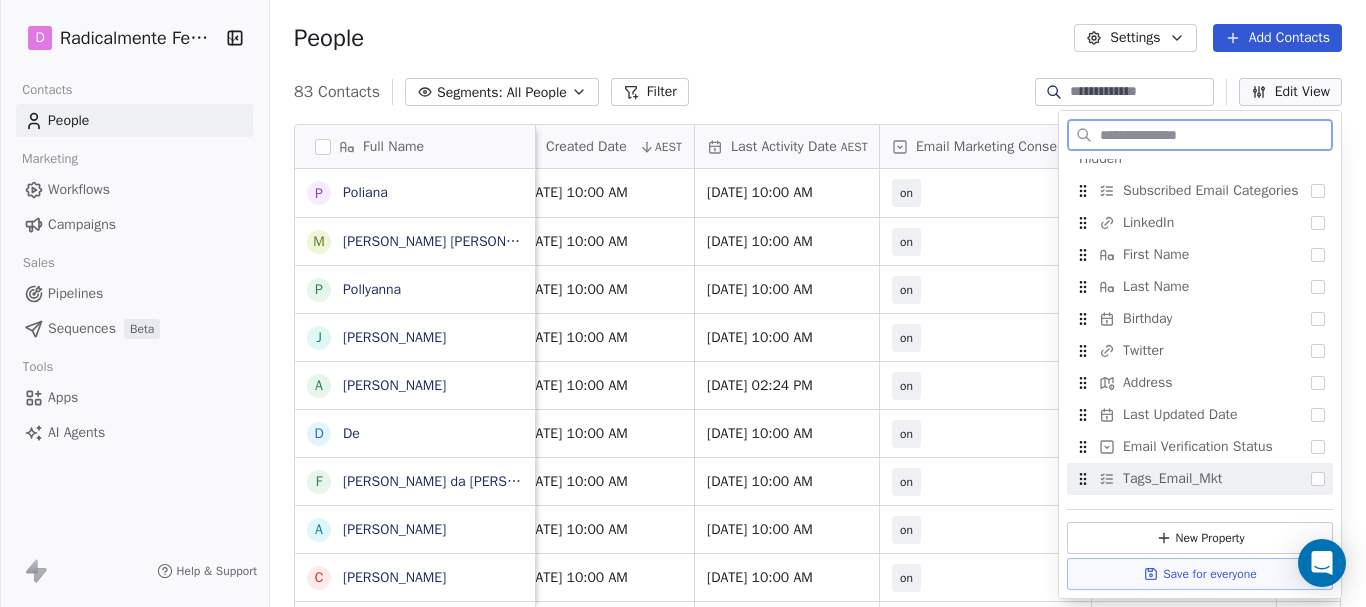 scroll, scrollTop: 654, scrollLeft: 0, axis: vertical 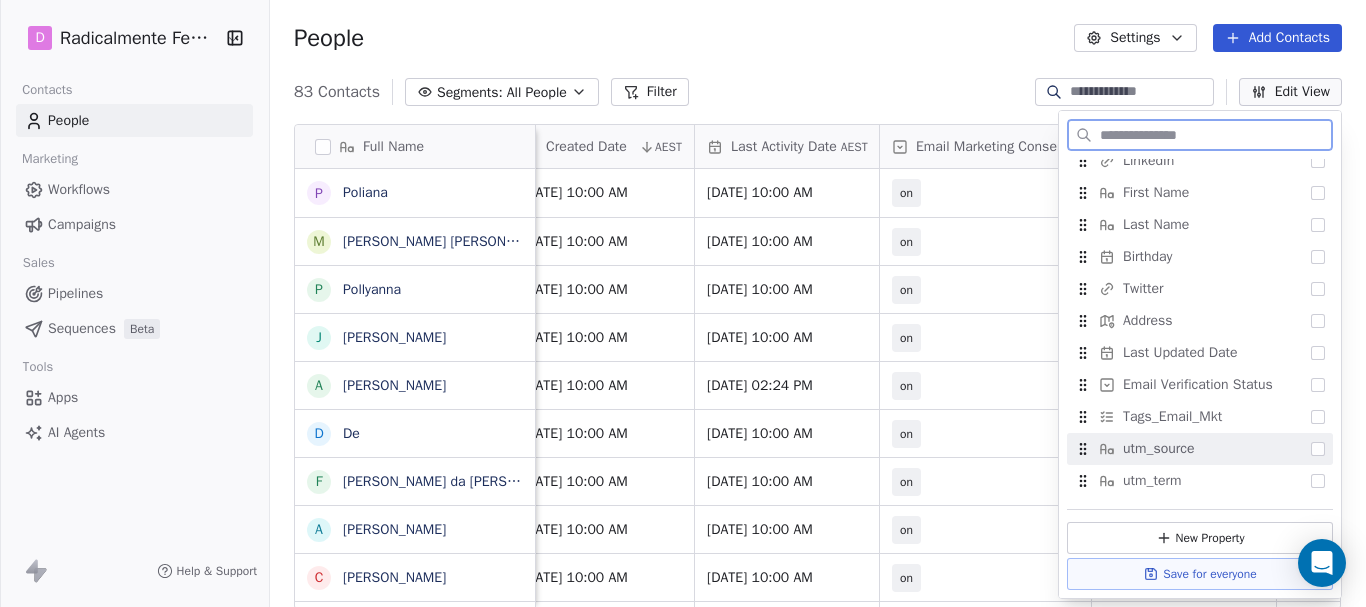 click at bounding box center (1318, 449) 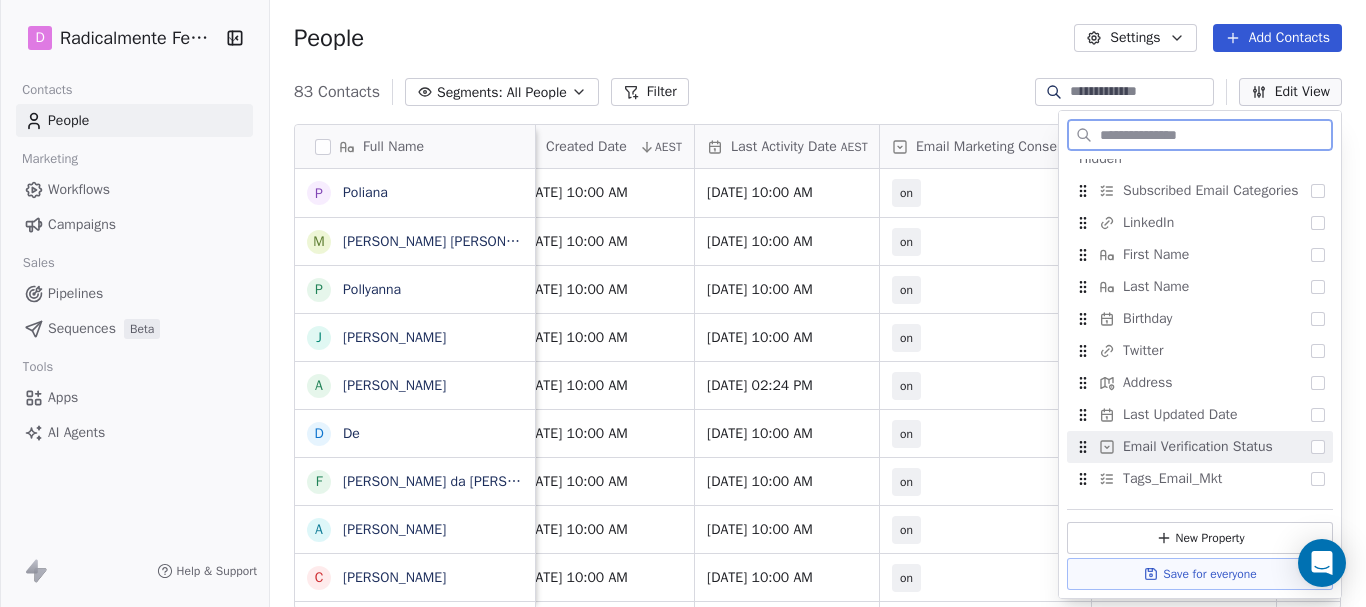 scroll, scrollTop: 654, scrollLeft: 0, axis: vertical 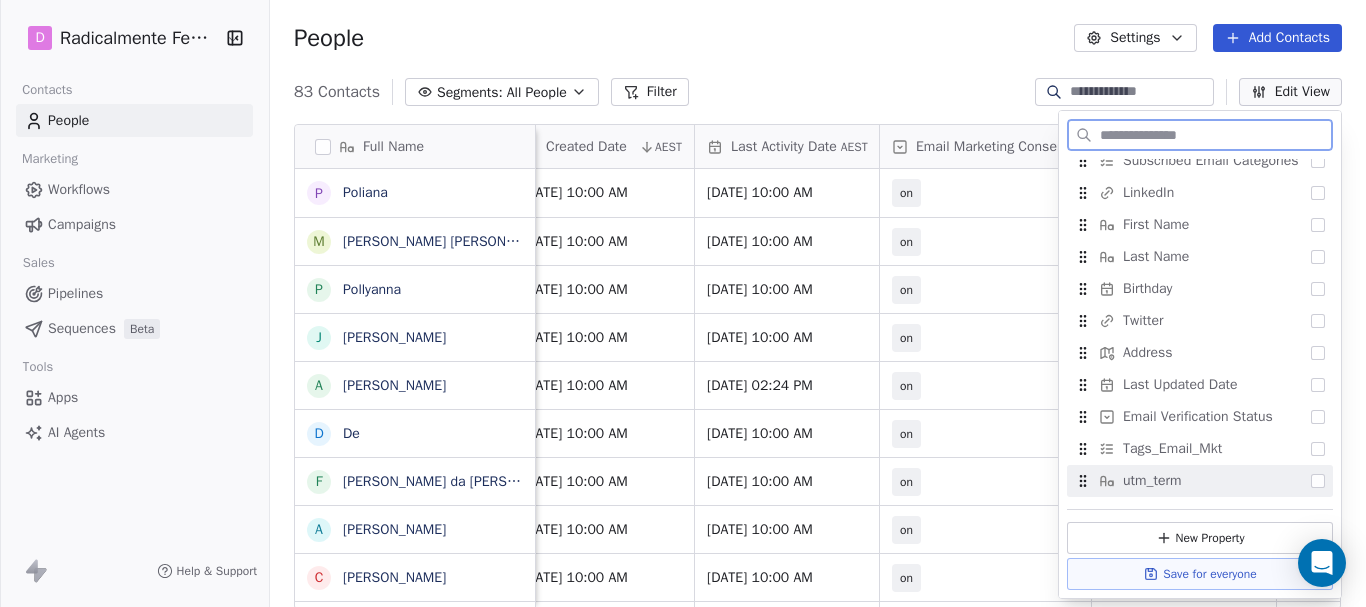 click at bounding box center [1318, 481] 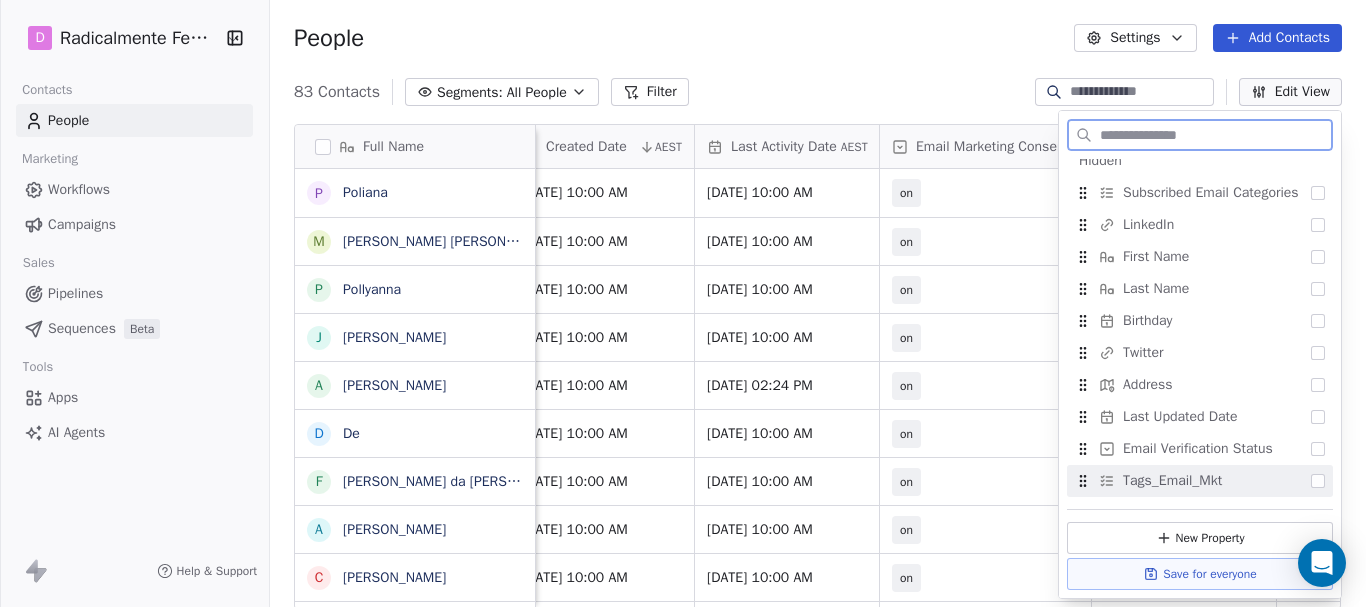 click on "Save for everyone" at bounding box center (1200, 574) 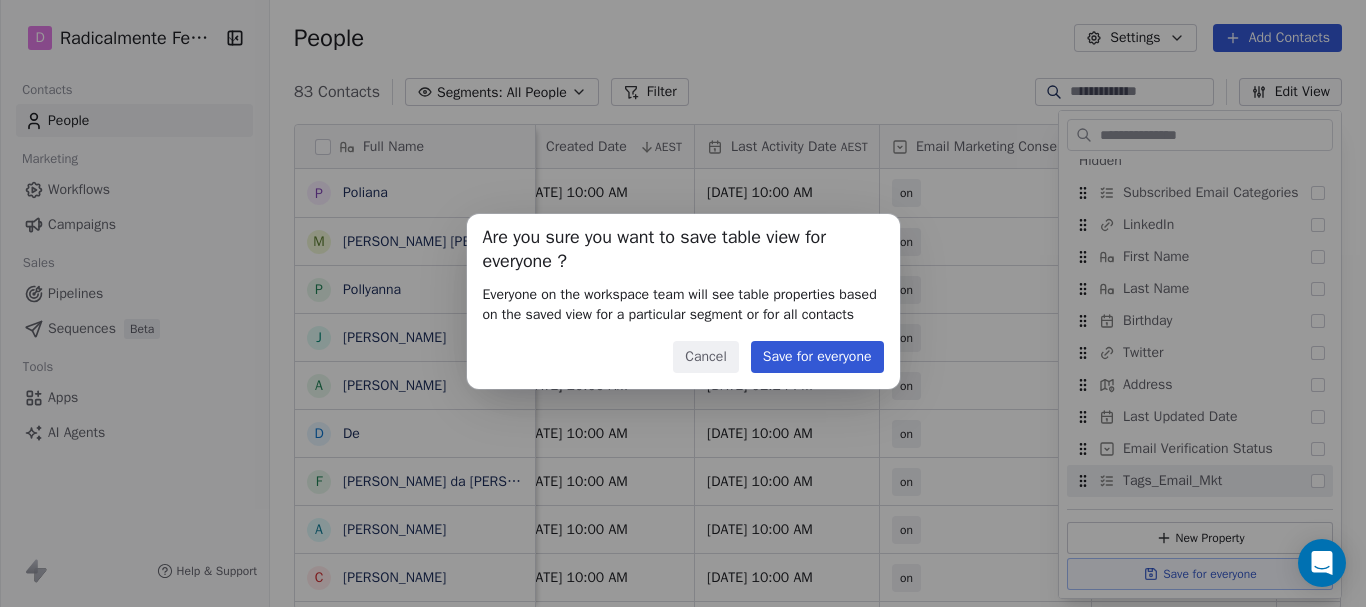 click on "Save for everyone" at bounding box center (817, 357) 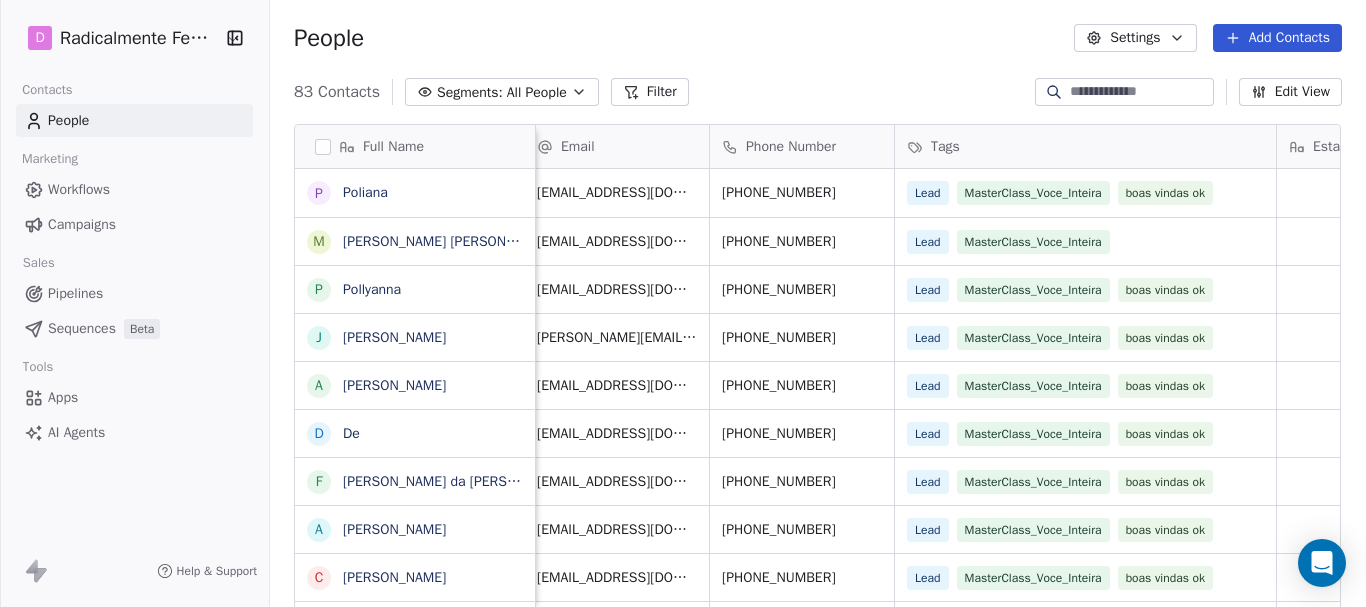 scroll, scrollTop: 15, scrollLeft: 0, axis: vertical 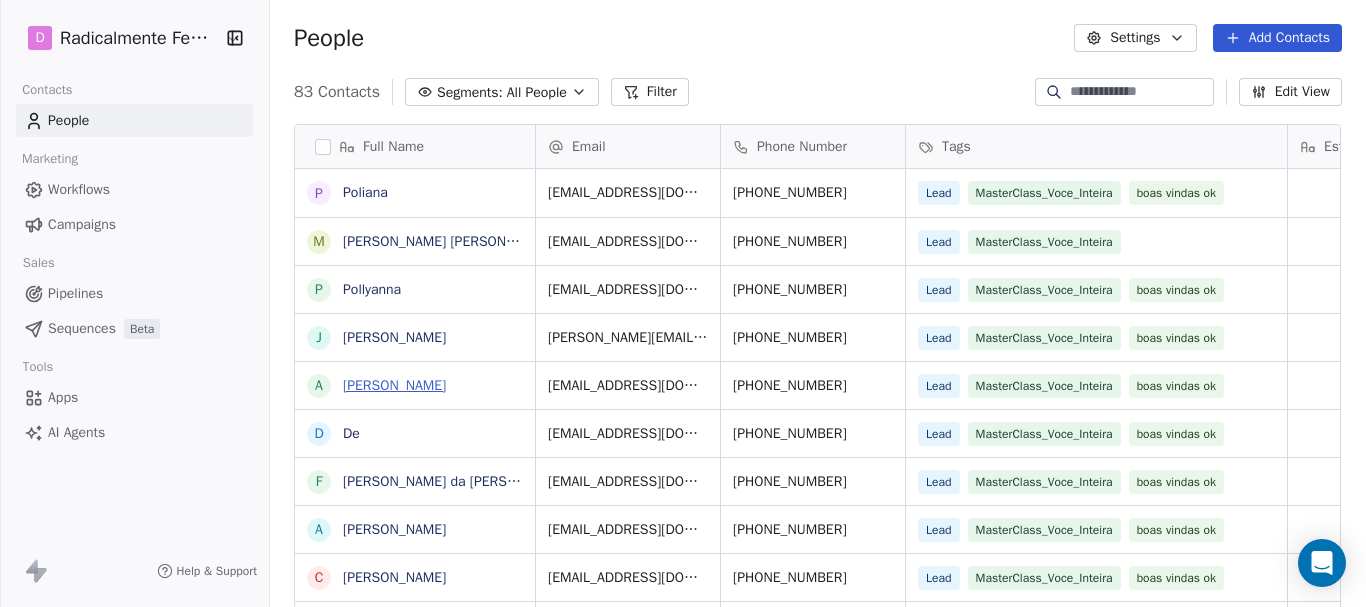 click on "[PERSON_NAME]" at bounding box center (394, 385) 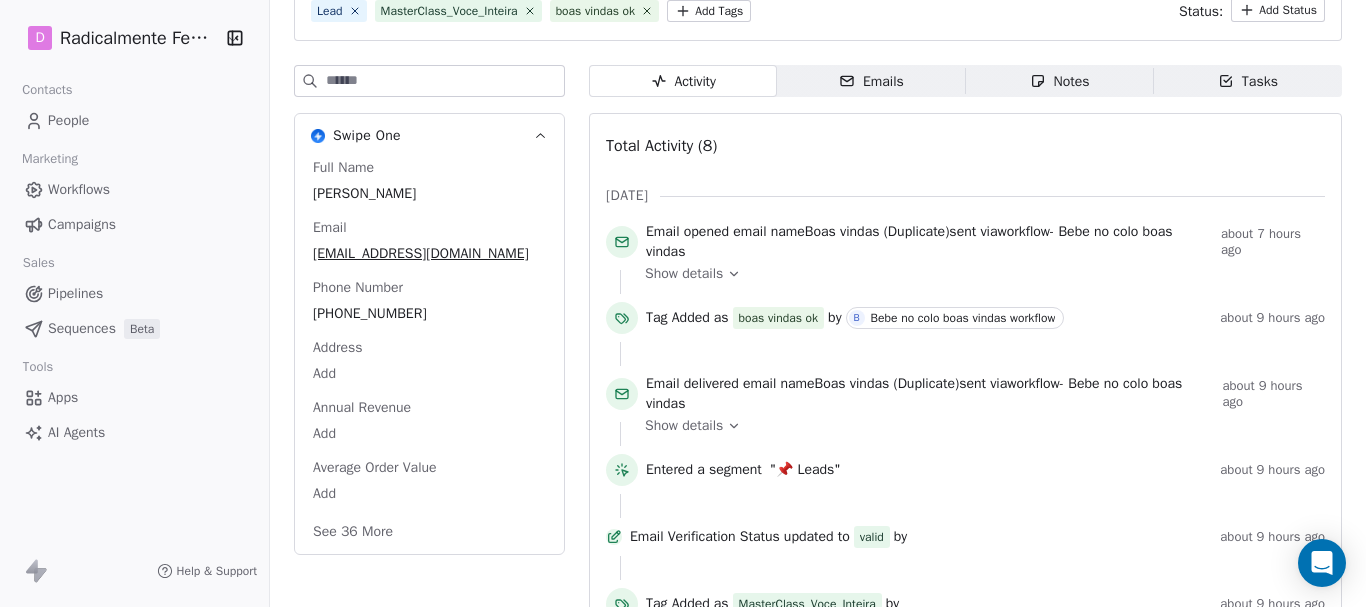 scroll, scrollTop: 81, scrollLeft: 0, axis: vertical 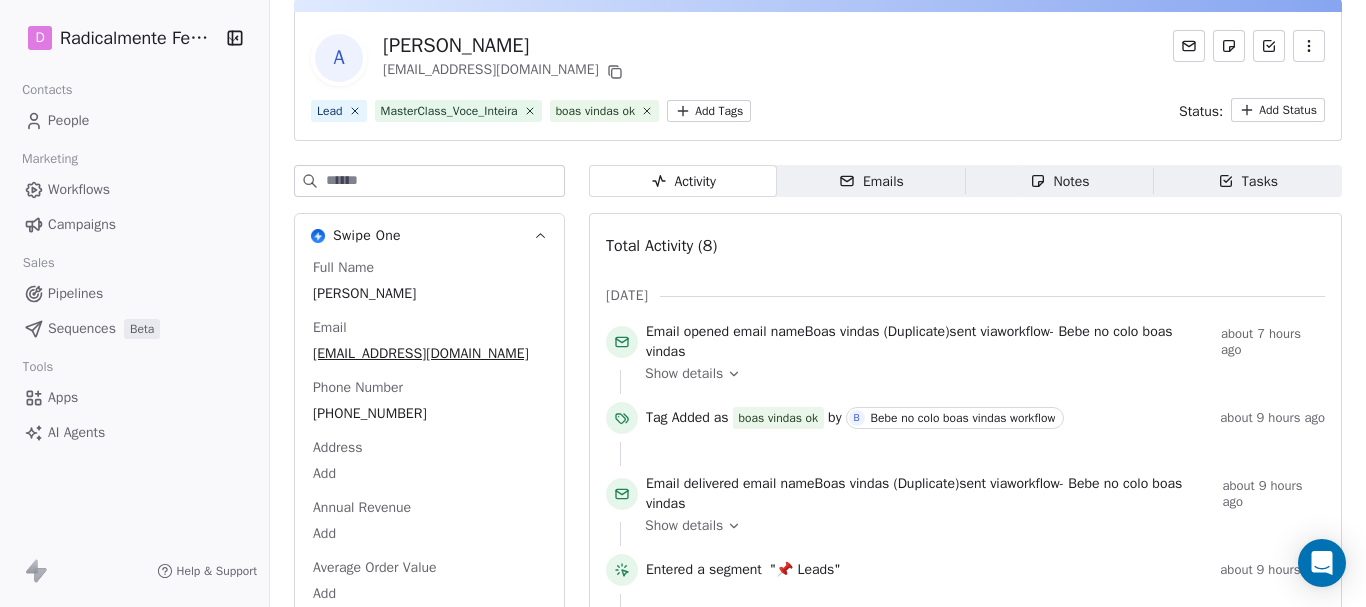 click 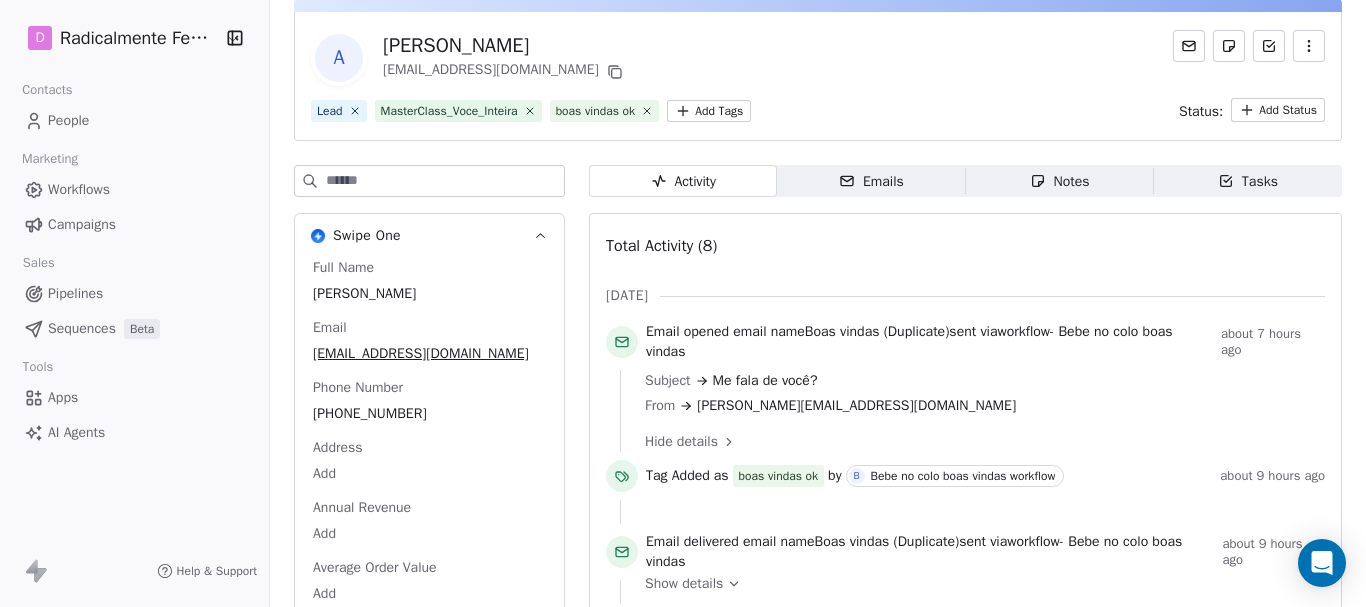 scroll, scrollTop: 0, scrollLeft: 0, axis: both 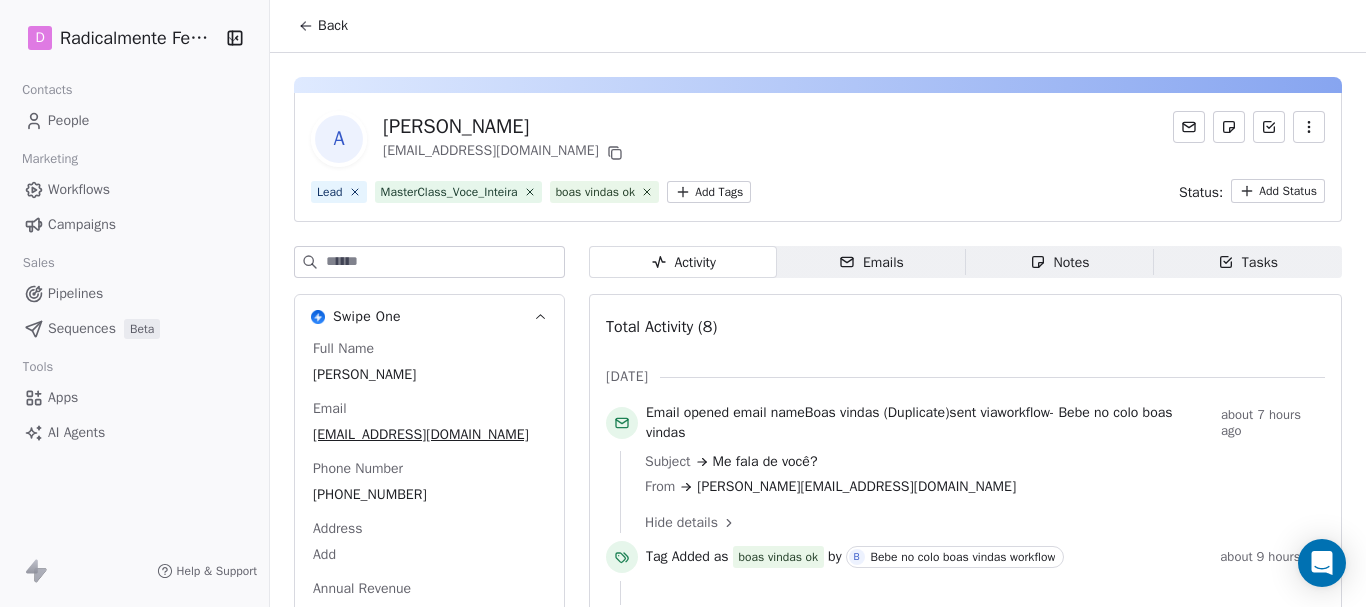 click on "Back" at bounding box center [333, 26] 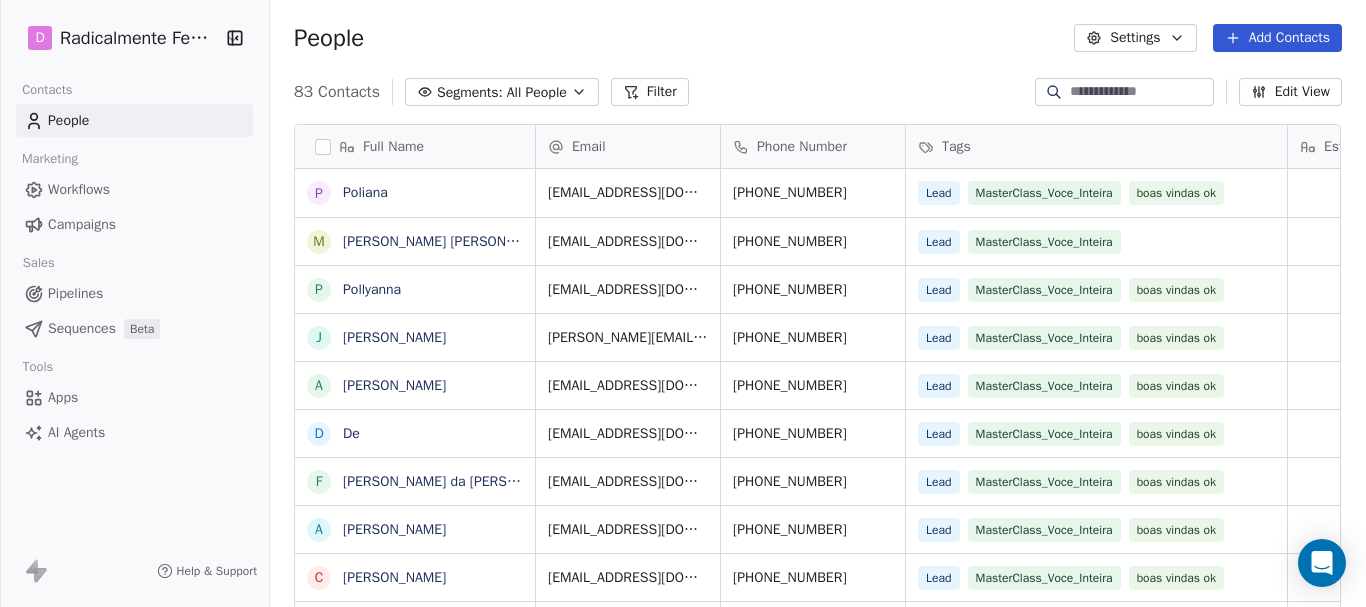 scroll, scrollTop: 16, scrollLeft: 16, axis: both 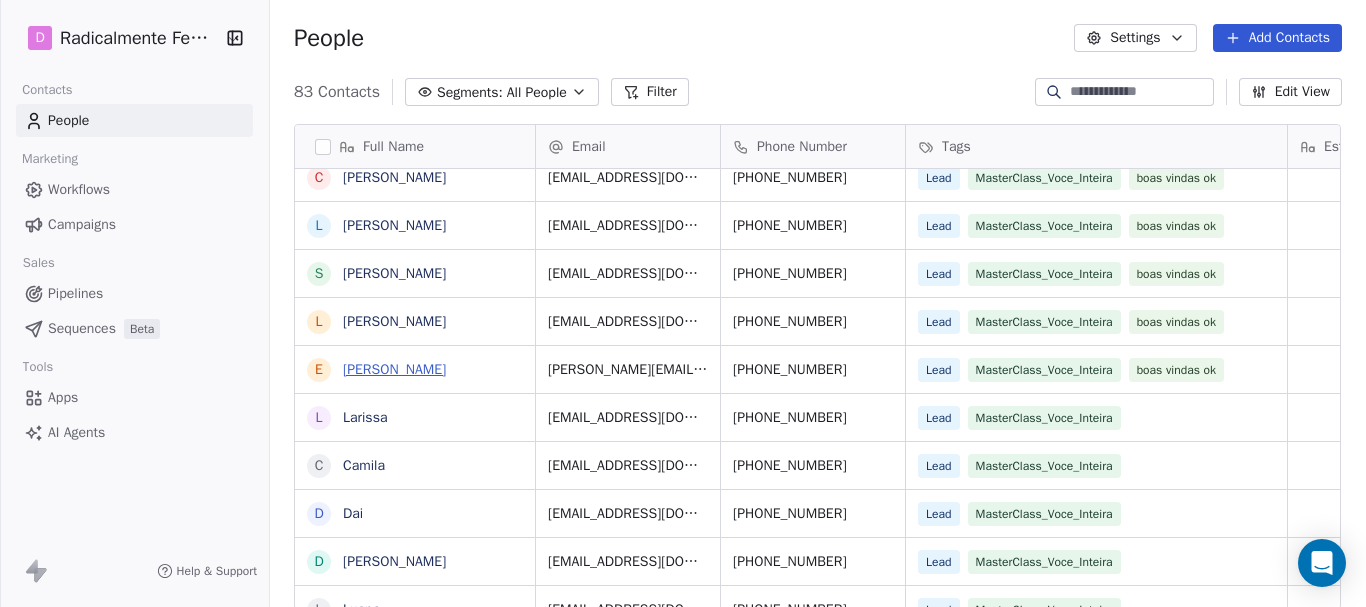 click on "[PERSON_NAME]" at bounding box center (394, 369) 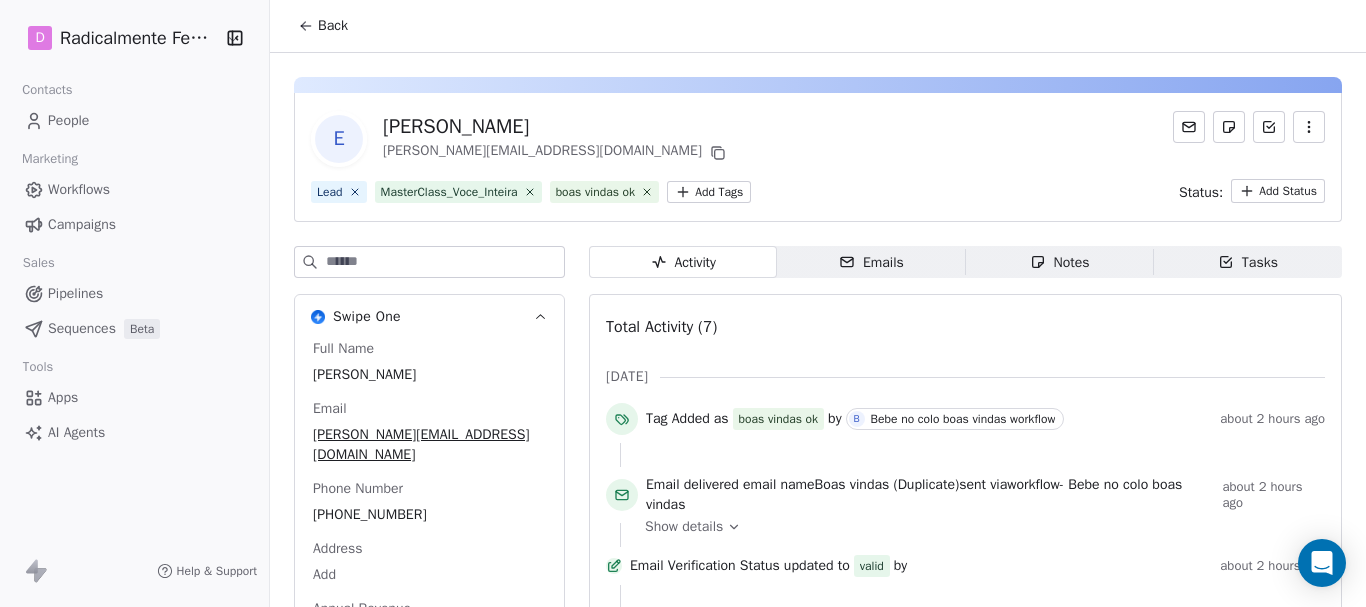 click on "Back" at bounding box center (323, 26) 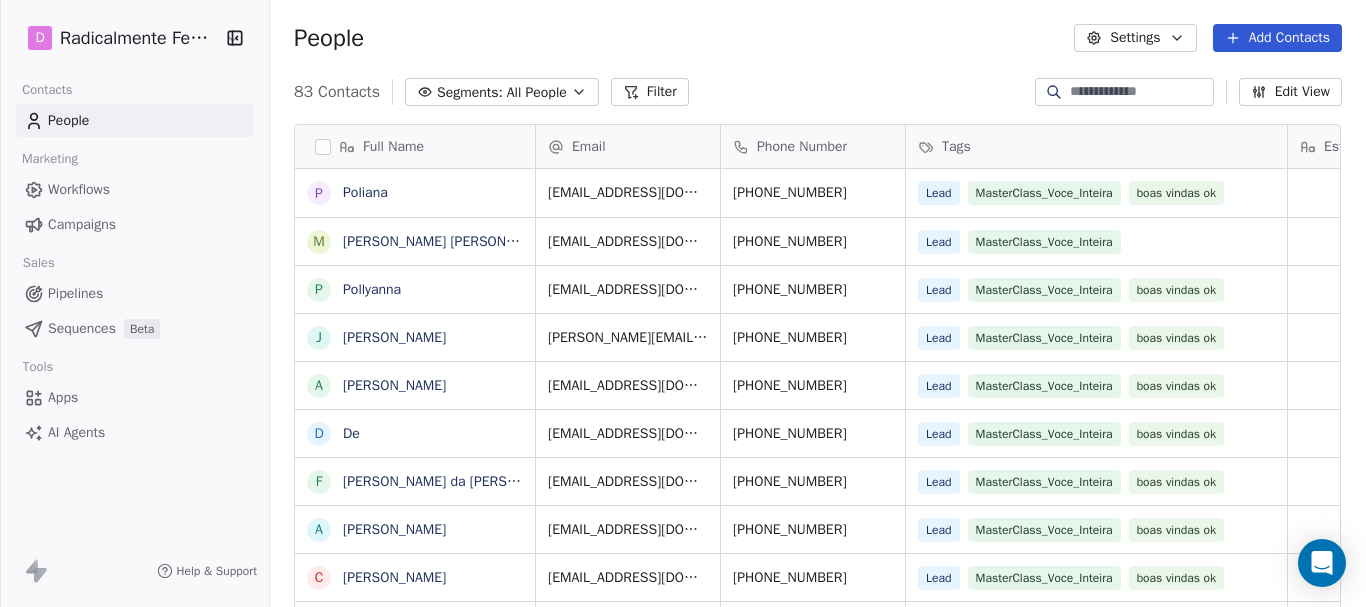 scroll, scrollTop: 400, scrollLeft: 0, axis: vertical 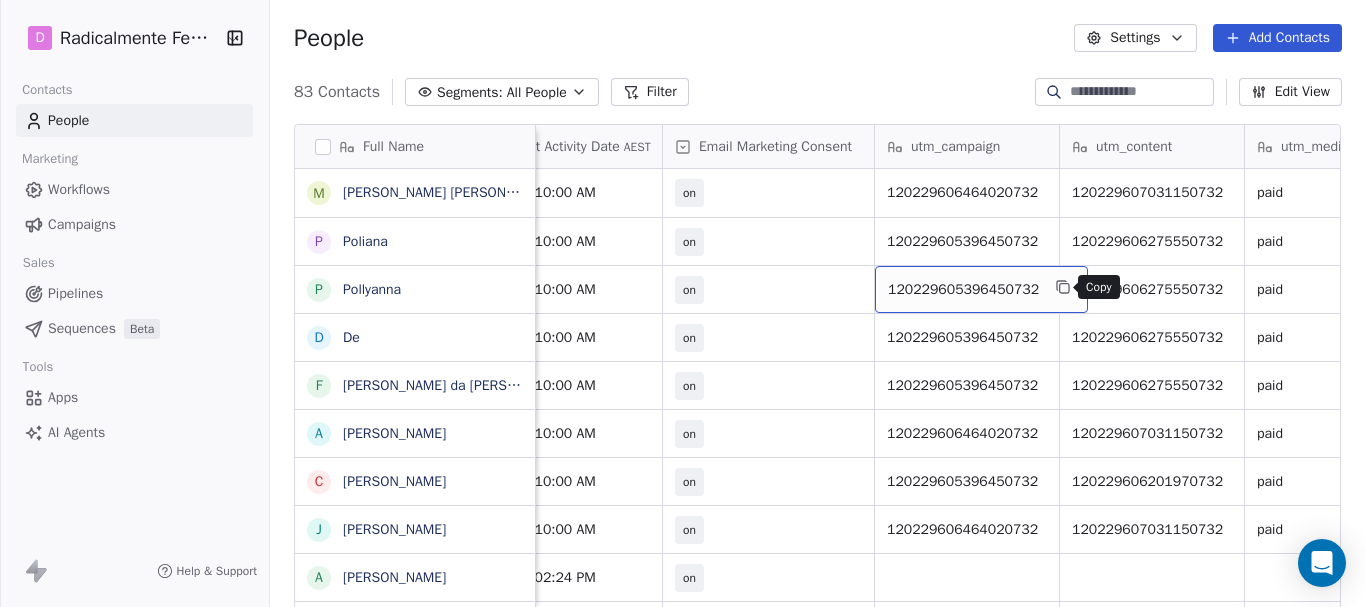 click at bounding box center [1063, 287] 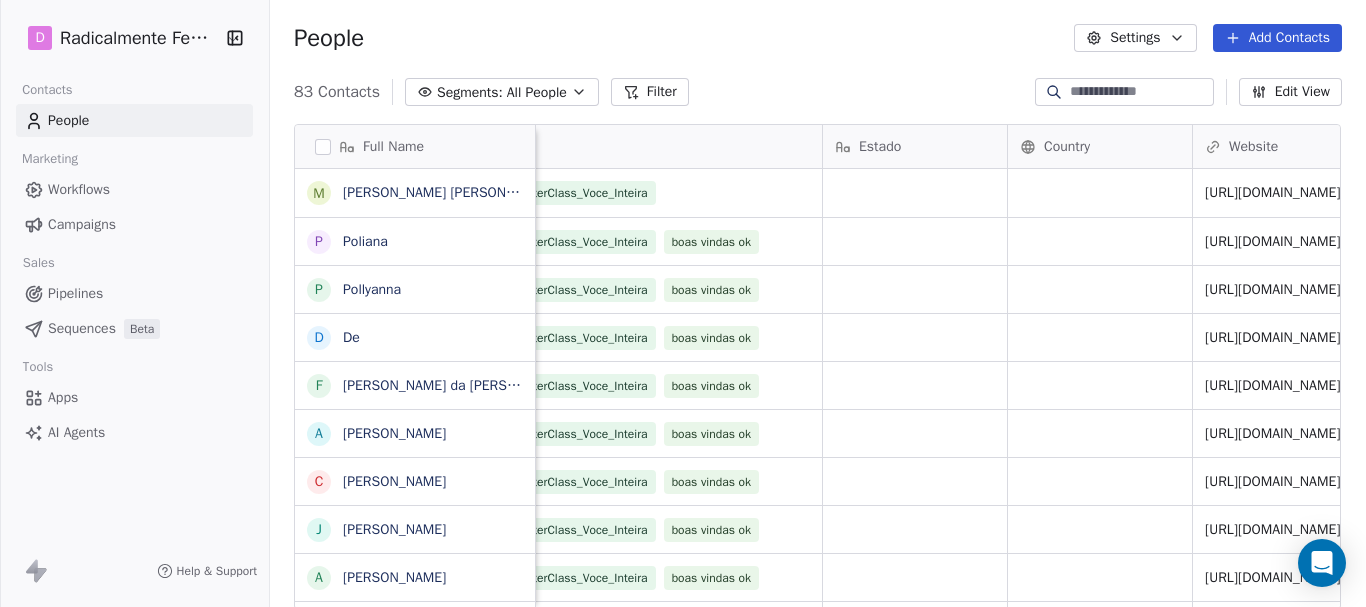 scroll, scrollTop: 0, scrollLeft: 0, axis: both 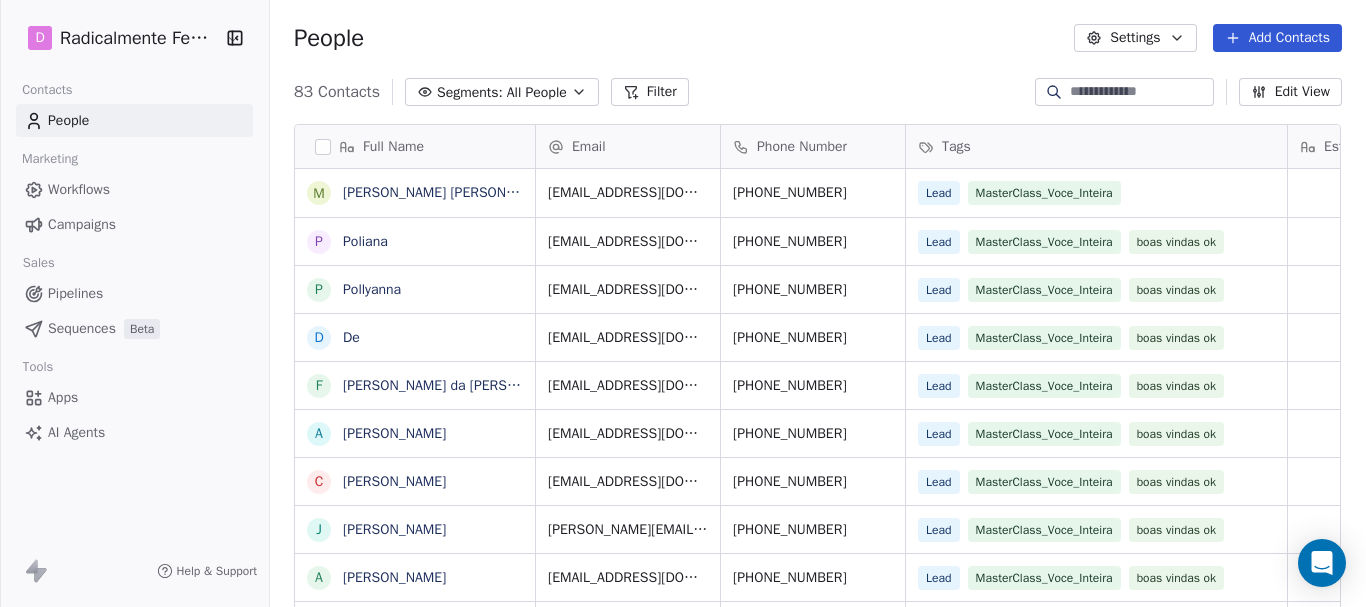 click on "Campaigns" at bounding box center (82, 224) 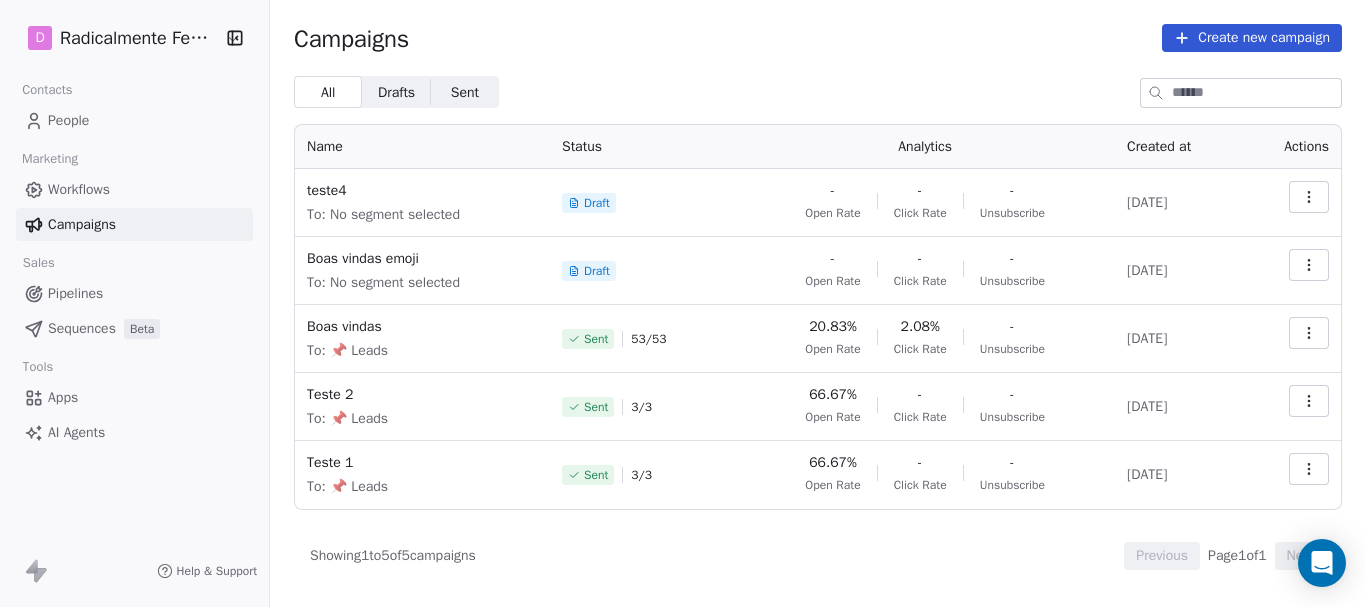 click on "Workflows" at bounding box center [79, 189] 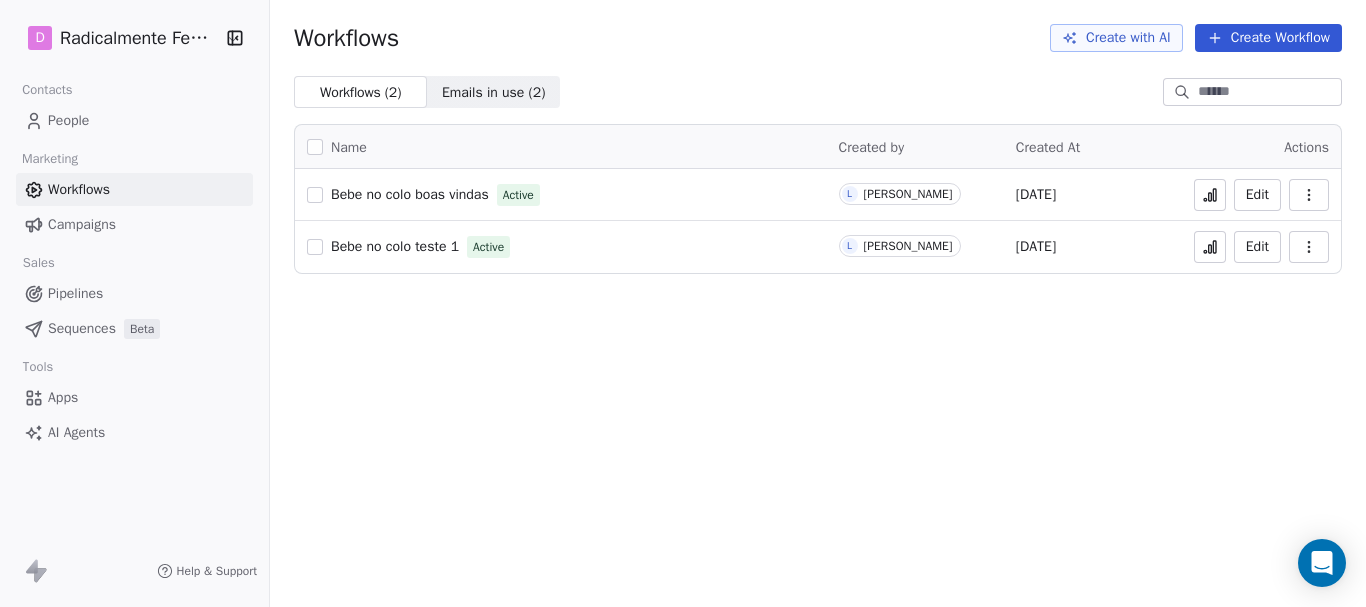 click on "Edit" at bounding box center (1257, 247) 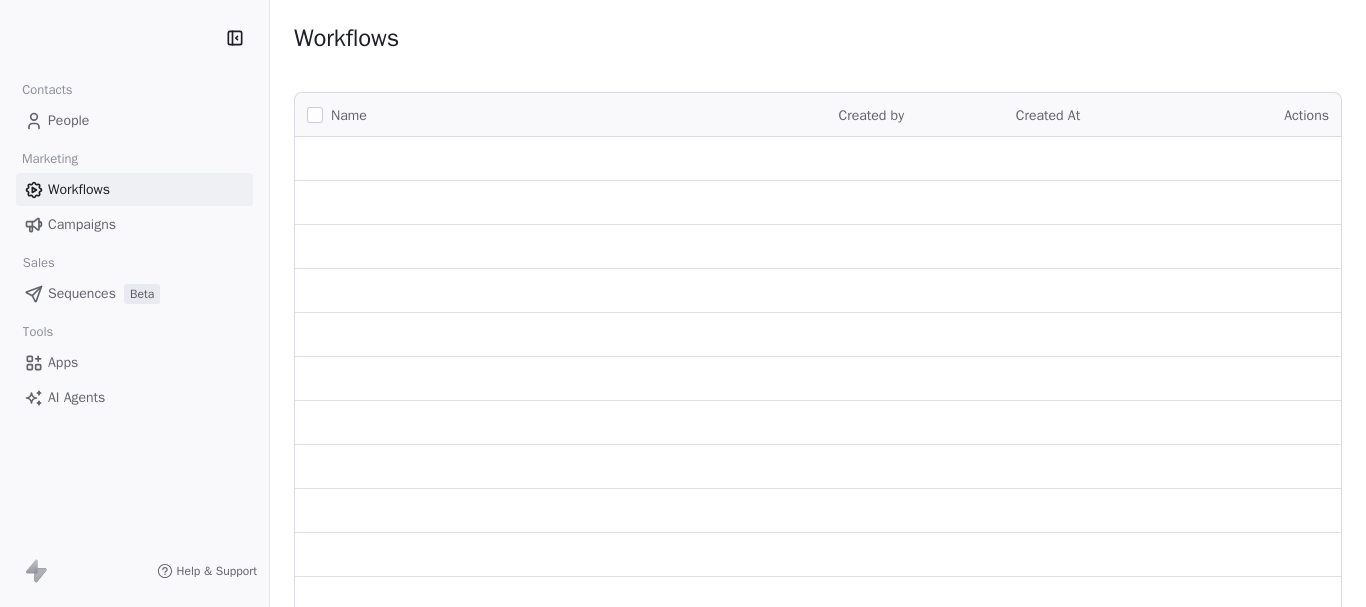scroll, scrollTop: 0, scrollLeft: 0, axis: both 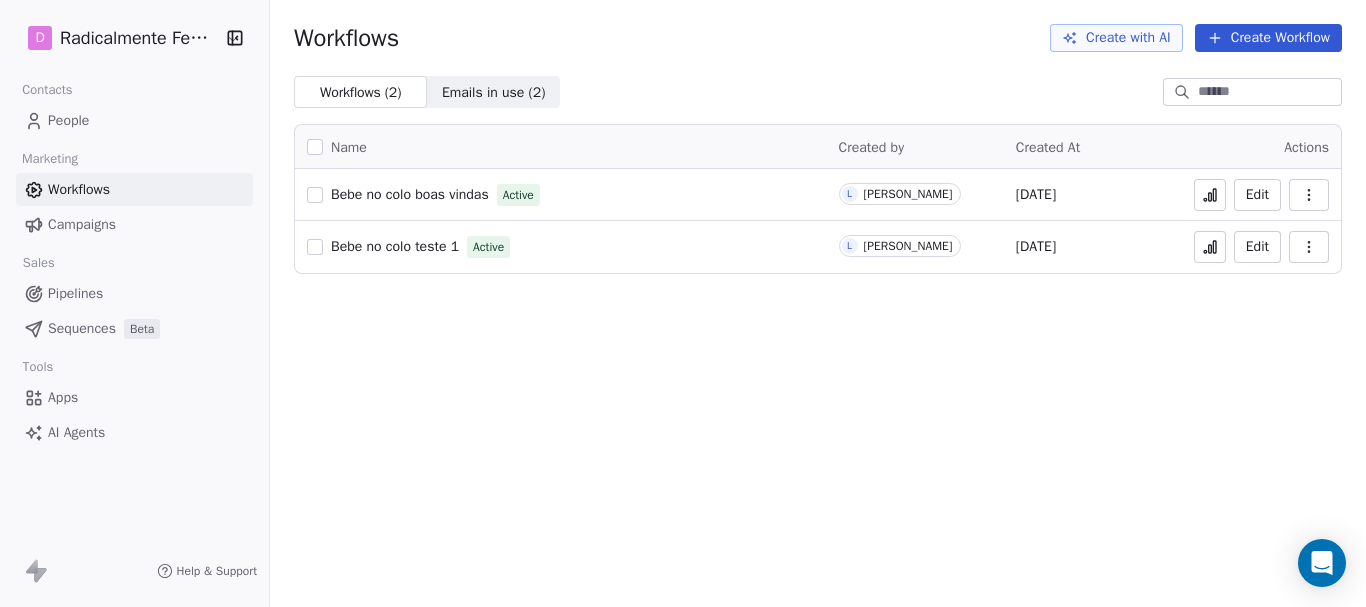 click 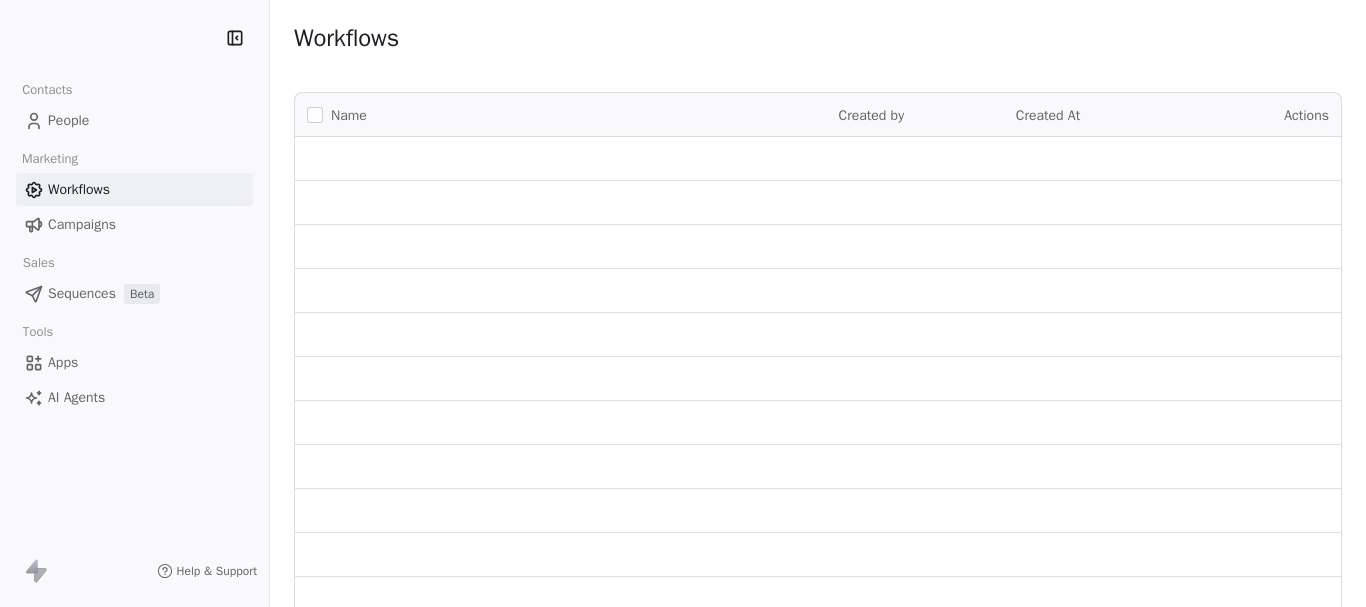 scroll, scrollTop: 0, scrollLeft: 0, axis: both 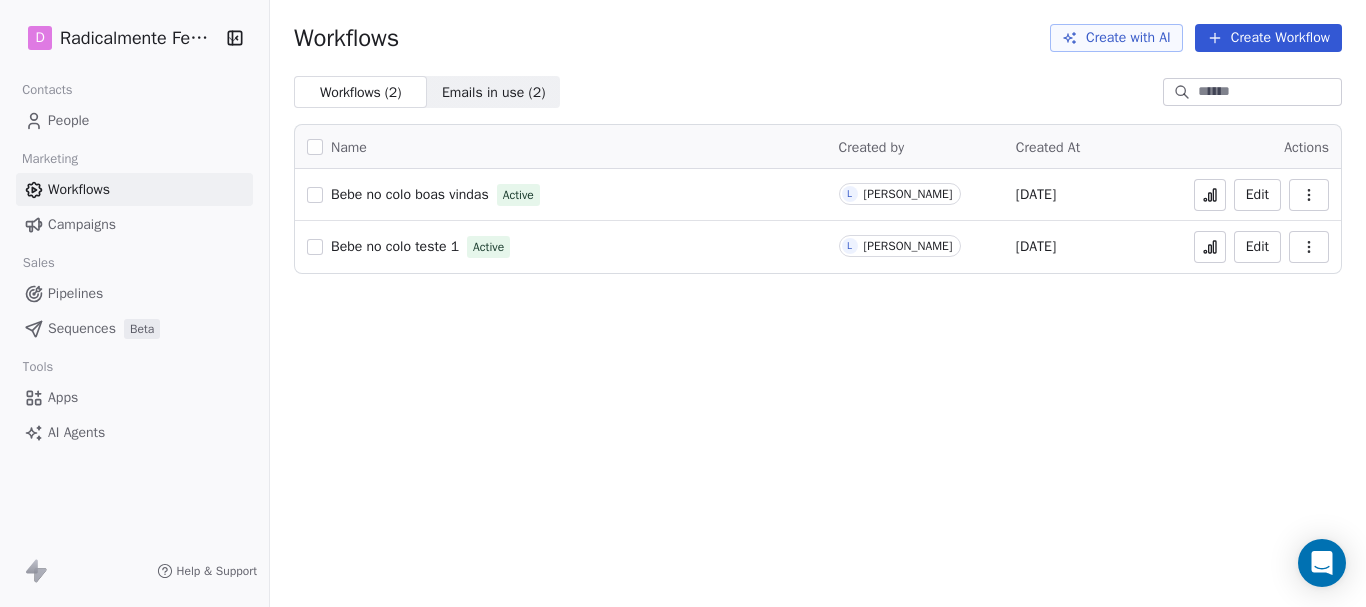 click on "Campaigns" at bounding box center [82, 224] 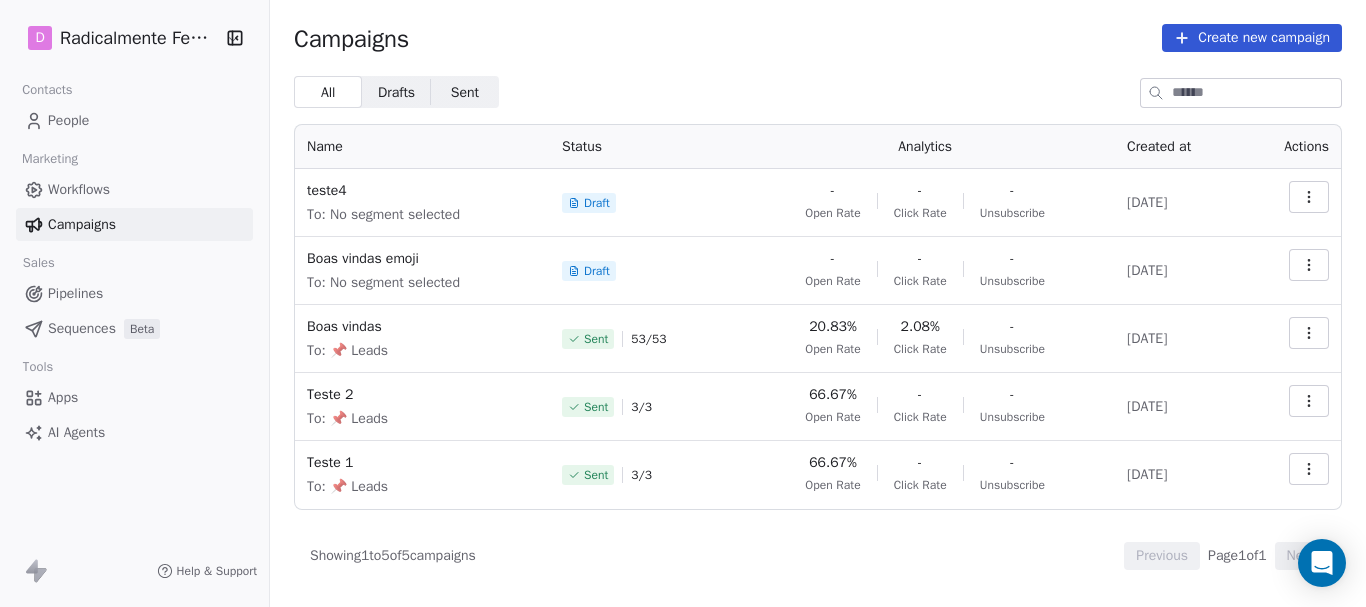 click on "Create new campaign" at bounding box center (1252, 38) 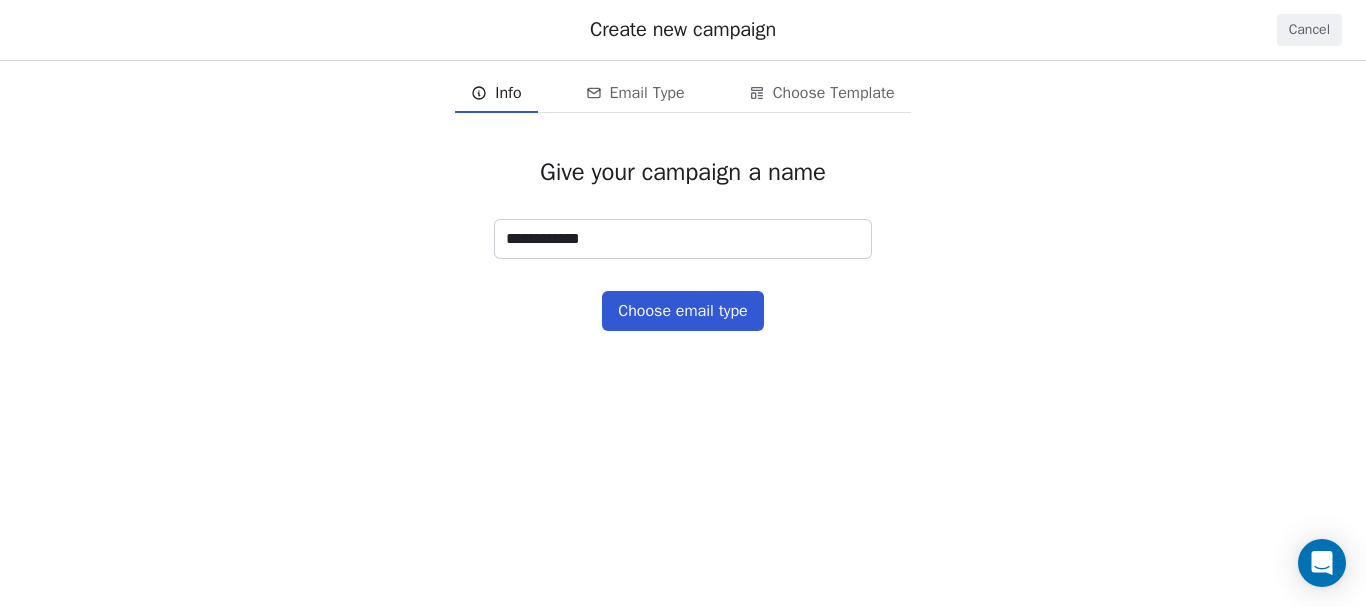 type on "**********" 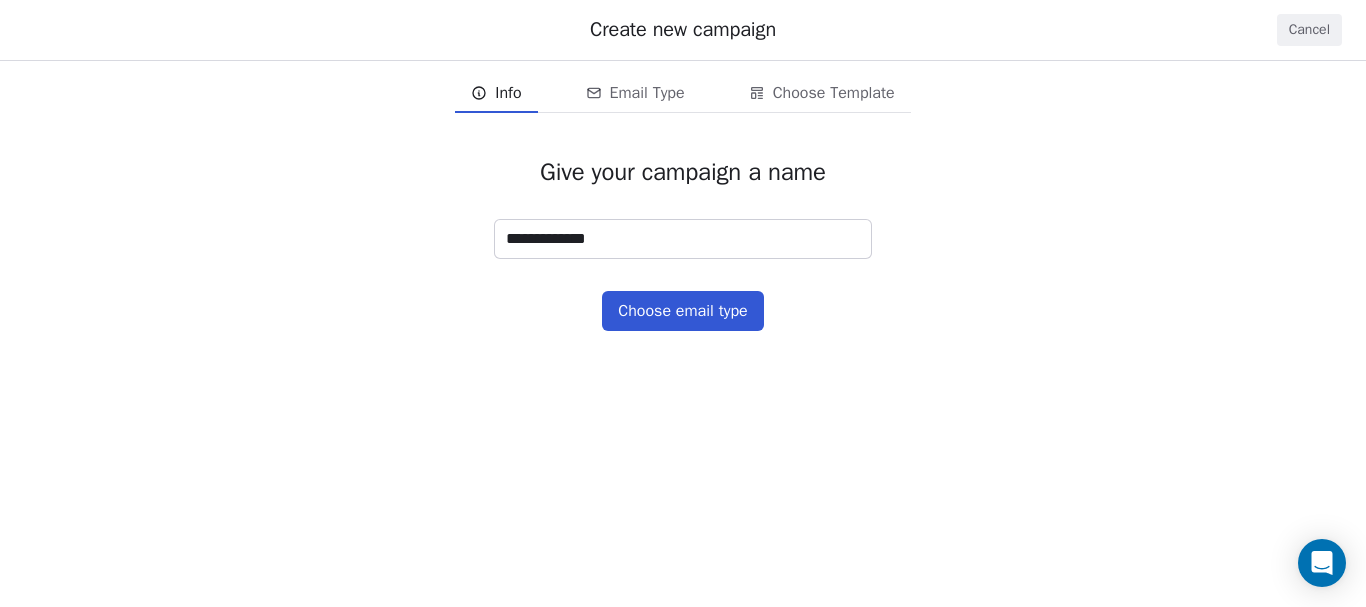 click on "Email Type" at bounding box center [647, 93] 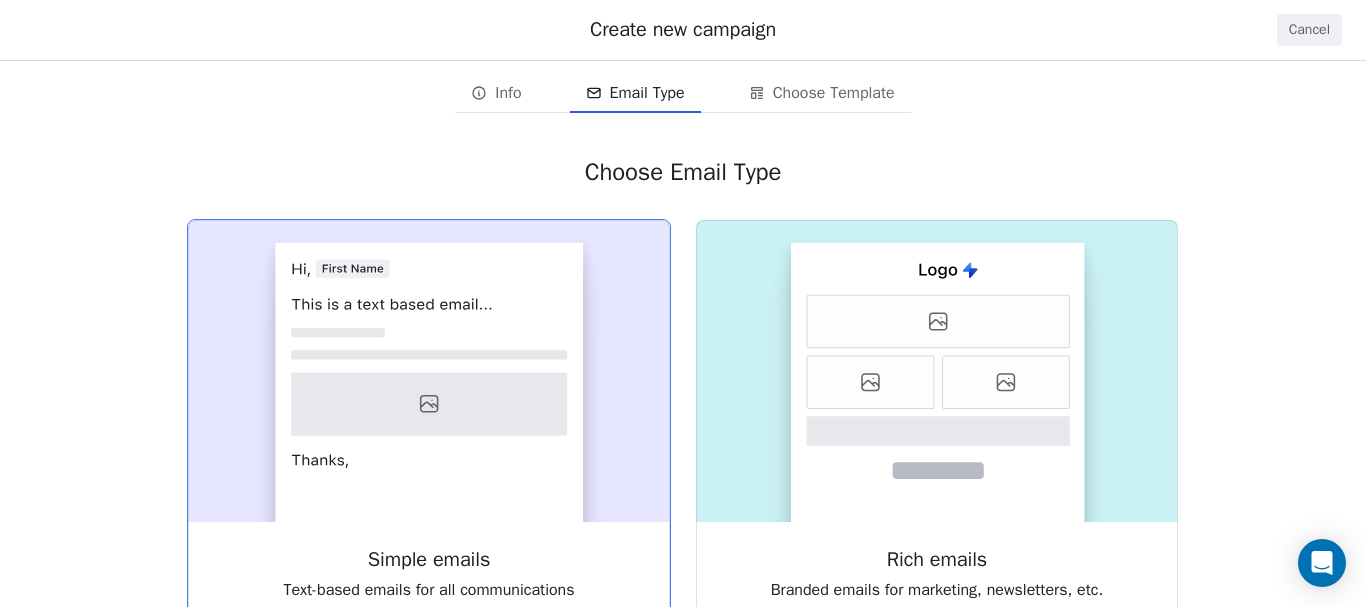 click 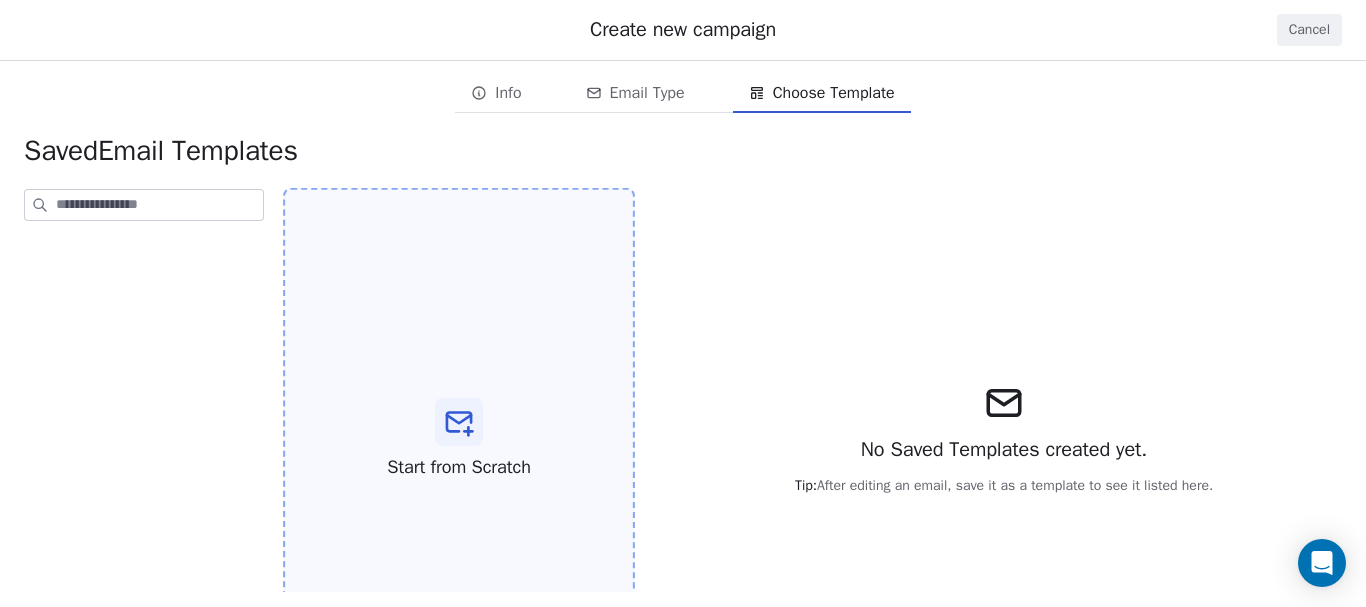click at bounding box center [459, 422] 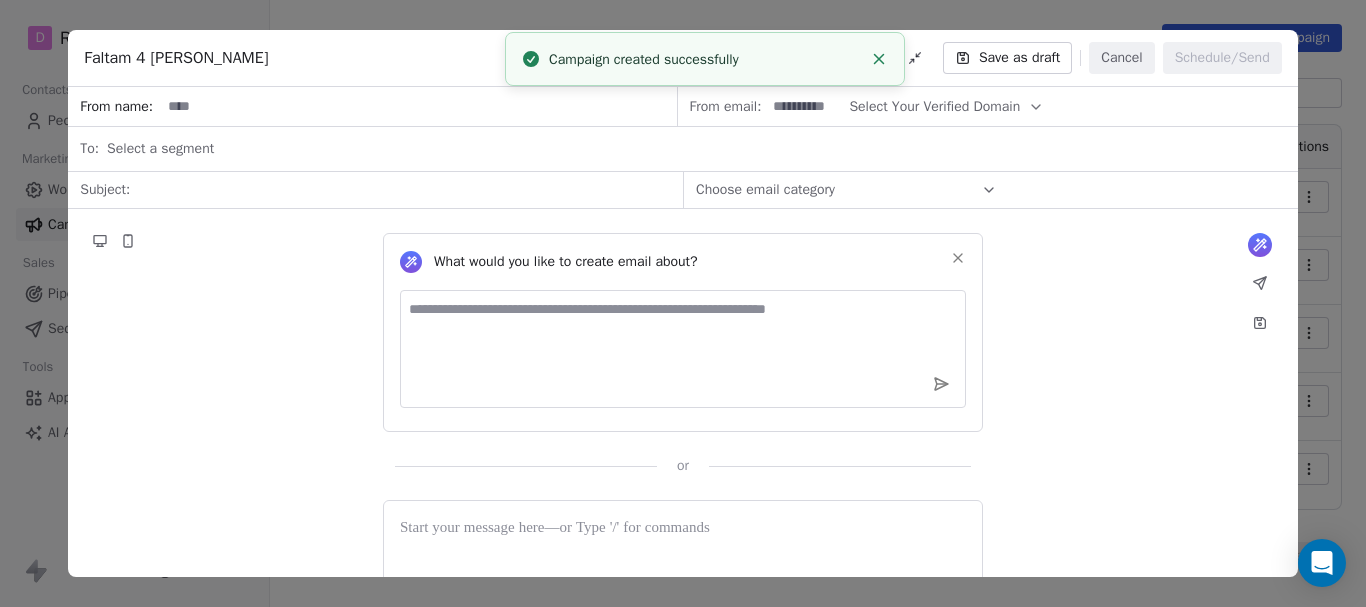 click at bounding box center [418, 106] 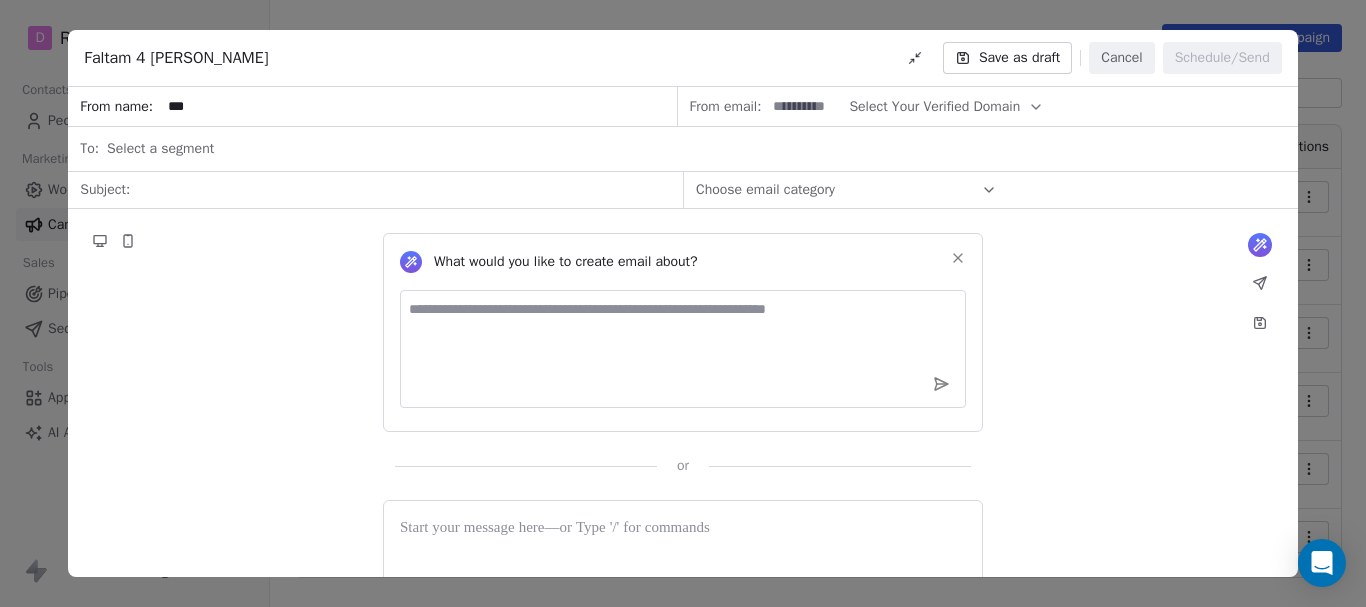 type on "***" 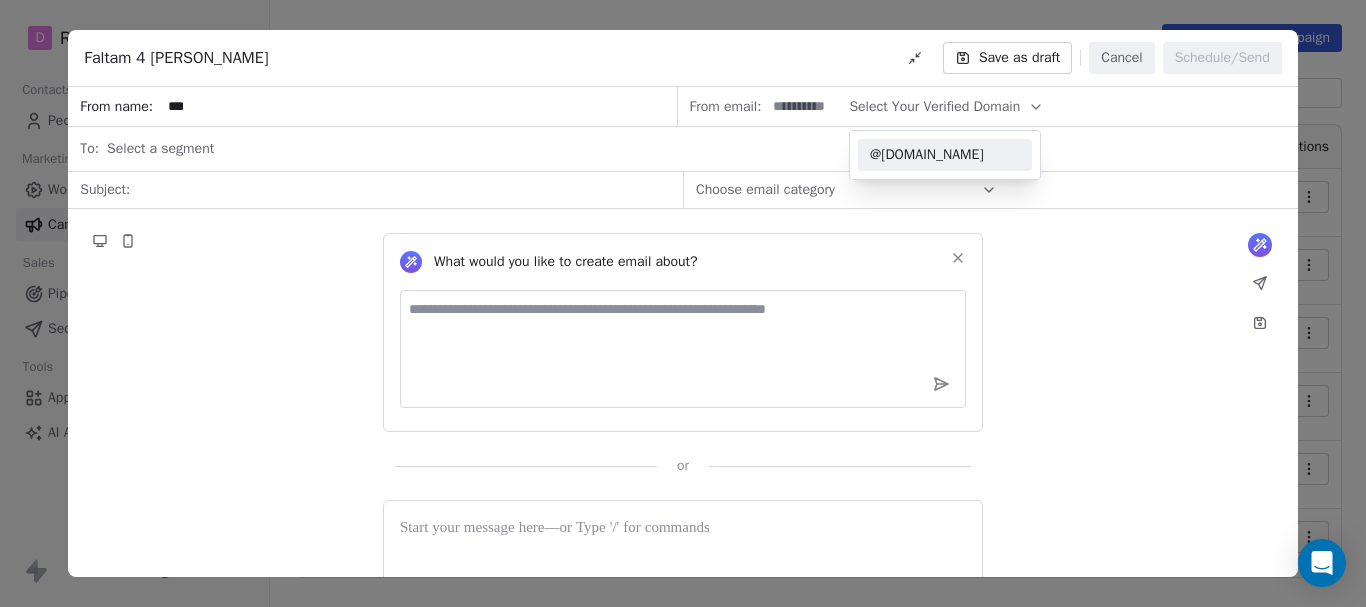 click on "@[DOMAIN_NAME]" at bounding box center [945, 155] 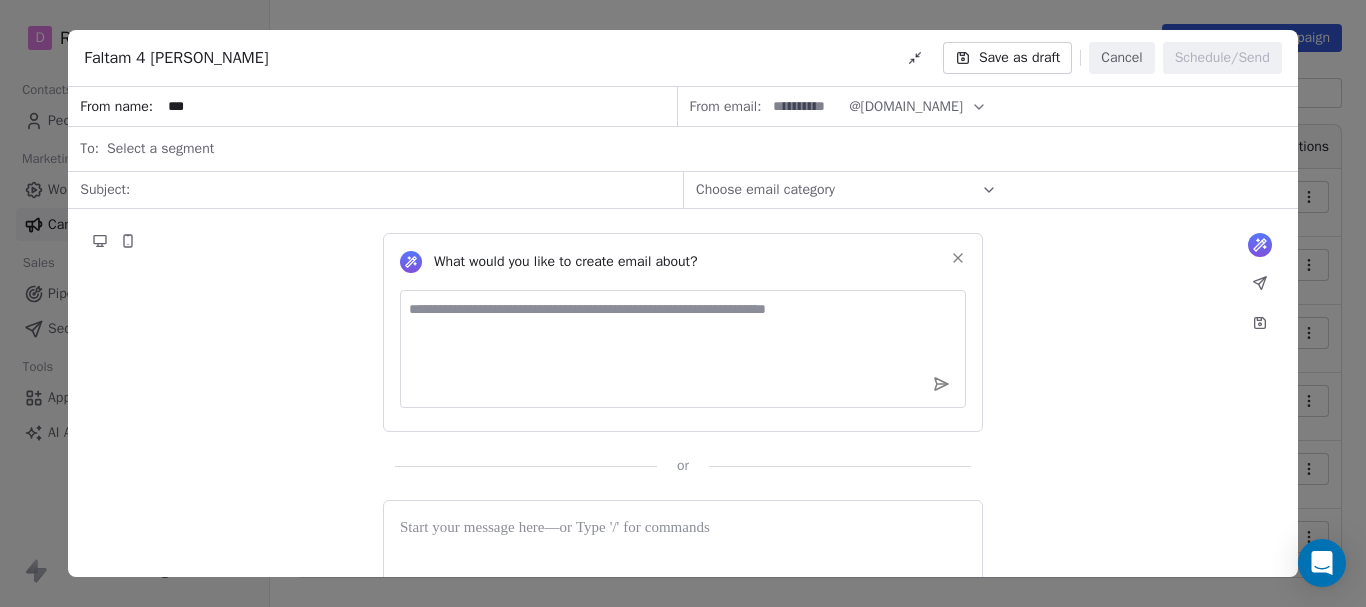 click at bounding box center (805, 106) 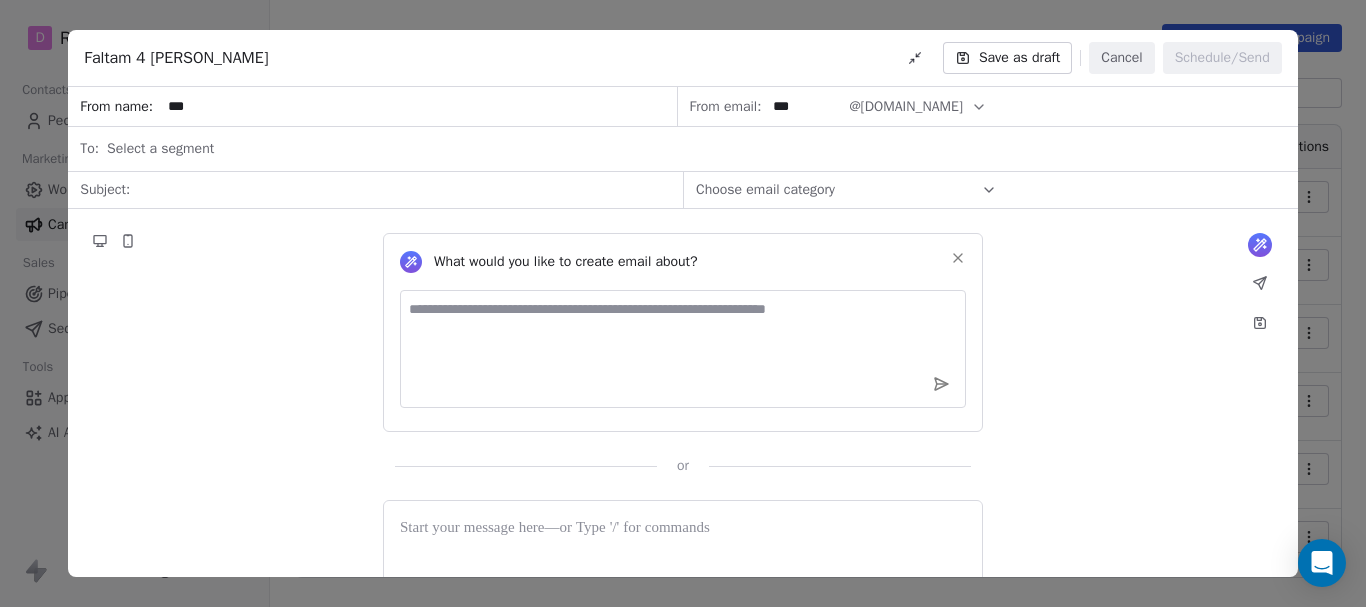 type on "***" 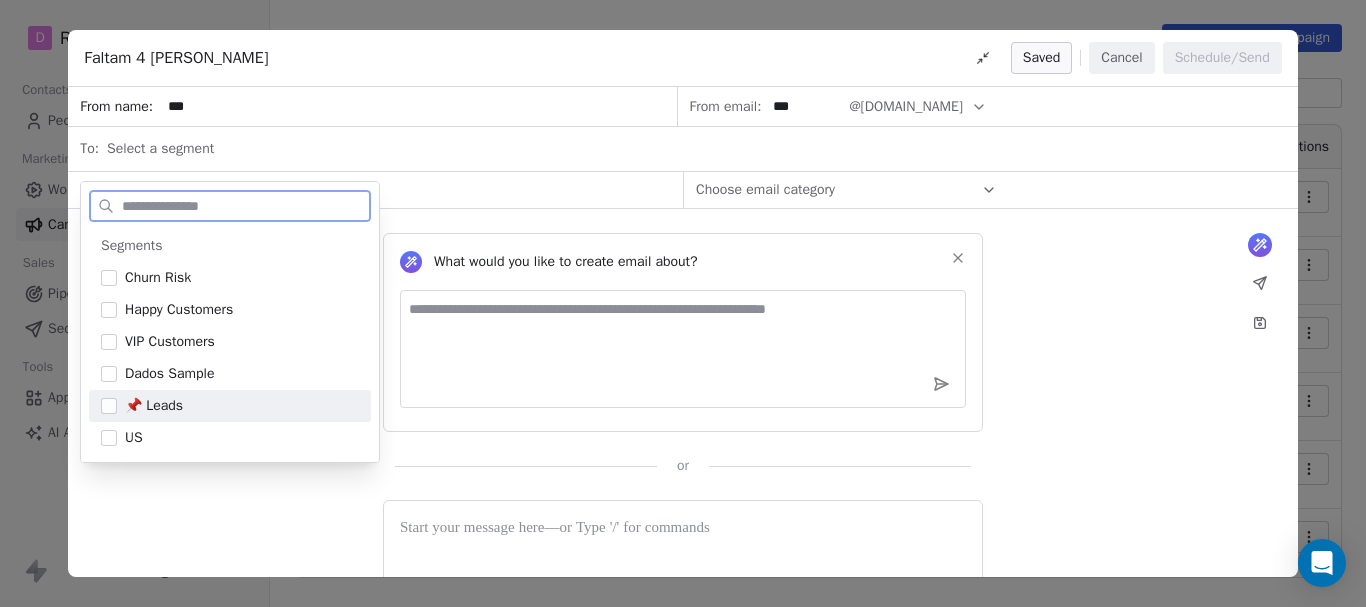 click on "📌 Leads" at bounding box center [154, 406] 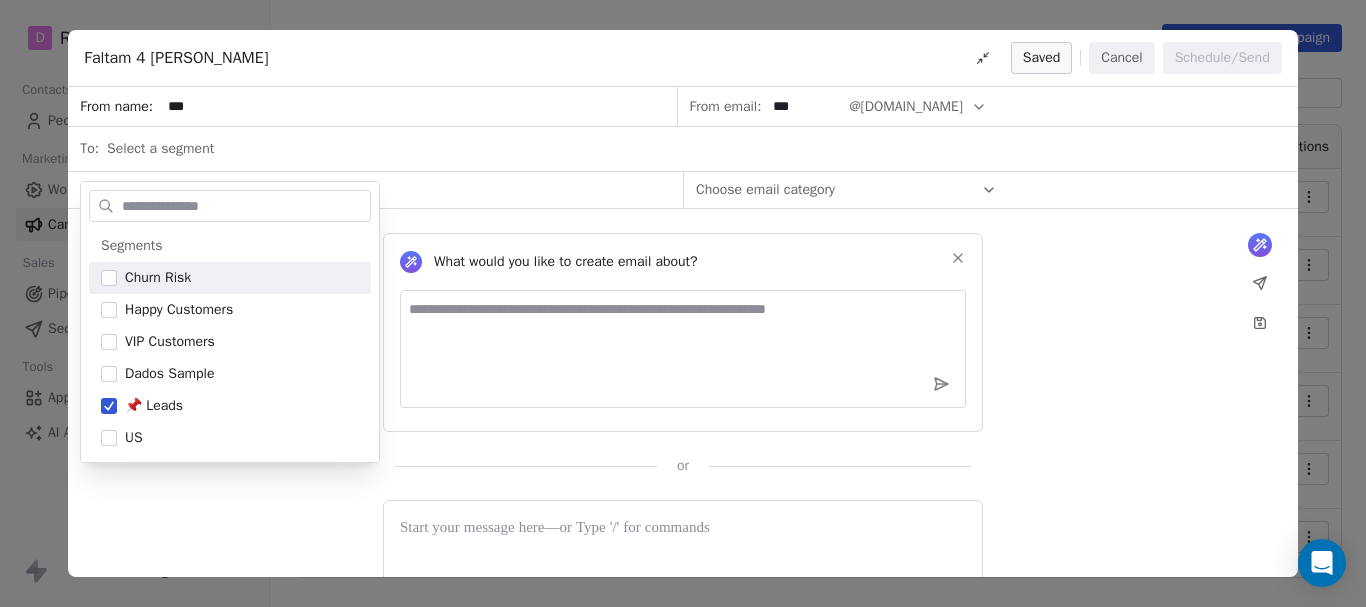 click on "Choose email category" at bounding box center [990, 190] 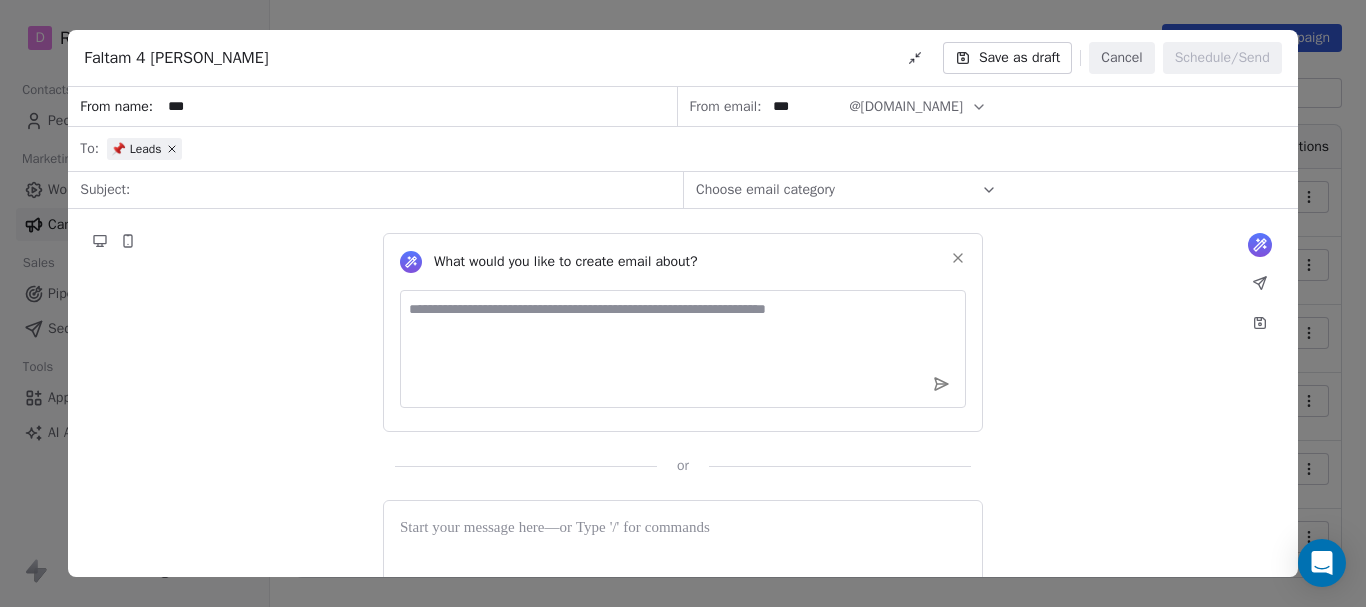 drag, startPoint x: 998, startPoint y: 193, endPoint x: 986, endPoint y: 190, distance: 12.369317 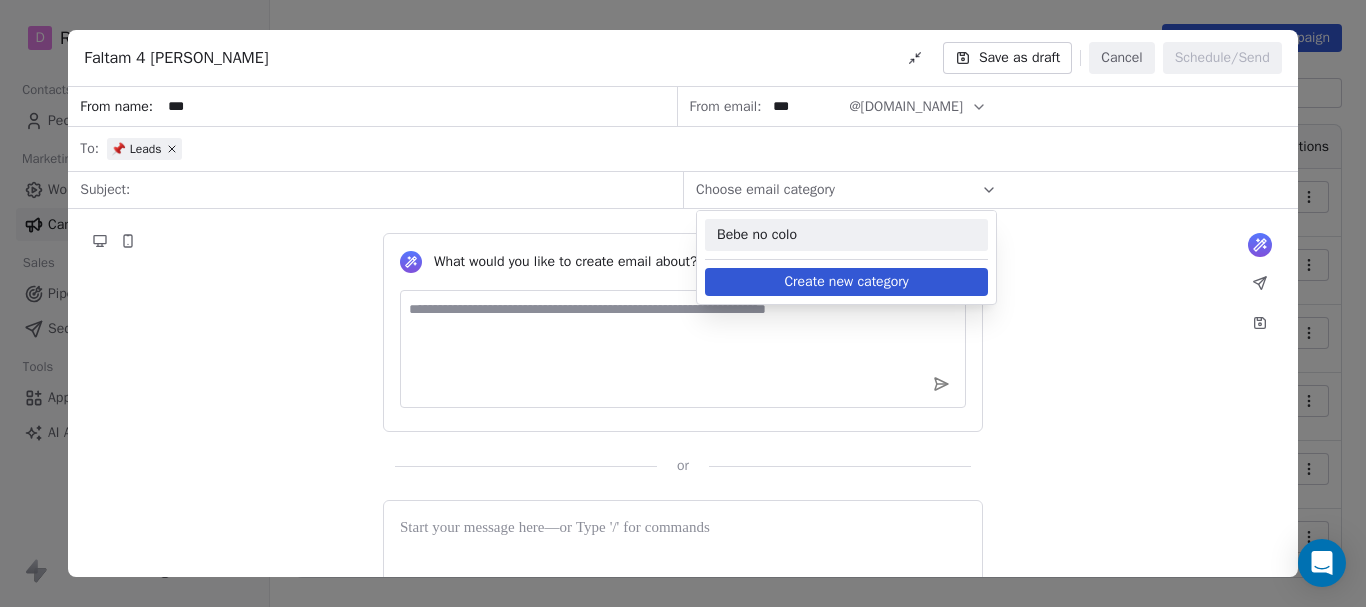 click on "Bebe no colo" at bounding box center (846, 235) 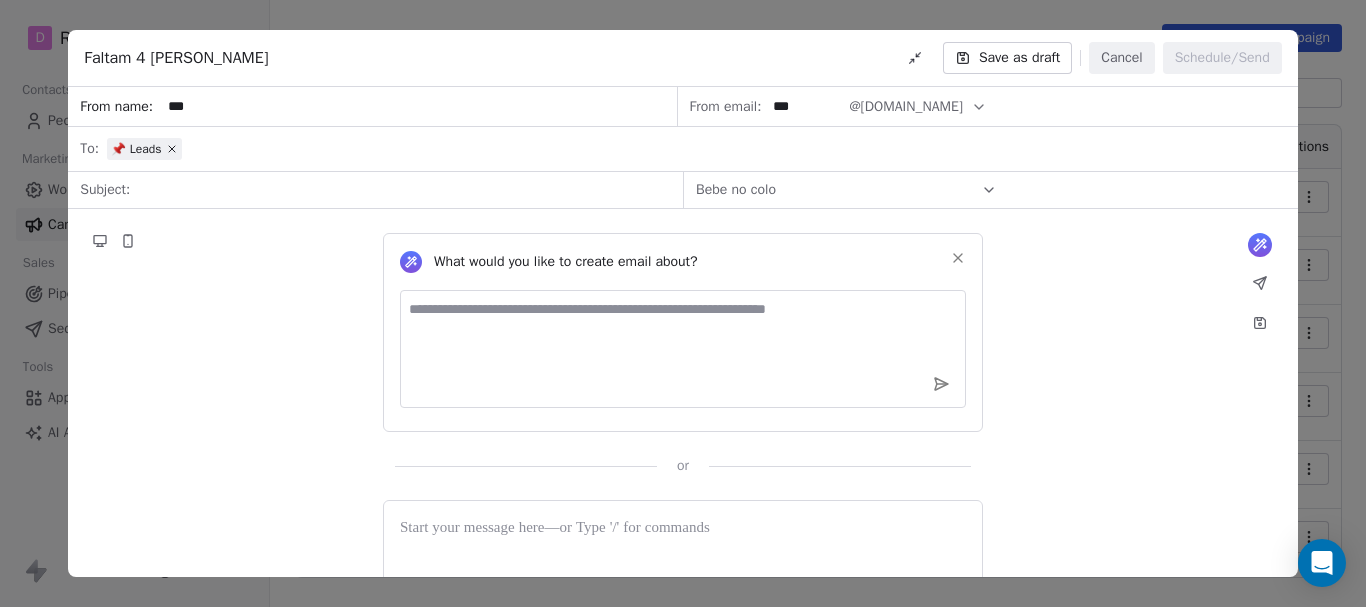 click at bounding box center [400, 190] 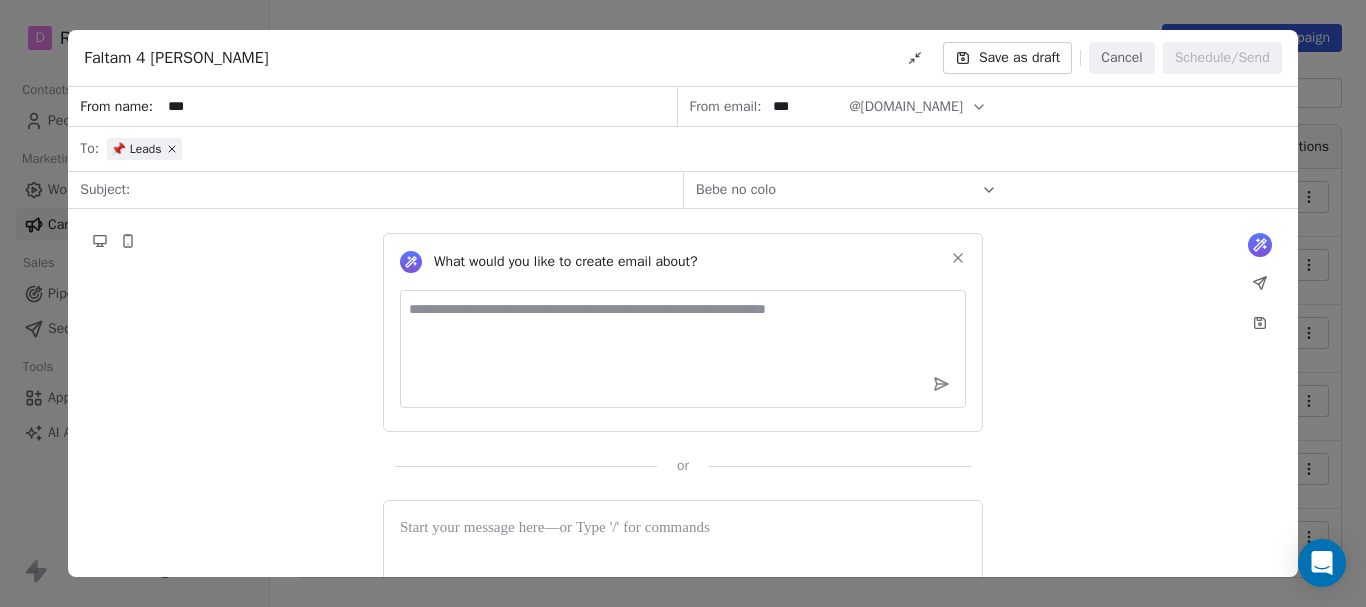 type 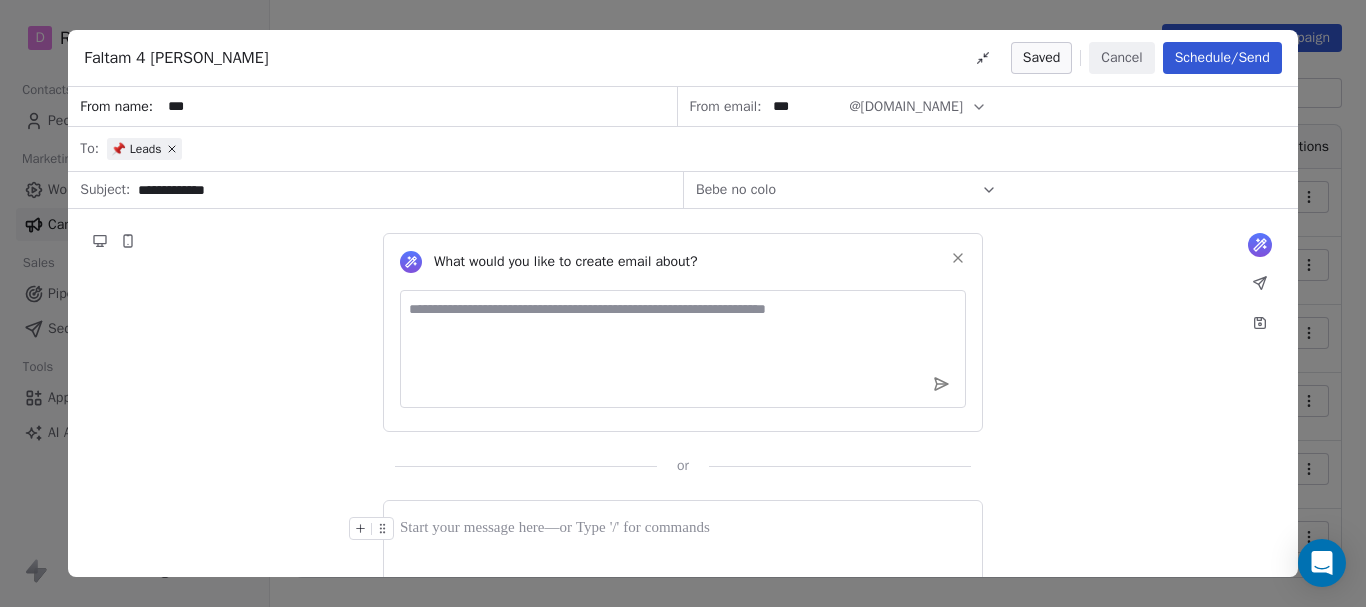 click on "**********" at bounding box center (402, 190) 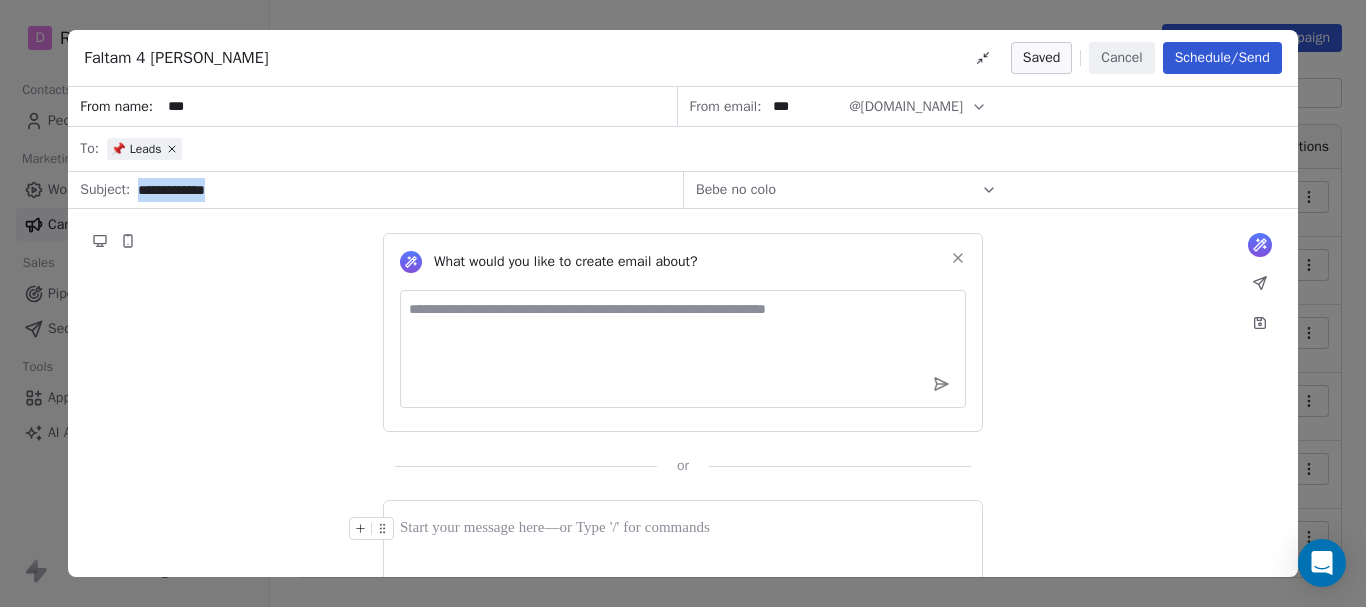 drag, startPoint x: 248, startPoint y: 192, endPoint x: 136, endPoint y: 186, distance: 112.1606 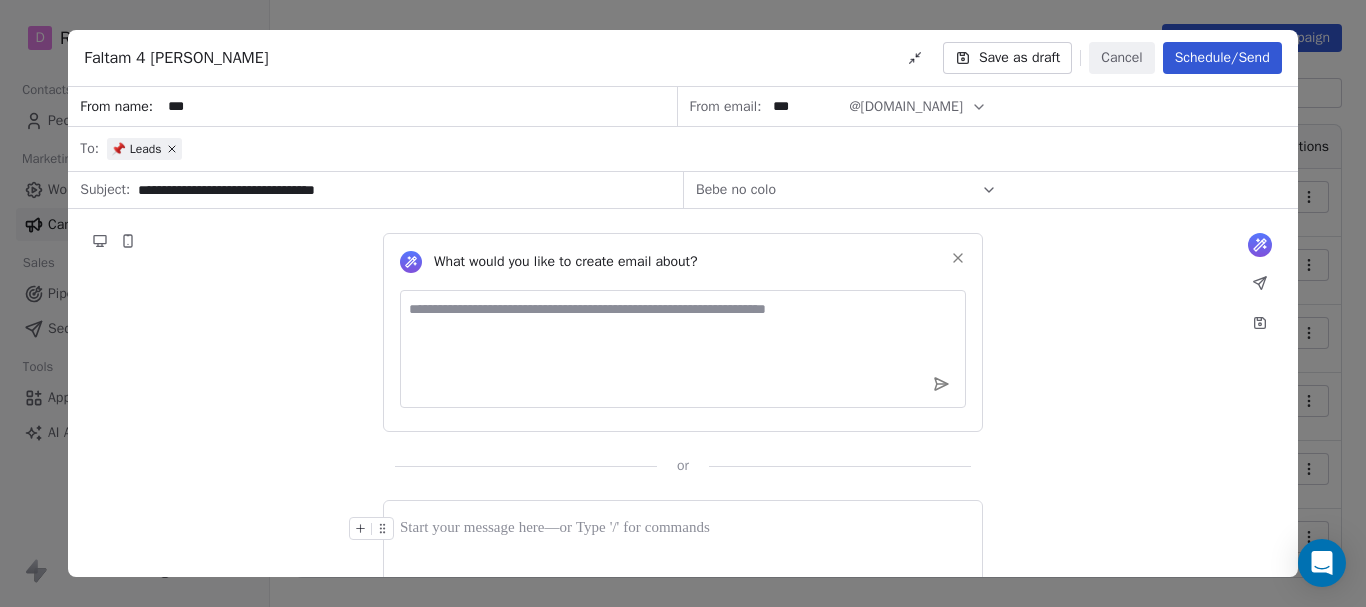 click at bounding box center (683, 529) 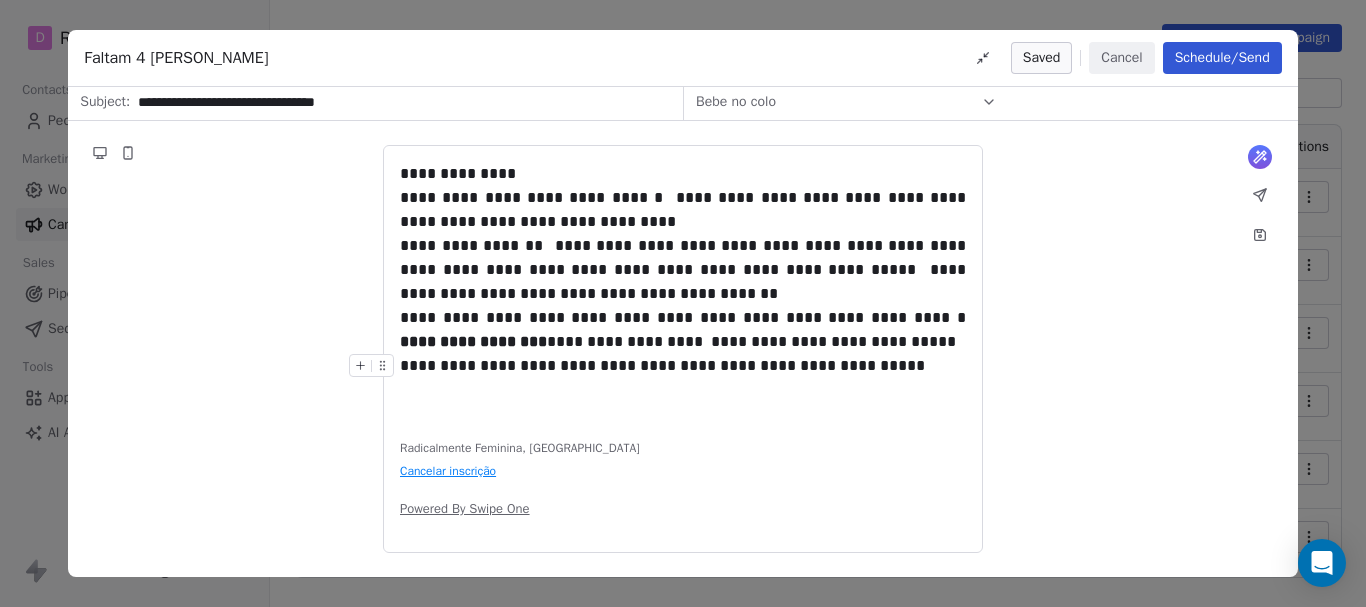 scroll, scrollTop: 0, scrollLeft: 0, axis: both 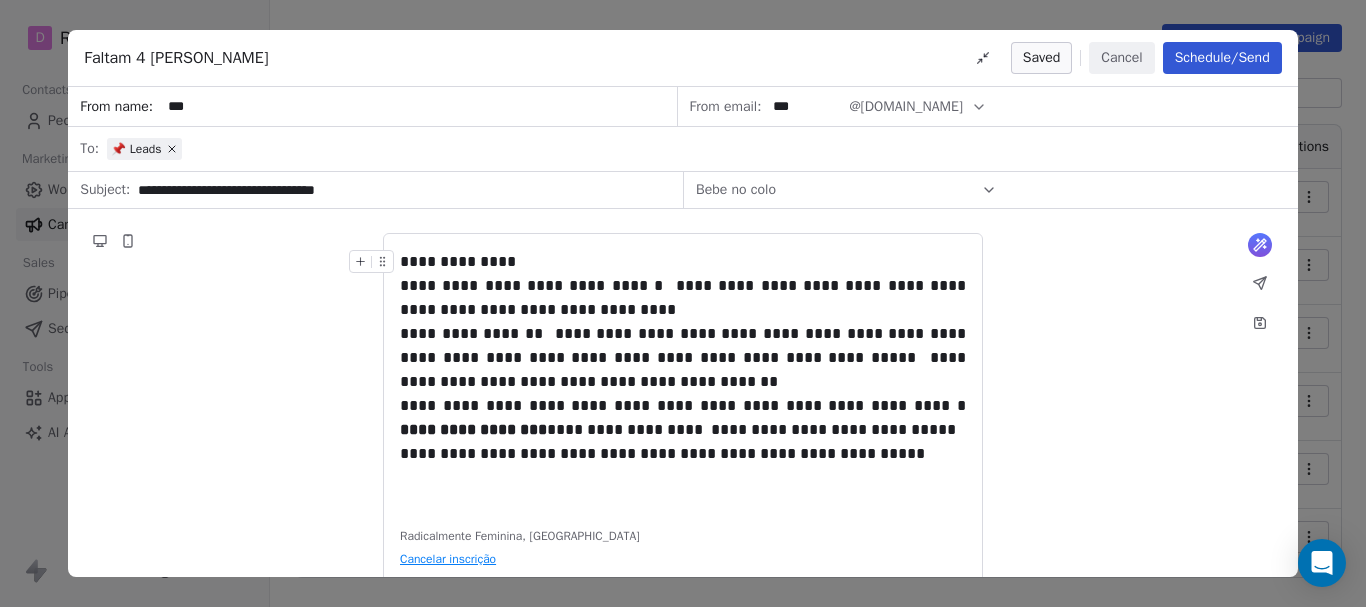 click on "Cancel" at bounding box center [1121, 58] 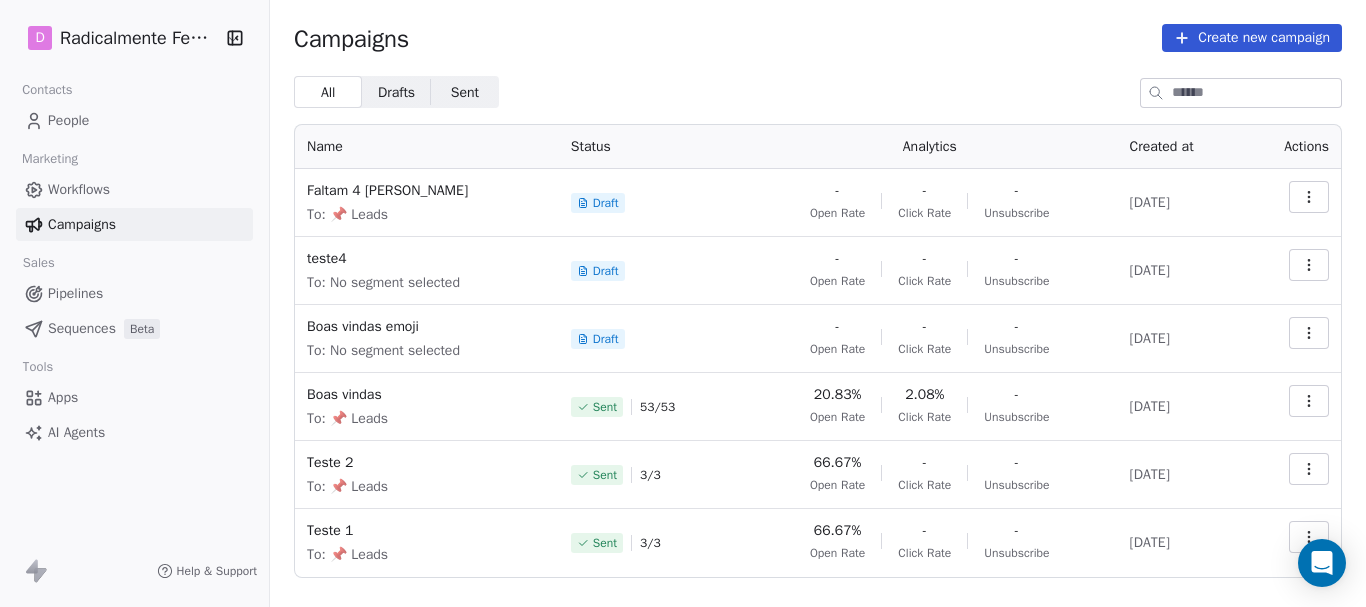 click on "Create new campaign" at bounding box center (1252, 38) 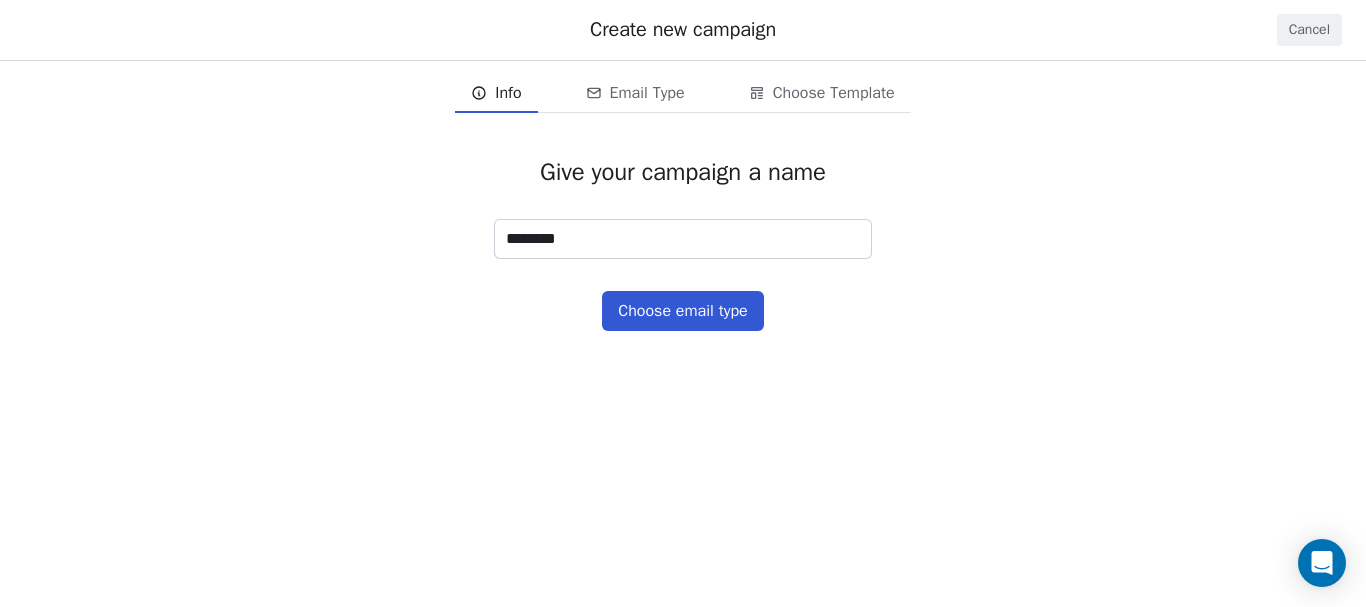 type on "********" 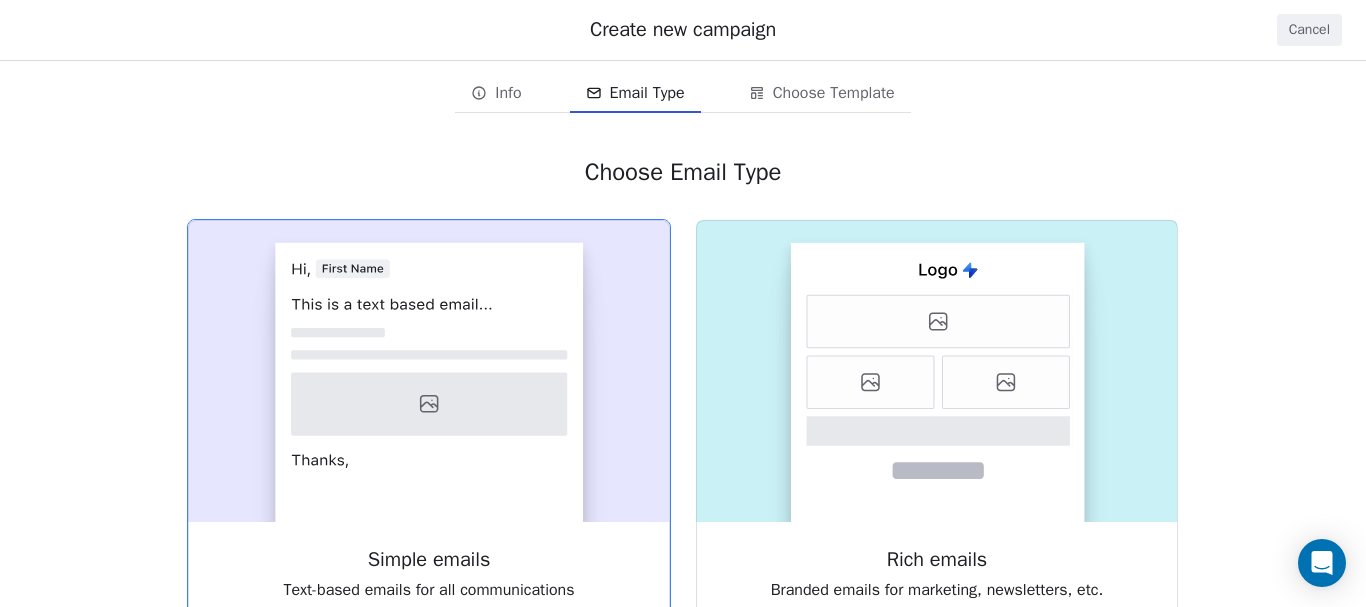 click 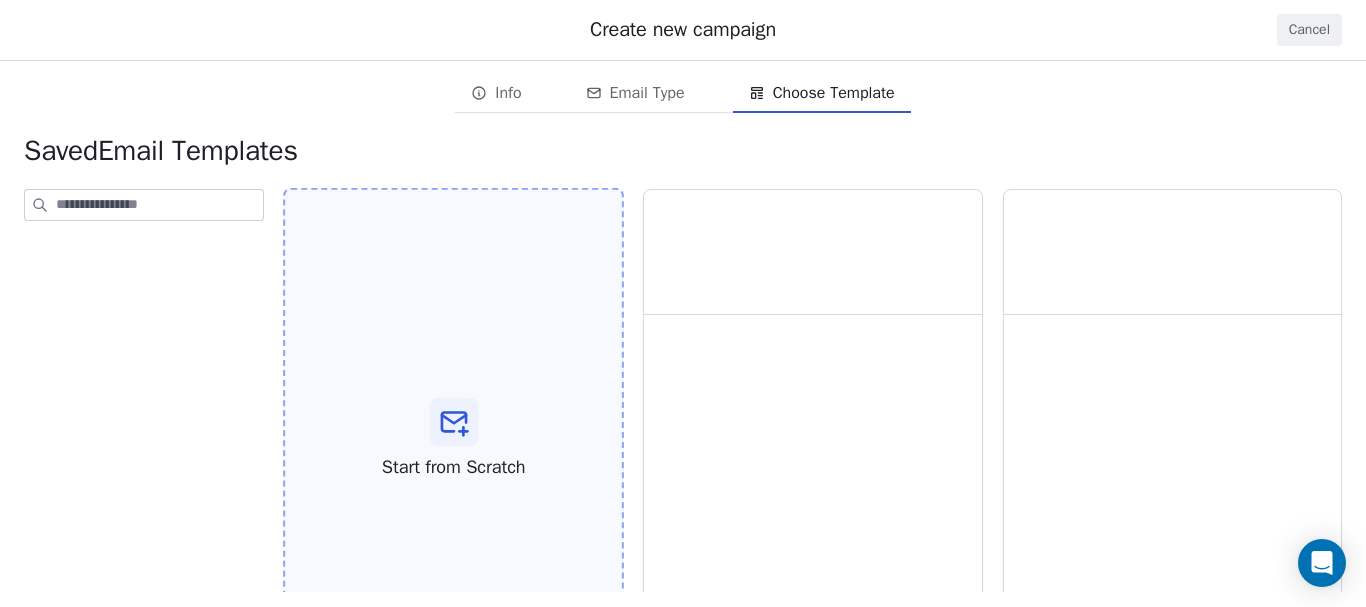 click on "Start from Scratch" at bounding box center (453, 439) 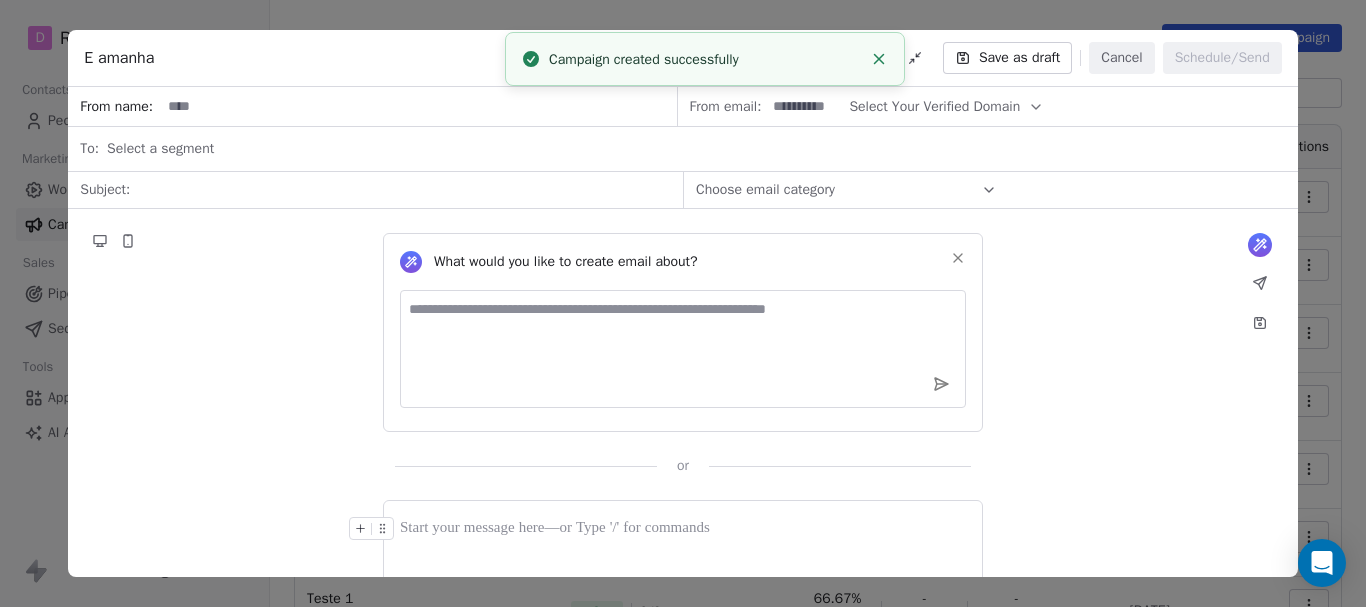 click at bounding box center (400, 190) 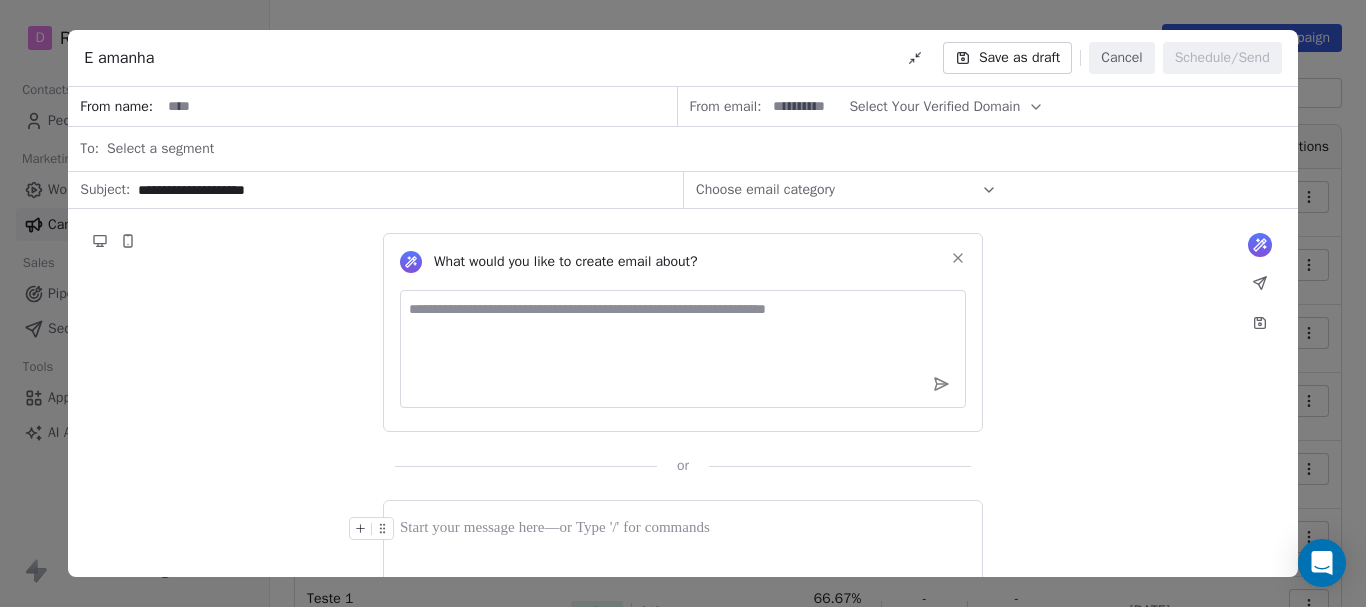click at bounding box center (418, 106) 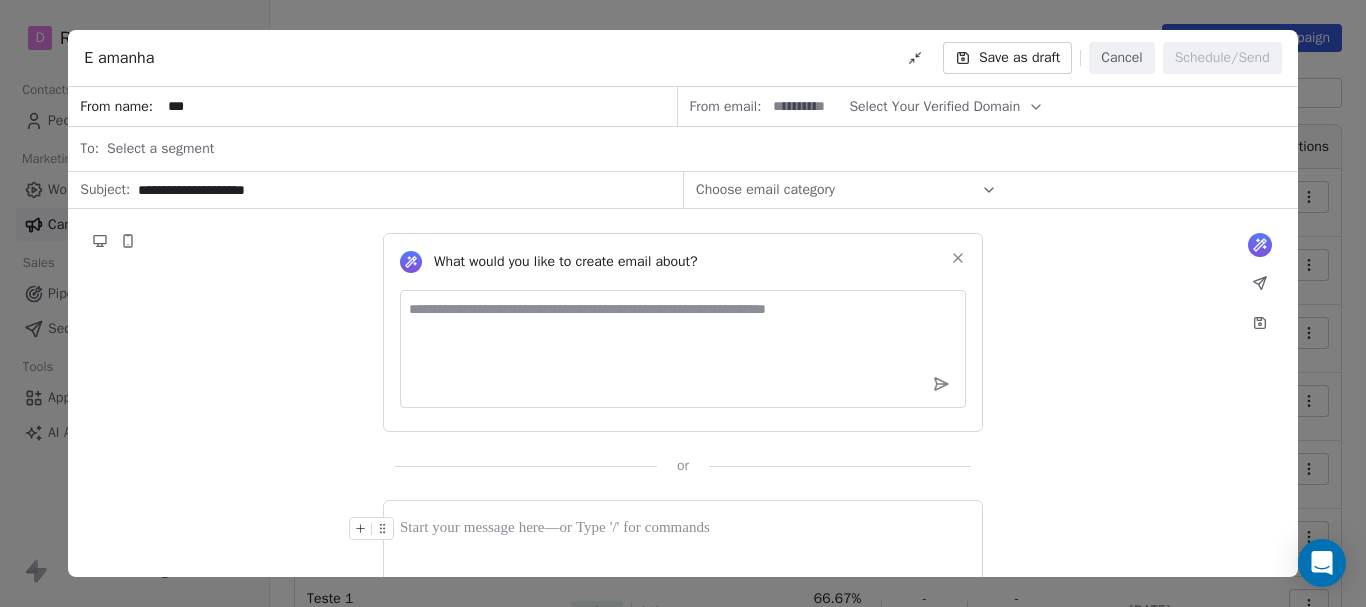 type on "***" 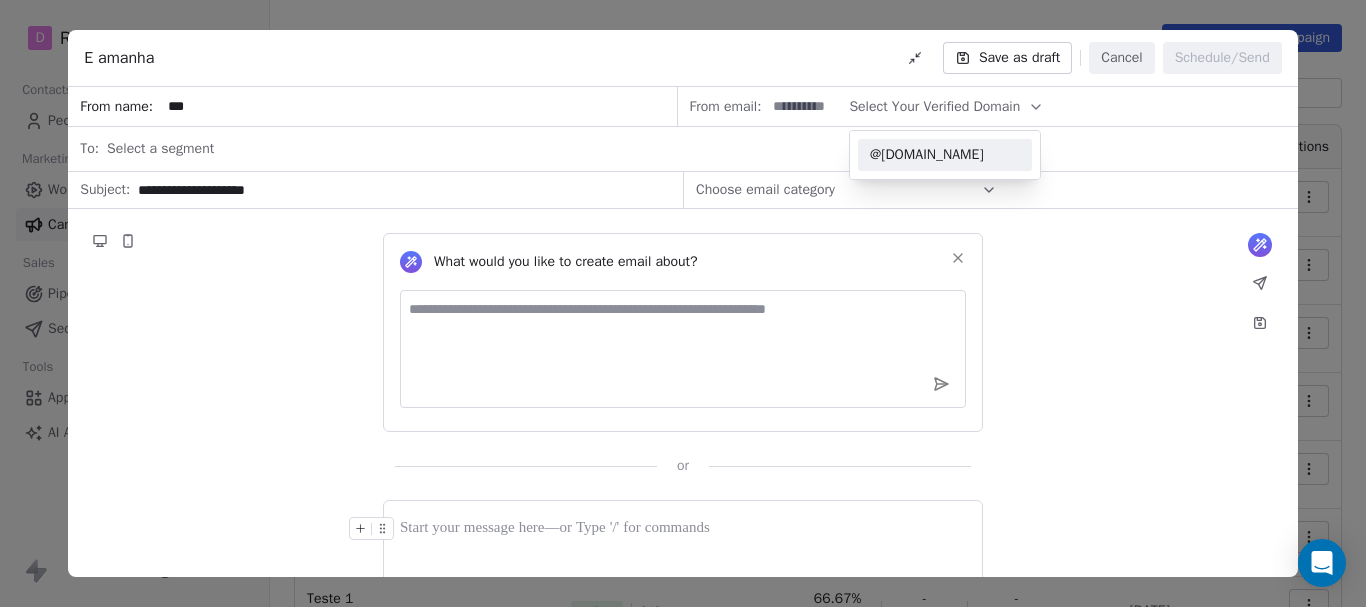 click on "@[DOMAIN_NAME]" at bounding box center [945, 155] 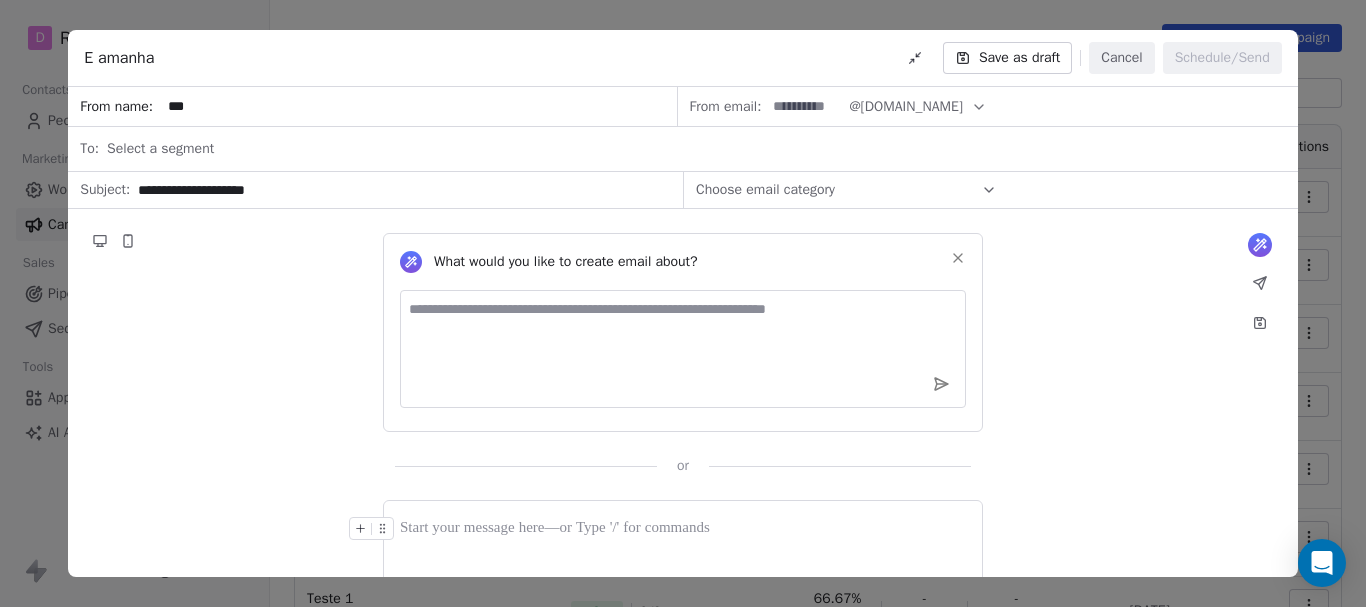click at bounding box center [805, 106] 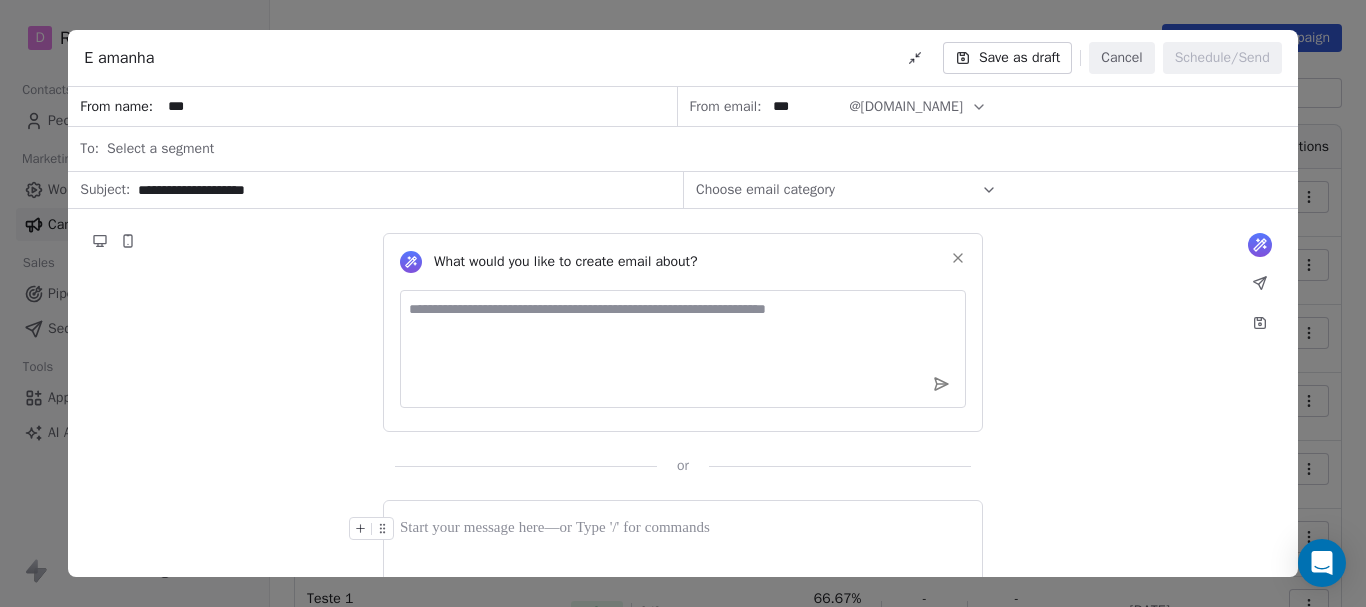 type on "***" 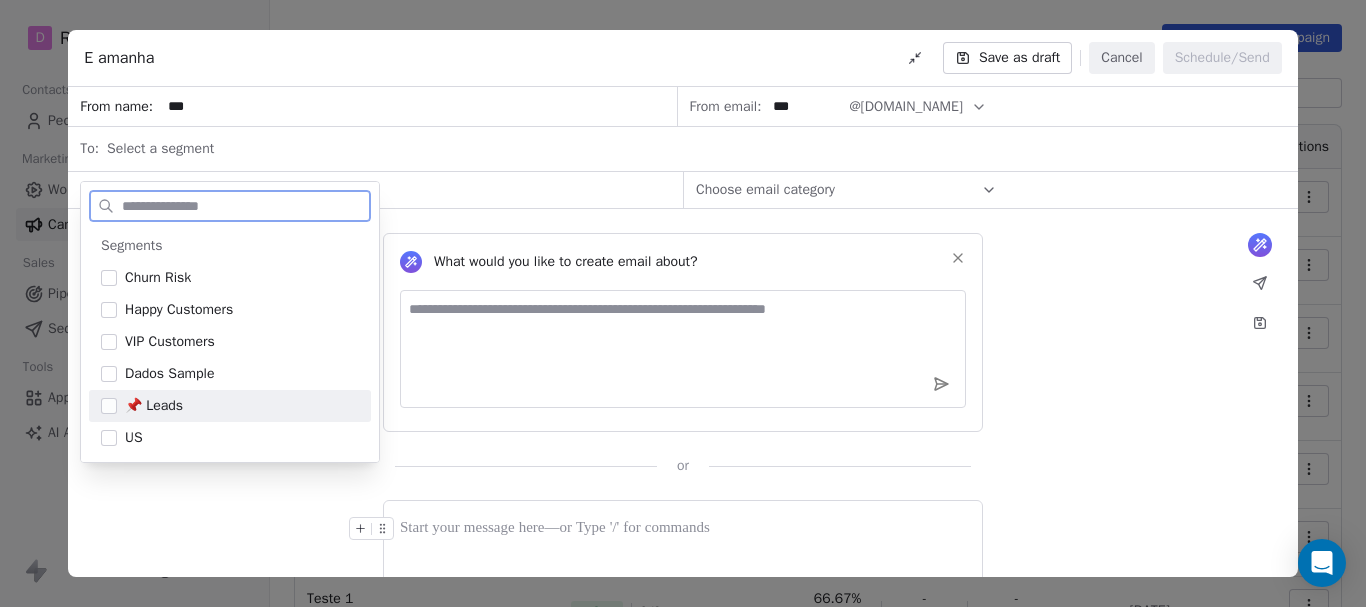 click on "📌 Leads" at bounding box center (154, 406) 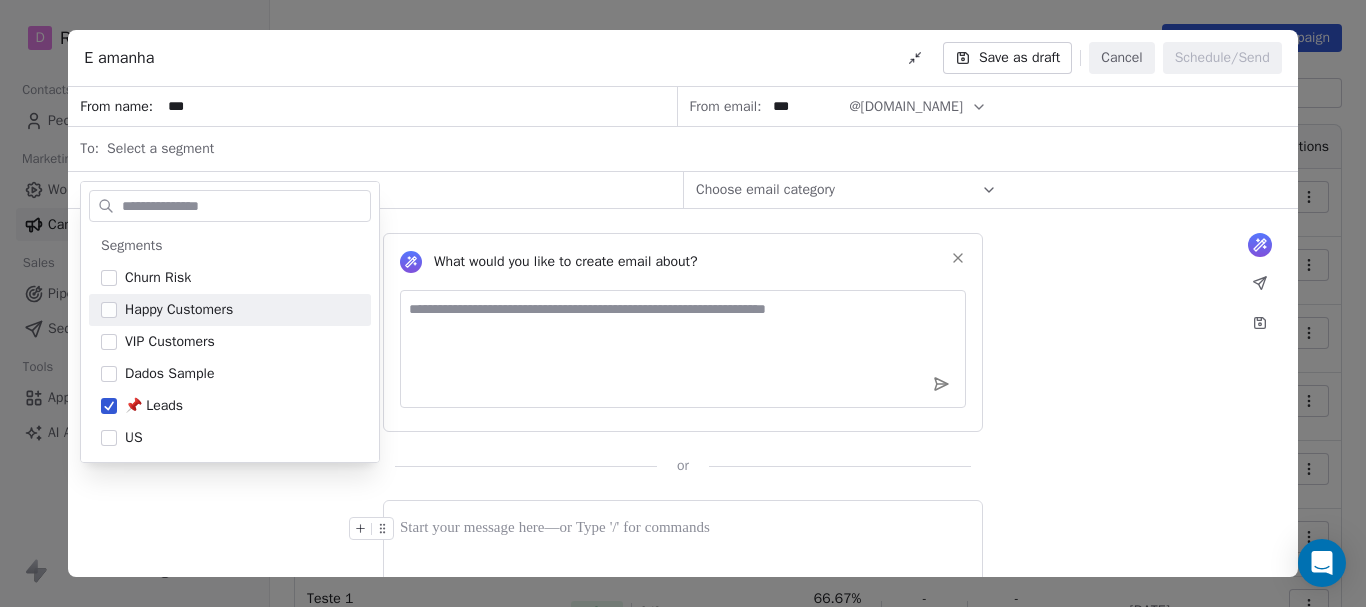click on "Choose email category" at bounding box center [846, 190] 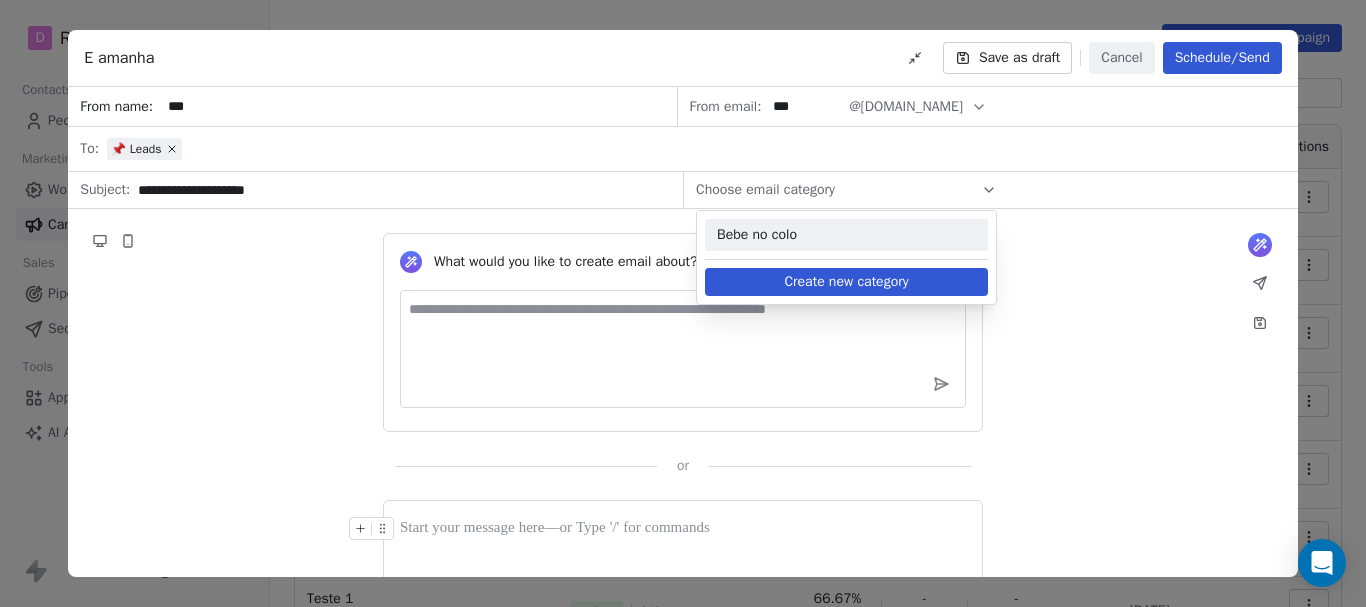 click on "Bebe no colo" at bounding box center (846, 235) 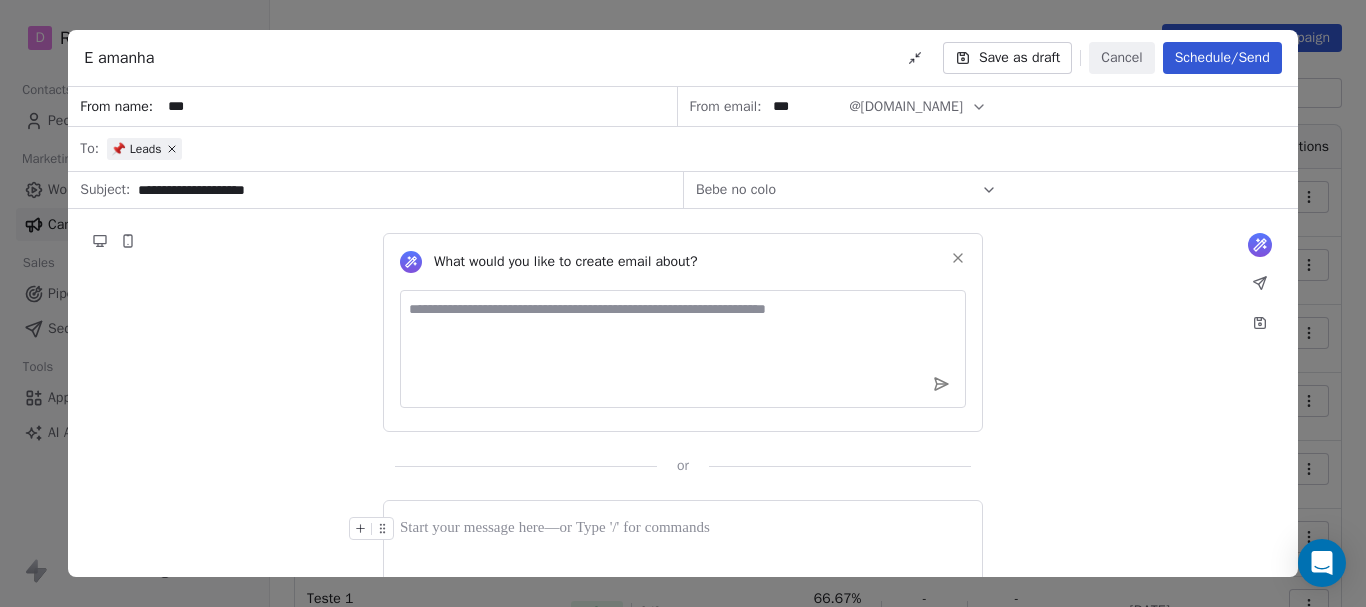 scroll, scrollTop: 100, scrollLeft: 0, axis: vertical 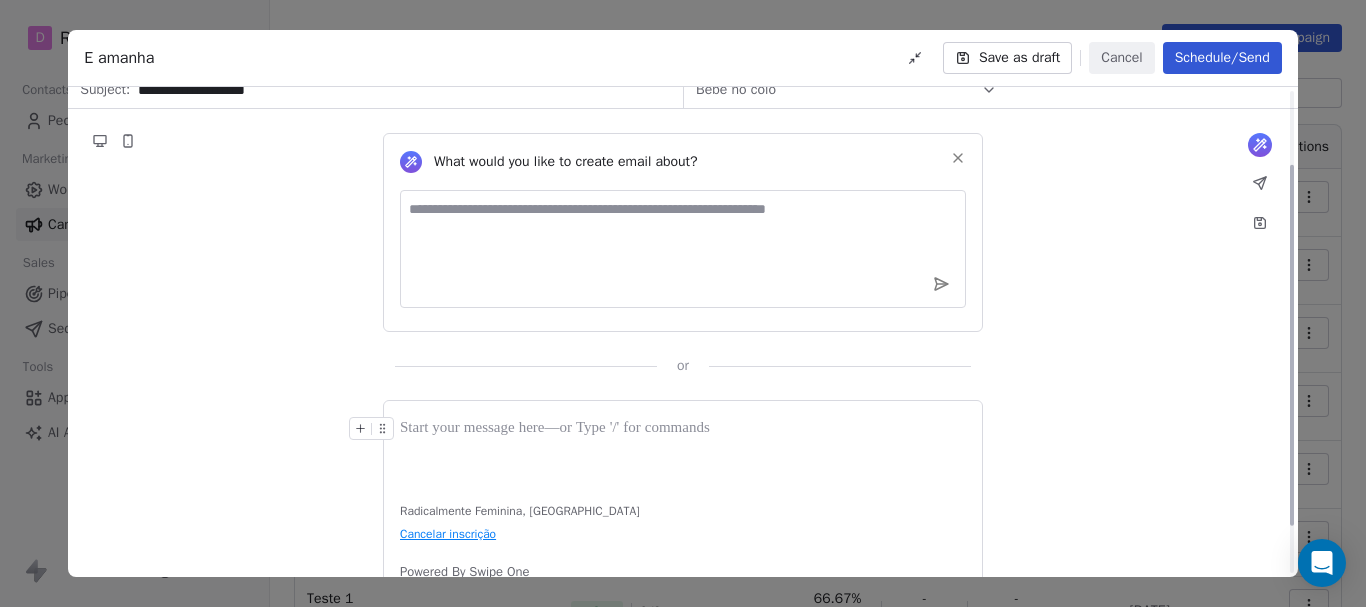 click at bounding box center (683, 450) 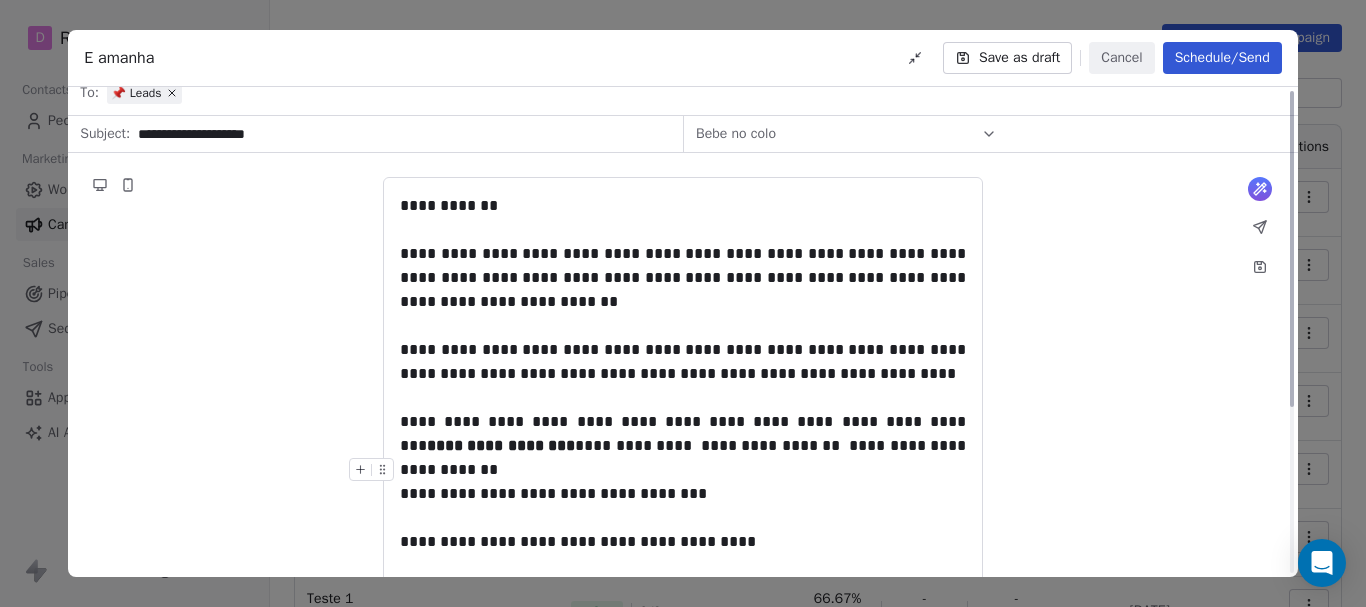 scroll, scrollTop: 0, scrollLeft: 0, axis: both 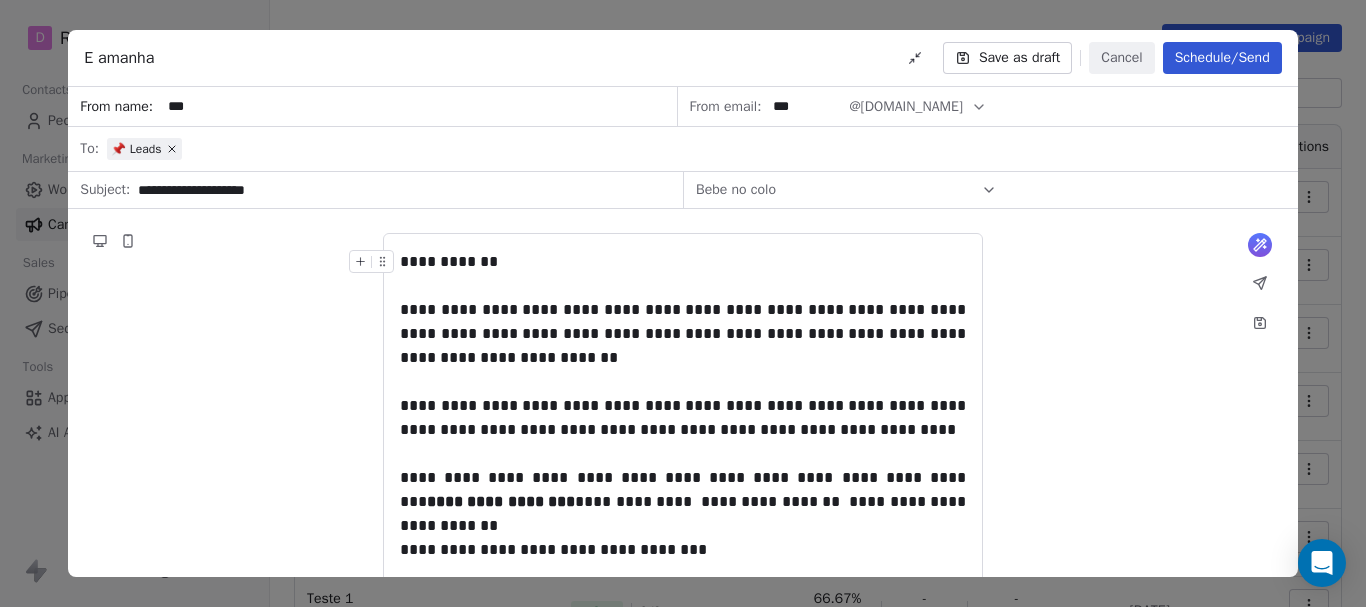 click on "Save as draft" at bounding box center (1007, 58) 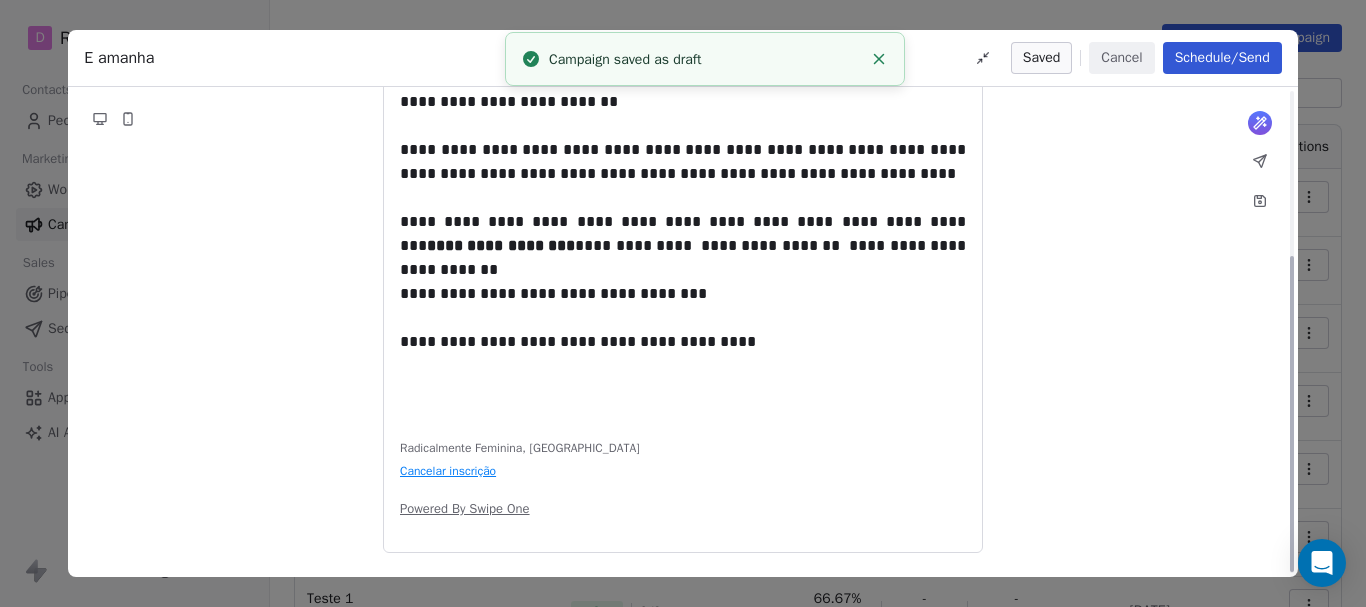 scroll, scrollTop: 0, scrollLeft: 0, axis: both 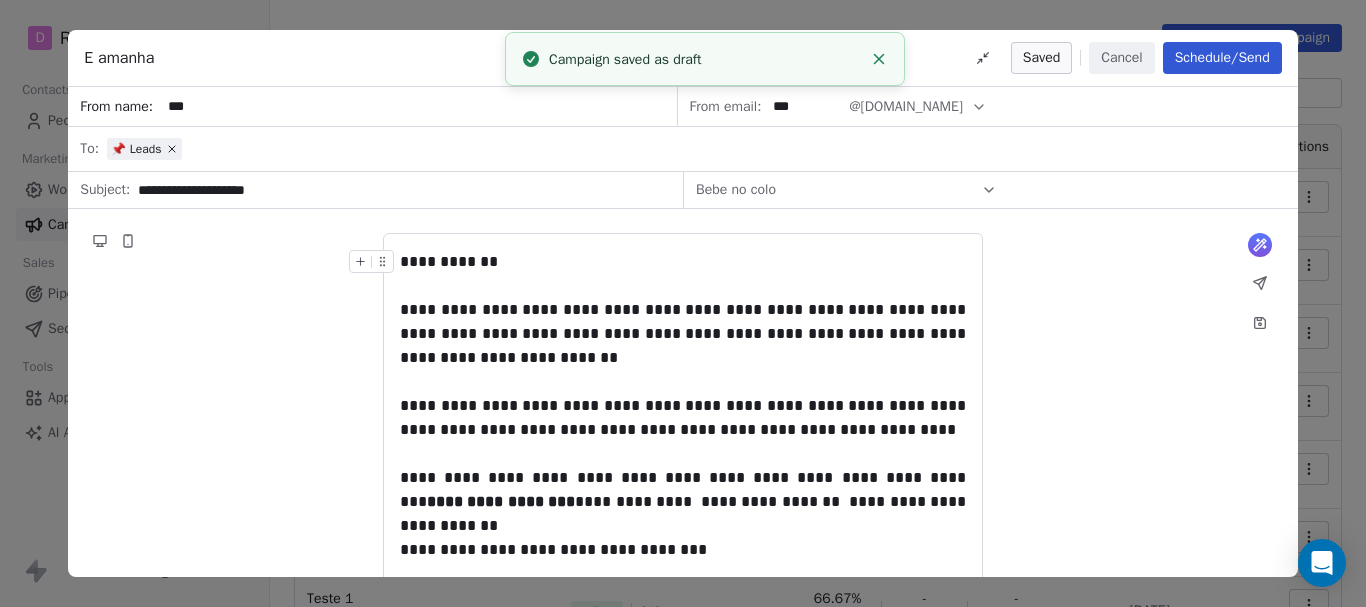 click on "Cancel" at bounding box center [1121, 58] 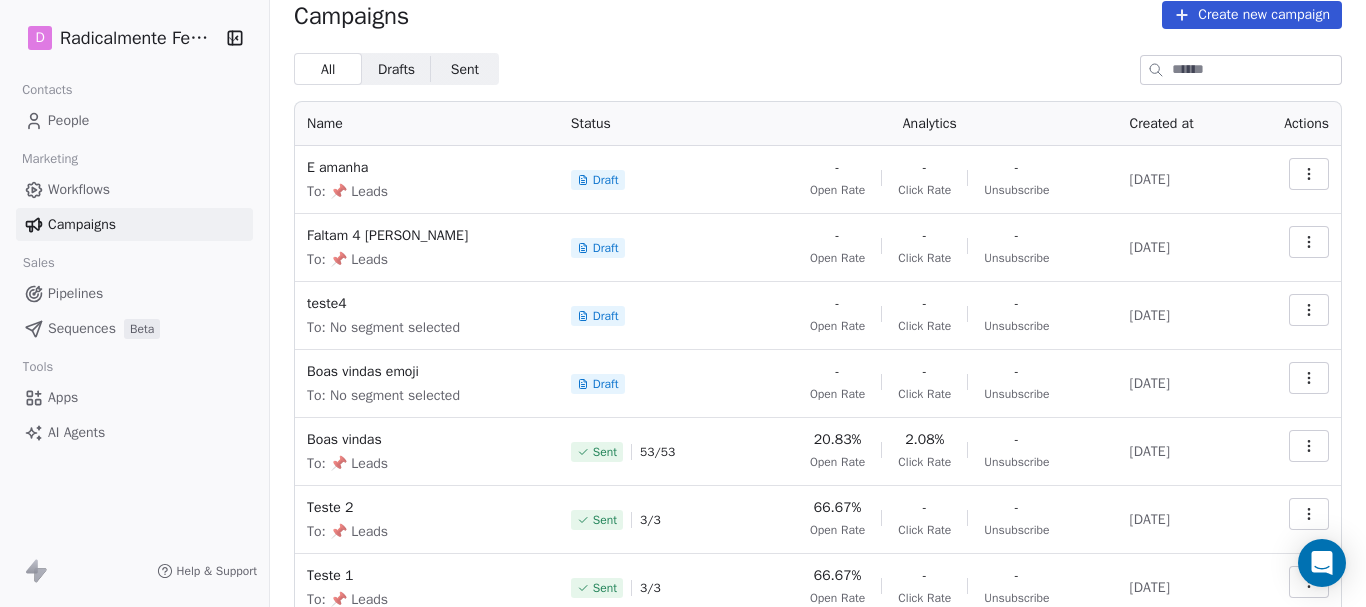 scroll, scrollTop: 0, scrollLeft: 0, axis: both 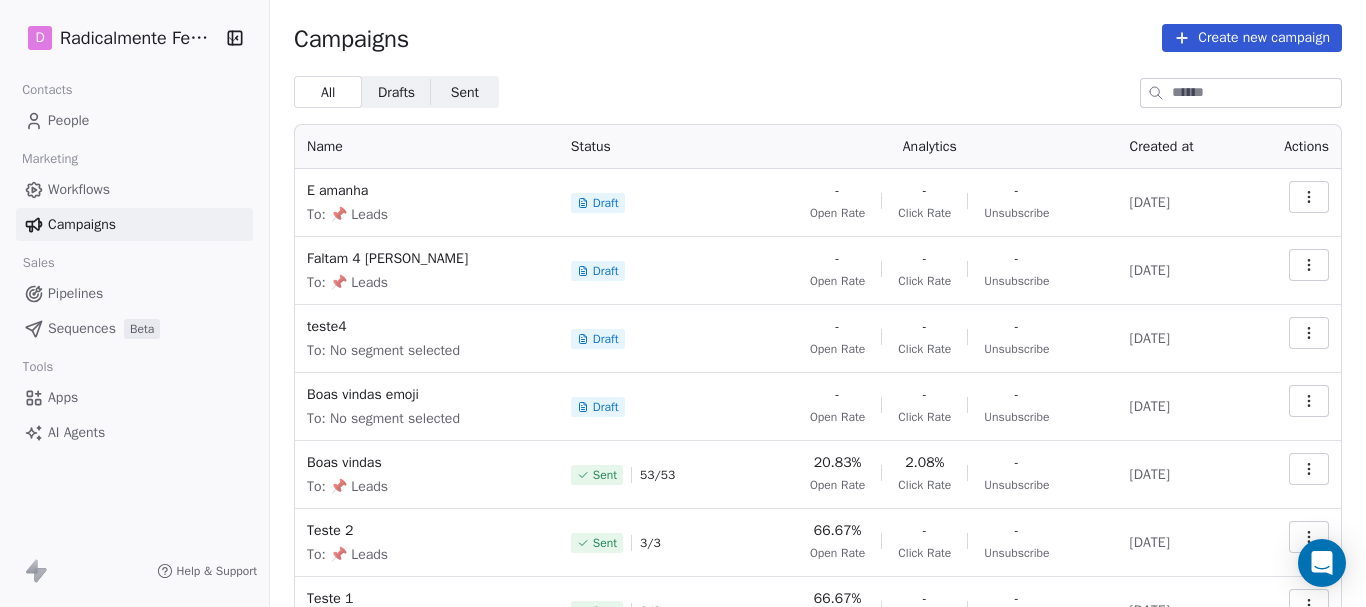 click on "Create new campaign" at bounding box center (1252, 38) 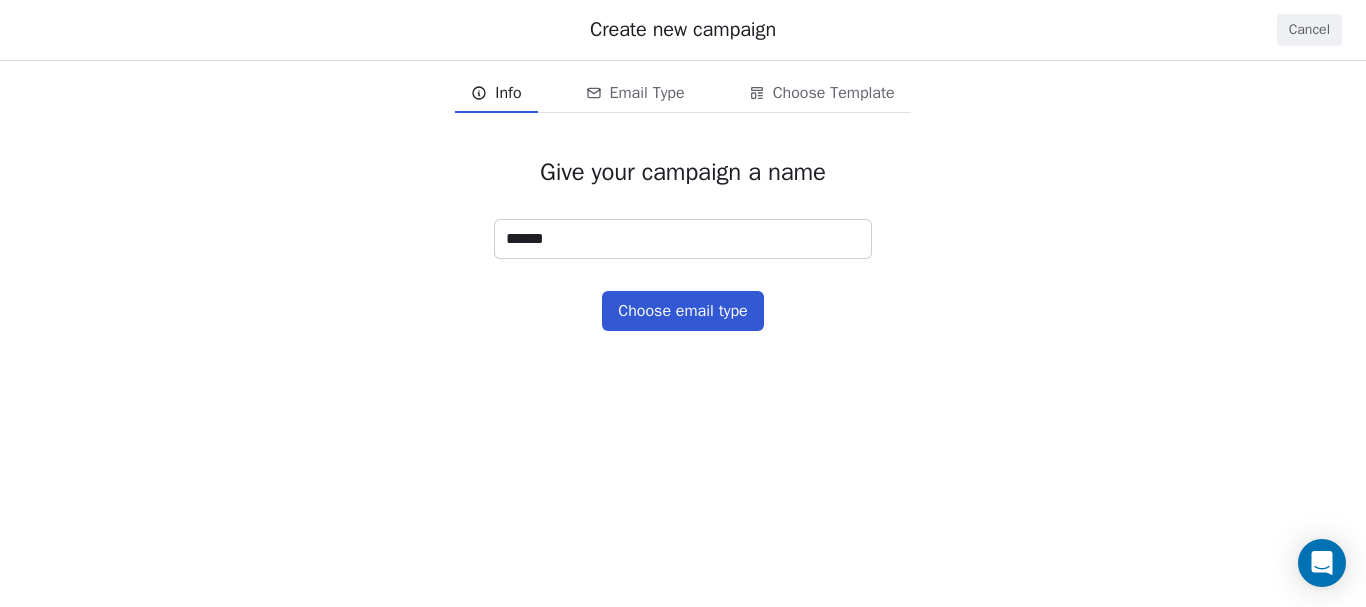 type on "******" 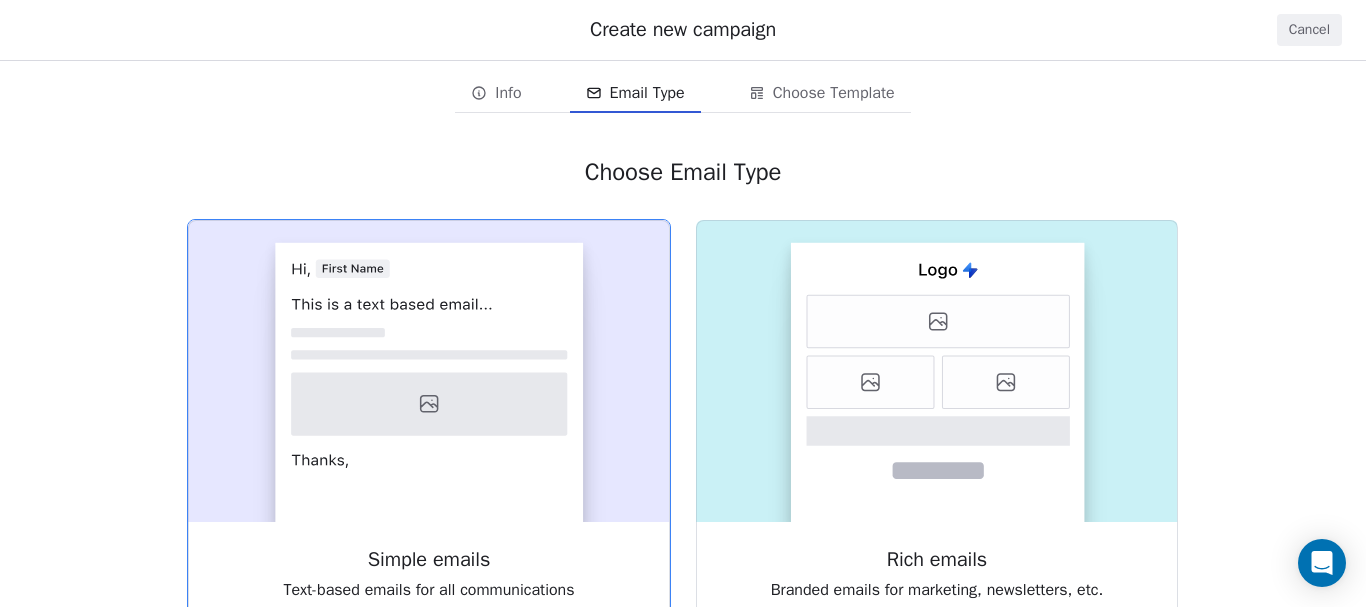 click 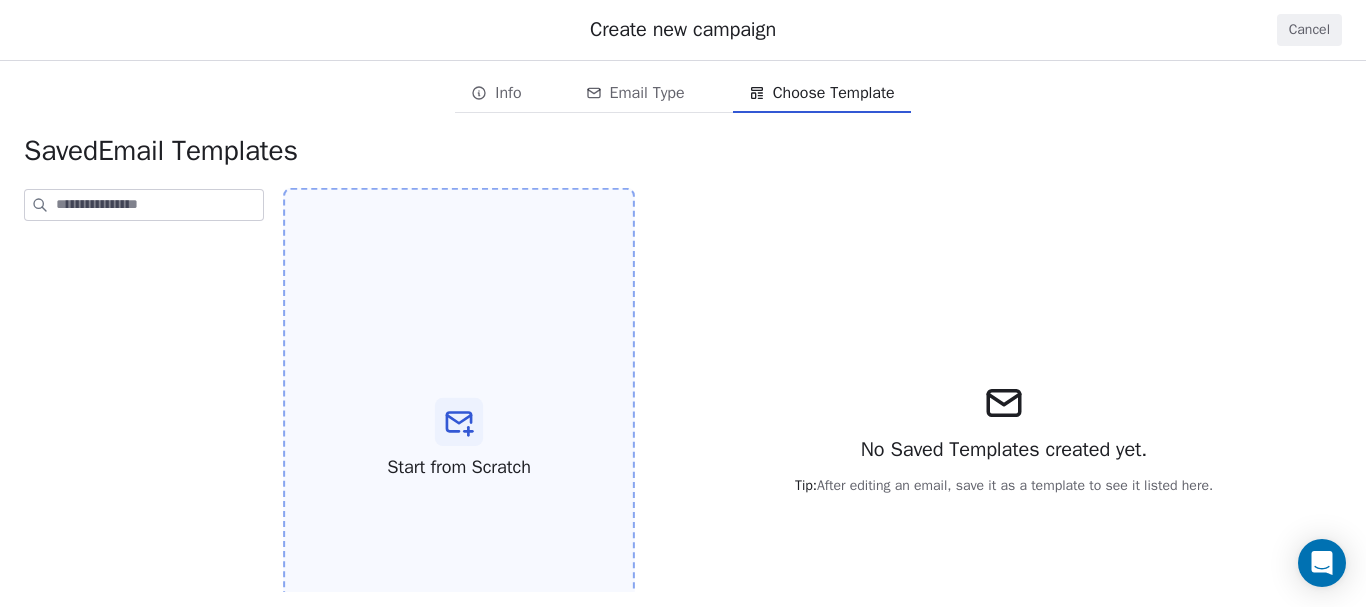 click on "Start from Scratch" at bounding box center (459, 439) 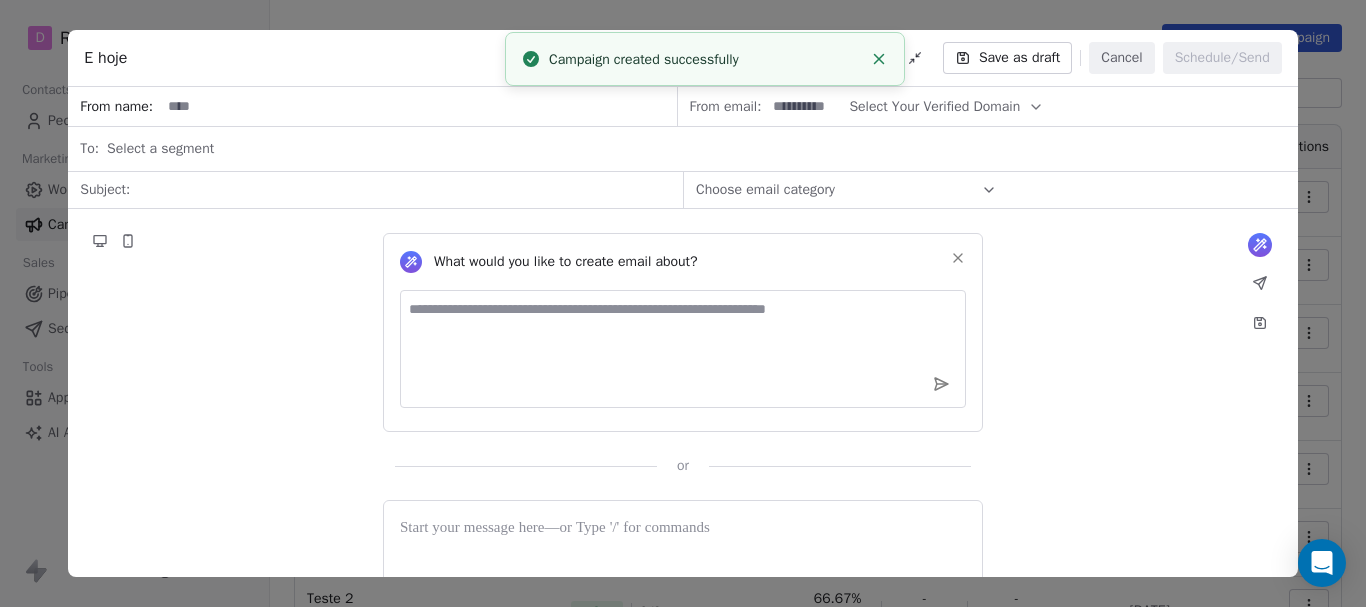 click at bounding box center [418, 106] 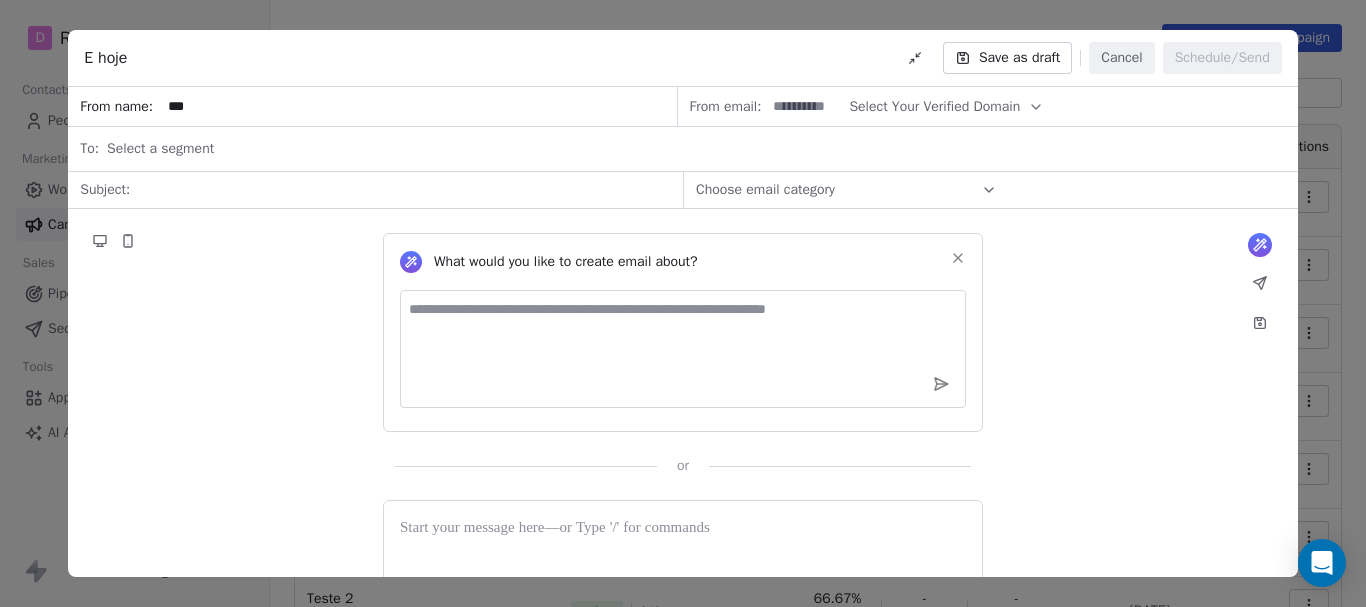 type on "***" 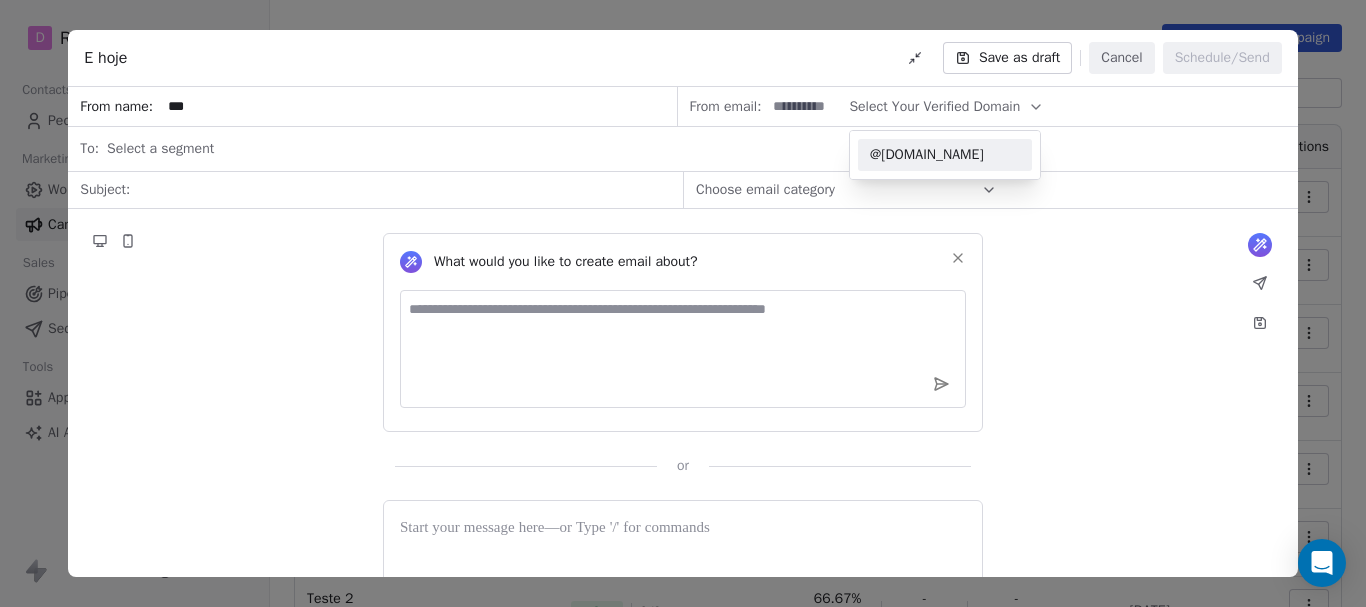 click on "@[DOMAIN_NAME]" at bounding box center (945, 155) 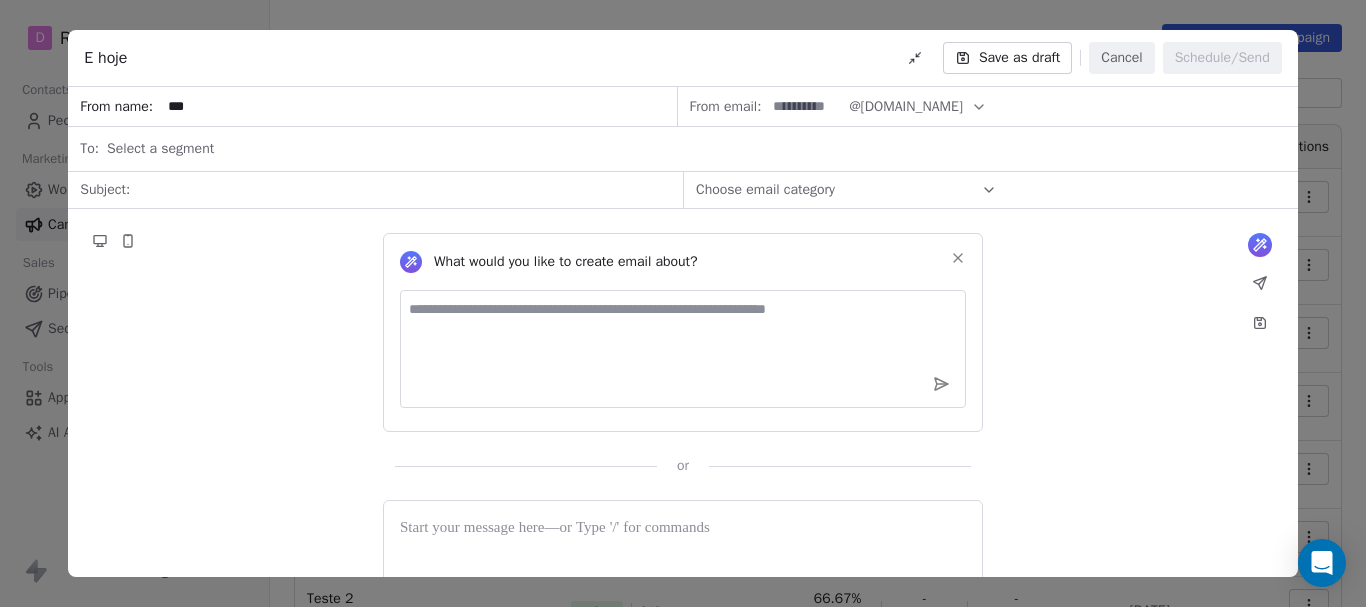 click at bounding box center (805, 106) 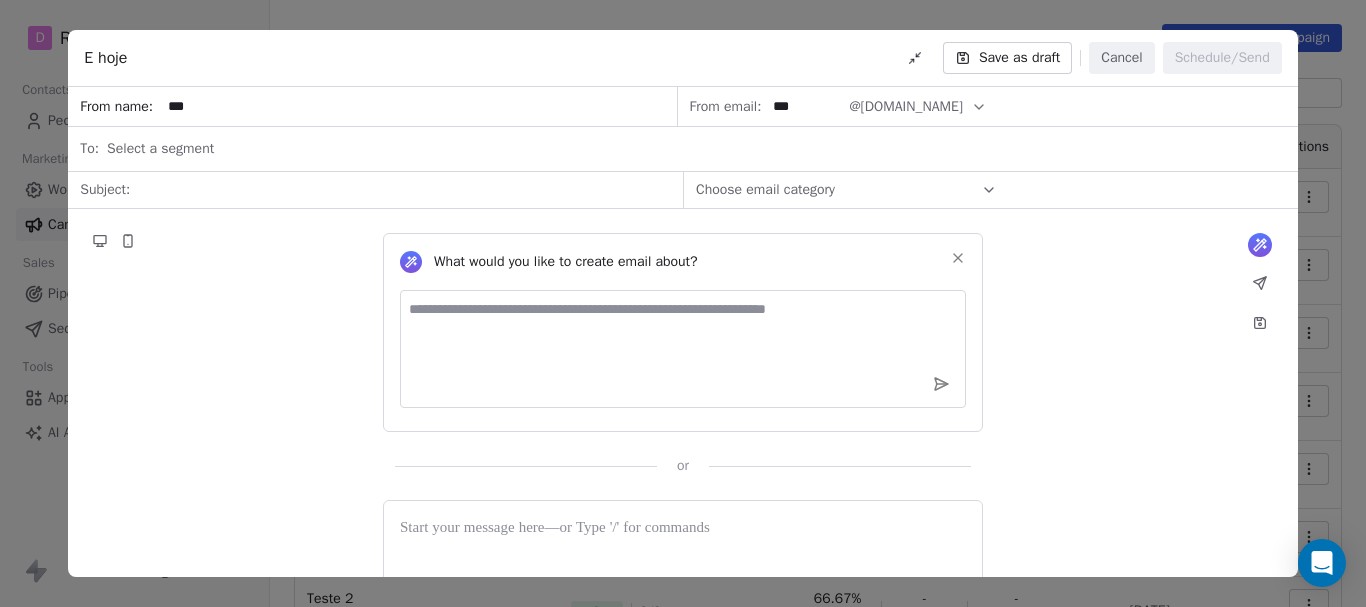 type on "***" 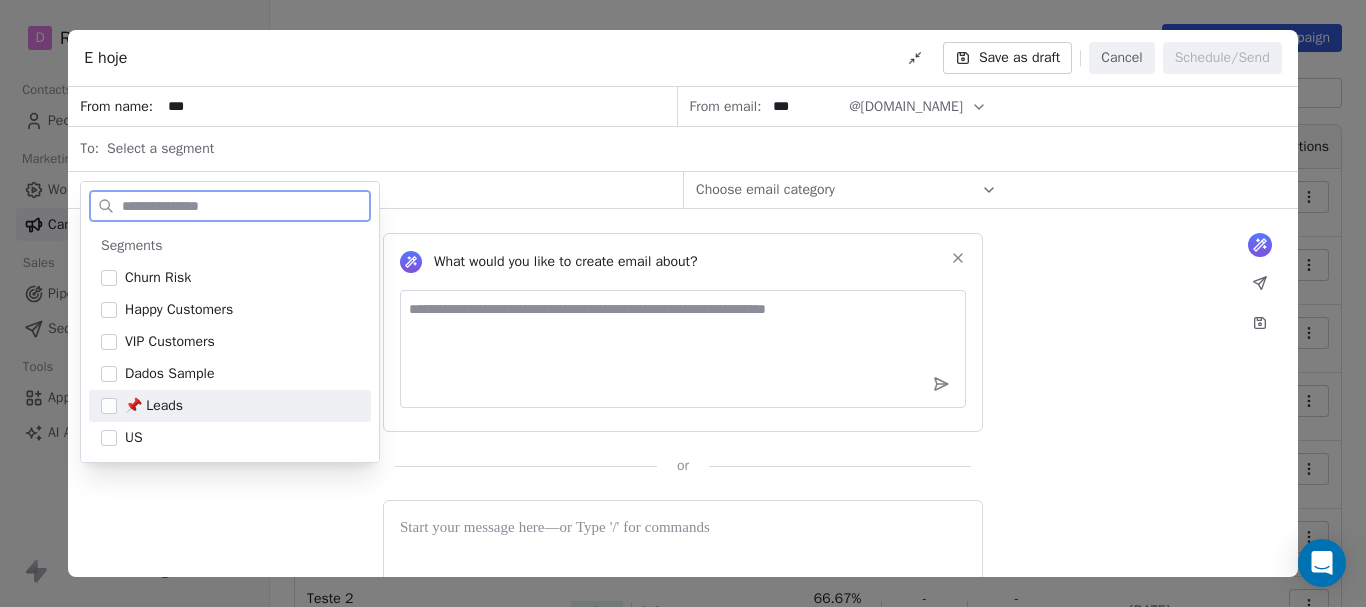 click on "📌 Leads" at bounding box center [154, 406] 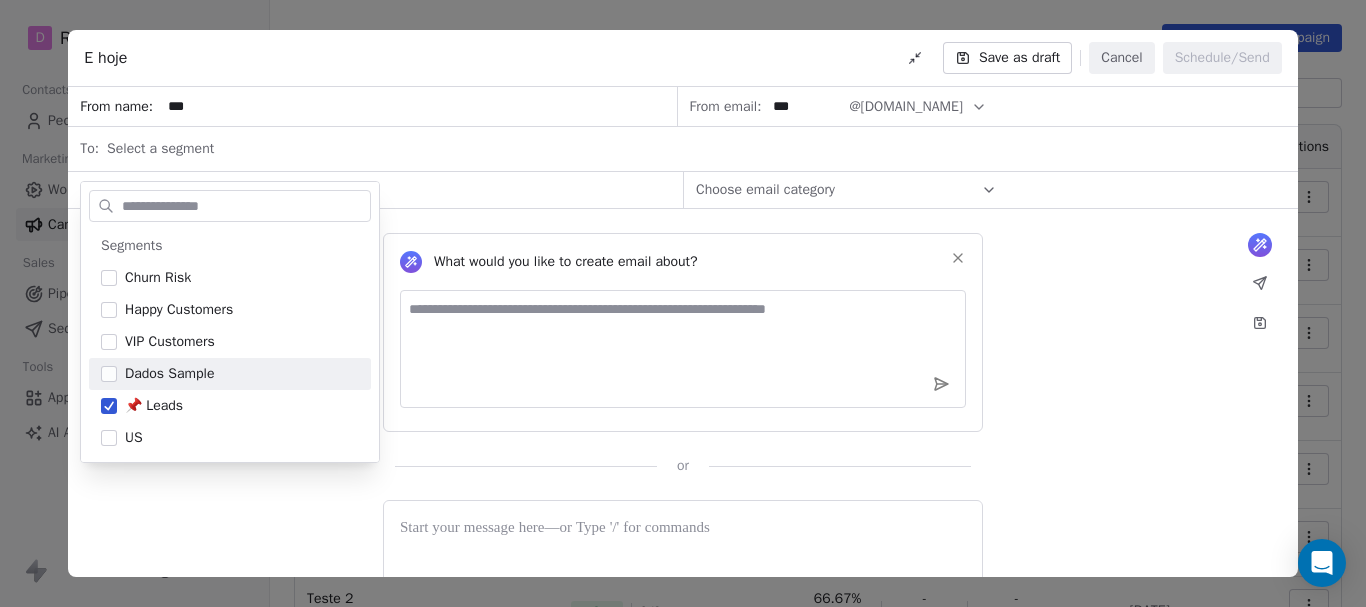 drag, startPoint x: 688, startPoint y: 190, endPoint x: 713, endPoint y: 194, distance: 25.317978 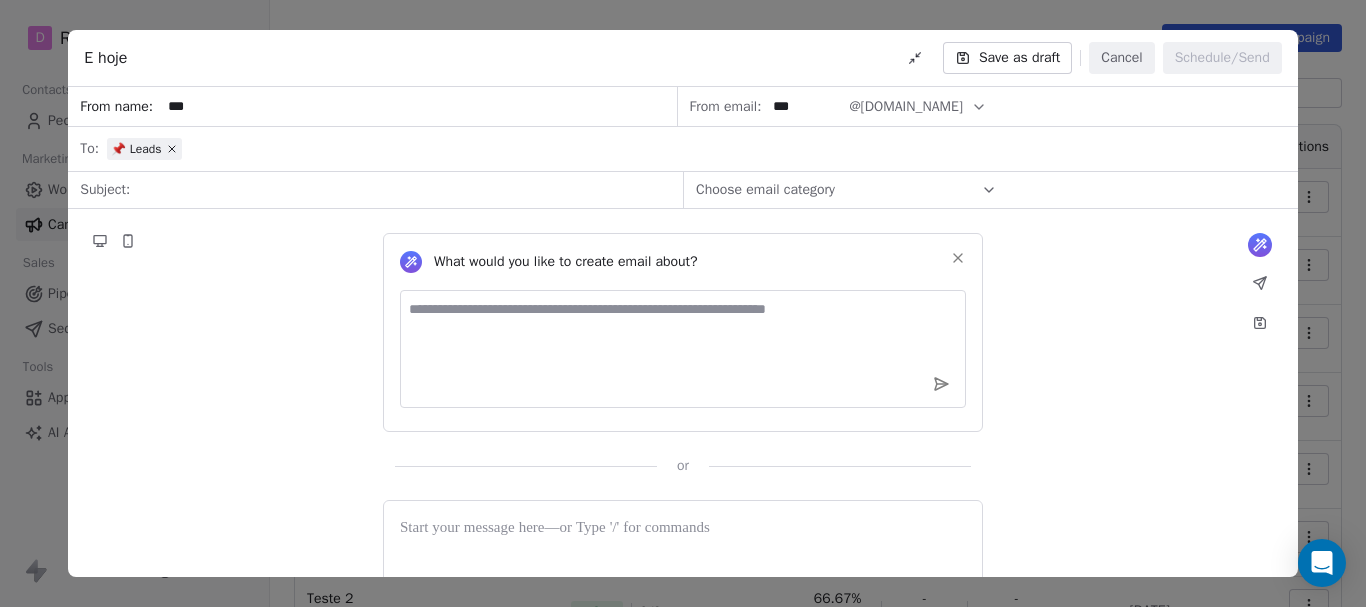 click on "Choose email category" at bounding box center (765, 190) 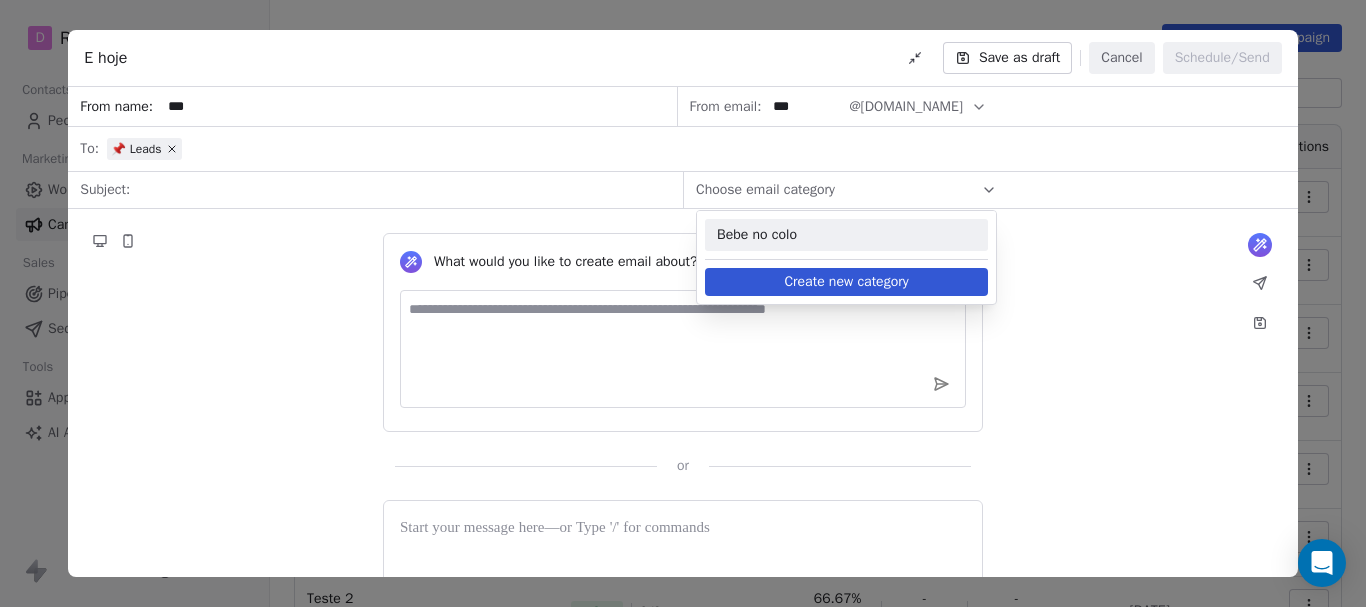 click on "Bebe no colo" at bounding box center (846, 235) 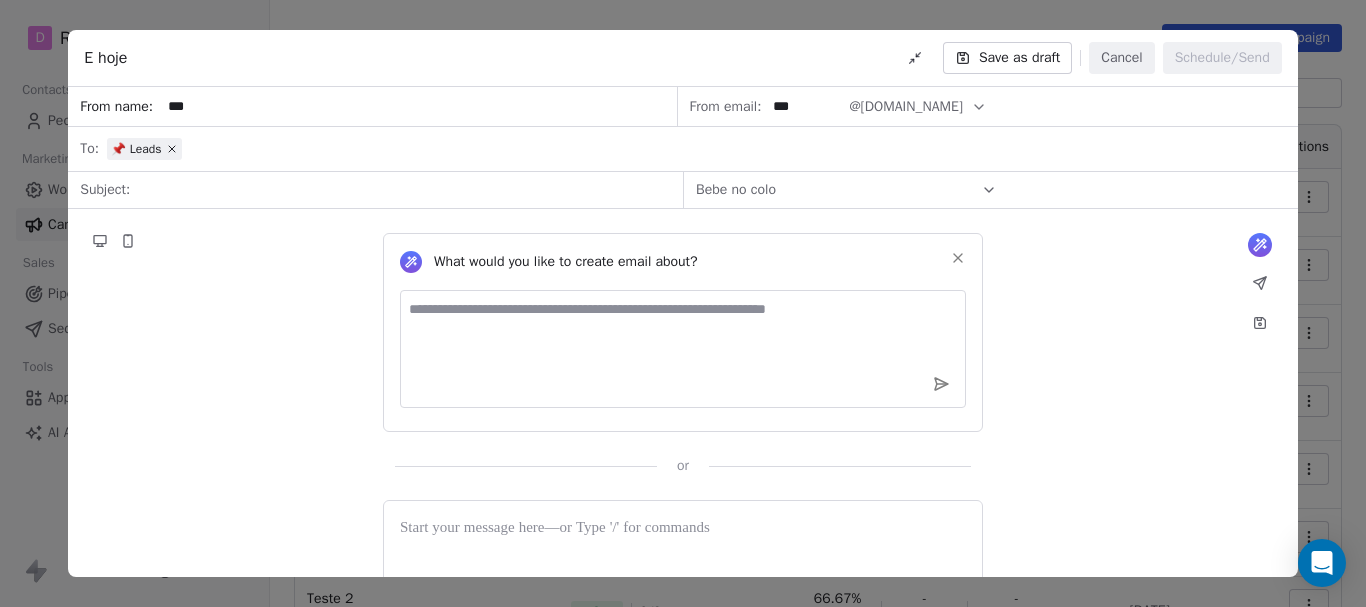 click on "Subject:" at bounding box center [375, 190] 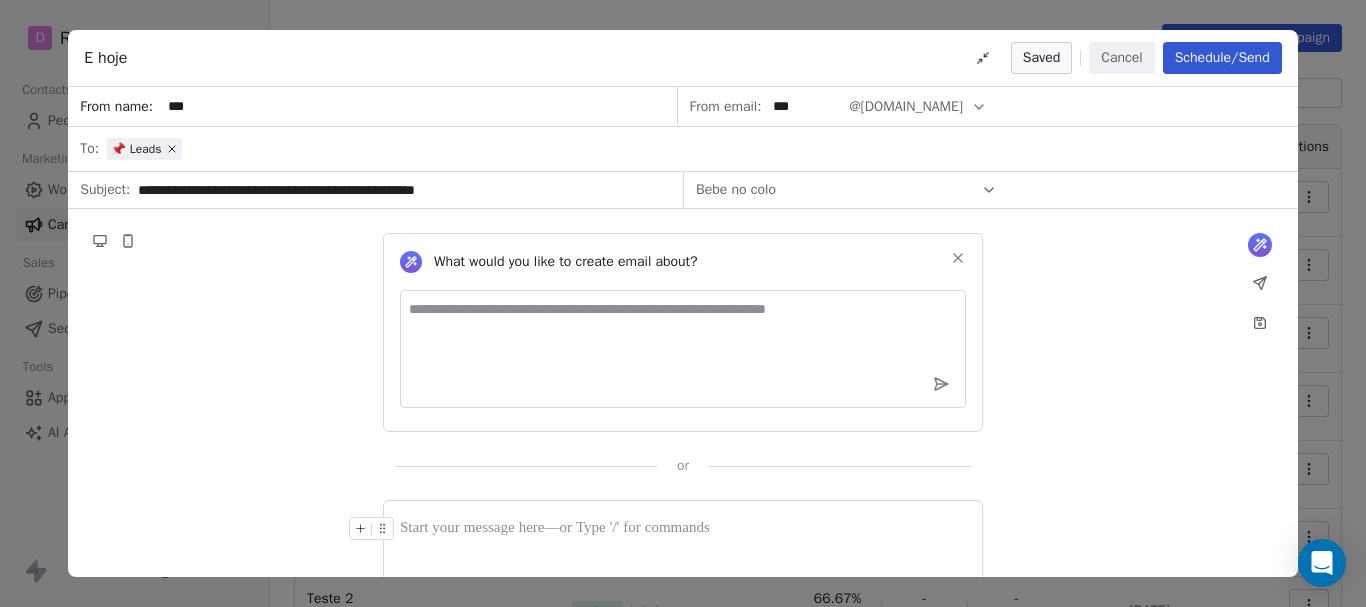 click at bounding box center [683, 550] 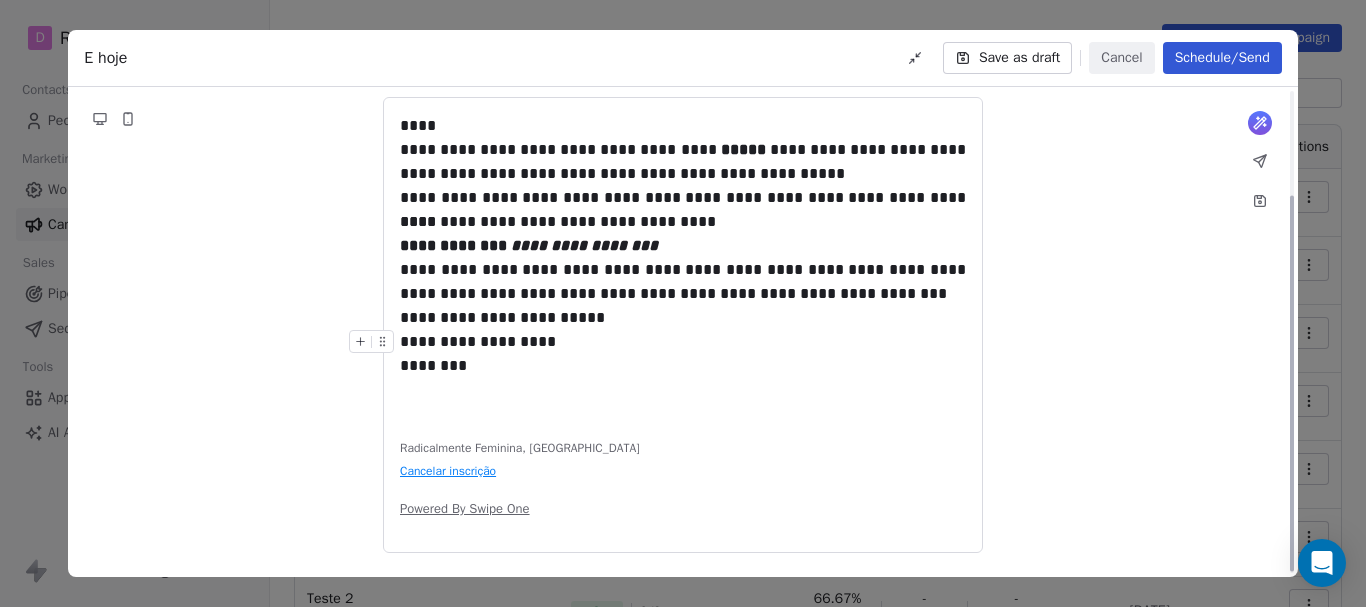 scroll, scrollTop: 0, scrollLeft: 0, axis: both 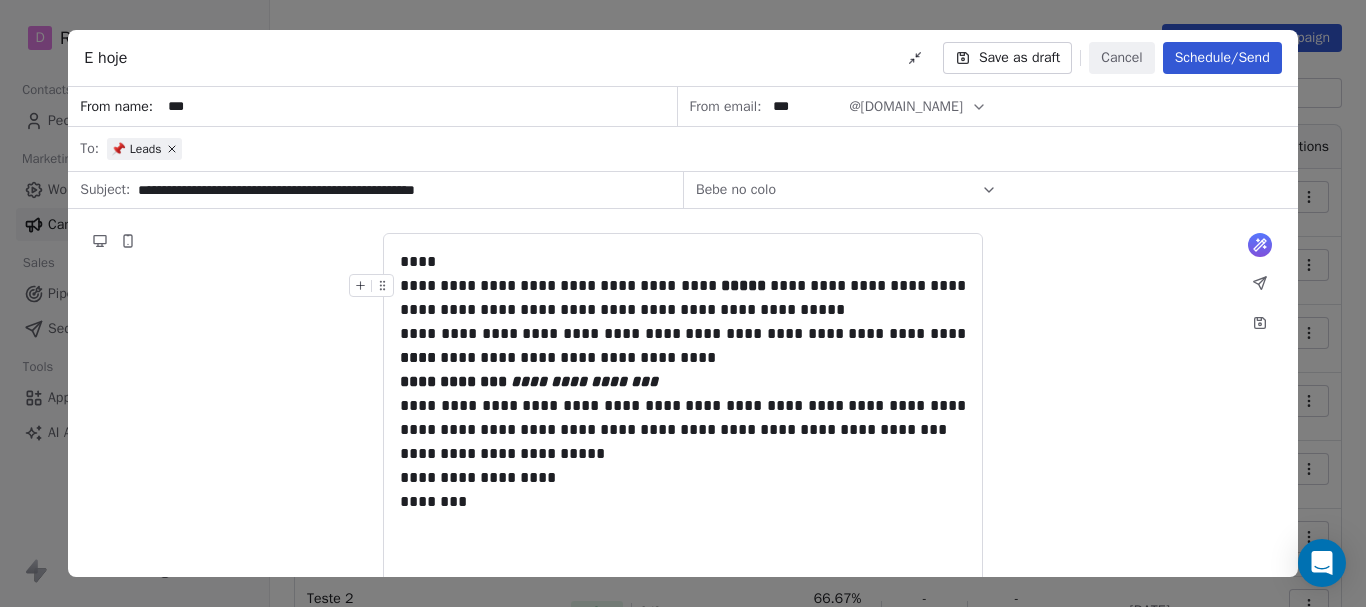 click on "Save as draft" at bounding box center (1007, 58) 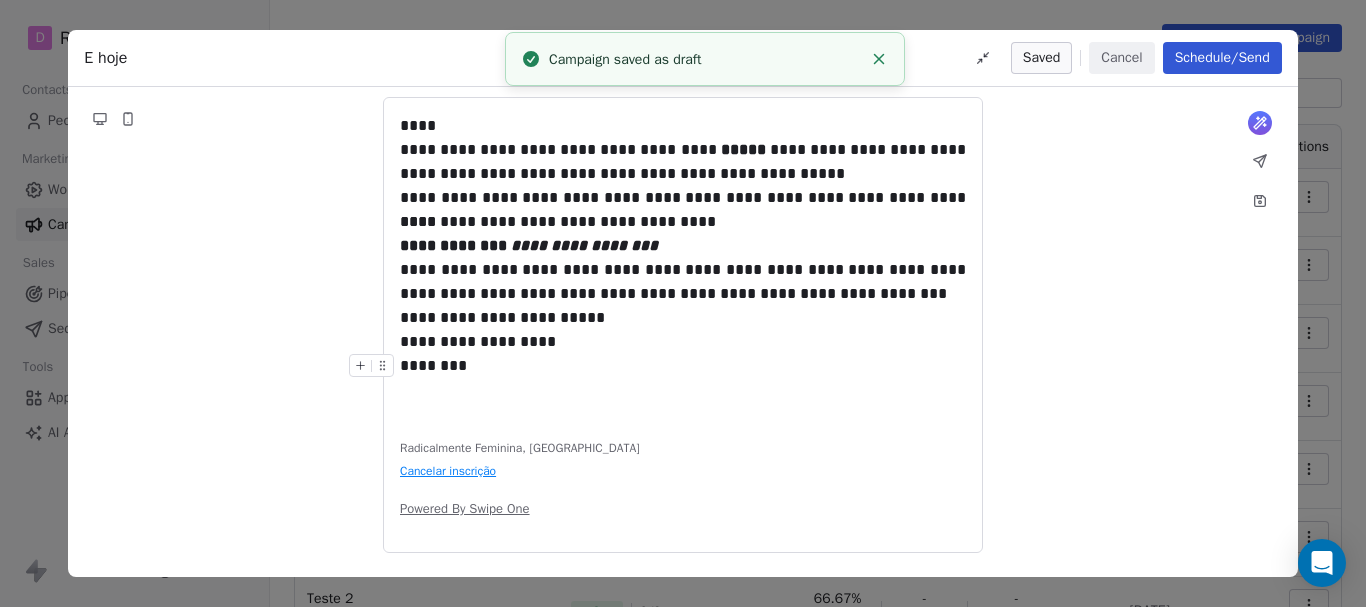 scroll, scrollTop: 0, scrollLeft: 0, axis: both 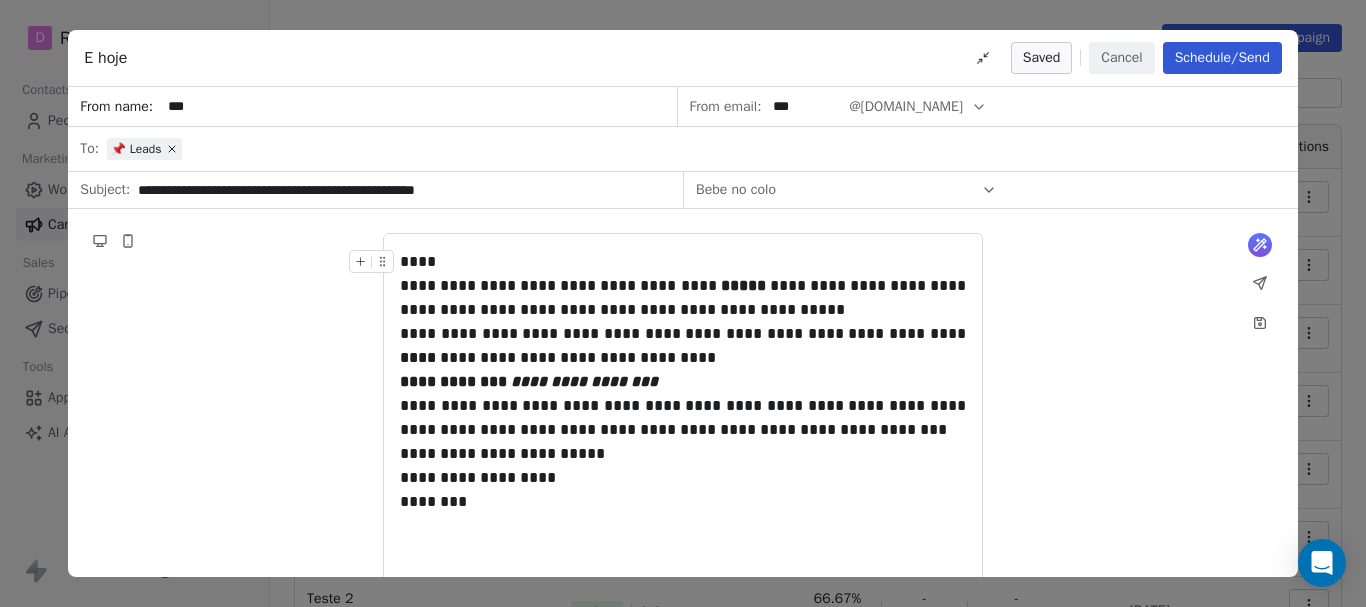 click on "Cancel" at bounding box center [1121, 58] 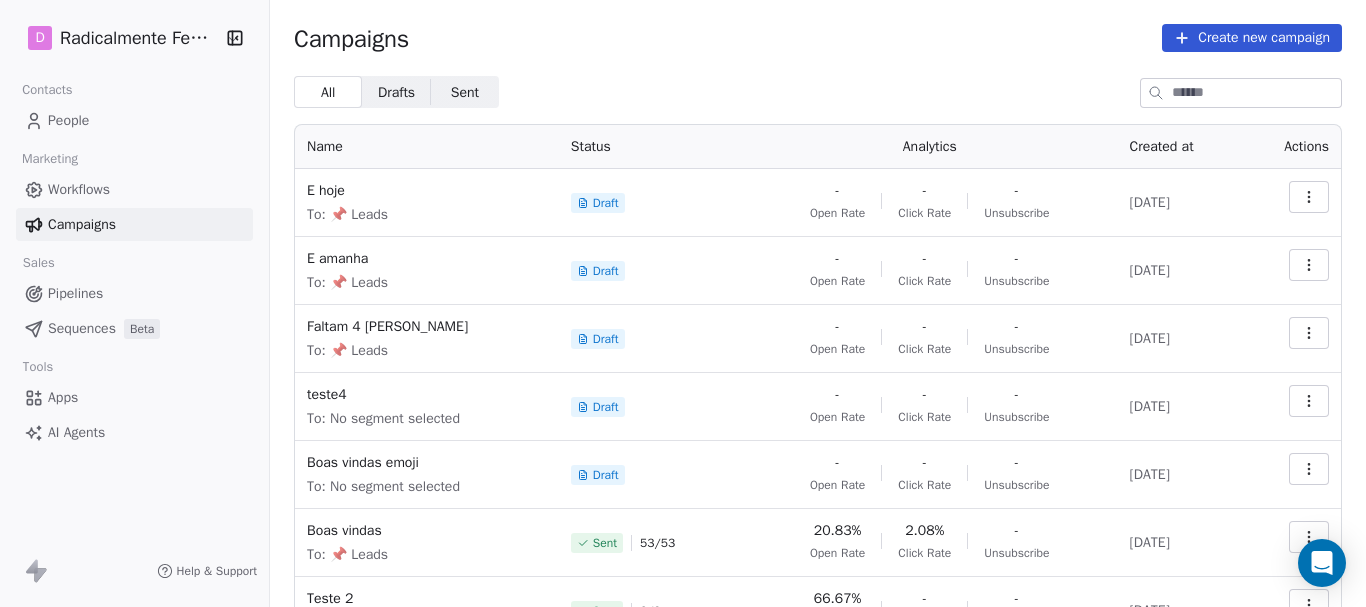 click on "Create new campaign" at bounding box center [1252, 38] 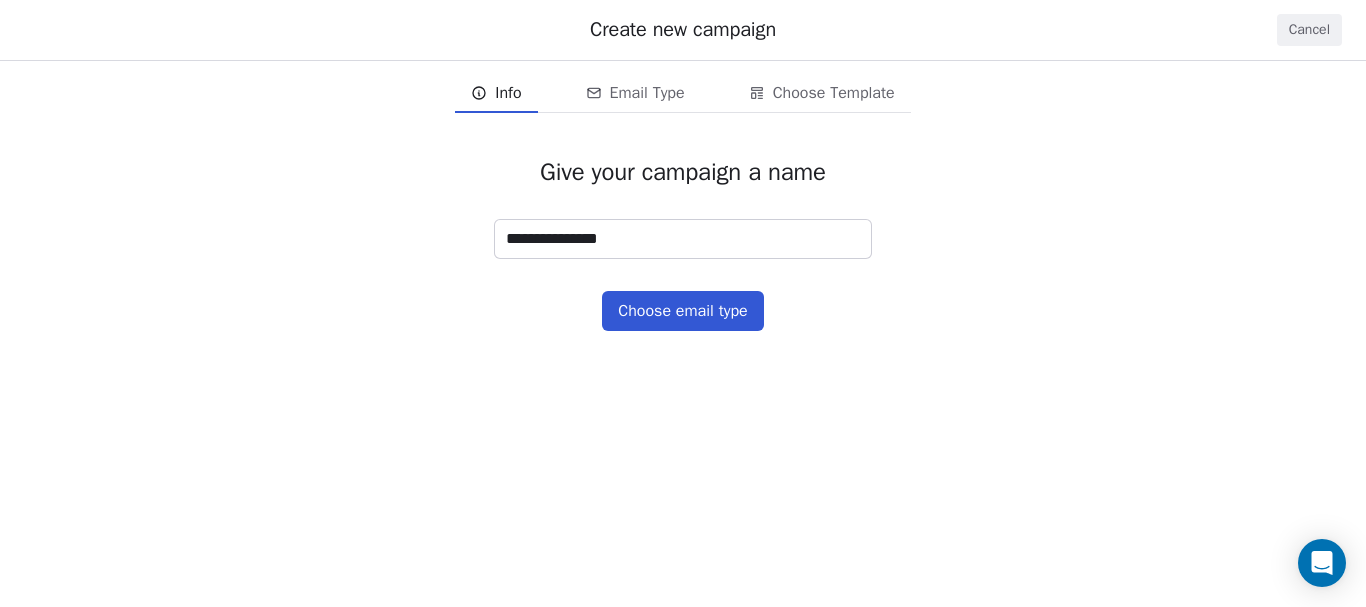 type on "**********" 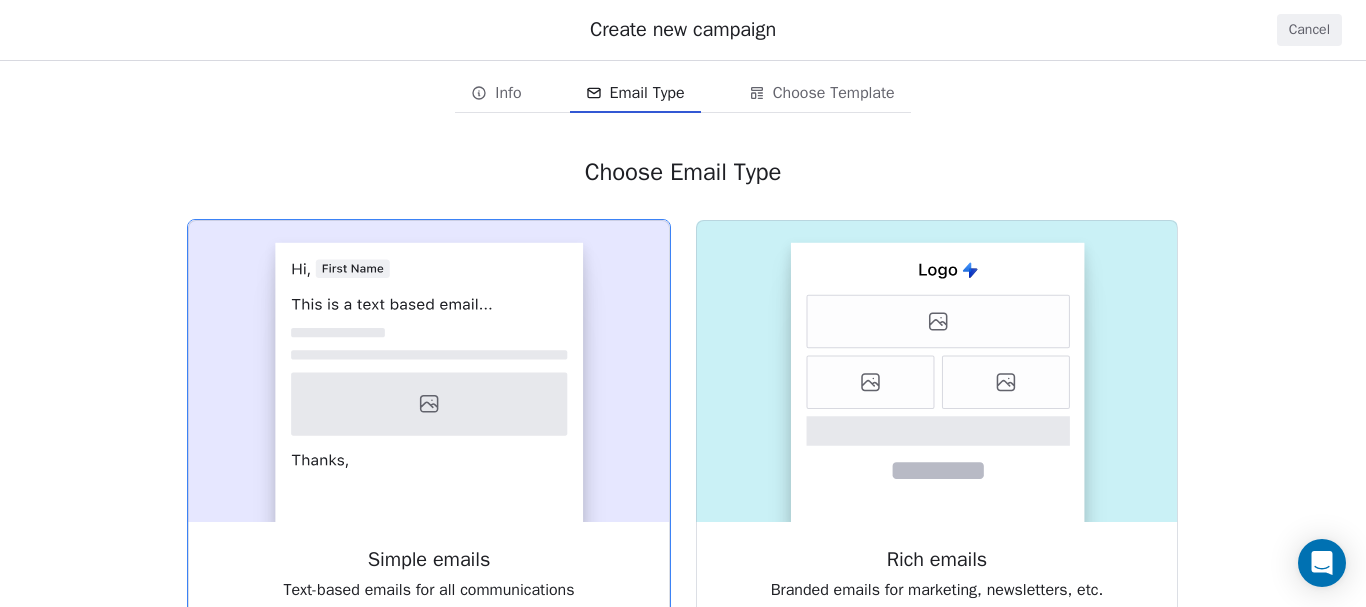 click 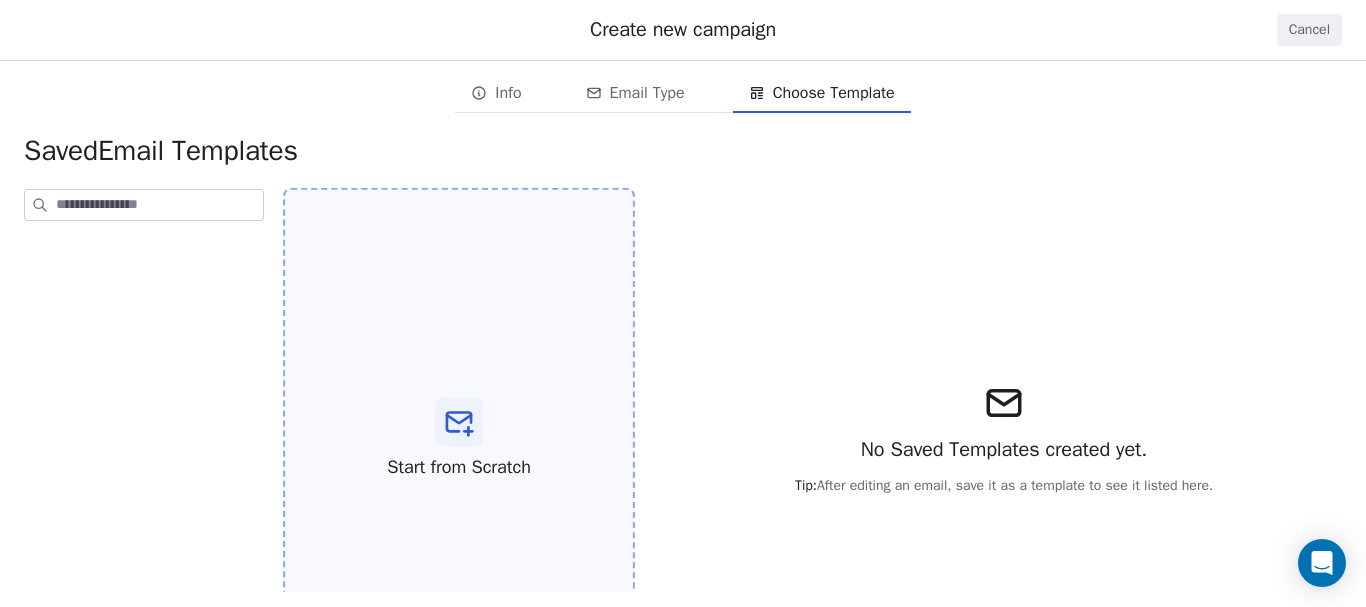 click on "Start from Scratch" at bounding box center (459, 439) 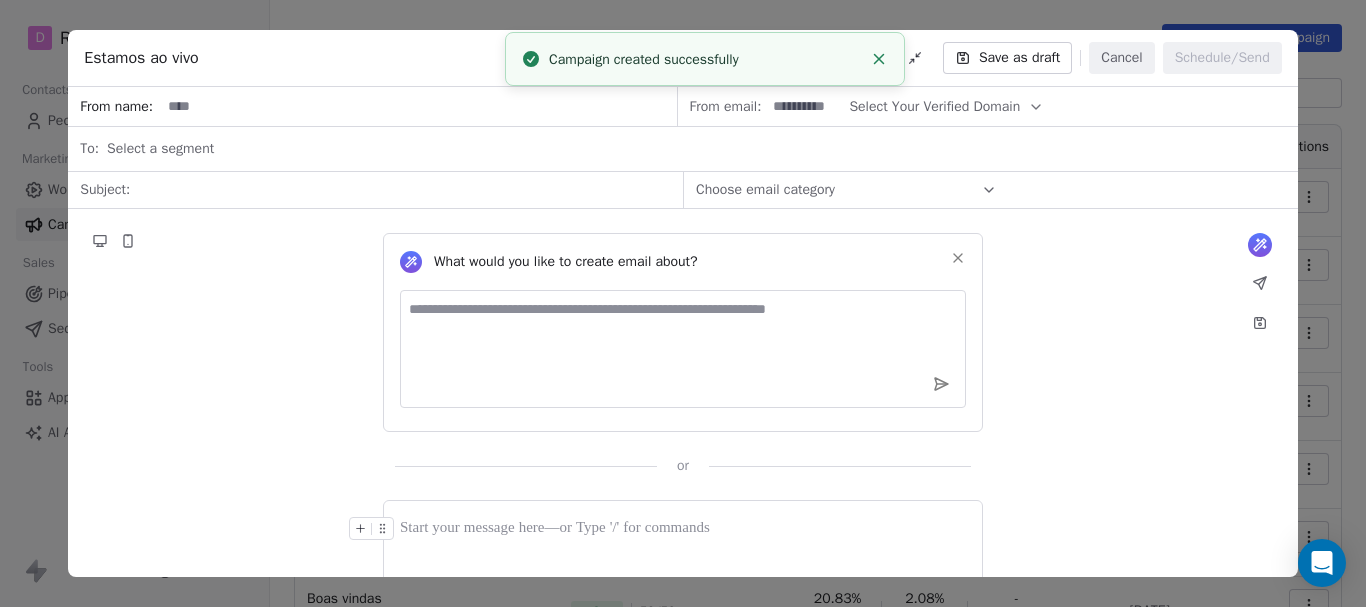 click on "Radicalmente Feminina, [GEOGRAPHIC_DATA] Cancelar inscrição Powered By Swipe One" at bounding box center [683, 608] 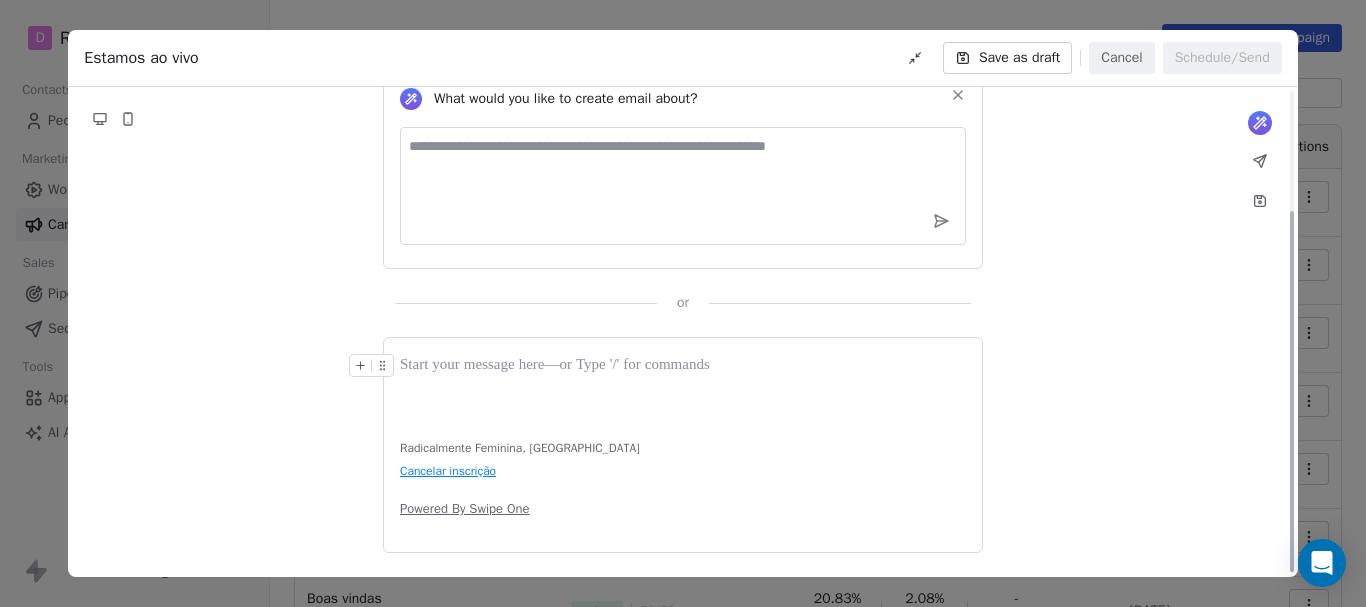 scroll, scrollTop: 0, scrollLeft: 0, axis: both 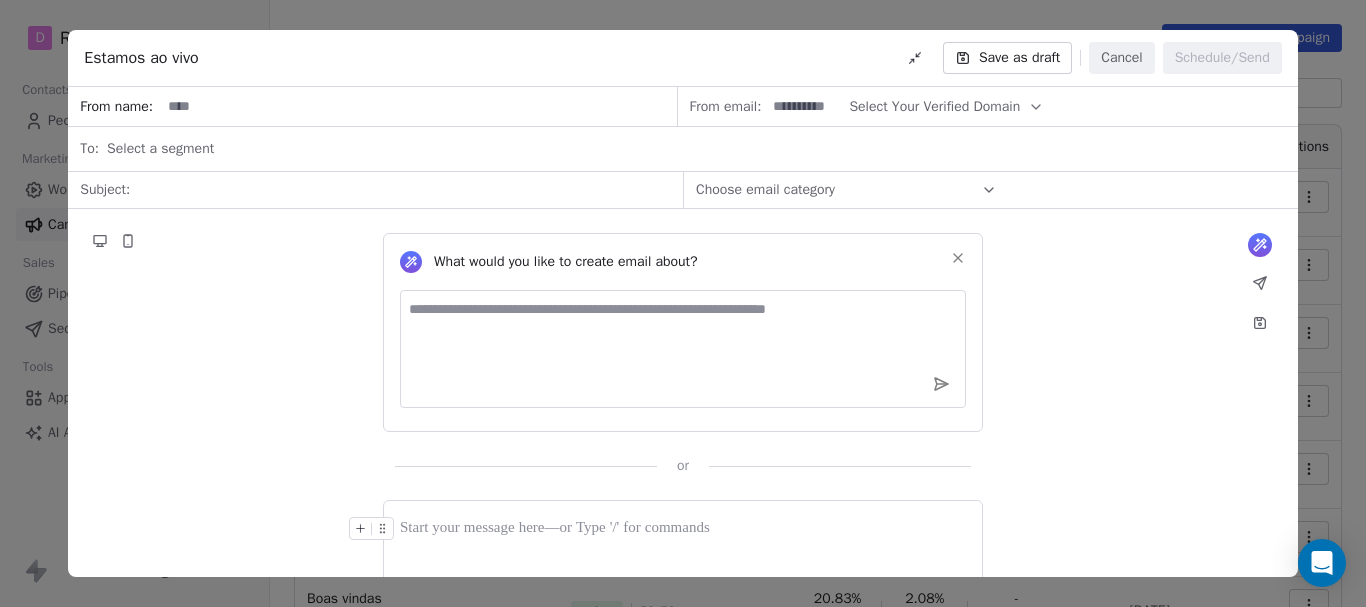 click at bounding box center [400, 190] 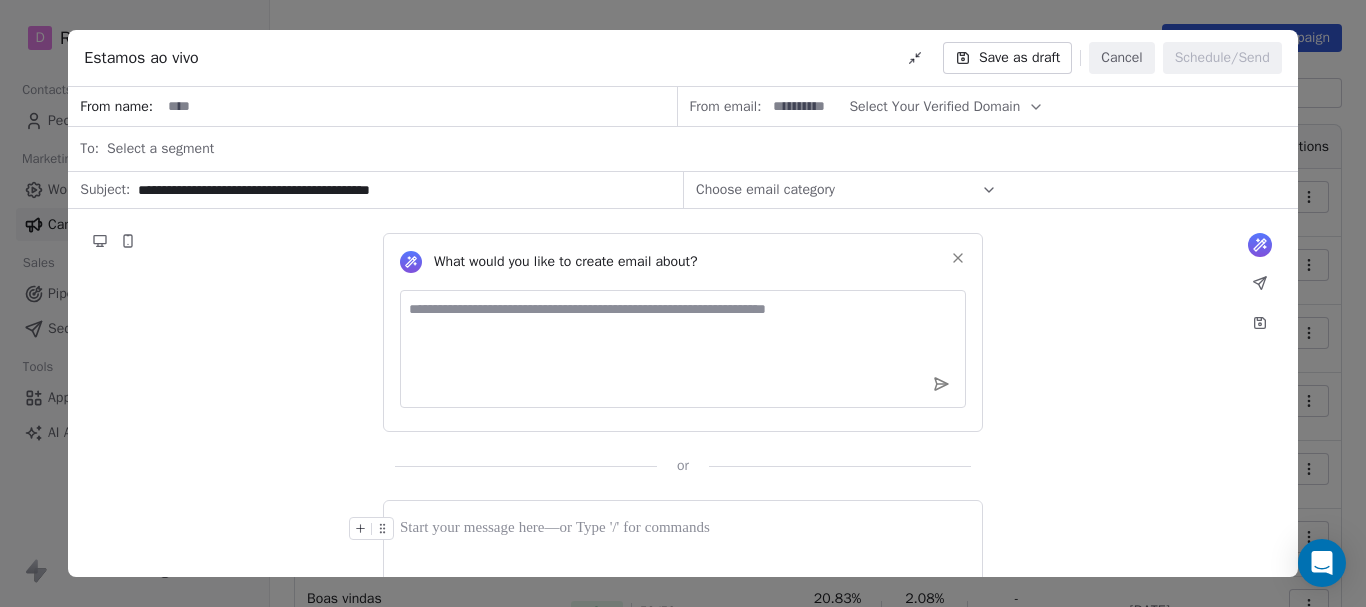 click at bounding box center (418, 106) 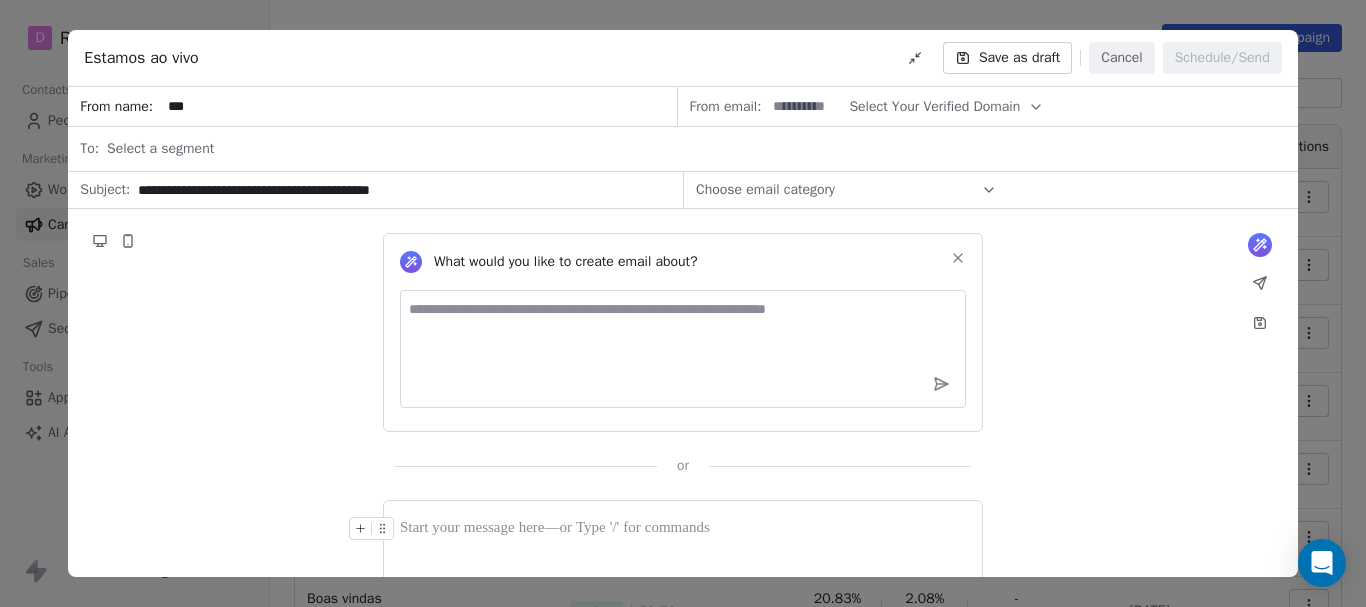type on "***" 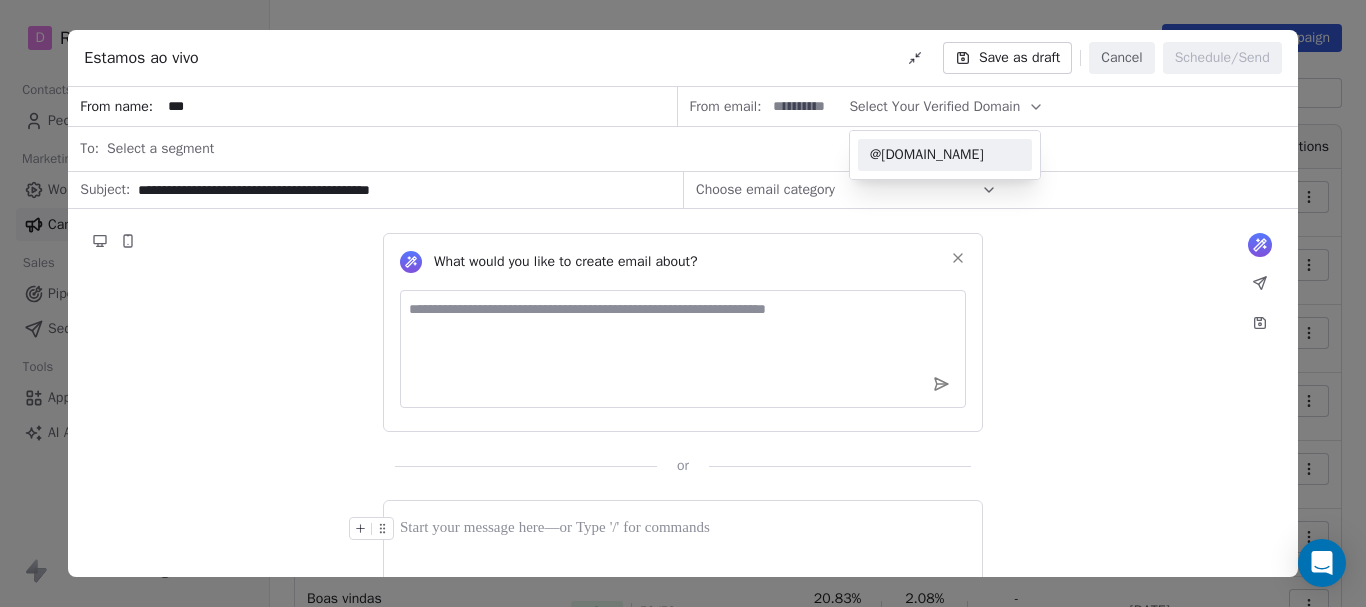 click on "@[DOMAIN_NAME]" at bounding box center (945, 155) 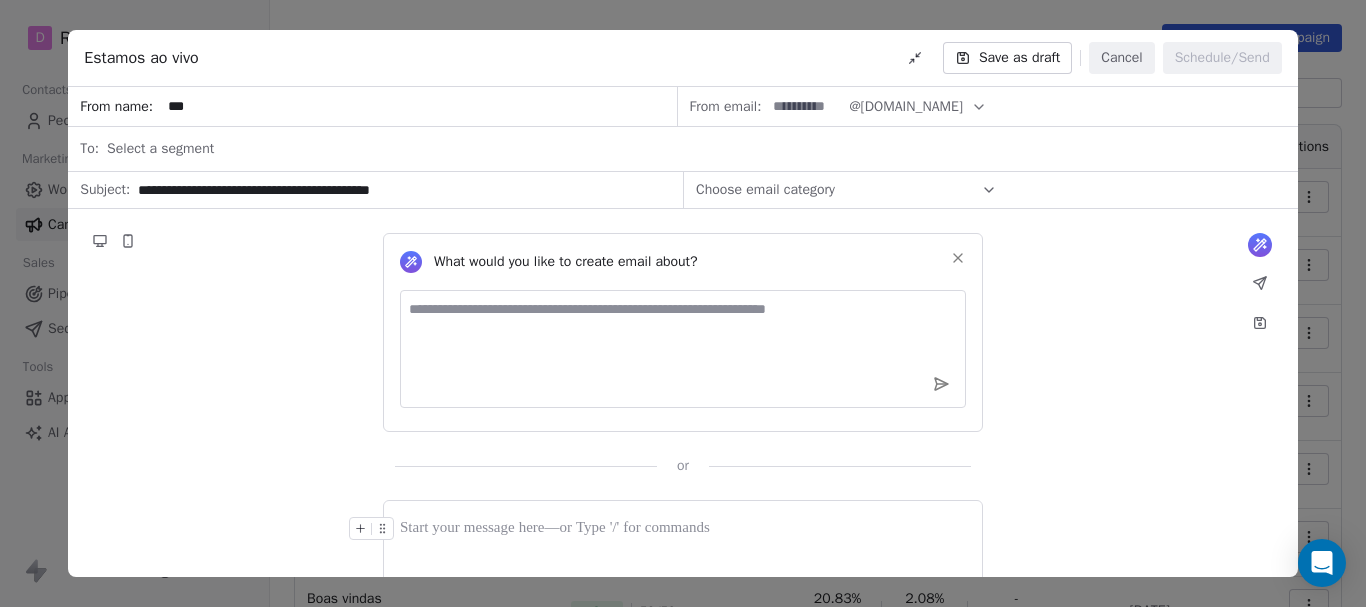 click at bounding box center [805, 106] 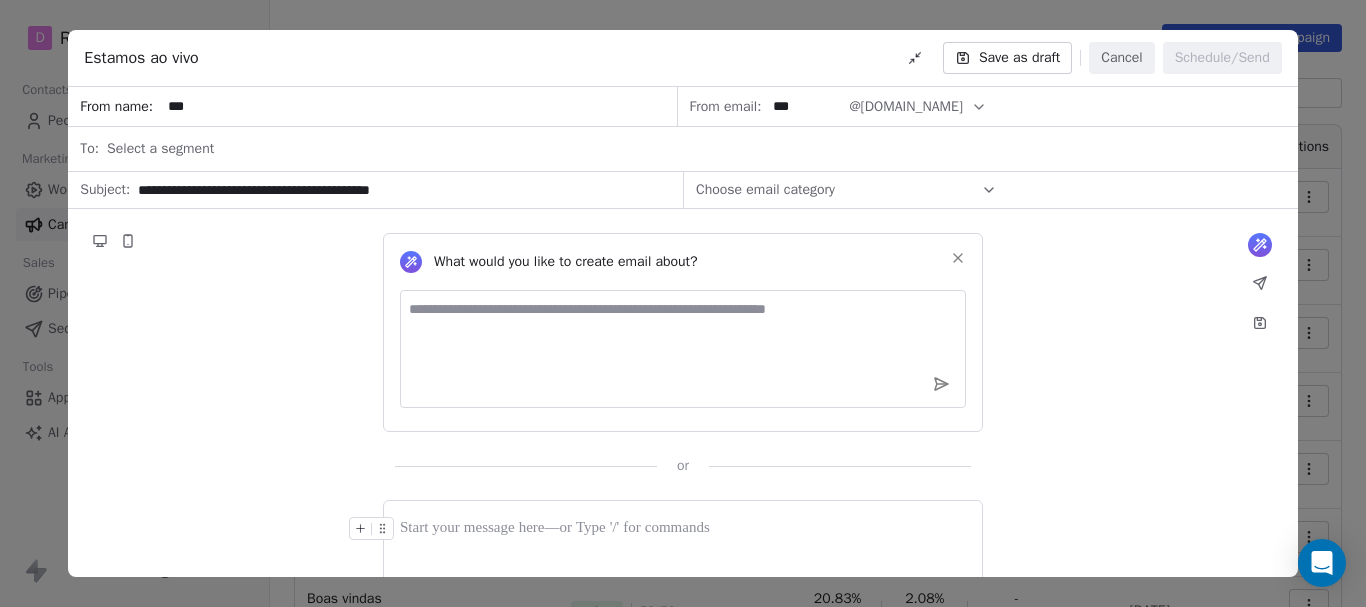 type on "***" 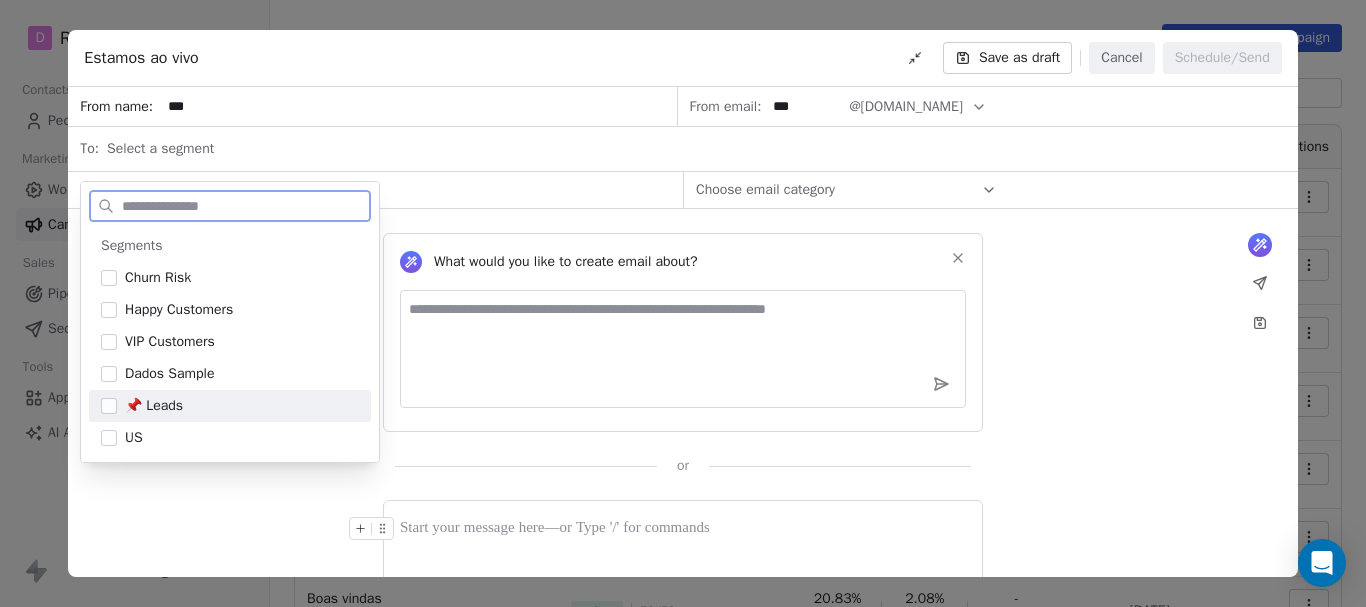 click on "📌 Leads" at bounding box center (154, 406) 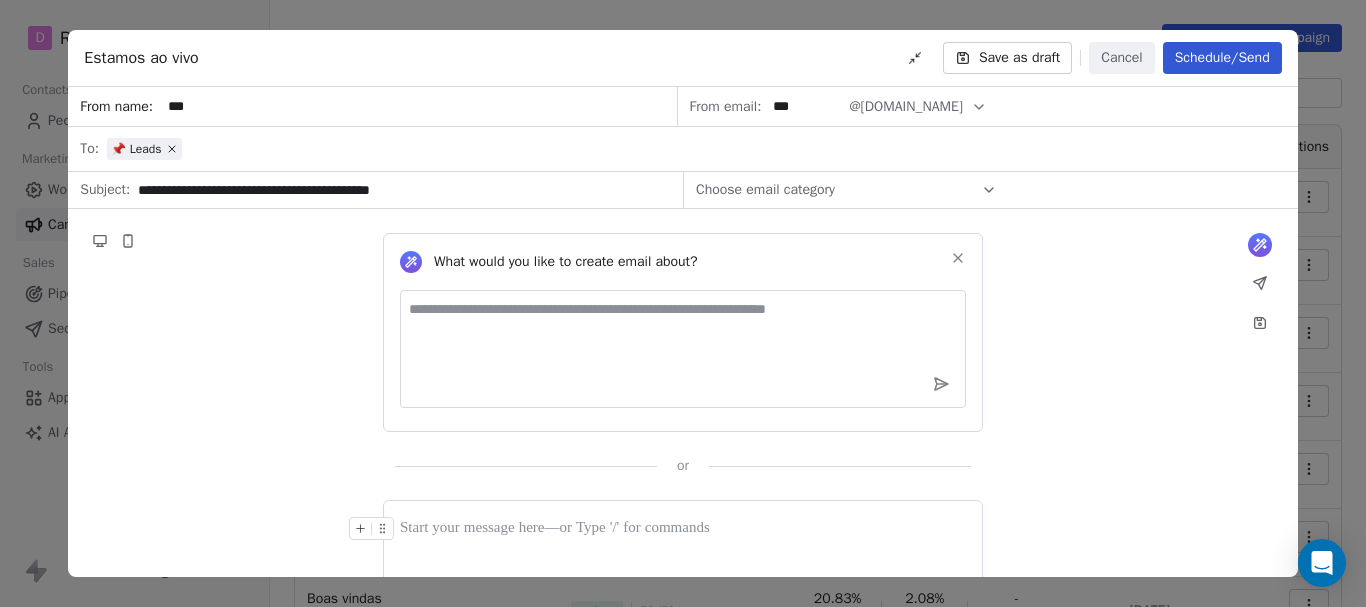 click on "Choose email category" at bounding box center (765, 190) 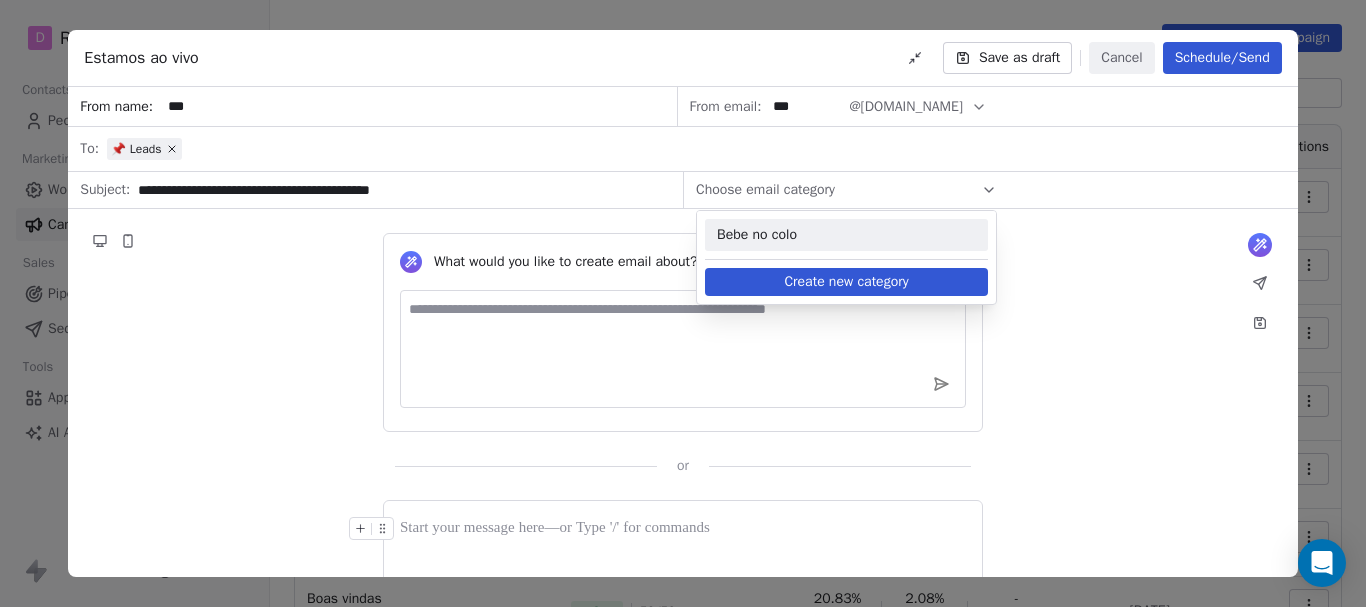 click on "Bebe no colo" at bounding box center (846, 235) 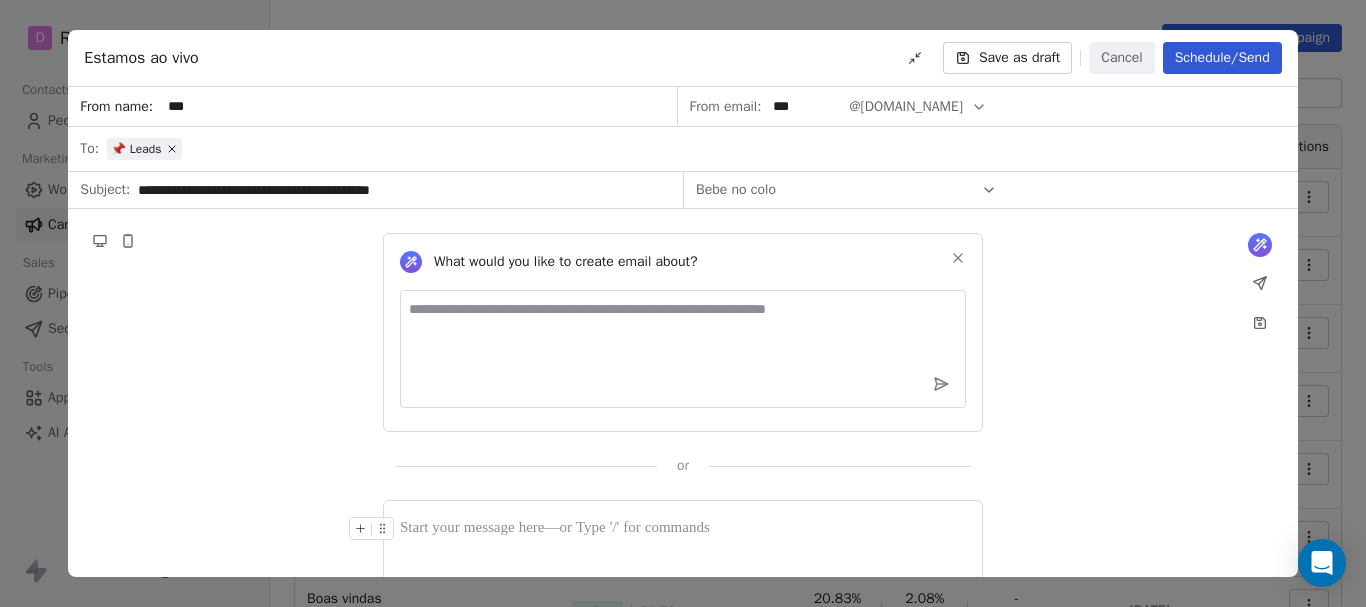 click at bounding box center [683, 550] 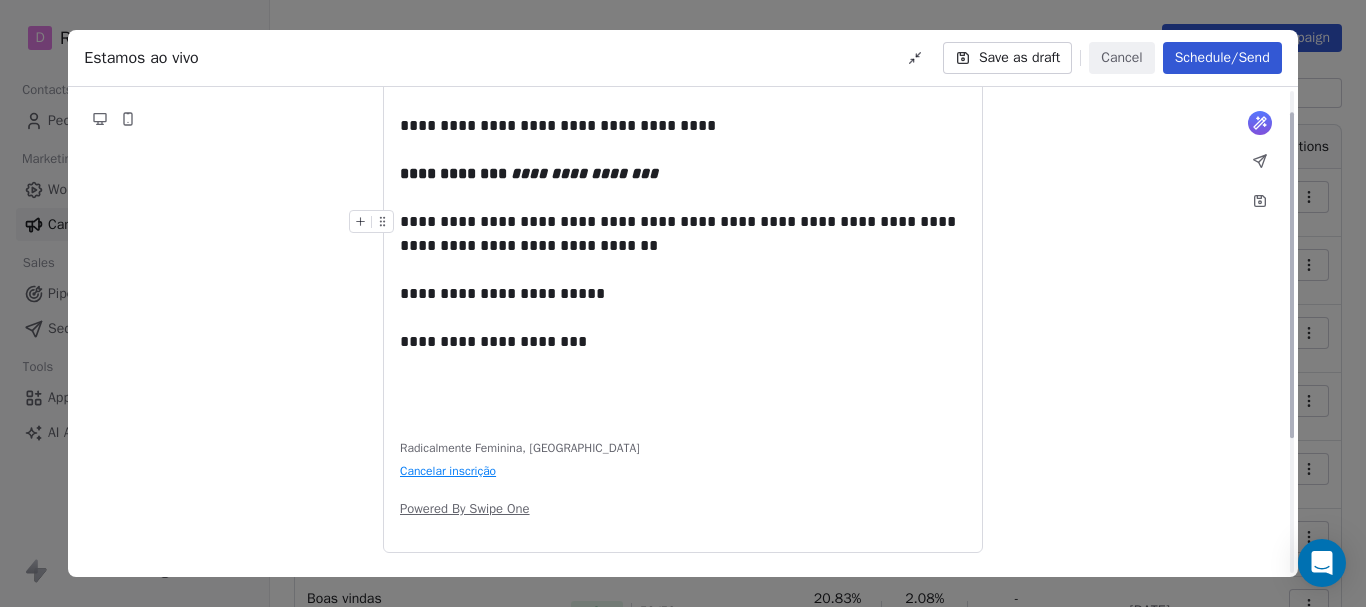 scroll, scrollTop: 0, scrollLeft: 0, axis: both 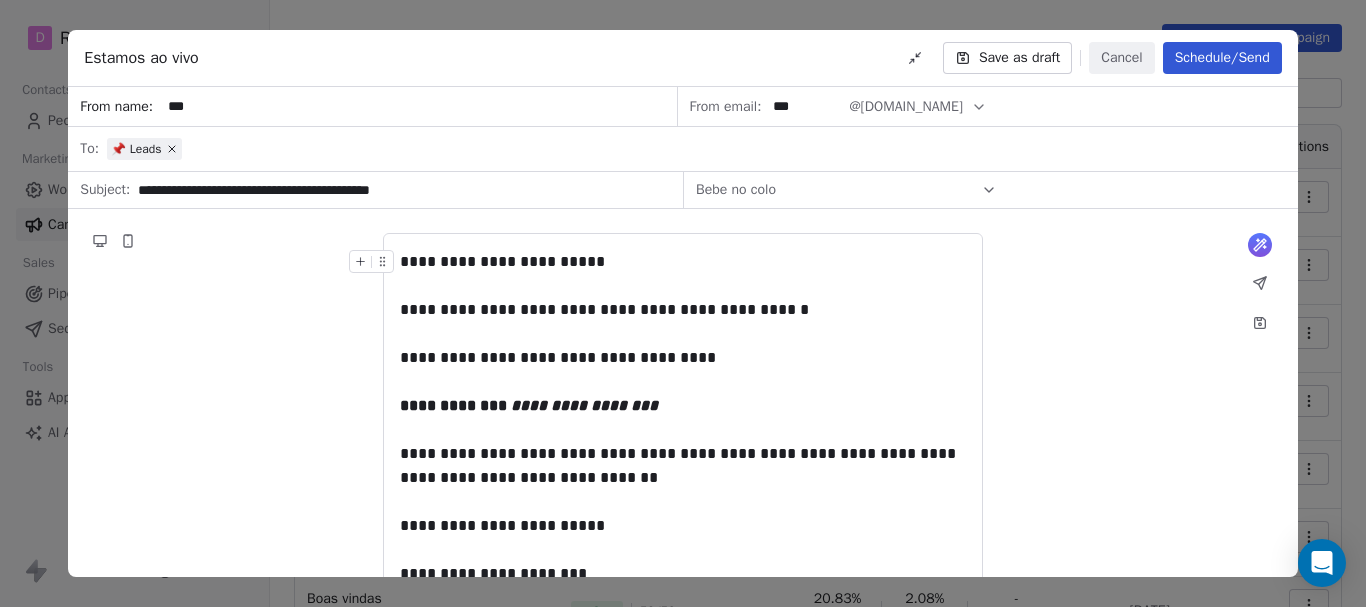 click on "Save as draft" at bounding box center (1007, 58) 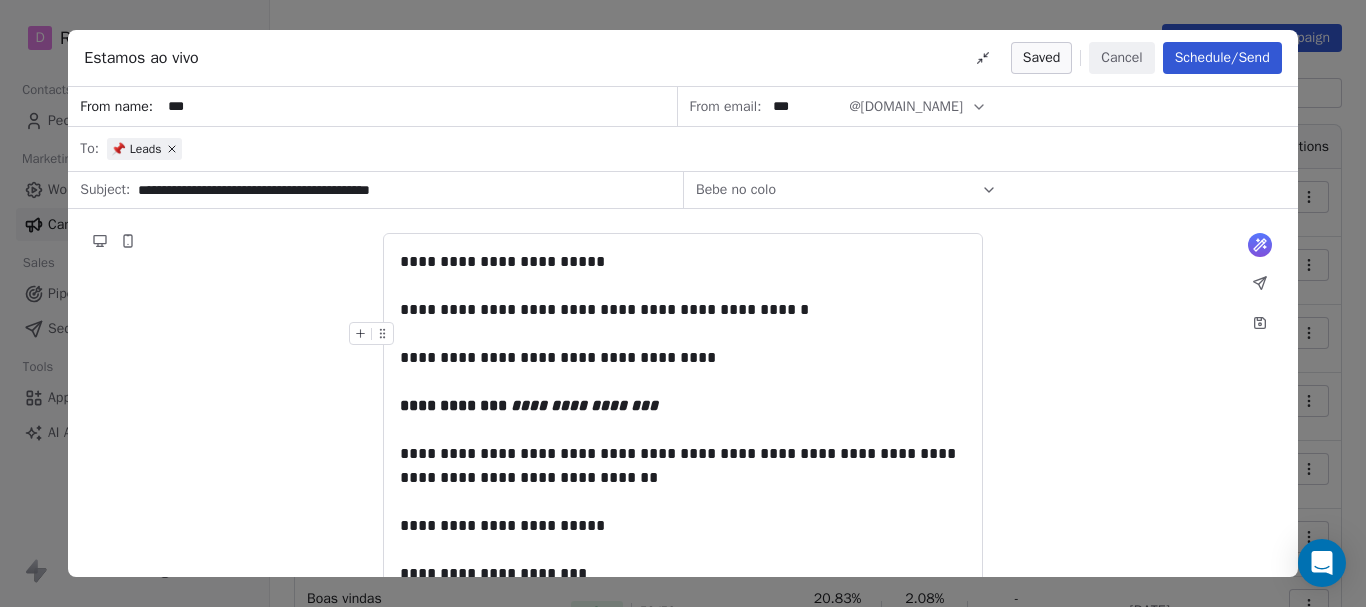 click on "Cancel" at bounding box center (1121, 58) 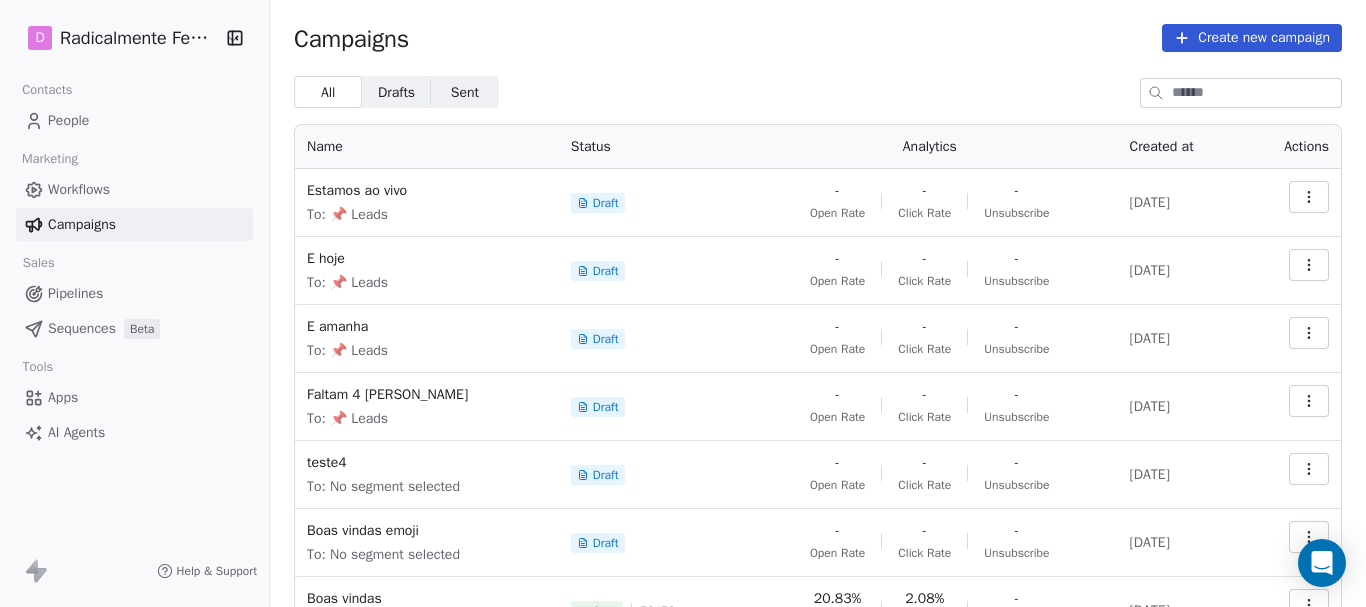 click on "Apps" at bounding box center (63, 397) 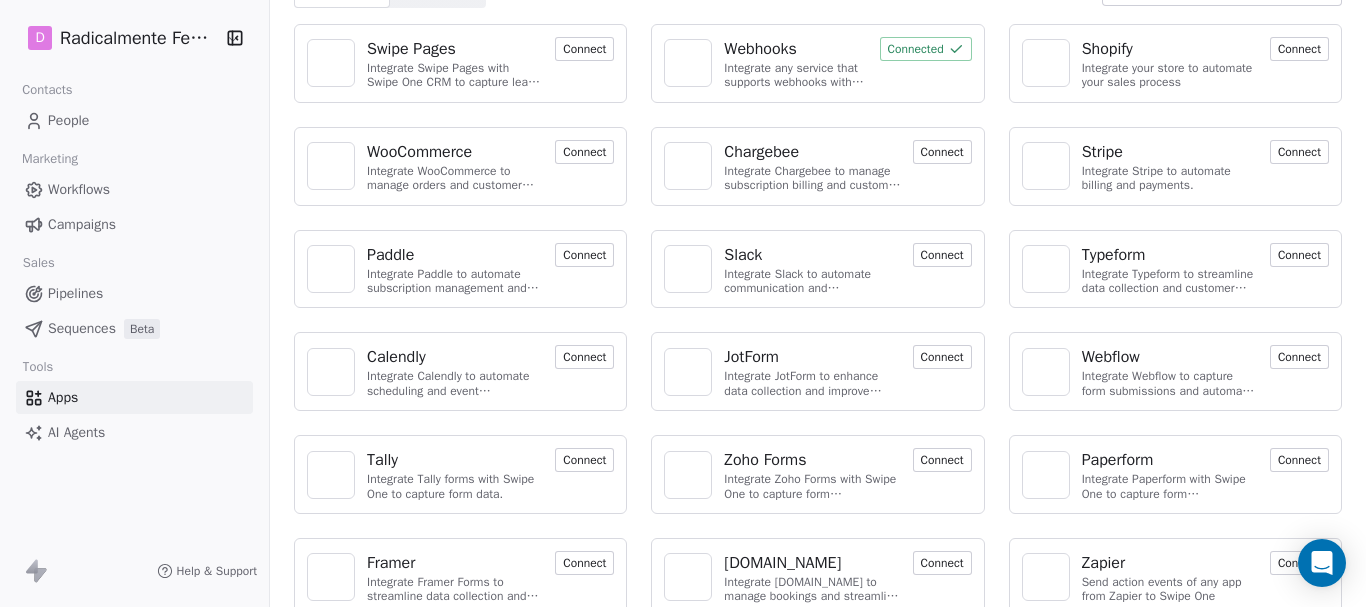 scroll, scrollTop: 229, scrollLeft: 0, axis: vertical 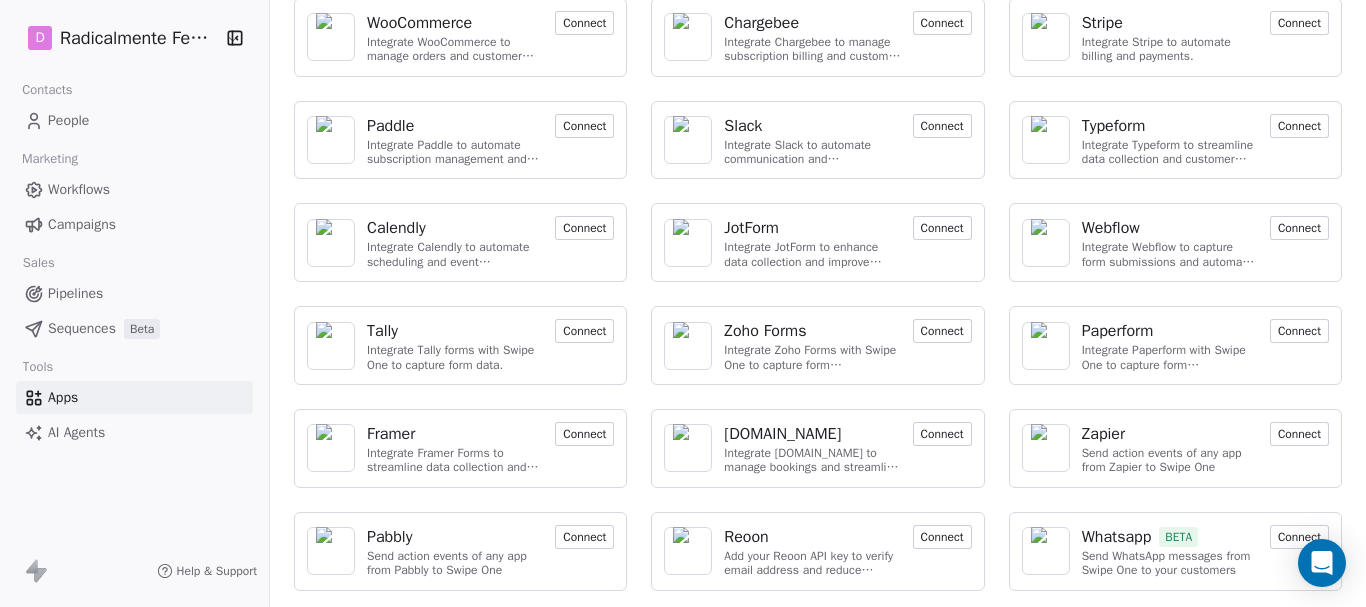 click on "AI Agents" at bounding box center (76, 432) 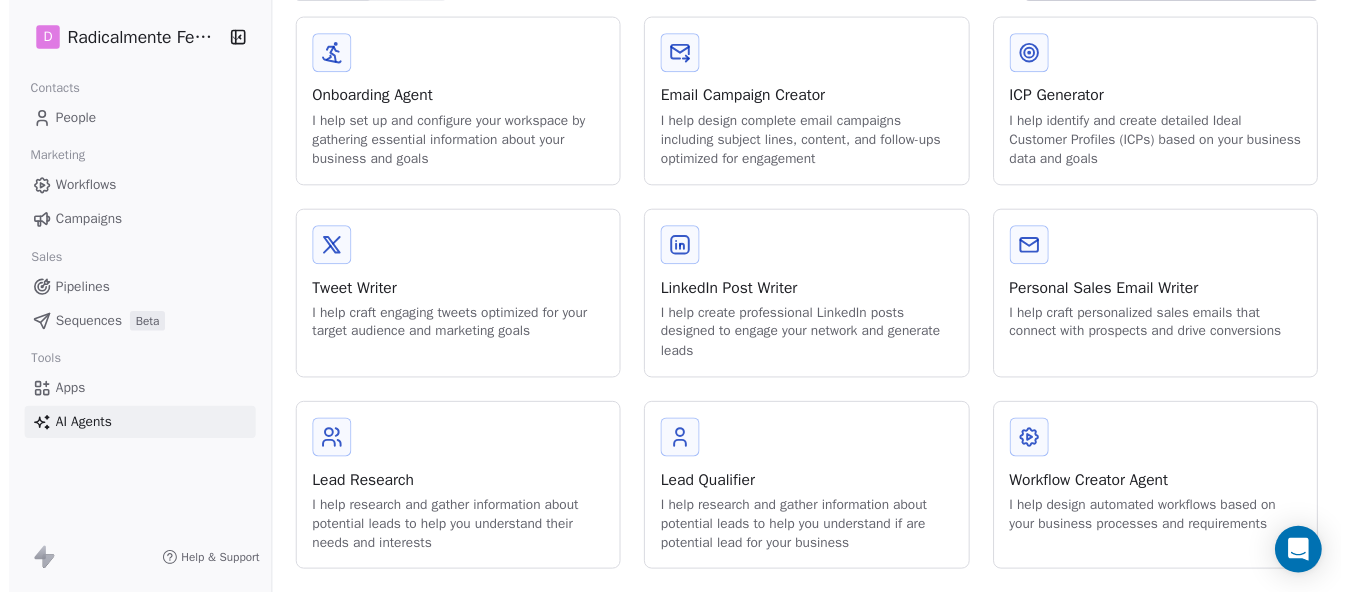 scroll, scrollTop: 0, scrollLeft: 0, axis: both 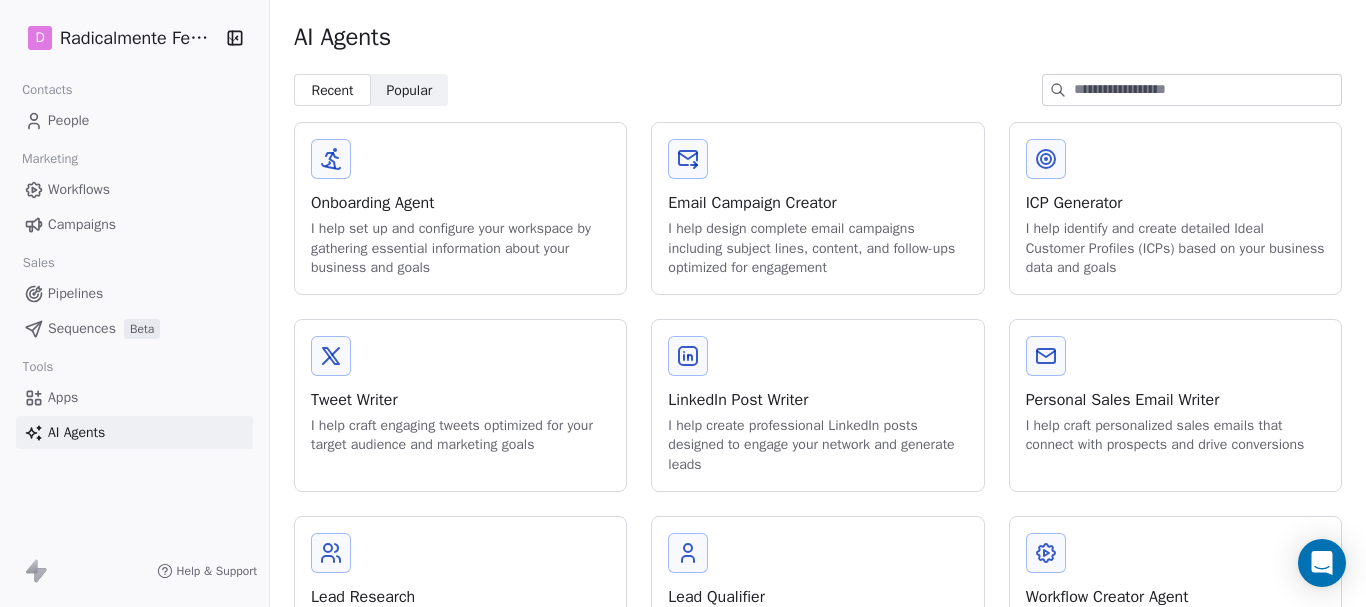 click 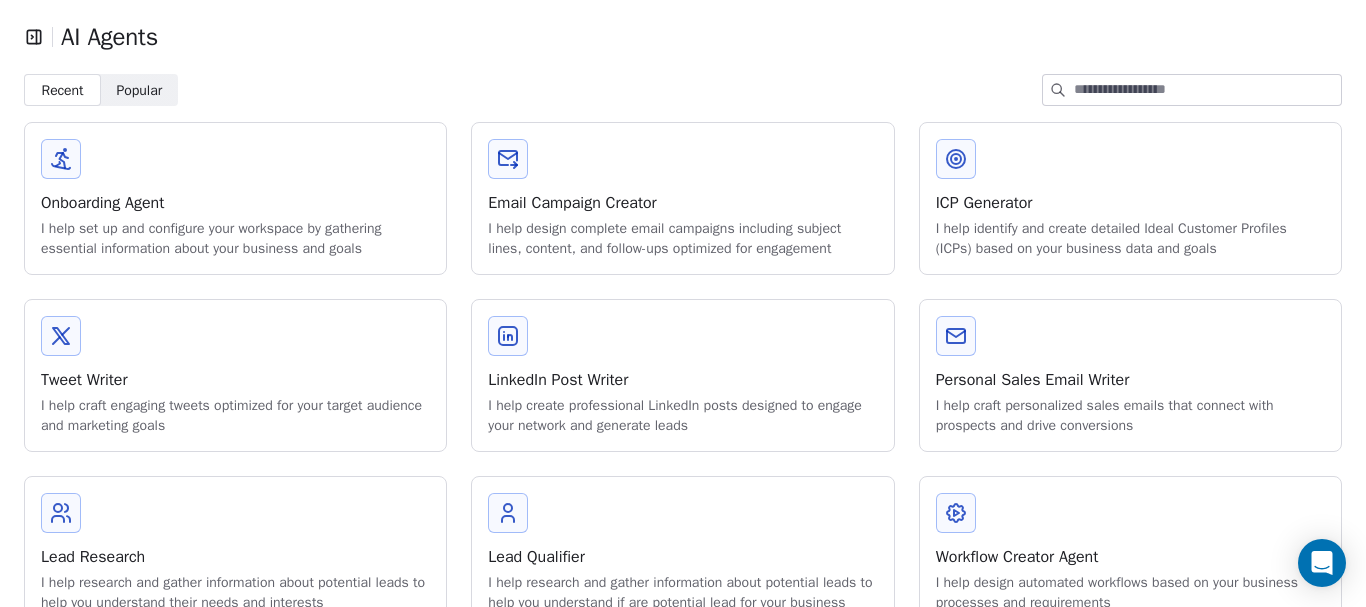 click 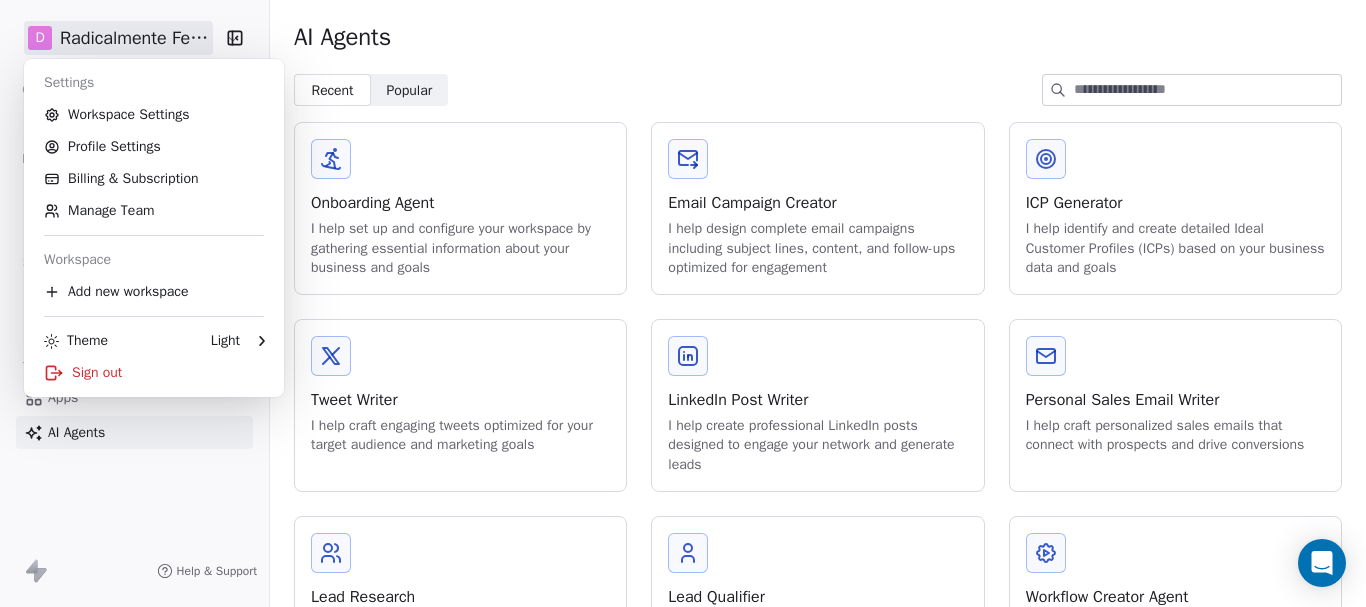 click on "D Radicalmente Feminina Contacts People Marketing Workflows Campaigns Sales Pipelines Sequences Beta Tools Apps AI Agents Help & Support AI Agents Recent Recent Popular Popular Onboarding Agent I help set up and configure your workspace by gathering essential information about your business and goals Email Campaign Creator I help design complete email campaigns including subject lines, content, and follow-ups optimized for engagement ICP Generator I help identify and create detailed Ideal Customer Profiles (ICPs) based on your business data and goals Tweet Writer I help craft engaging tweets optimized for your target audience and marketing goals LinkedIn Post Writer I help create professional LinkedIn posts designed to engage your network and generate leads Personal Sales Email Writer I help craft personalized sales emails that connect with prospects and drive conversions Lead Research I help research and gather information about potential leads to help you understand their needs and interests" at bounding box center (683, 303) 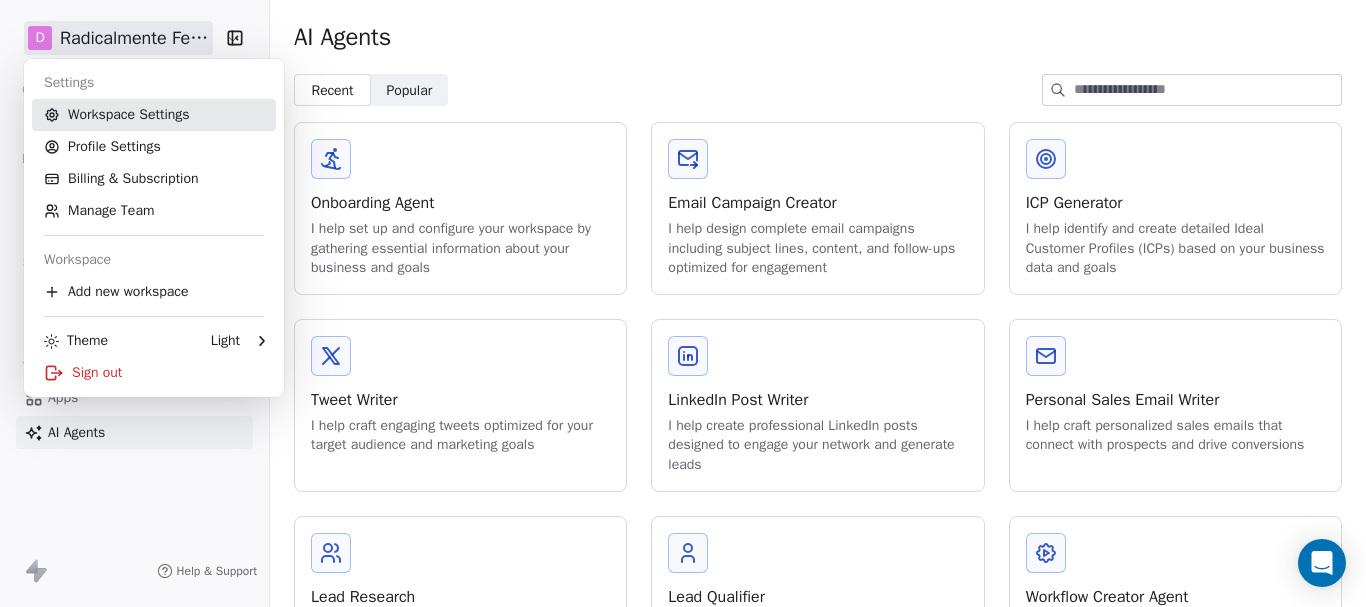 click on "Workspace Settings" at bounding box center (154, 115) 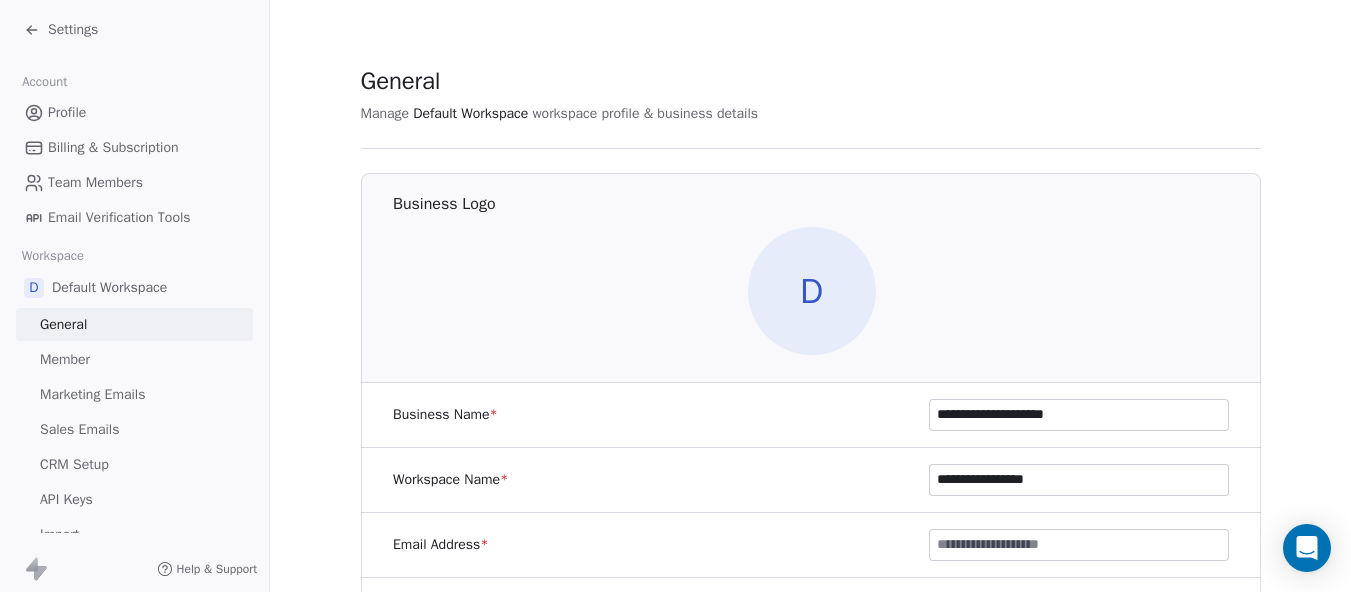 click on "CRM Setup" at bounding box center (74, 464) 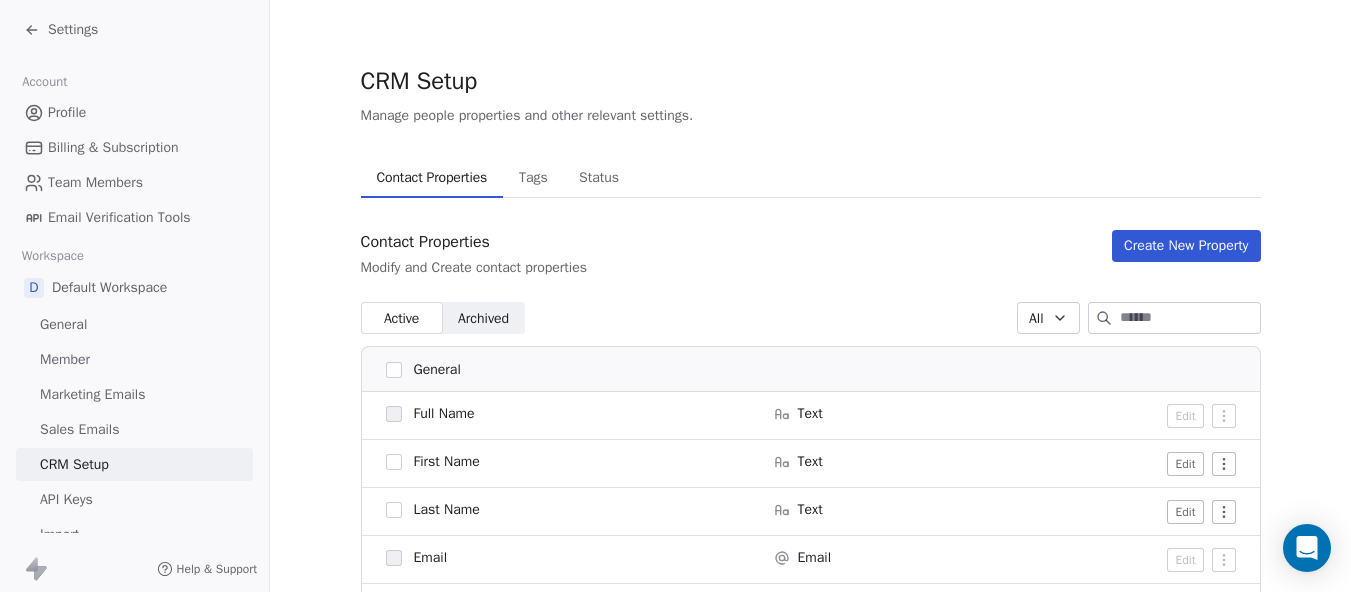 click on "Tags" at bounding box center [533, 178] 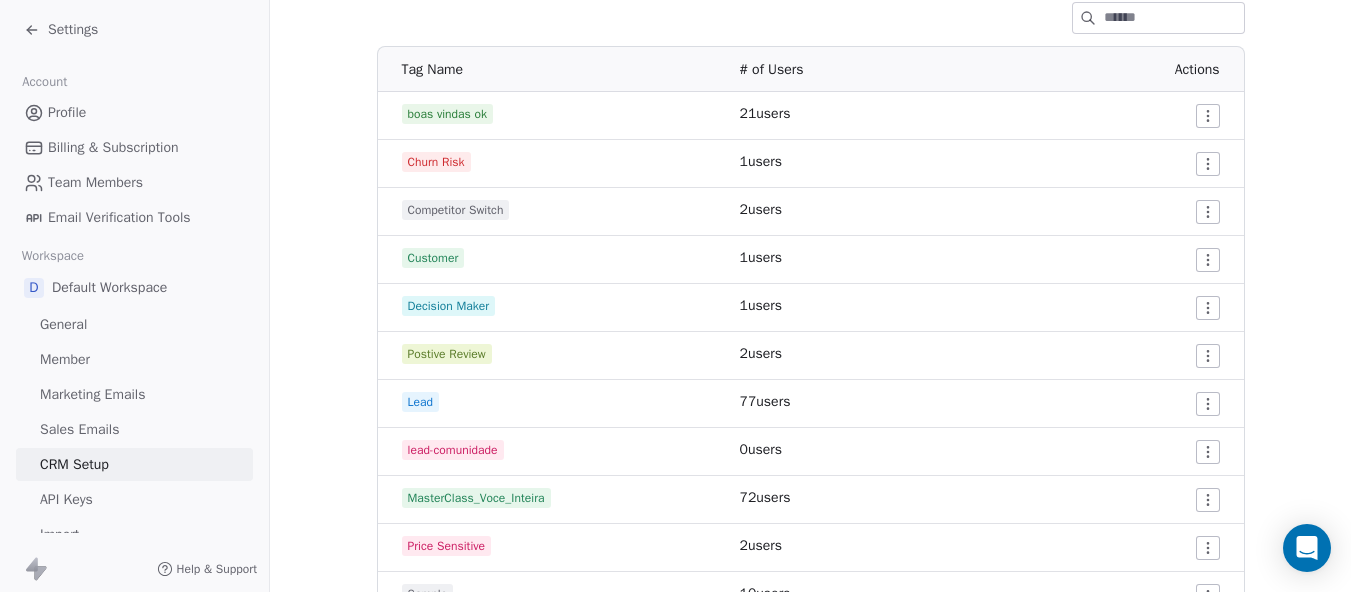 scroll, scrollTop: 0, scrollLeft: 0, axis: both 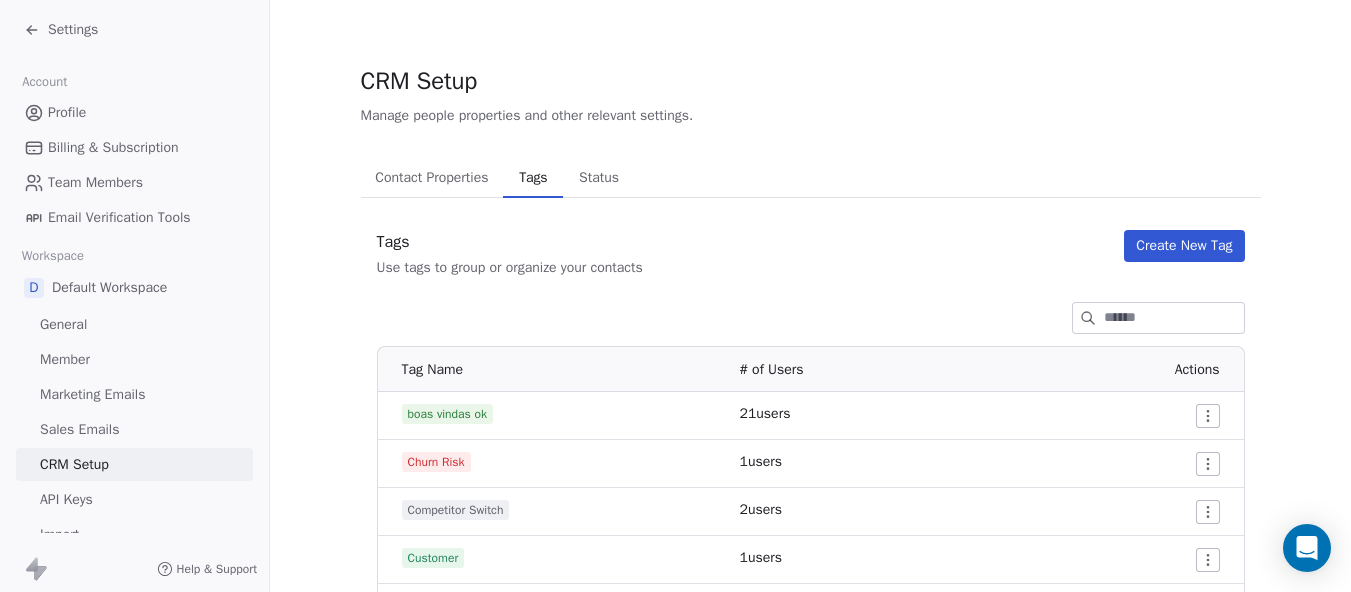 click on "Status" at bounding box center [599, 178] 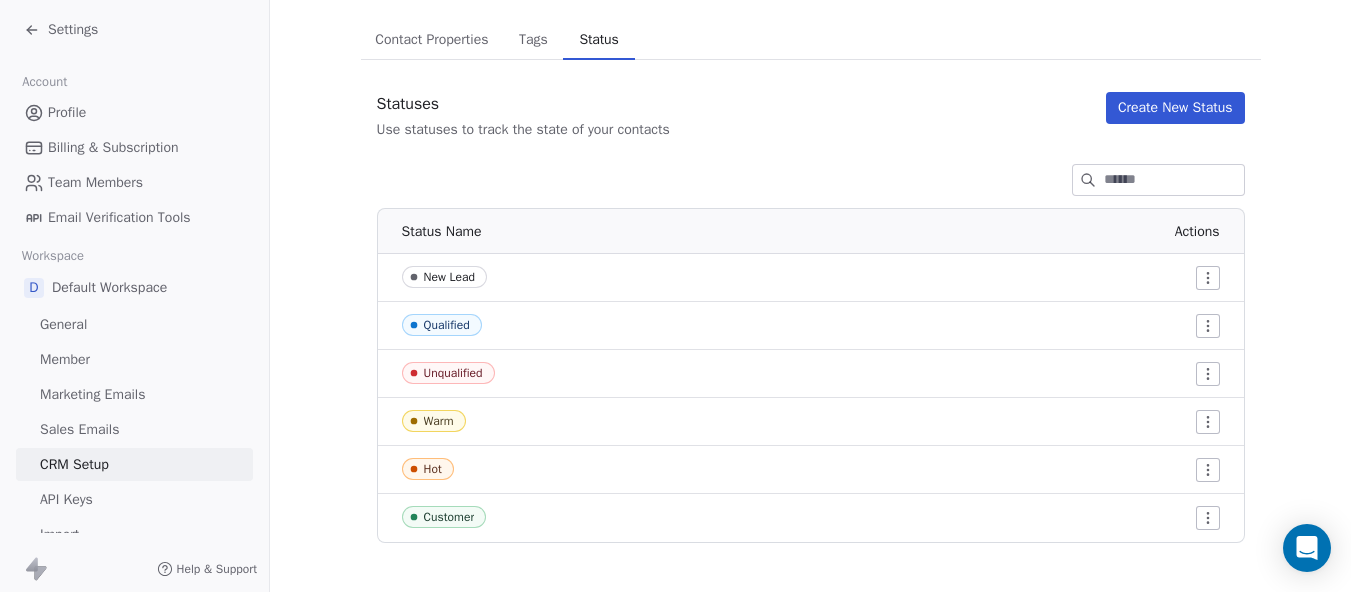 scroll, scrollTop: 0, scrollLeft: 0, axis: both 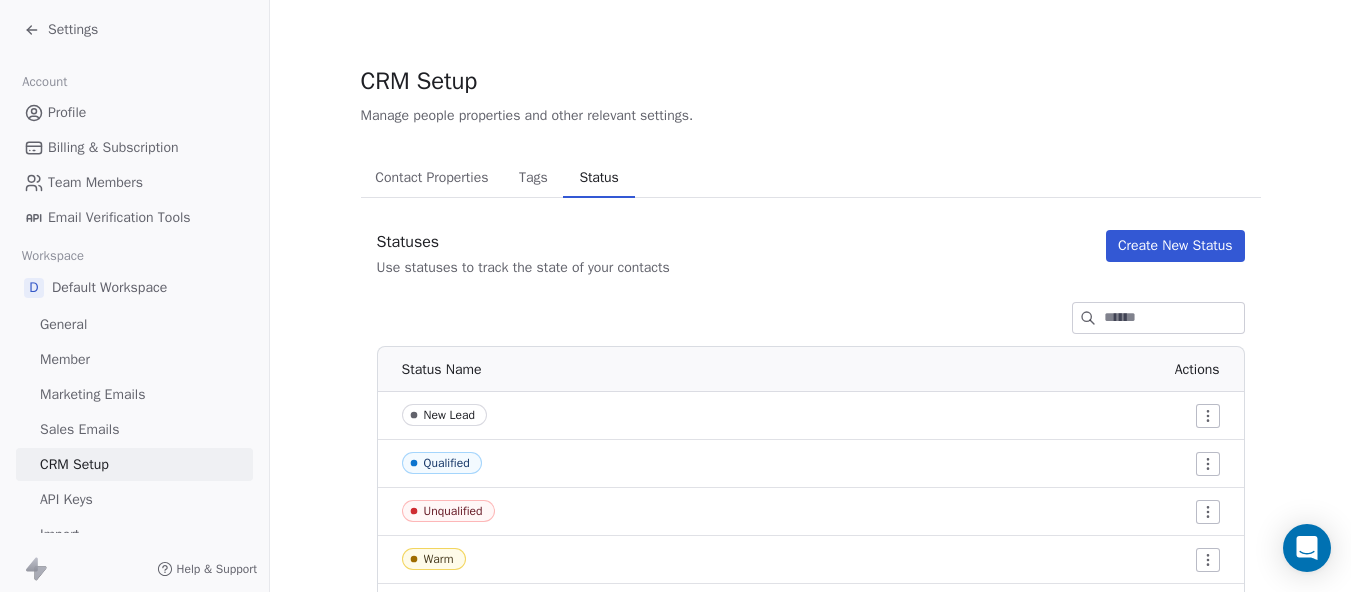 click on "Tags" at bounding box center (533, 178) 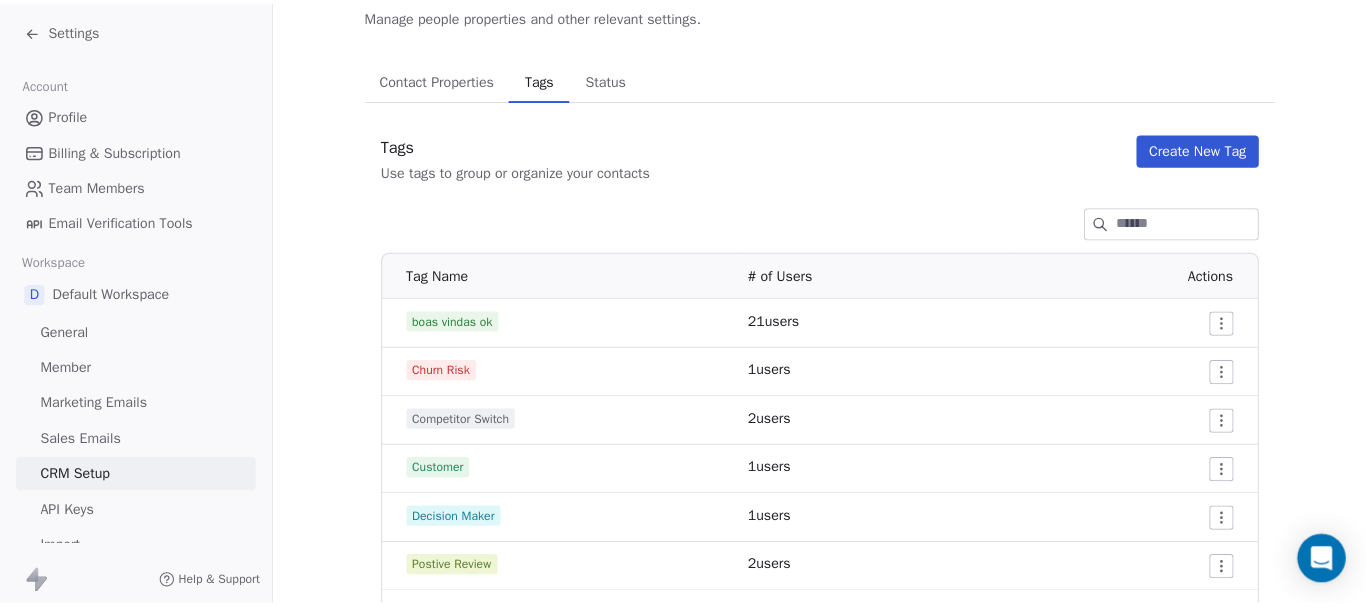 scroll, scrollTop: 300, scrollLeft: 0, axis: vertical 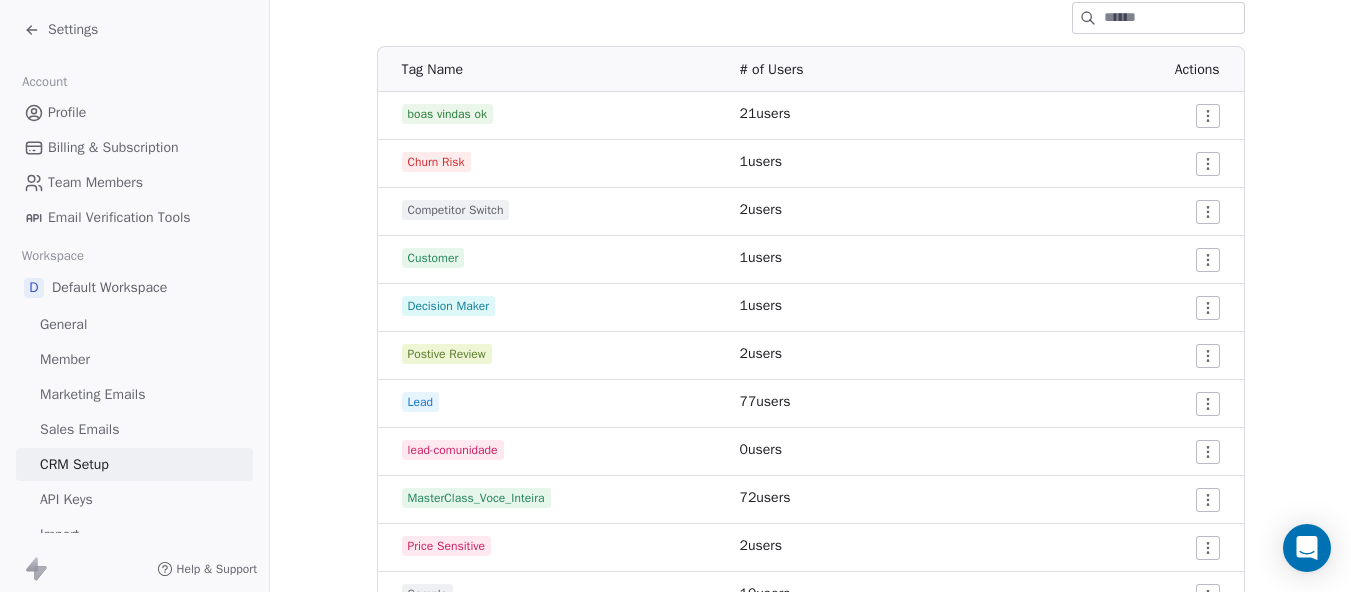click 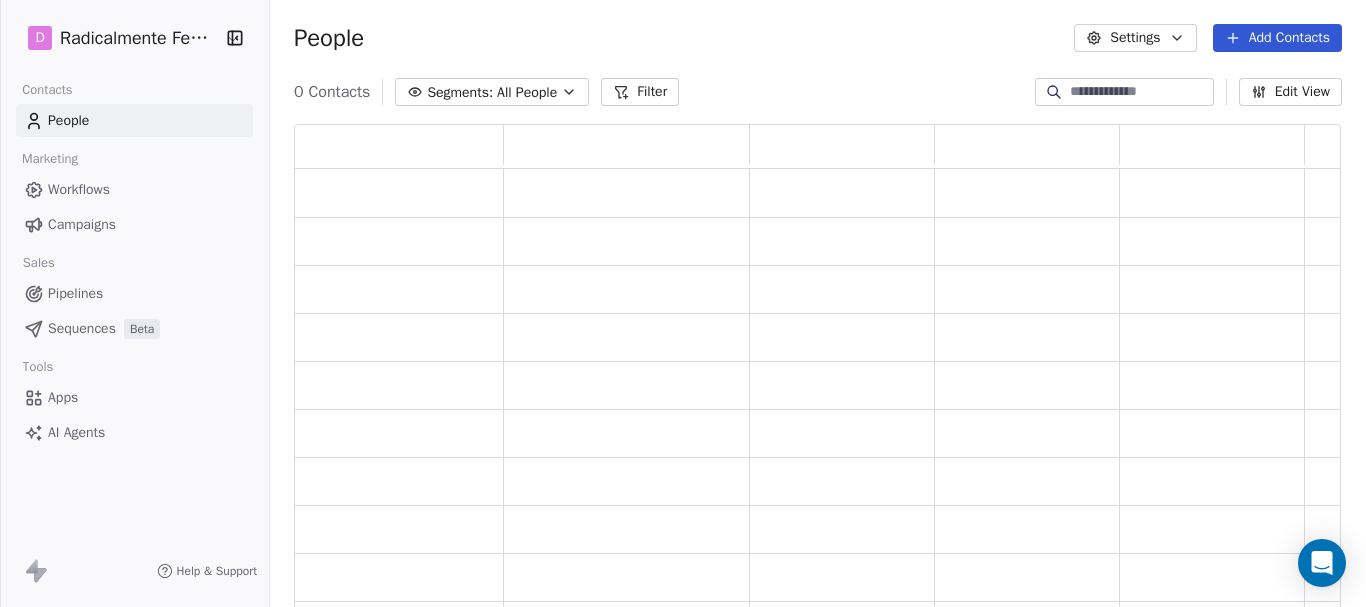 scroll, scrollTop: 16, scrollLeft: 16, axis: both 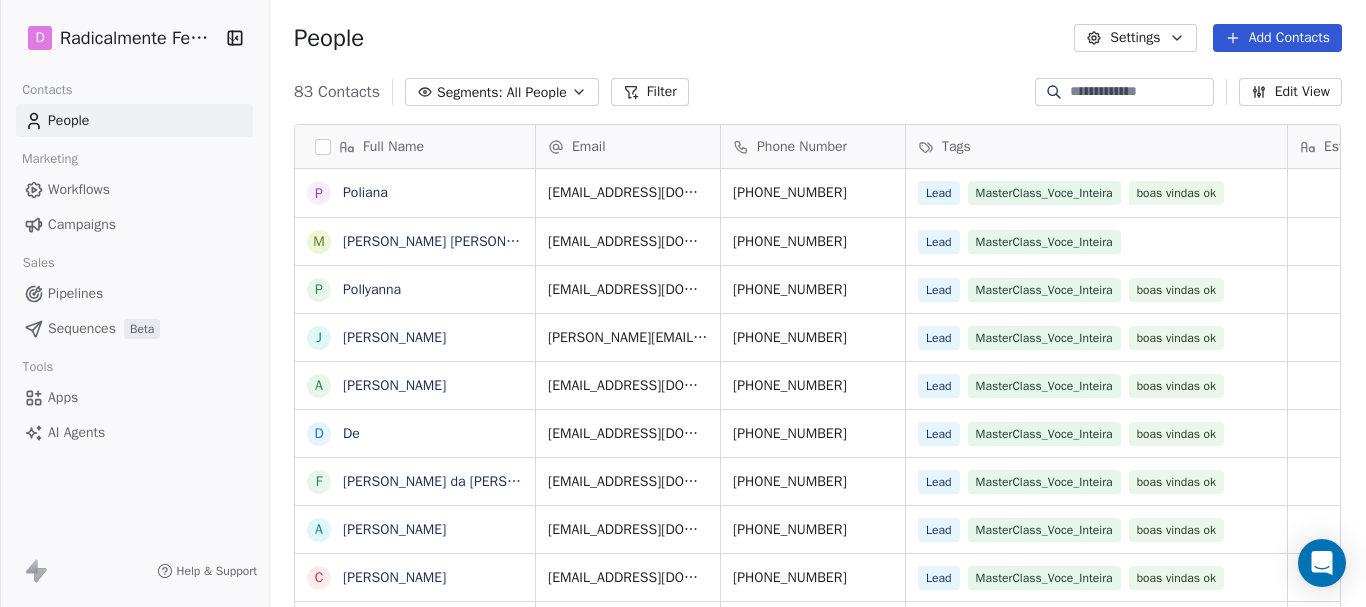 click on "Filter" at bounding box center (650, 92) 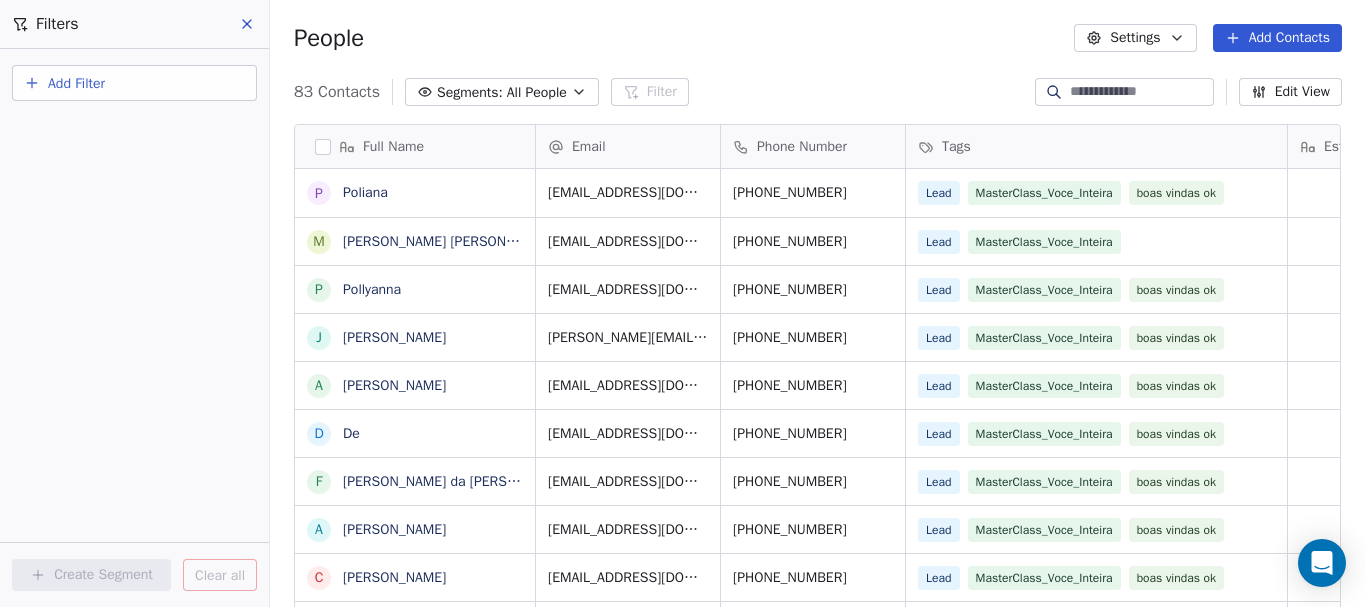 click on "Add Filter" at bounding box center (76, 83) 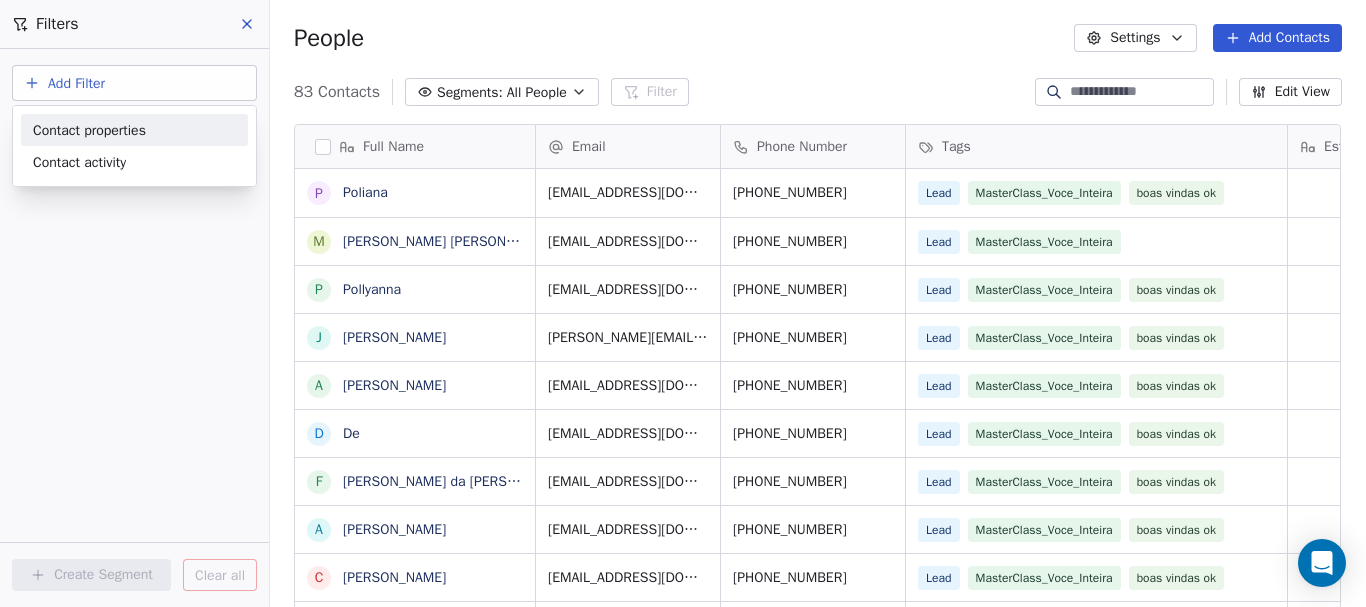 click on "Contact properties" at bounding box center (89, 130) 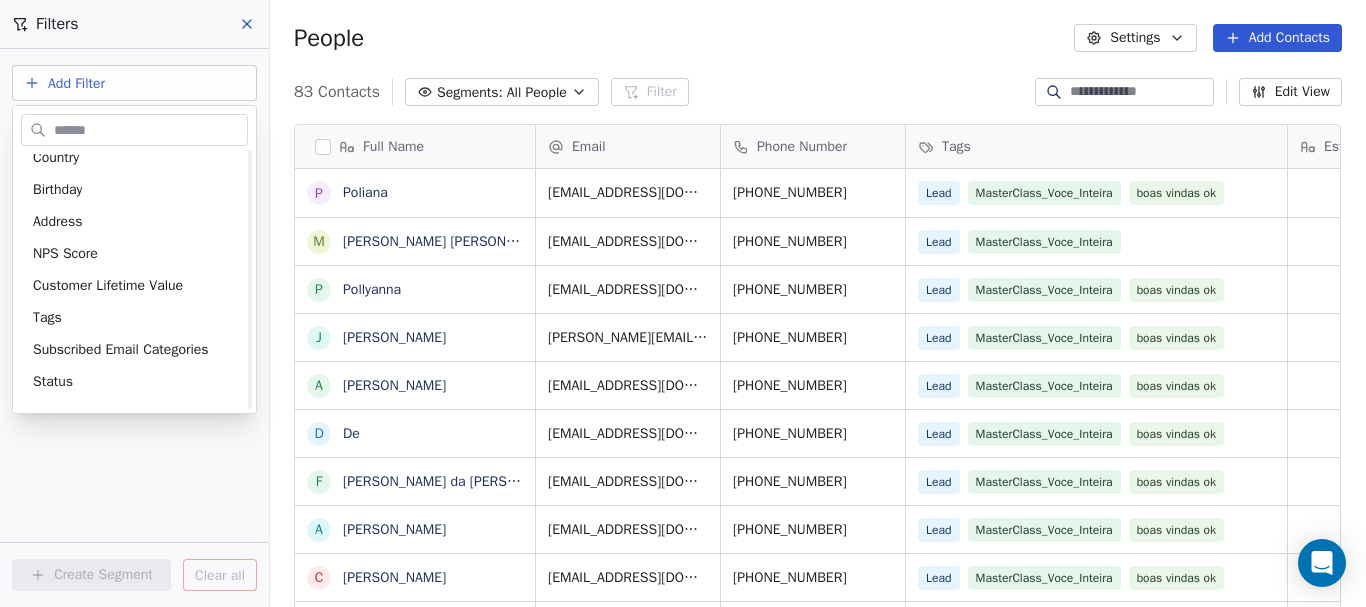 scroll, scrollTop: 400, scrollLeft: 0, axis: vertical 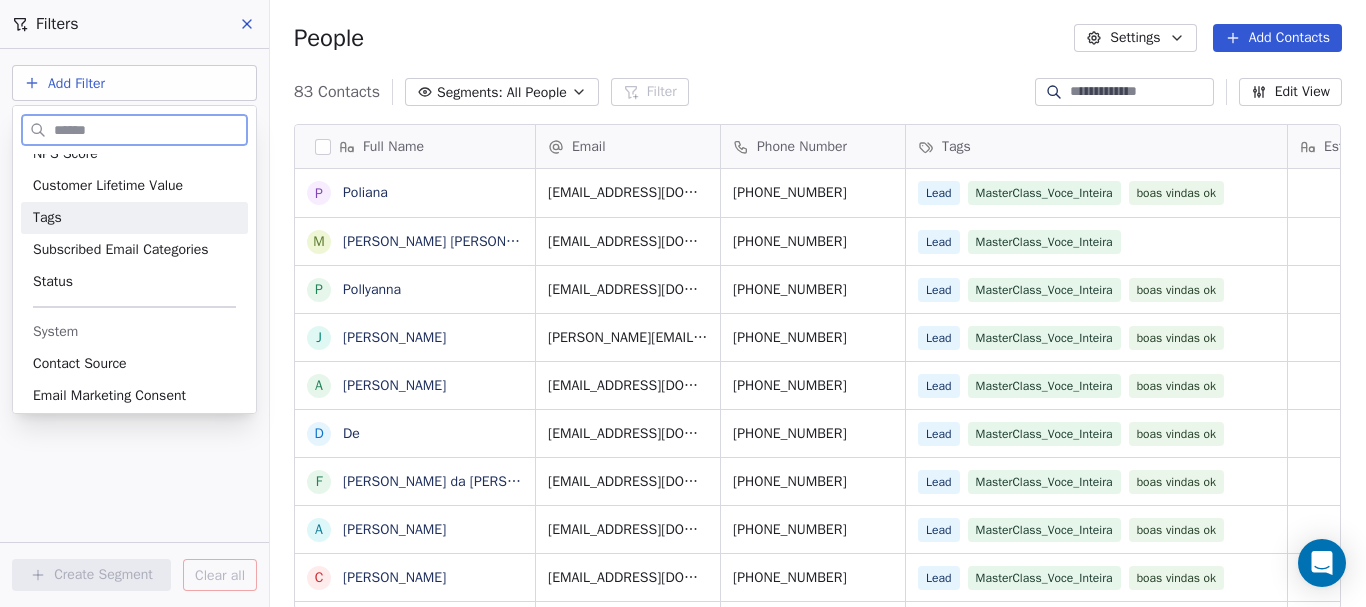 click on "Tags" at bounding box center (134, 218) 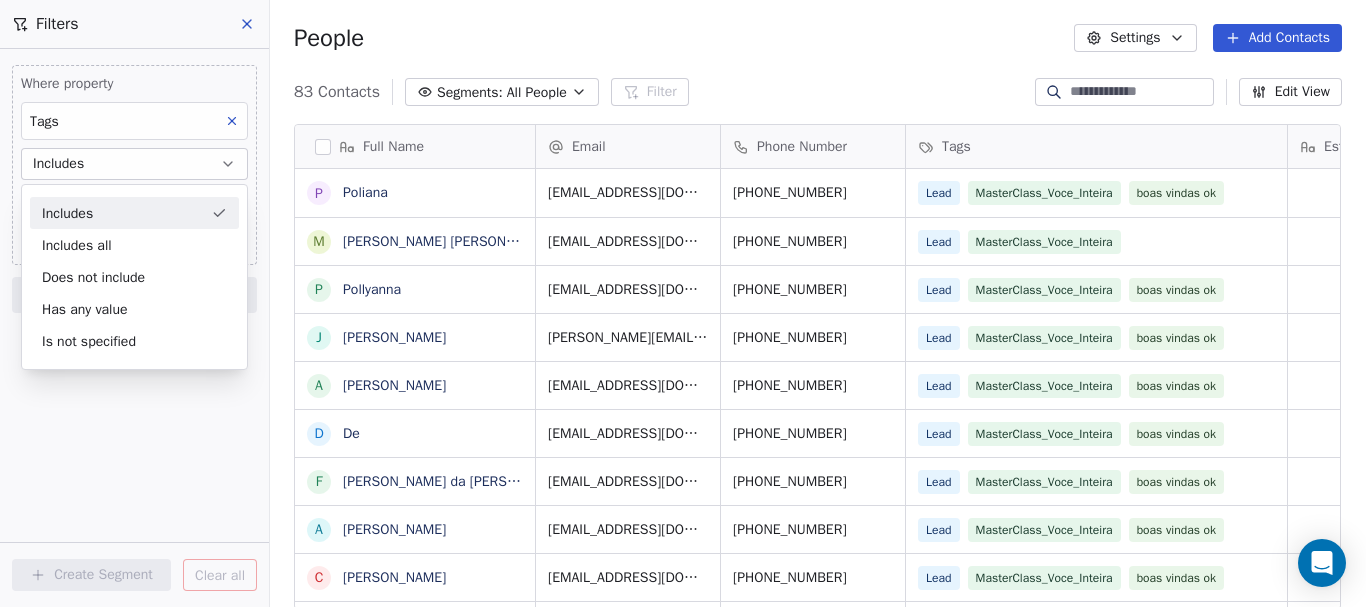 click on "Includes" at bounding box center (134, 213) 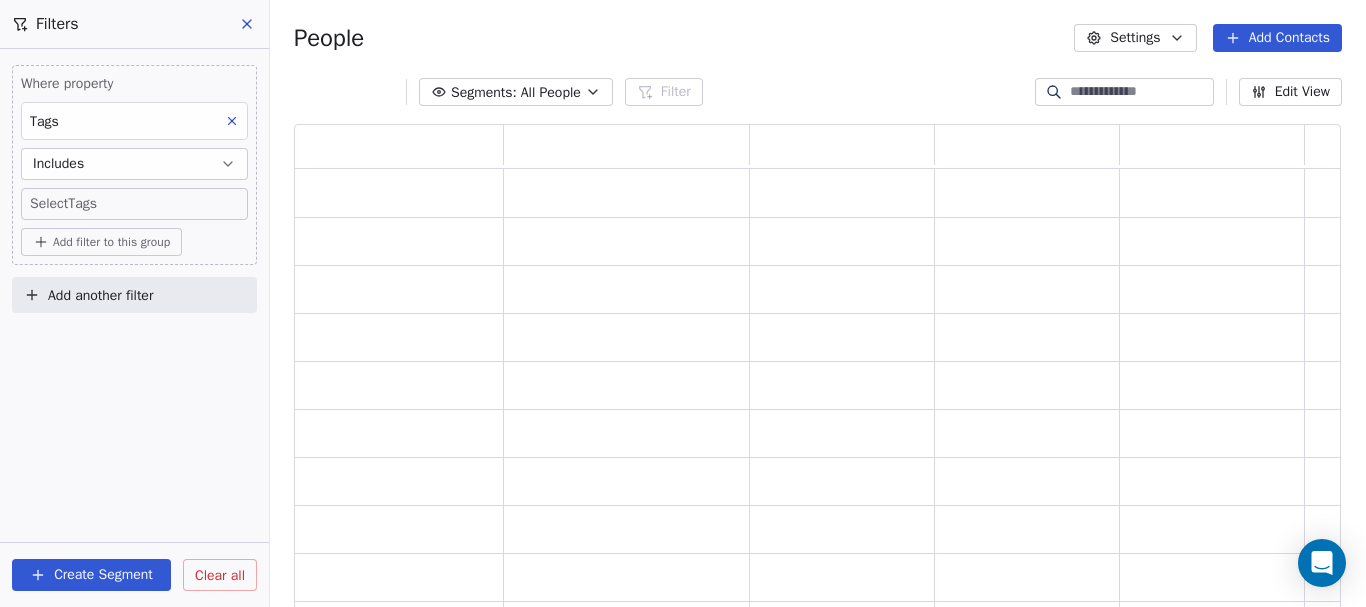 scroll, scrollTop: 16, scrollLeft: 16, axis: both 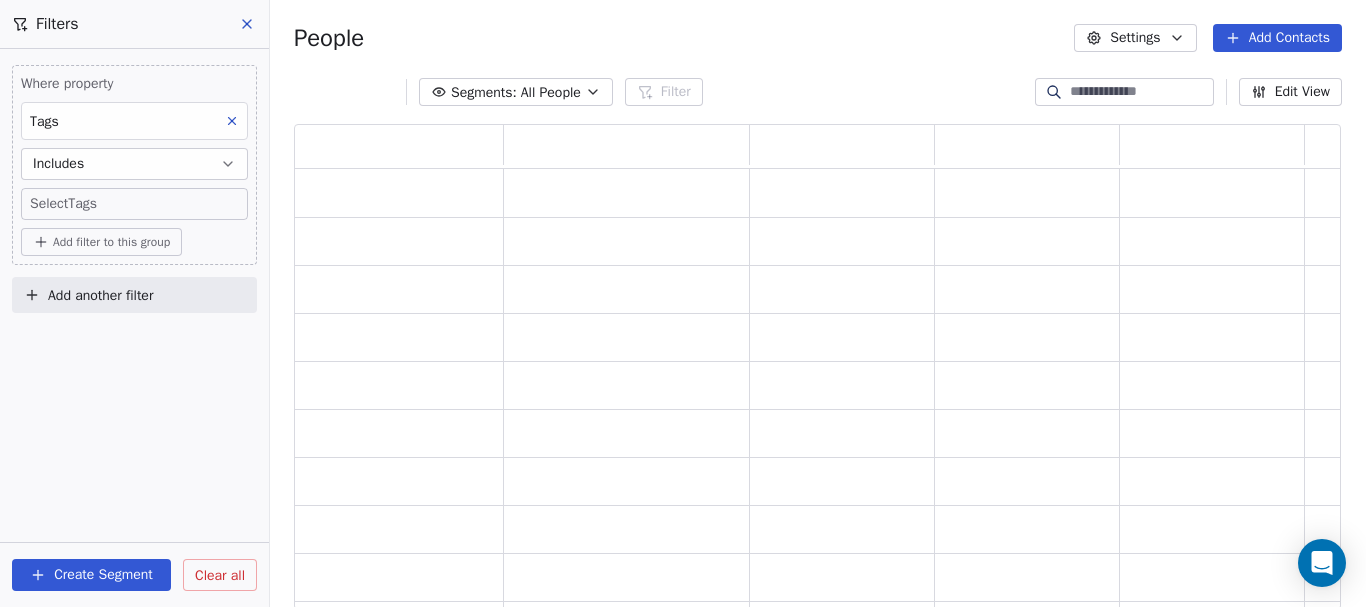 click on "D Radicalmente Feminina Contacts People Marketing Workflows Campaigns Sales Pipelines Sequences Beta Tools Apps AI Agents Help & Support Filters Where property   Tags   Includes Select  Tags Add filter to this group Add another filter  Create Segment Clear all People Settings  Add Contacts Segments: All People Filter  Edit View Tag Add to Sequence Export" at bounding box center (683, 303) 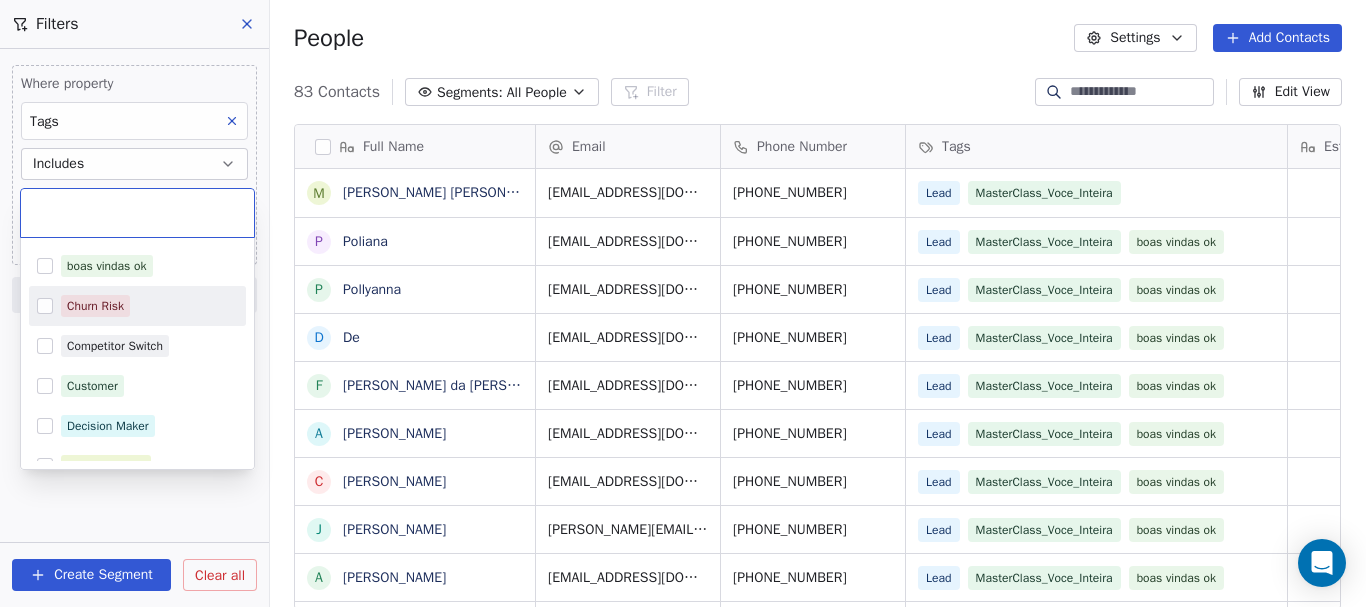 scroll, scrollTop: 100, scrollLeft: 0, axis: vertical 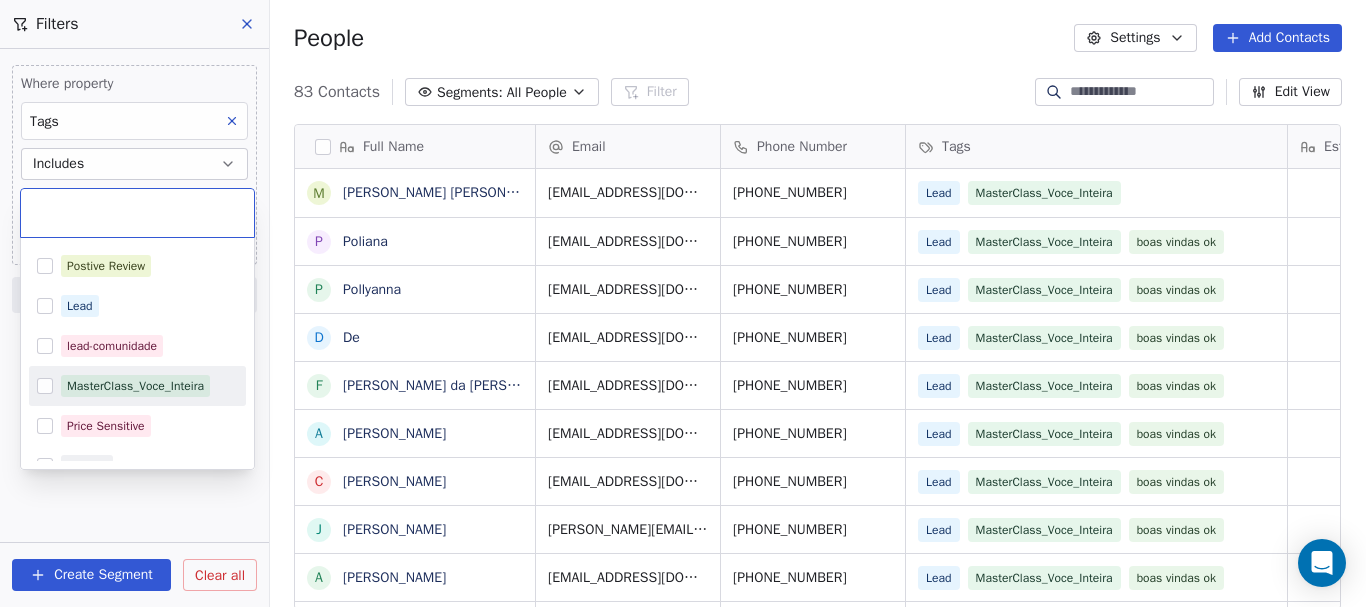 click at bounding box center (45, 386) 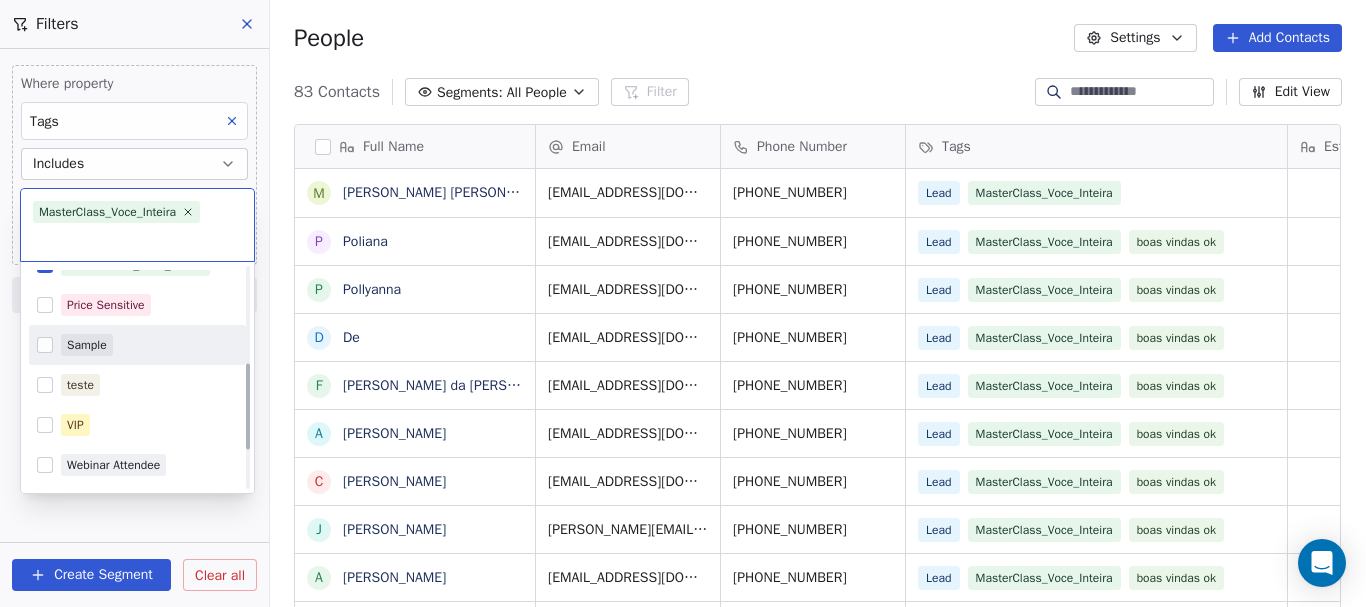 scroll, scrollTop: 245, scrollLeft: 0, axis: vertical 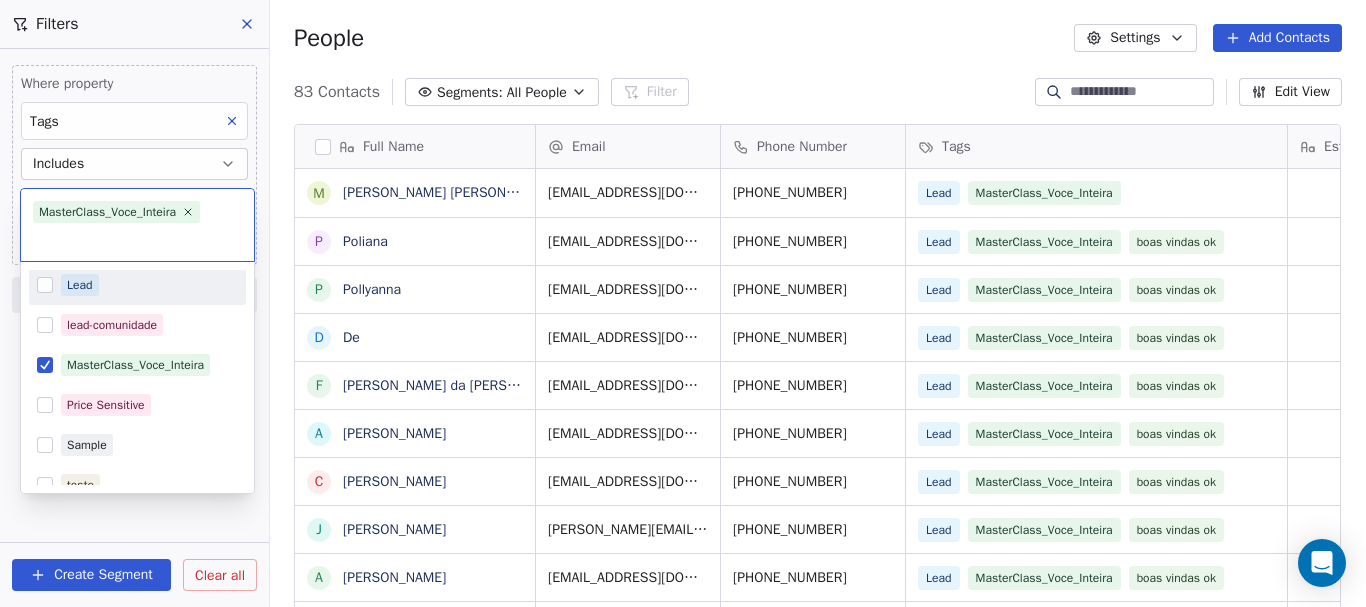 click at bounding box center [45, 285] 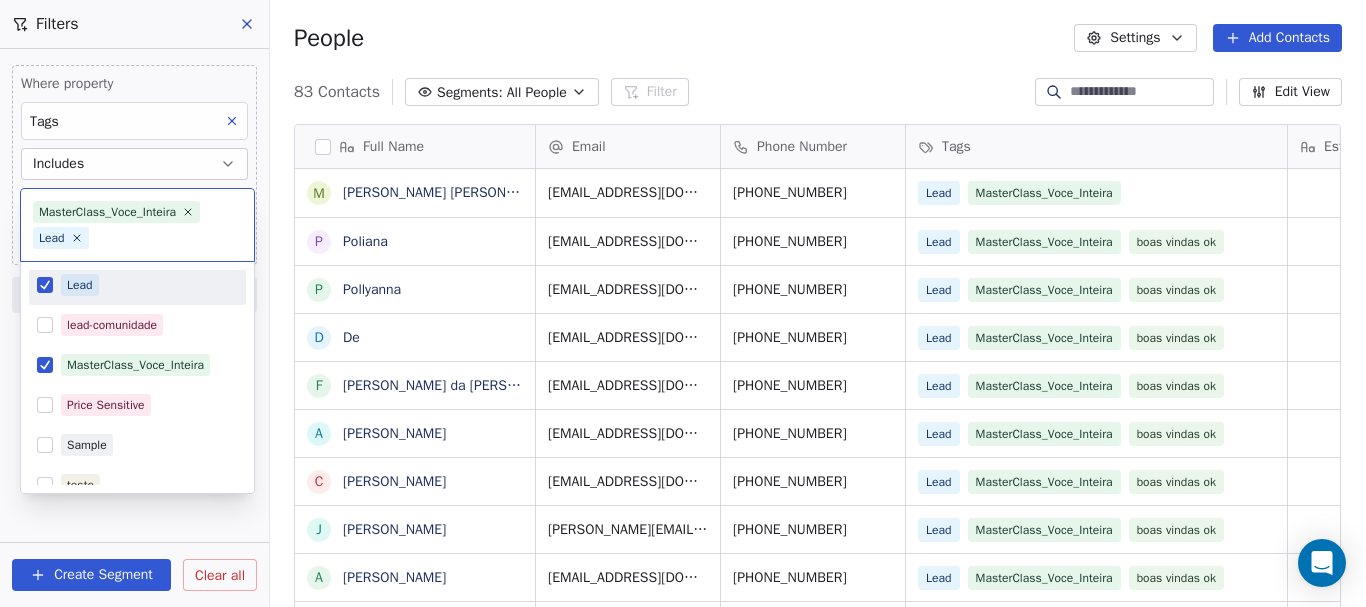 scroll, scrollTop: 345, scrollLeft: 0, axis: vertical 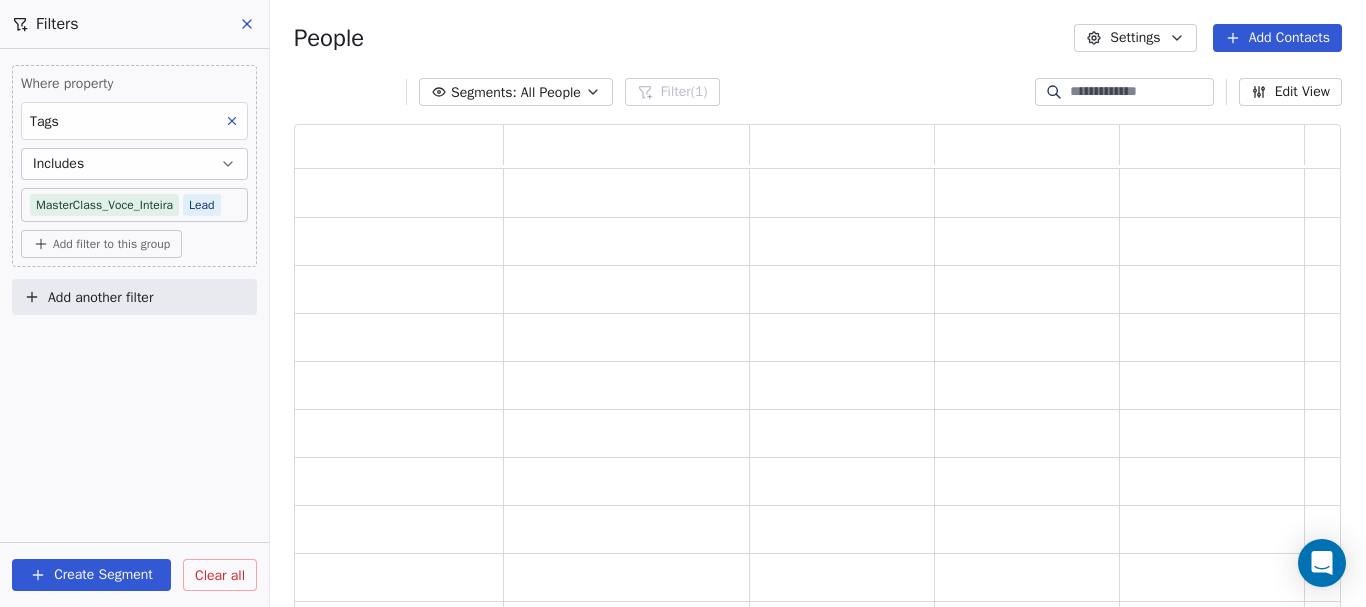 click on "D Radicalmente Feminina Contacts People Marketing Workflows Campaigns Sales Pipelines Sequences Beta Tools Apps AI Agents Help & Support Filters Where property   Tags   Includes MasterClass_Voce_Inteira Lead Add filter to this group Add another filter  Create Segment Clear all People Settings  Add Contacts Segments: All People Filter  (1) Edit View Tag Add to Sequence Export" at bounding box center (683, 303) 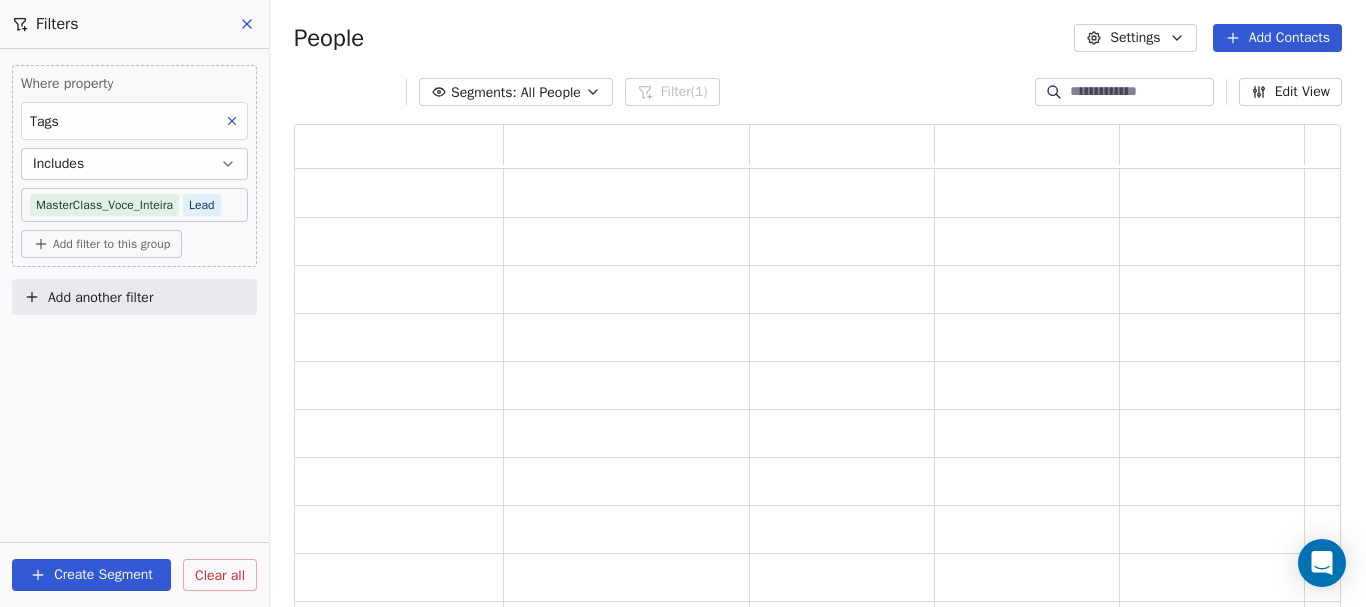 scroll, scrollTop: 16, scrollLeft: 16, axis: both 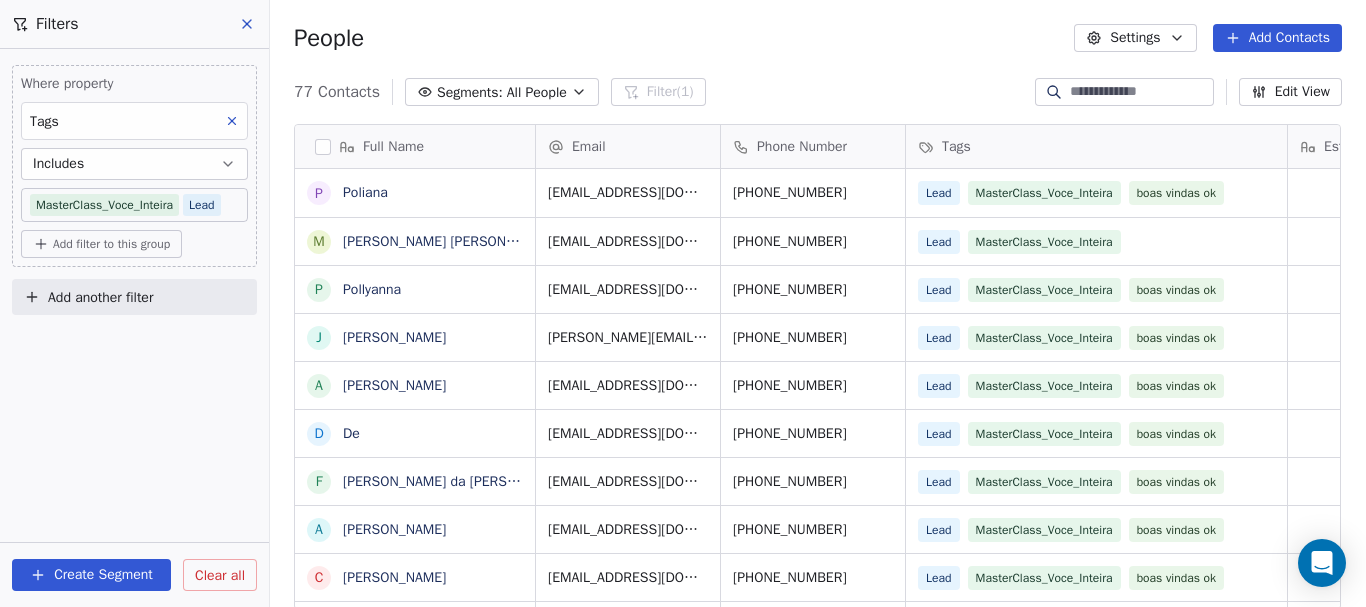 click on "Create Segment" at bounding box center [91, 575] 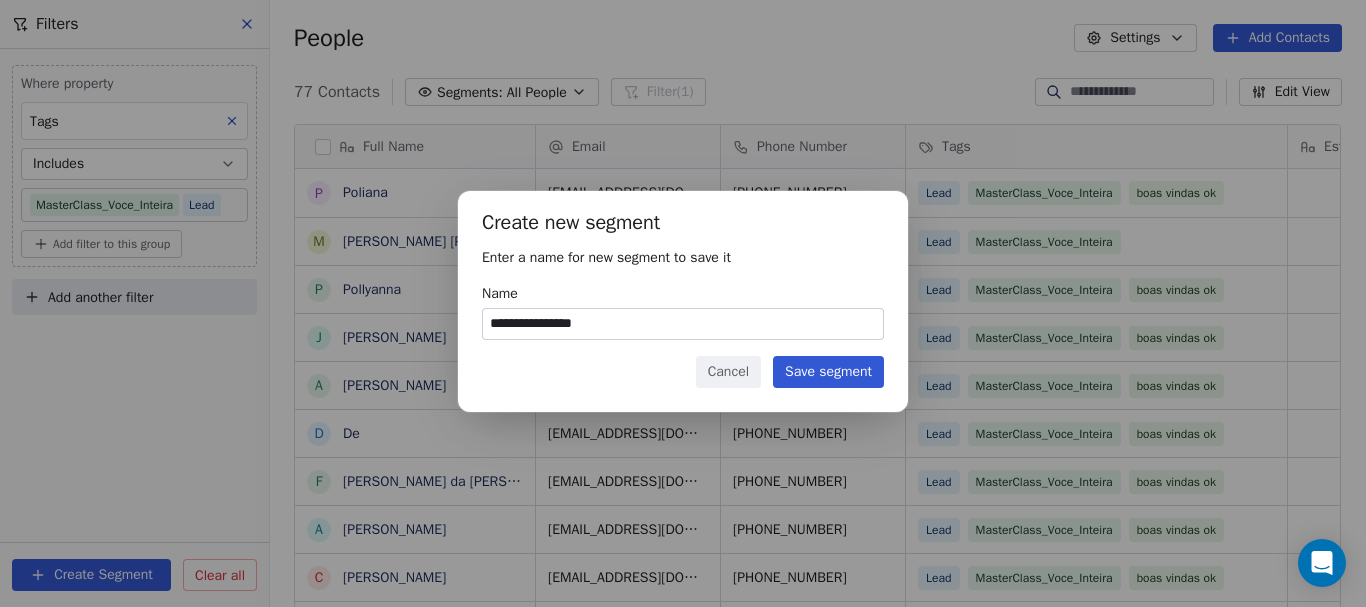 click on "**********" at bounding box center [683, 324] 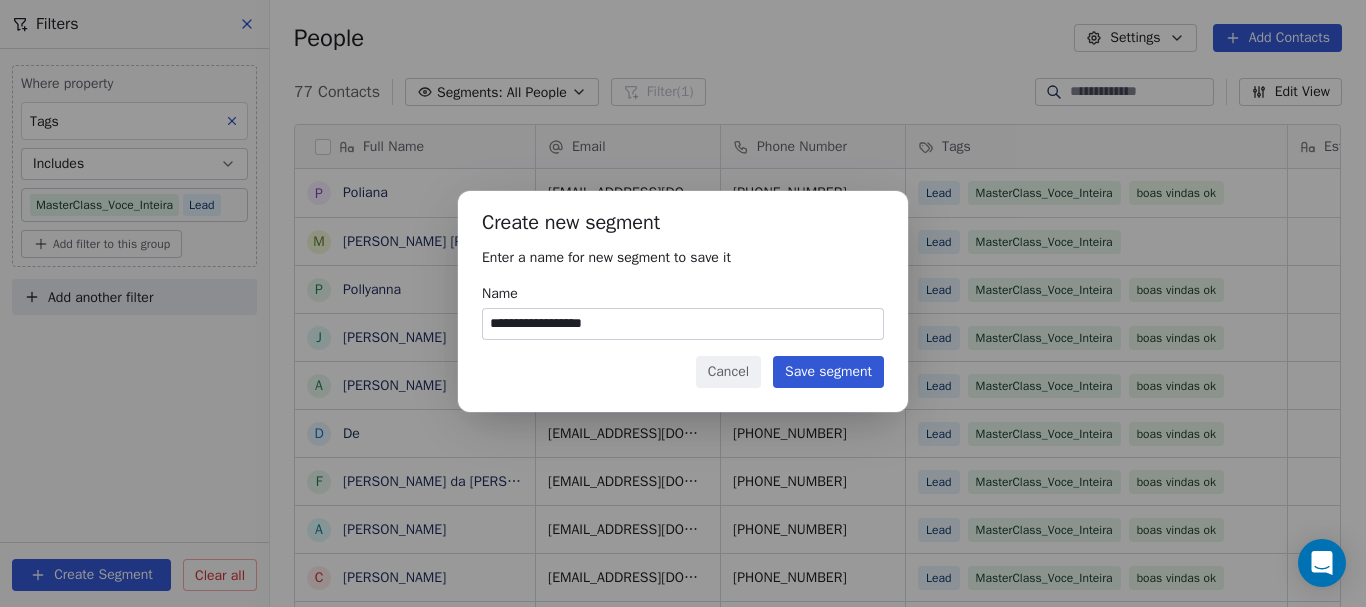 type on "**********" 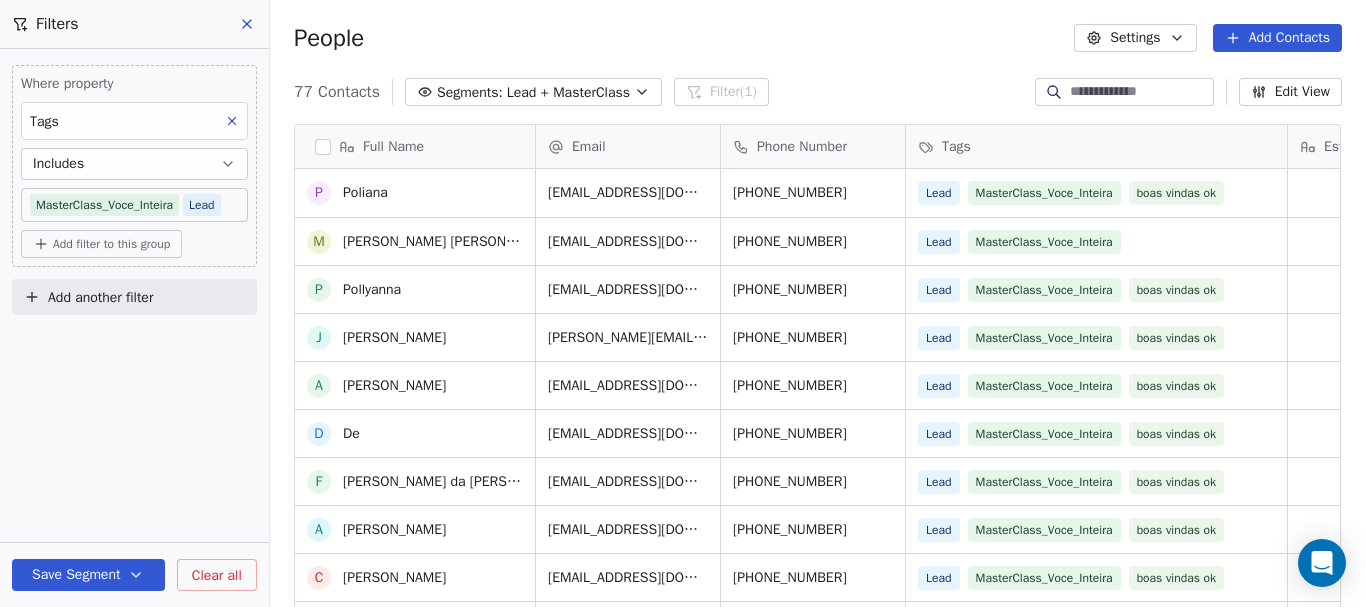 scroll, scrollTop: 200, scrollLeft: 0, axis: vertical 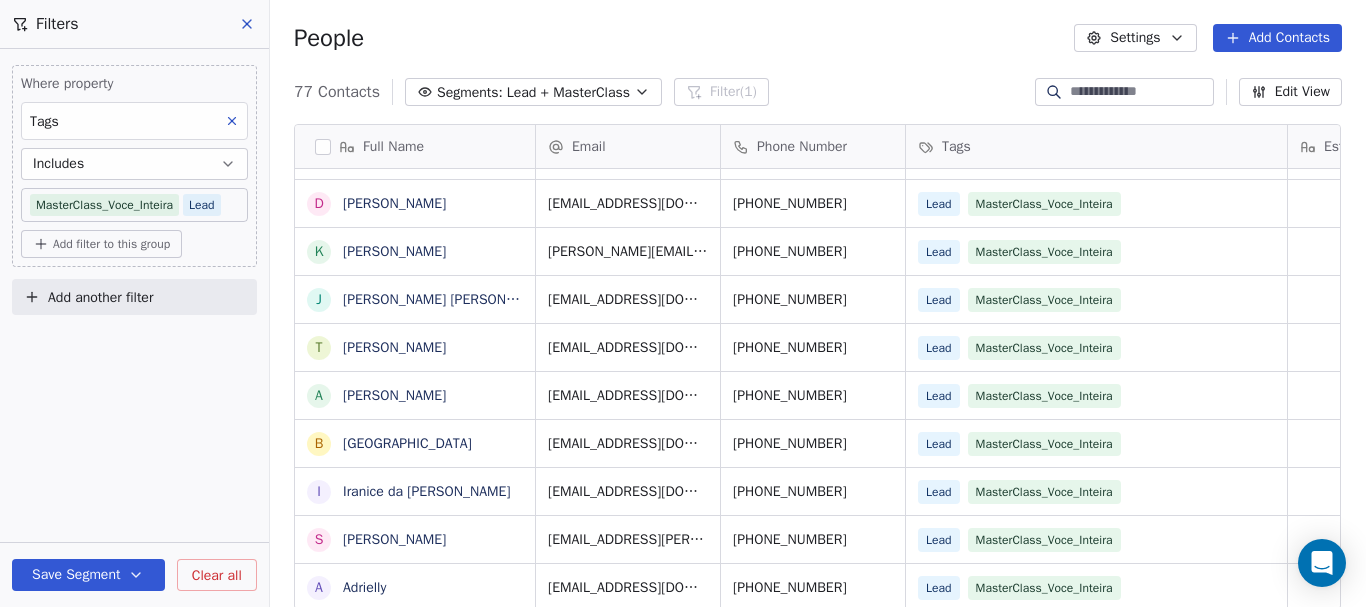 click on "D Radicalmente Feminina Contacts People Marketing Workflows Campaigns Sales Pipelines Sequences Beta Tools Apps AI Agents Help & Support Filters Where property   Tags   Includes MasterClass_Voce_Inteira Lead Add filter to this group Add another filter Save Segment Clear all People Settings  Add Contacts 77 Contacts Segments: Lead + MasterClass Filter  (1) Edit View Tag Add to Sequence Export Full Name F [PERSON_NAME] [PERSON_NAME] D [PERSON_NAME] C [PERSON_NAME] [PERSON_NAME] A [PERSON_NAME] F [PERSON_NAME] B Bia A [PERSON_NAME] T [PERSON_NAME] F [PERSON_NAME] A [PERSON_NAME] A [PERSON_NAME] Francisco Dos [PERSON_NAME] T Tais I [PERSON_NAME] D [PERSON_NAME] dos [PERSON_NAME] G [PERSON_NAME] E [PERSON_NAME] T Thais Malta M [PERSON_NAME] D [PERSON_NAME] k [PERSON_NAME] J [PERSON_NAME] [PERSON_NAME] T [PERSON_NAME] A [PERSON_NAME] B [PERSON_NAME] I [GEOGRAPHIC_DATA] da [PERSON_NAME] s sarlete [PERSON_NAME] A Adrielly Email Phone Number Tags Estado Country Website Status [EMAIL_ADDRESS][DOMAIN_NAME] [PHONE_NUMBER]" at bounding box center [683, 303] 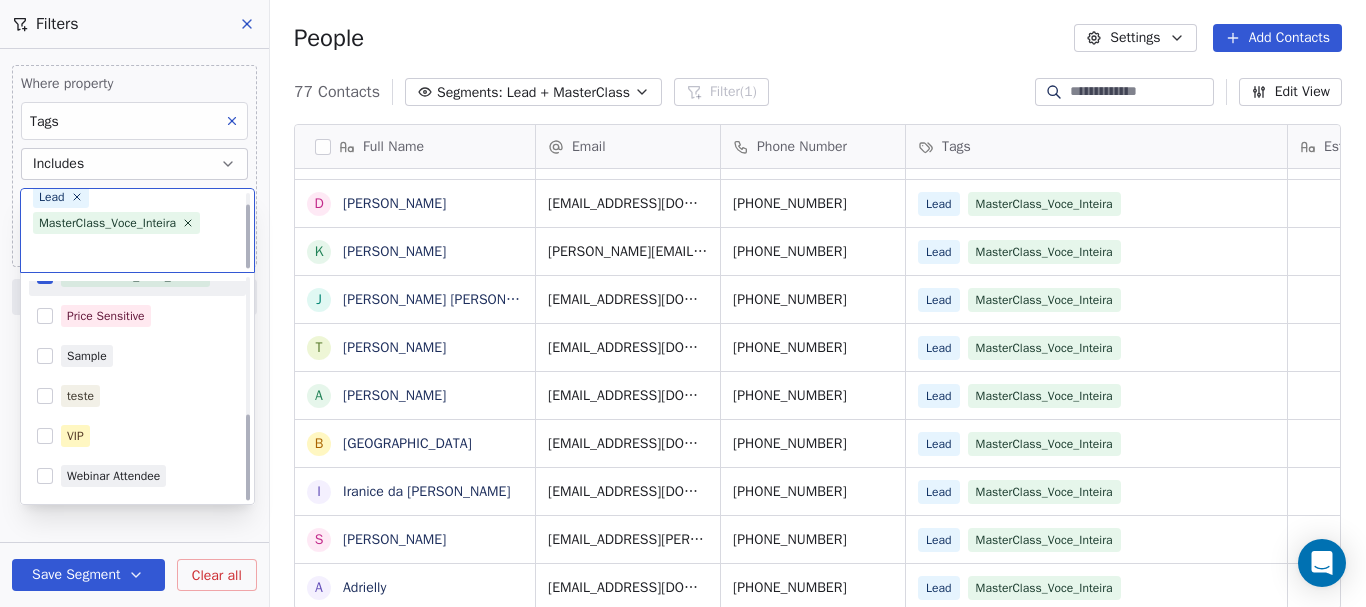 drag, startPoint x: 237, startPoint y: 192, endPoint x: 230, endPoint y: 210, distance: 19.313208 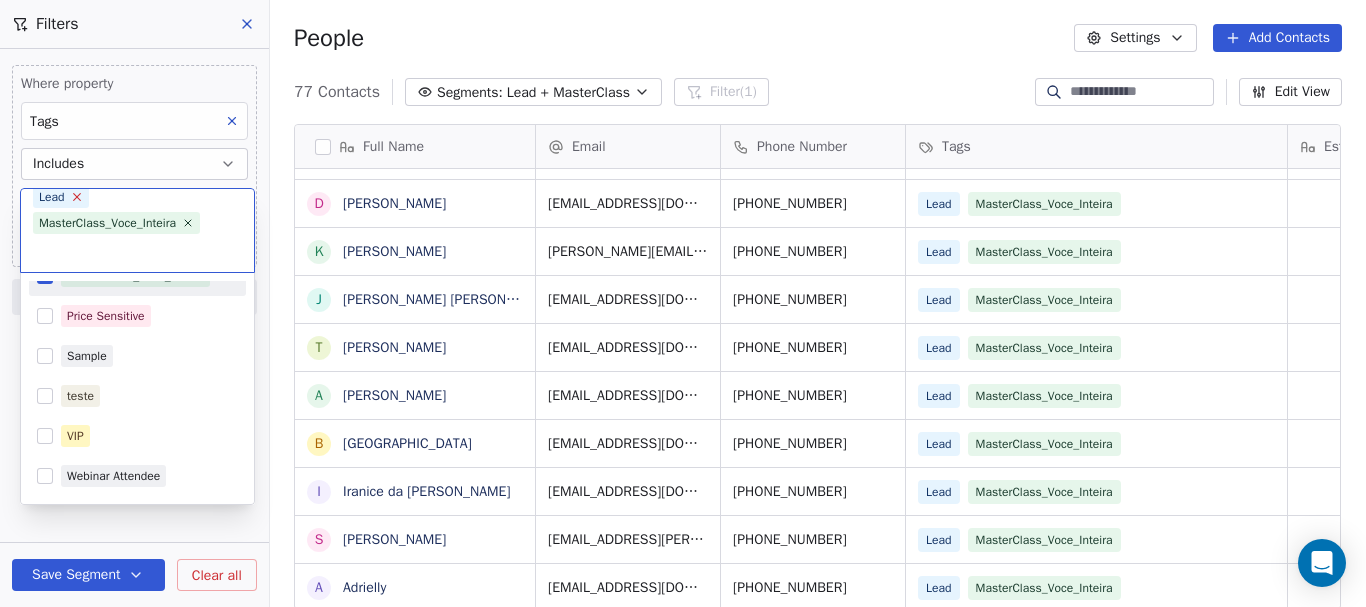click 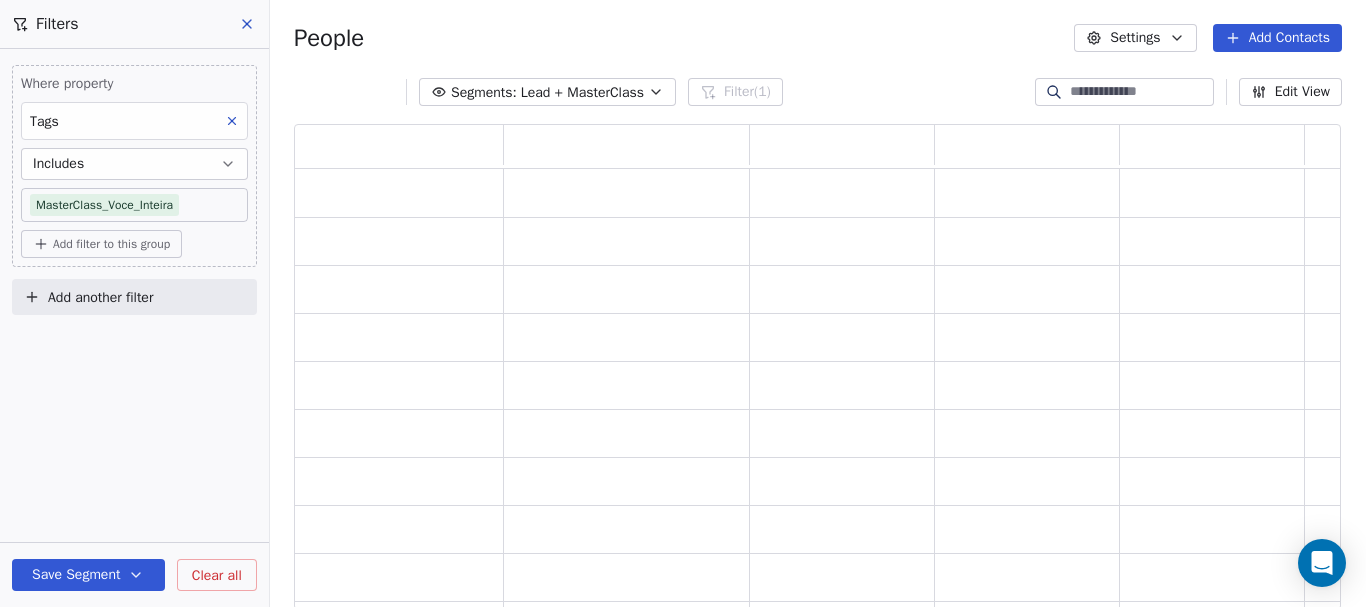 click on "D Radicalmente Feminina Contacts People Marketing Workflows Campaigns Sales Pipelines Sequences Beta Tools Apps AI Agents Help & Support Filters Where property   Tags   Includes MasterClass_Voce_Inteira Add filter to this group Add another filter Save Segment Clear all People Settings  Add Contacts Segments: Lead + MasterClass Filter  (1) Edit View Tag Add to Sequence Export" at bounding box center (683, 303) 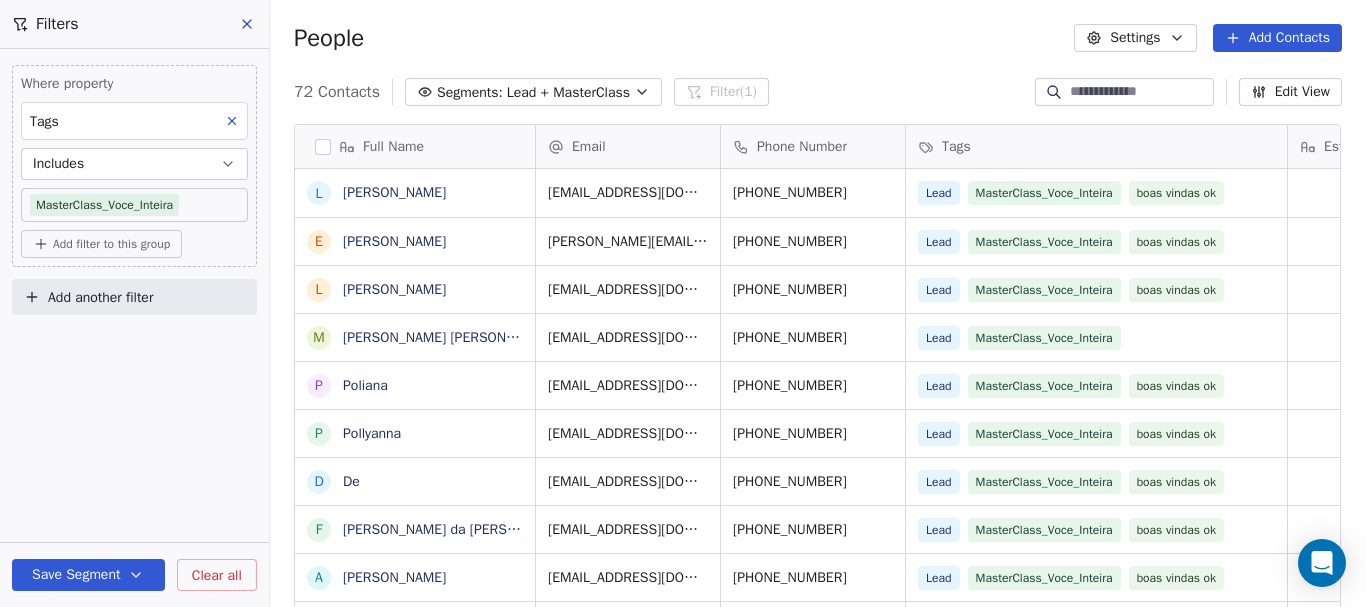 click on "D Radicalmente Feminina Contacts People Marketing Workflows Campaigns Sales Pipelines Sequences Beta Tools Apps AI Agents Help & Support Filters Where property   Tags   Includes MasterClass_Voce_Inteira Add filter to this group Add another filter Save Segment Clear all People Settings  Add Contacts 72 Contacts Segments: Lead + MasterClass Filter  (1) Edit View Tag Add to Sequence Export Full Name L [PERSON_NAME] E [PERSON_NAME] Sales L [PERSON_NAME] M [PERSON_NAME] [PERSON_NAME] P Poliana P [PERSON_NAME] D De F [PERSON_NAME] da [PERSON_NAME] A [PERSON_NAME] C [PERSON_NAME] J [PERSON_NAME] A [PERSON_NAME] s [PERSON_NAME] A [PERSON_NAME] [PERSON_NAME] J [PERSON_NAME] M [PERSON_NAME] L [PERSON_NAME] K [PERSON_NAME] A [PERSON_NAME] J [PERSON_NAME] Naiade J [PERSON_NAME] L [PERSON_NAME] [PERSON_NAME] D [PERSON_NAME] L [PERSON_NAME] Email Phone Number Tags Estado Country Website Status [EMAIL_ADDRESS][DOMAIN_NAME] [PHONE_NUMBER] Lead MasterClass_Voce_Inteira boas vindas ok [PERSON_NAME][EMAIL_ADDRESS][DOMAIN_NAME] [PHONE_NUMBER] Lead MasterClass_Voce_Inteira boas vindas ok [PHONE_NUMBER] Lead" at bounding box center (683, 303) 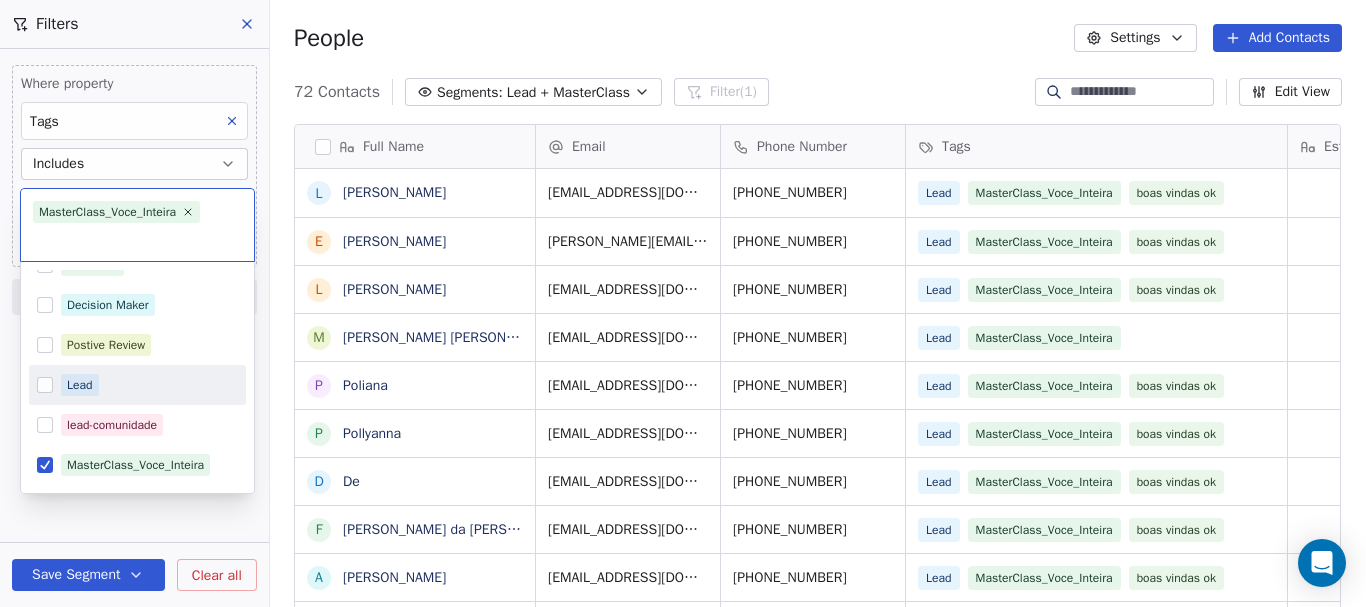 click at bounding box center [45, 385] 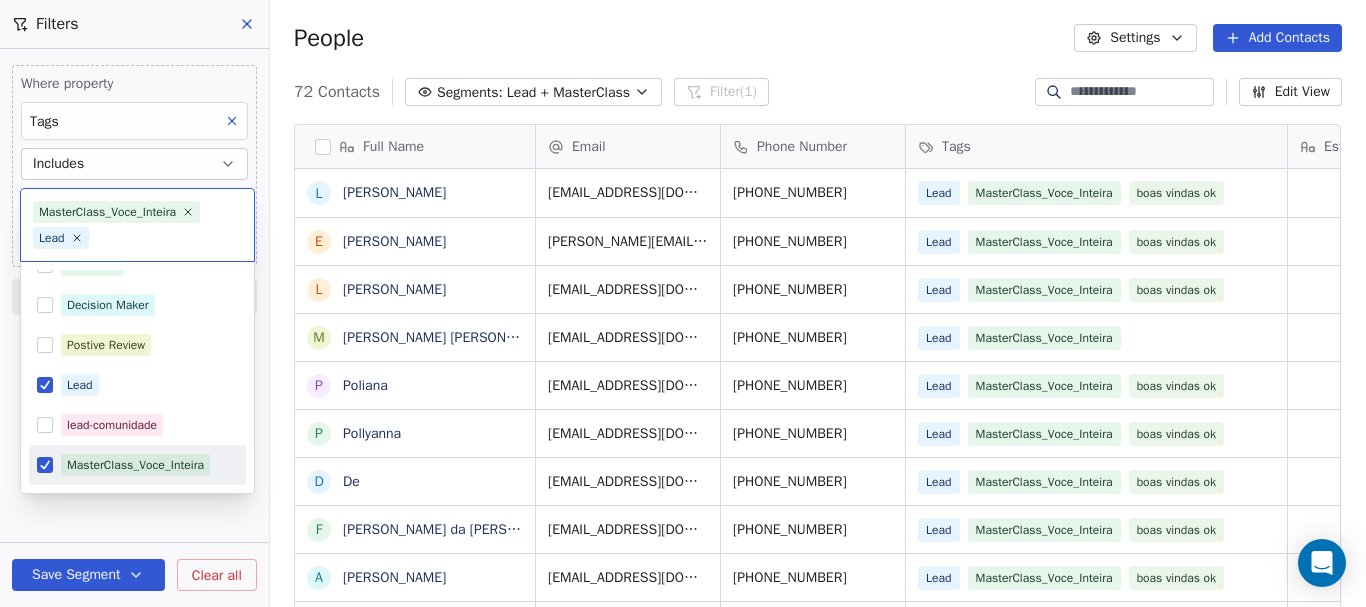 click on "MasterClass_Voce_Inteira" at bounding box center [137, 465] 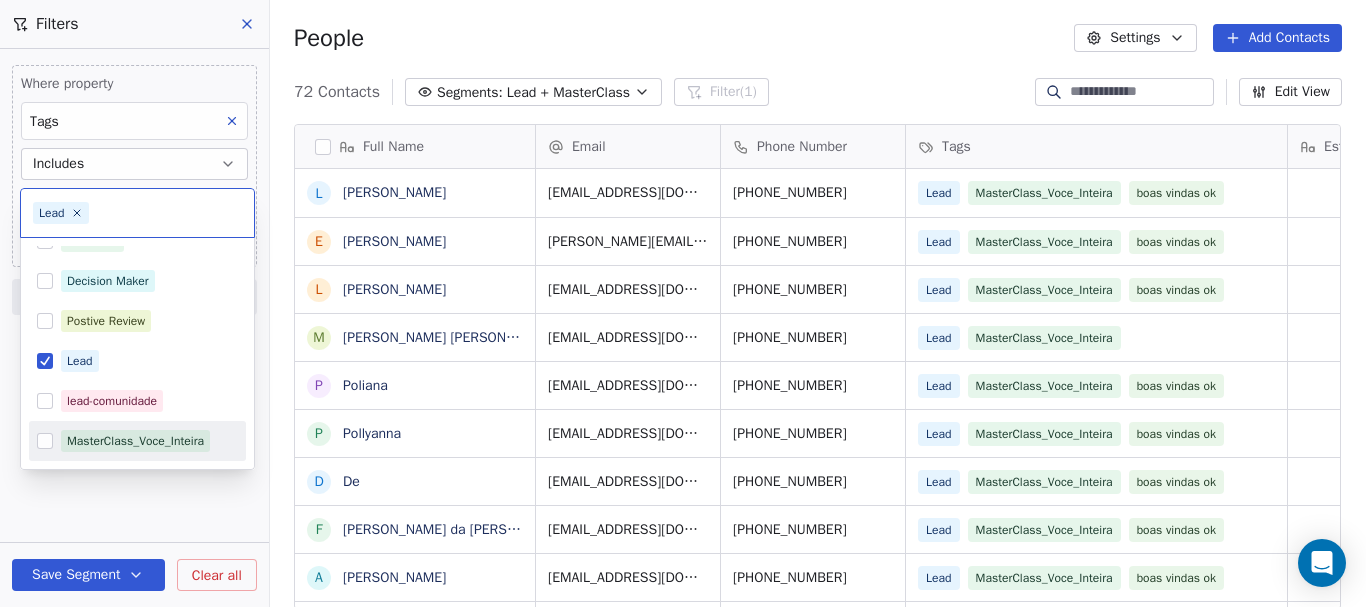 click on "D Radicalmente Feminina Contacts People Marketing Workflows Campaigns Sales Pipelines Sequences Beta Tools Apps AI Agents Help & Support Filters Where property   Tags   Includes MasterClass_Voce_Inteira Add filter to this group Add another filter Save Segment Clear all People Settings  Add Contacts 72 Contacts Segments: Lead + MasterClass Filter  (1) Edit View Tag Add to Sequence Export Full Name L [PERSON_NAME] E [PERSON_NAME] Sales L [PERSON_NAME] M [PERSON_NAME] [PERSON_NAME] P Poliana P [PERSON_NAME] D De F [PERSON_NAME] da [PERSON_NAME] A [PERSON_NAME] C [PERSON_NAME] J [PERSON_NAME] A [PERSON_NAME] s [PERSON_NAME] A [PERSON_NAME] [PERSON_NAME] J [PERSON_NAME] M [PERSON_NAME] L [PERSON_NAME] K [PERSON_NAME] A [PERSON_NAME] J [PERSON_NAME] Naiade J [PERSON_NAME] L [PERSON_NAME] [PERSON_NAME] D [PERSON_NAME] L [PERSON_NAME] Email Phone Number Tags Estado Country Website Status [EMAIL_ADDRESS][DOMAIN_NAME] [PHONE_NUMBER] Lead MasterClass_Voce_Inteira boas vindas ok [PERSON_NAME][EMAIL_ADDRESS][DOMAIN_NAME] [PHONE_NUMBER] Lead MasterClass_Voce_Inteira boas vindas ok [PHONE_NUMBER] Lead" at bounding box center (683, 303) 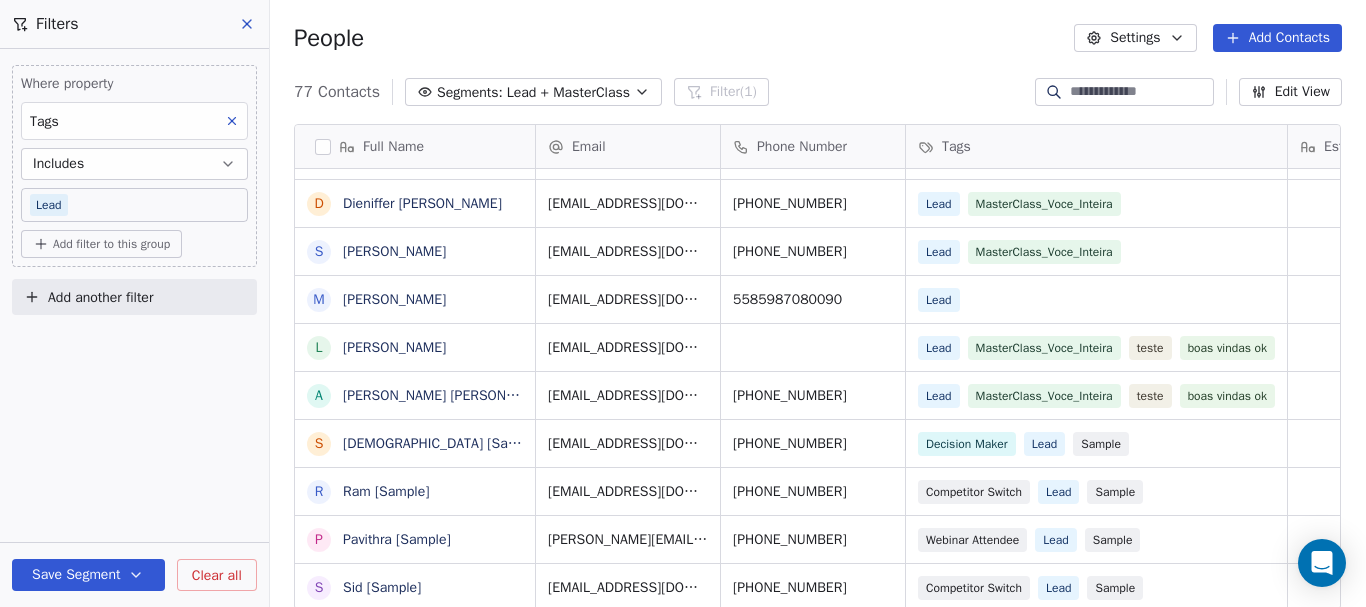click on "D Radicalmente Feminina Contacts People Marketing Workflows Campaigns Sales Pipelines Sequences Beta Tools Apps AI Agents Help & Support Filters Where property   Tags   Includes Lead Add filter to this group Add another filter Save Segment Clear all People Settings  Add Contacts 77 Contacts Segments: Lead + MasterClass Filter  (1) Edit View Tag Add to Sequence Export Full Name A [PERSON_NAME] Francisco Dos [PERSON_NAME] Trefs T Tais I [PERSON_NAME] D [PERSON_NAME] dos [PERSON_NAME] G [PERSON_NAME] E [PERSON_NAME] T Thais Malta M [PERSON_NAME] D [PERSON_NAME] k [PERSON_NAME] J [PERSON_NAME] [PERSON_NAME] T [PERSON_NAME] A [PERSON_NAME] B [PERSON_NAME] I [GEOGRAPHIC_DATA] da [PERSON_NAME] s sarlete [PERSON_NAME] A [PERSON_NAME] S [PERSON_NAME] S Suelen D Dieniffer [PERSON_NAME] S [PERSON_NAME] M [PERSON_NAME] L [PERSON_NAME] A [PERSON_NAME] [PERSON_NAME] S Swami [Sample] [PERSON_NAME] [Sample] P [PERSON_NAME] [Sample] S Sid [Sample] Email Phone Number Tags Estado Country Website Status [EMAIL_ADDRESS][DOMAIN_NAME] [PHONE_NUMBER] Lead Lead Lead Lead" at bounding box center (683, 303) 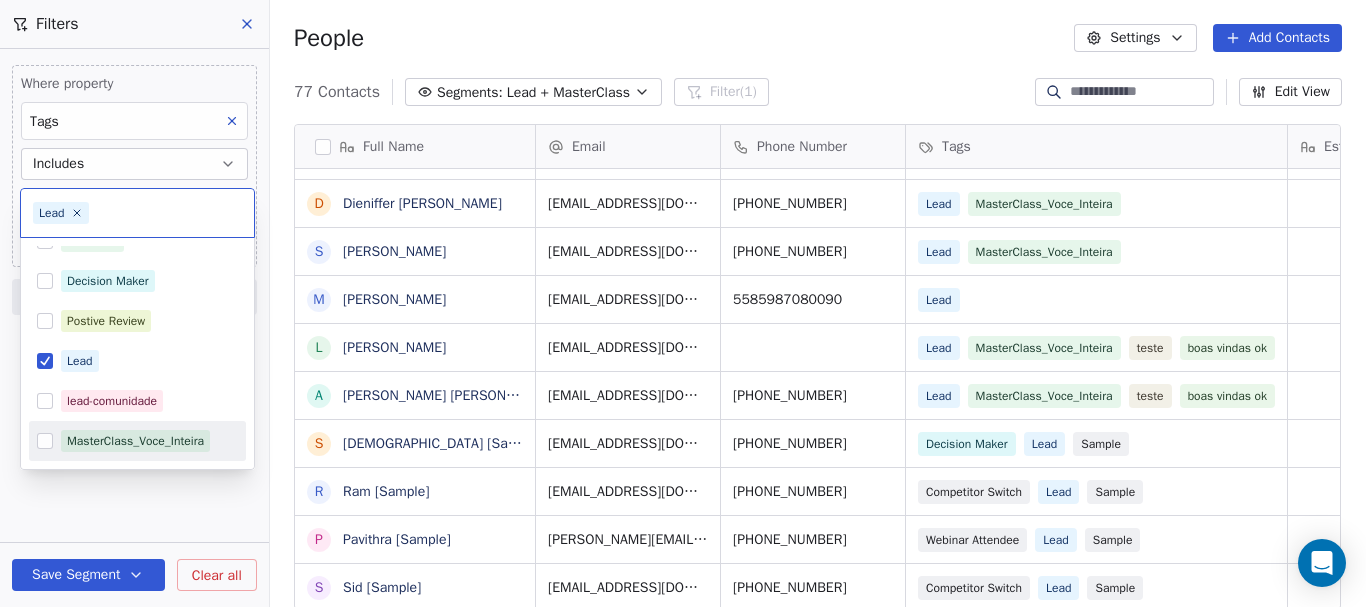 click on "D Radicalmente Feminina Contacts People Marketing Workflows Campaigns Sales Pipelines Sequences Beta Tools Apps AI Agents Help & Support Filters Where property   Tags   Includes Lead Add filter to this group Add another filter Save Segment Clear all People Settings  Add Contacts 77 Contacts Segments: Lead + MasterClass Filter  (1) Edit View Tag Add to Sequence Export Full Name A [PERSON_NAME] Francisco Dos [PERSON_NAME] Trefs T Tais I [PERSON_NAME] D [PERSON_NAME] dos [PERSON_NAME] G [PERSON_NAME] E [PERSON_NAME] T Thais Malta M [PERSON_NAME] D [PERSON_NAME] k [PERSON_NAME] J [PERSON_NAME] [PERSON_NAME] T [PERSON_NAME] A [PERSON_NAME] B [PERSON_NAME] I [GEOGRAPHIC_DATA] da [PERSON_NAME] s sarlete [PERSON_NAME] A [PERSON_NAME] S [PERSON_NAME] S Suelen D Dieniffer [PERSON_NAME] S [PERSON_NAME] M [PERSON_NAME] L [PERSON_NAME] A [PERSON_NAME] [PERSON_NAME] S Swami [Sample] [PERSON_NAME] [Sample] P [PERSON_NAME] [Sample] S Sid [Sample] Email Phone Number Tags Estado Country Website Status [EMAIL_ADDRESS][DOMAIN_NAME] [PHONE_NUMBER] Lead Lead Lead Lead" at bounding box center [683, 303] 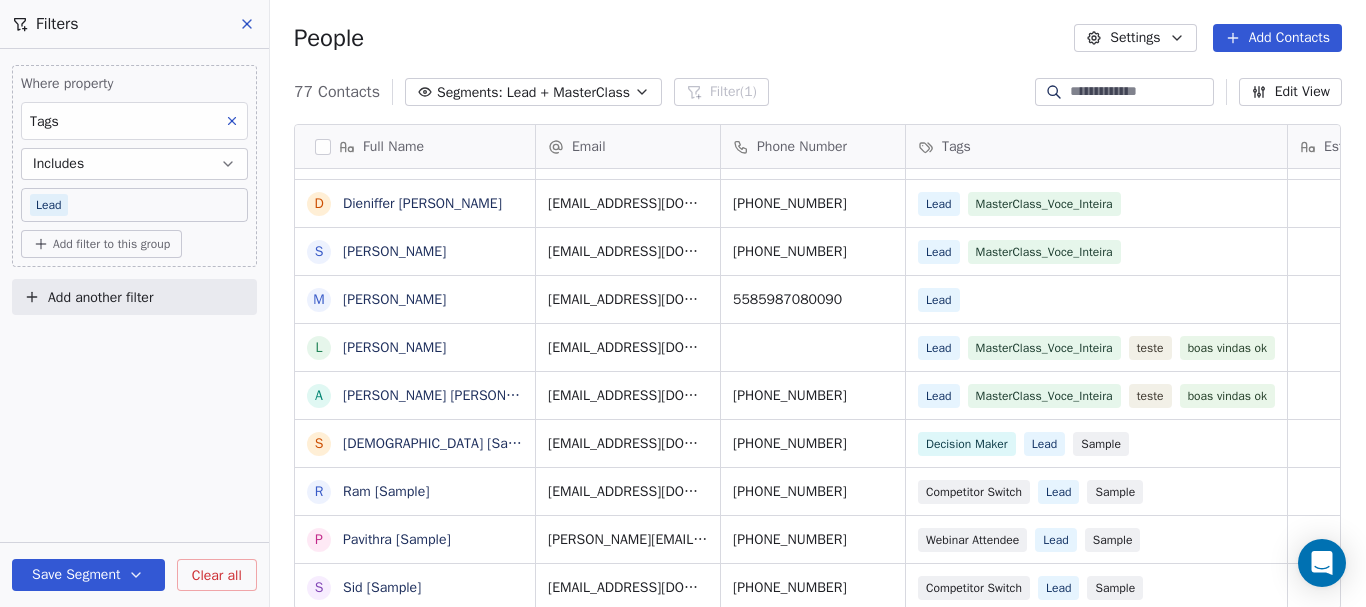 click on "Clear all" at bounding box center [217, 575] 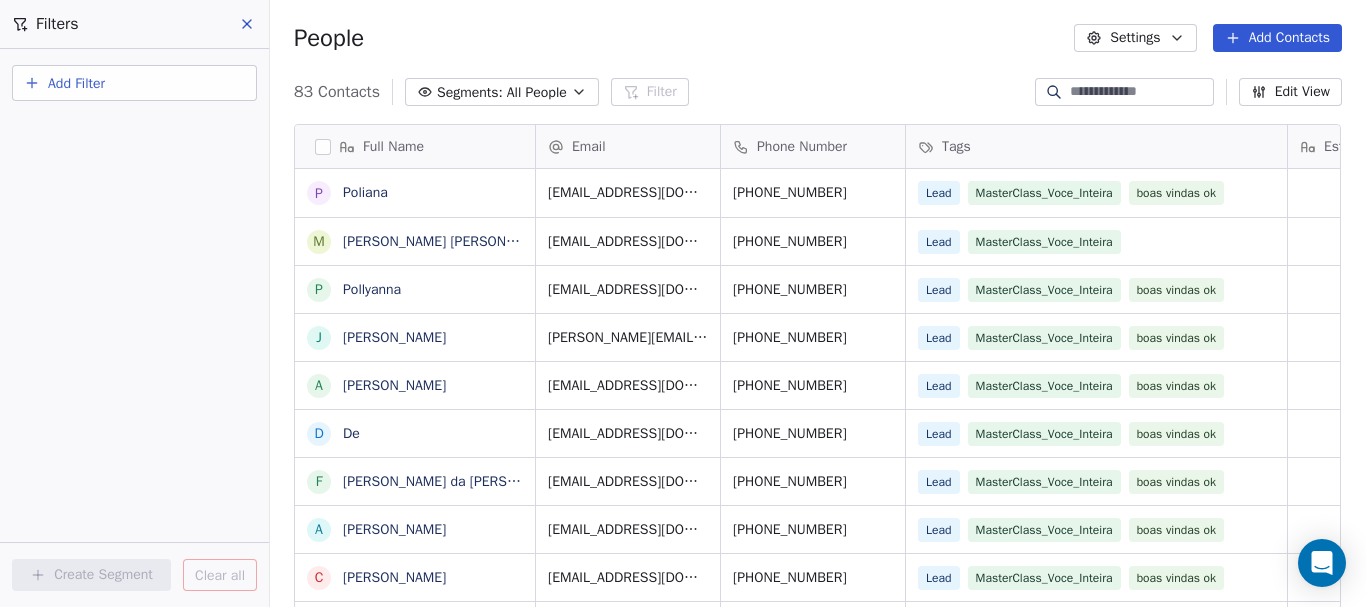click on "All People" at bounding box center (537, 92) 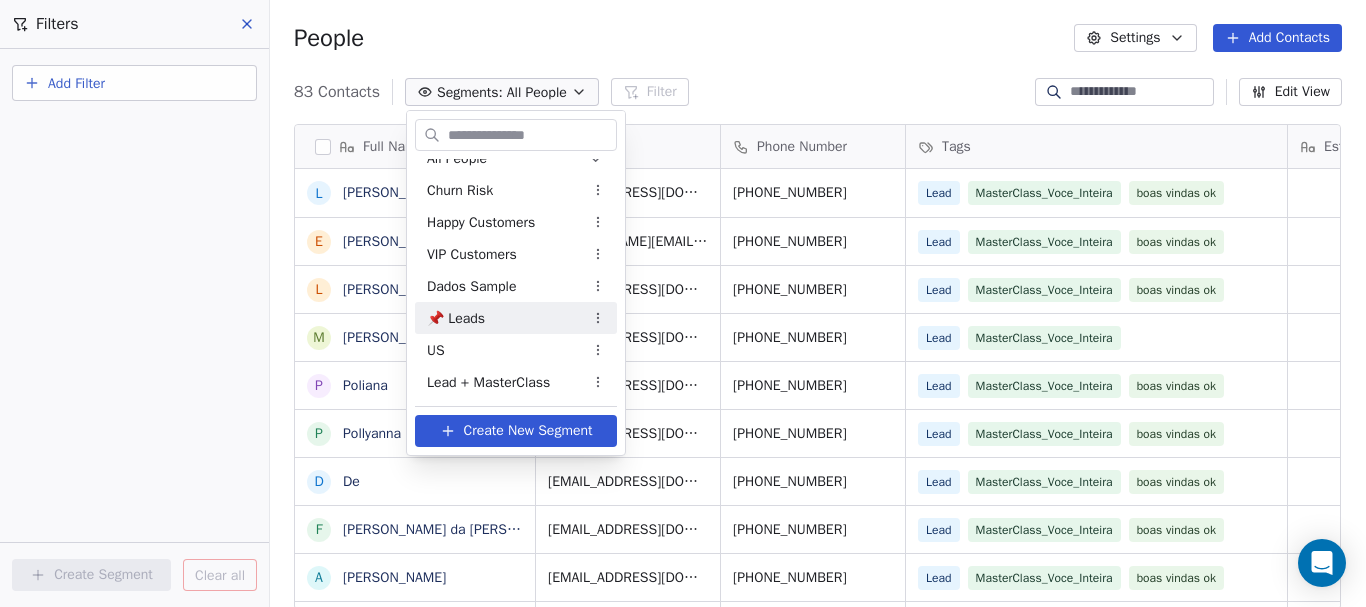 click on "📌 Leads" at bounding box center [516, 318] 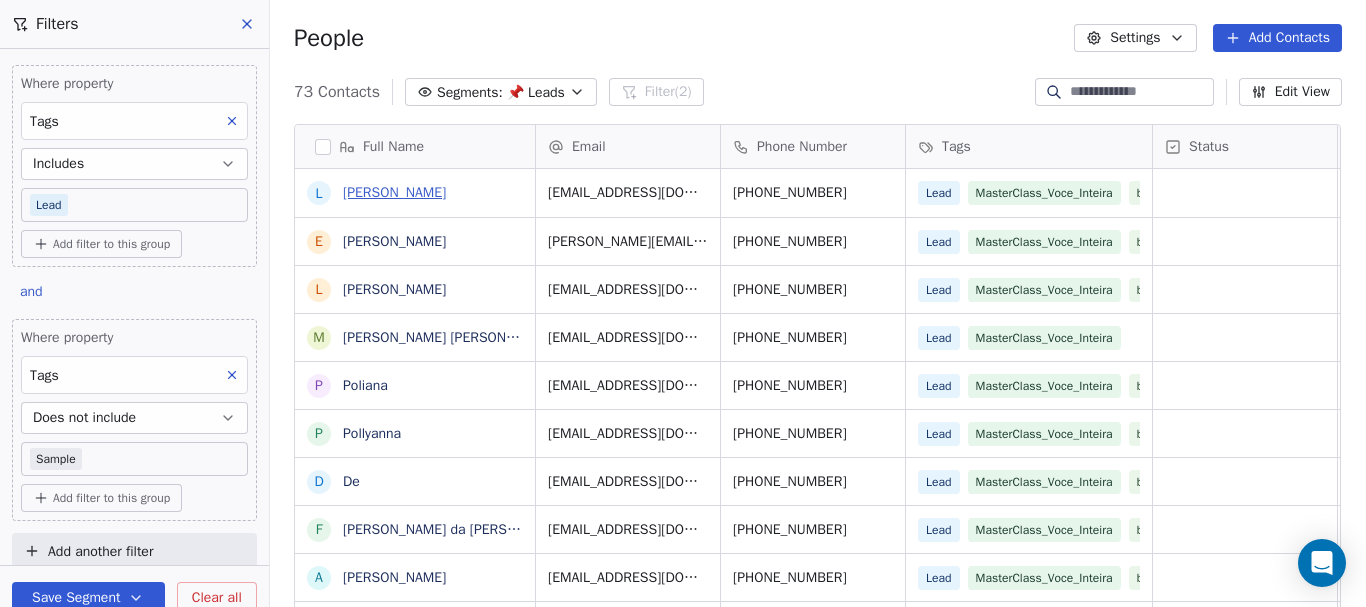 click on "[PERSON_NAME]" at bounding box center (394, 192) 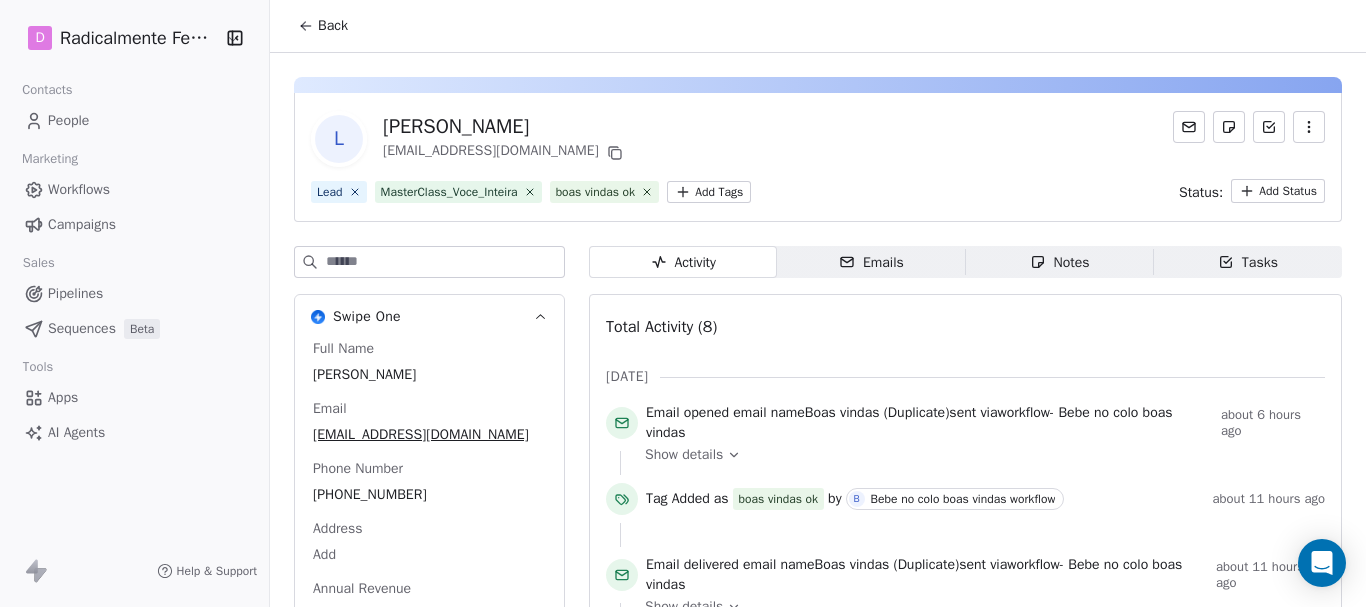 click 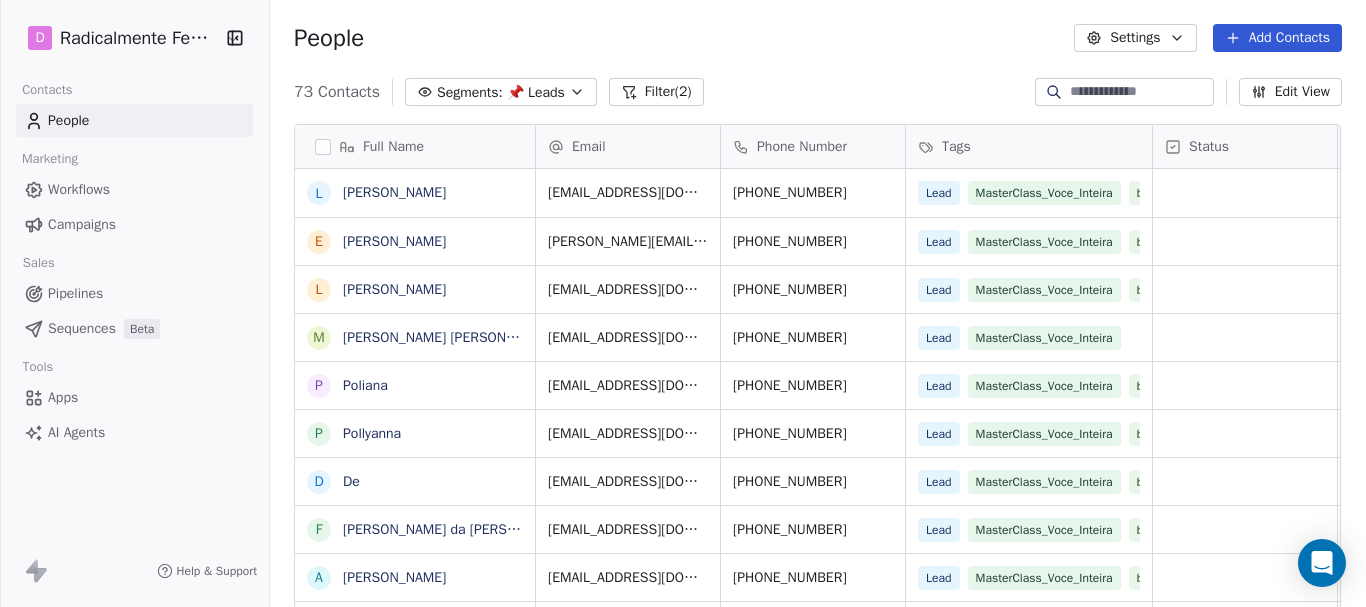 click 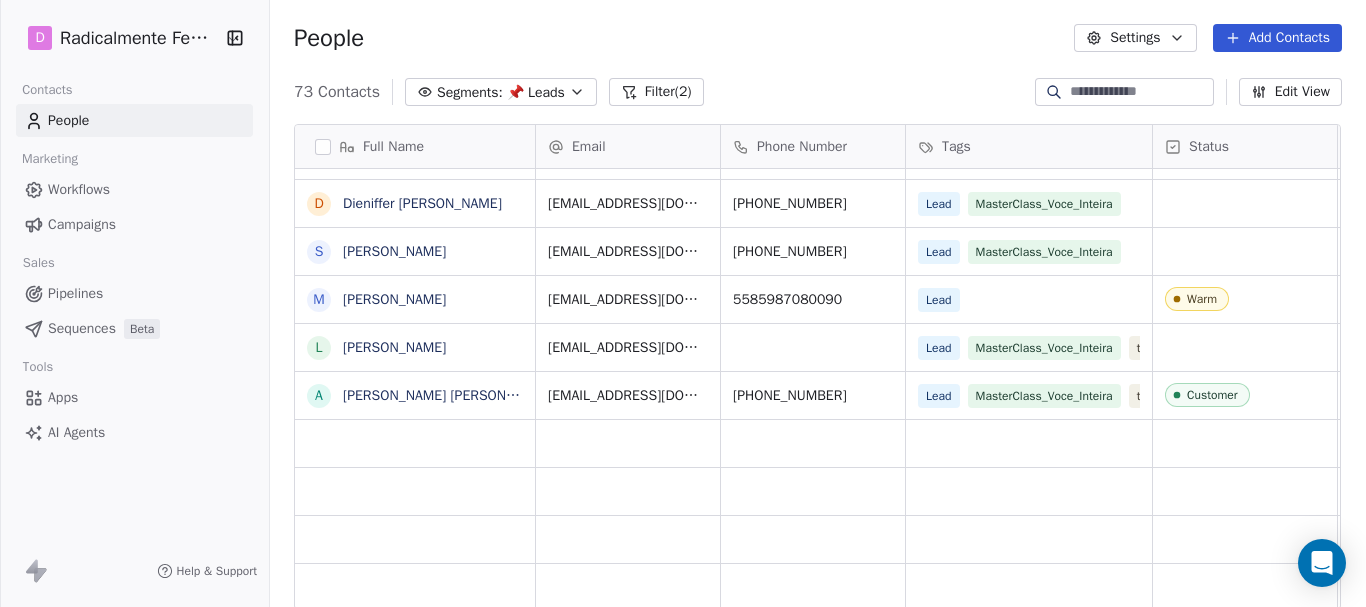 click 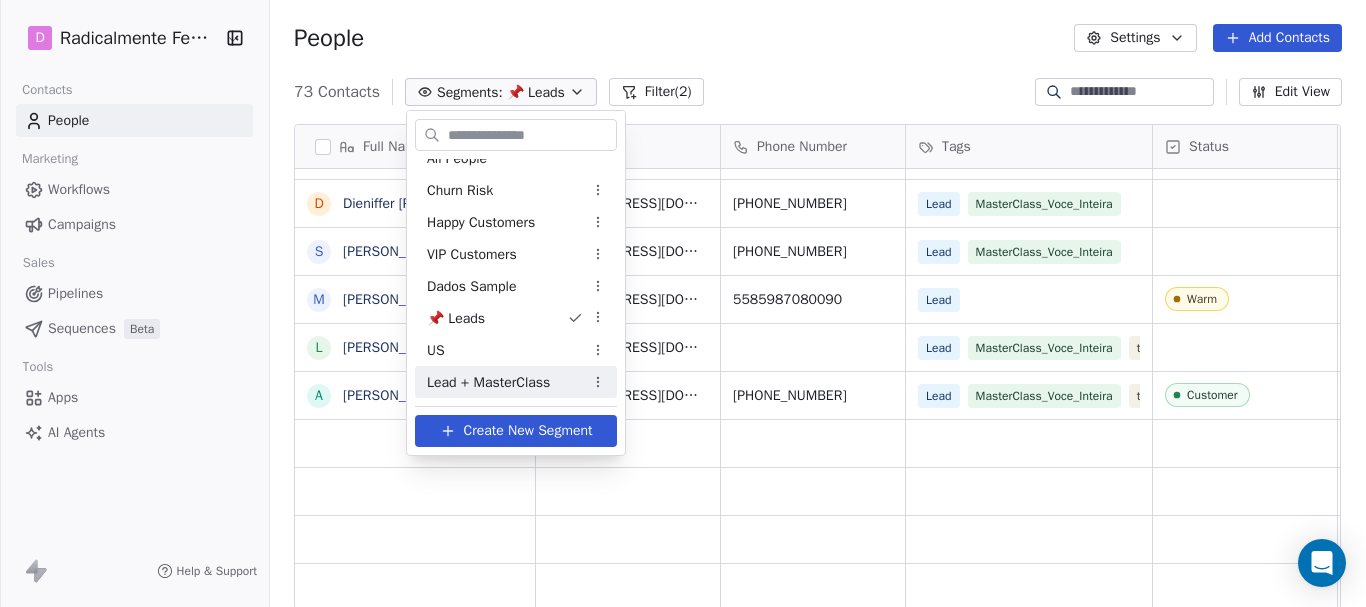 click on "Lead + MasterClass" at bounding box center [516, 382] 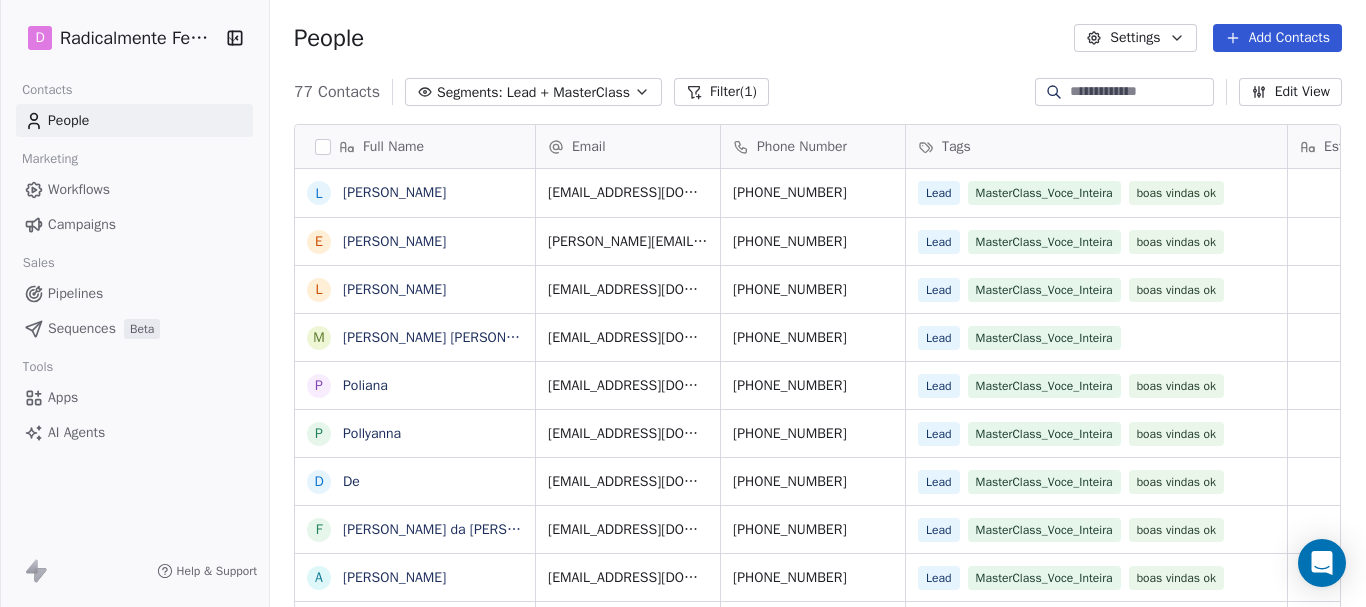 scroll, scrollTop: 0, scrollLeft: 0, axis: both 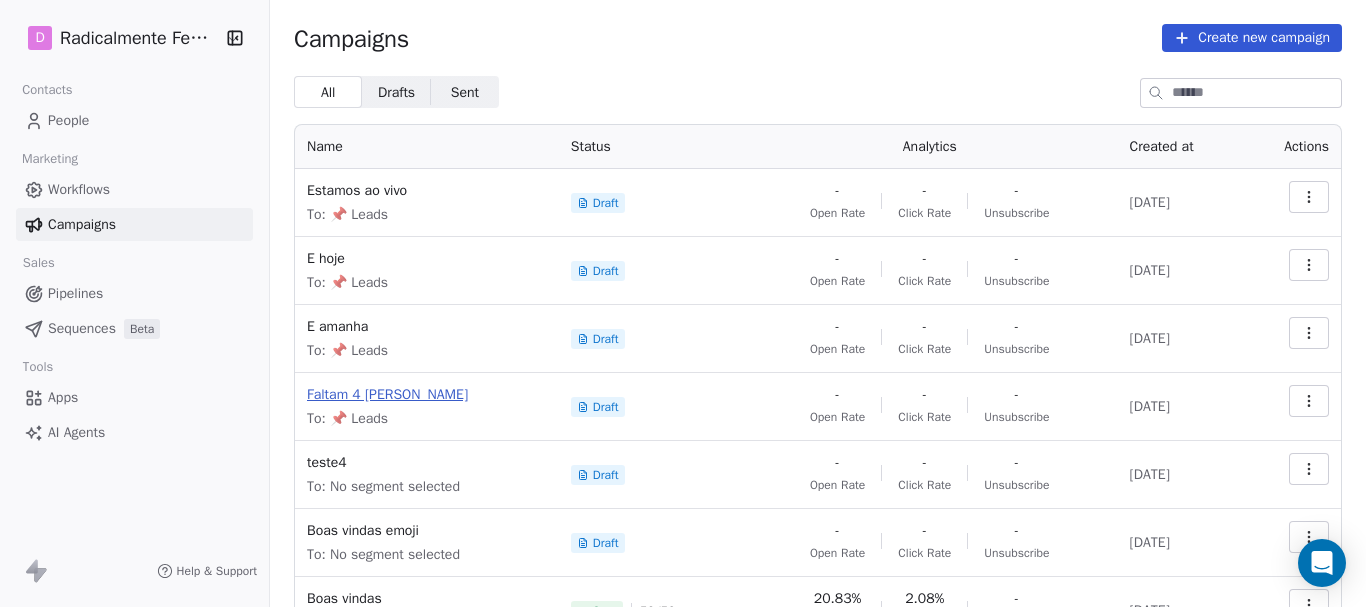 click on "Faltam 4 [PERSON_NAME]" at bounding box center [427, 395] 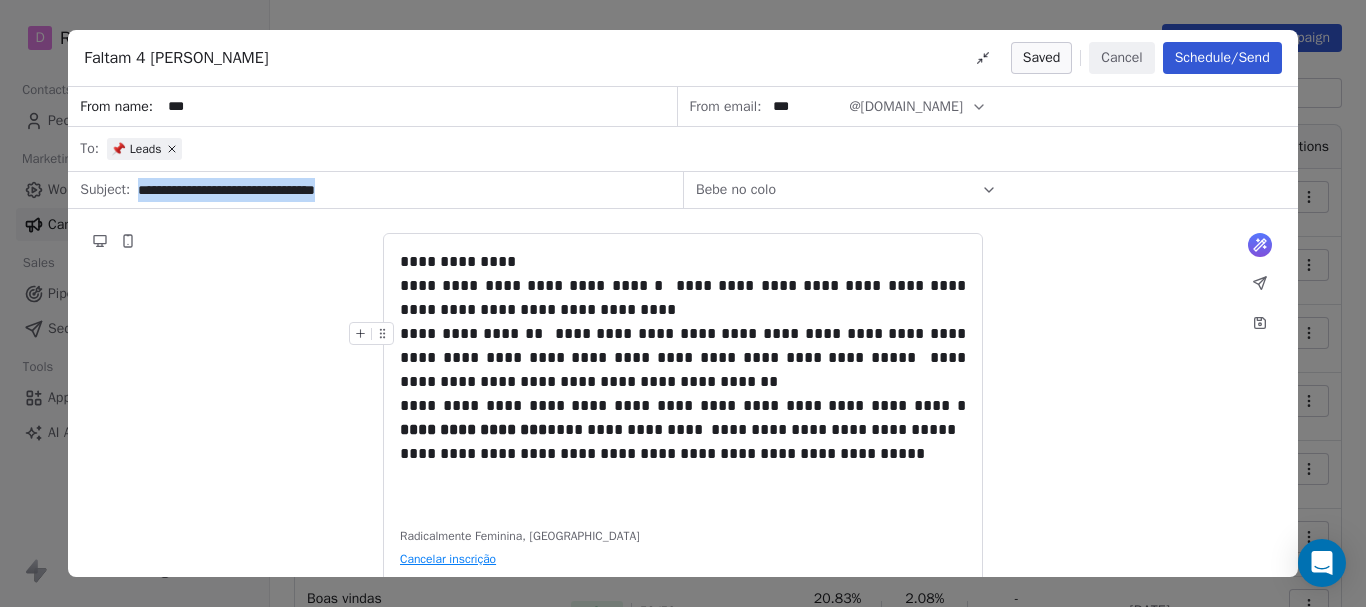 drag, startPoint x: 354, startPoint y: 193, endPoint x: 123, endPoint y: 211, distance: 231.70024 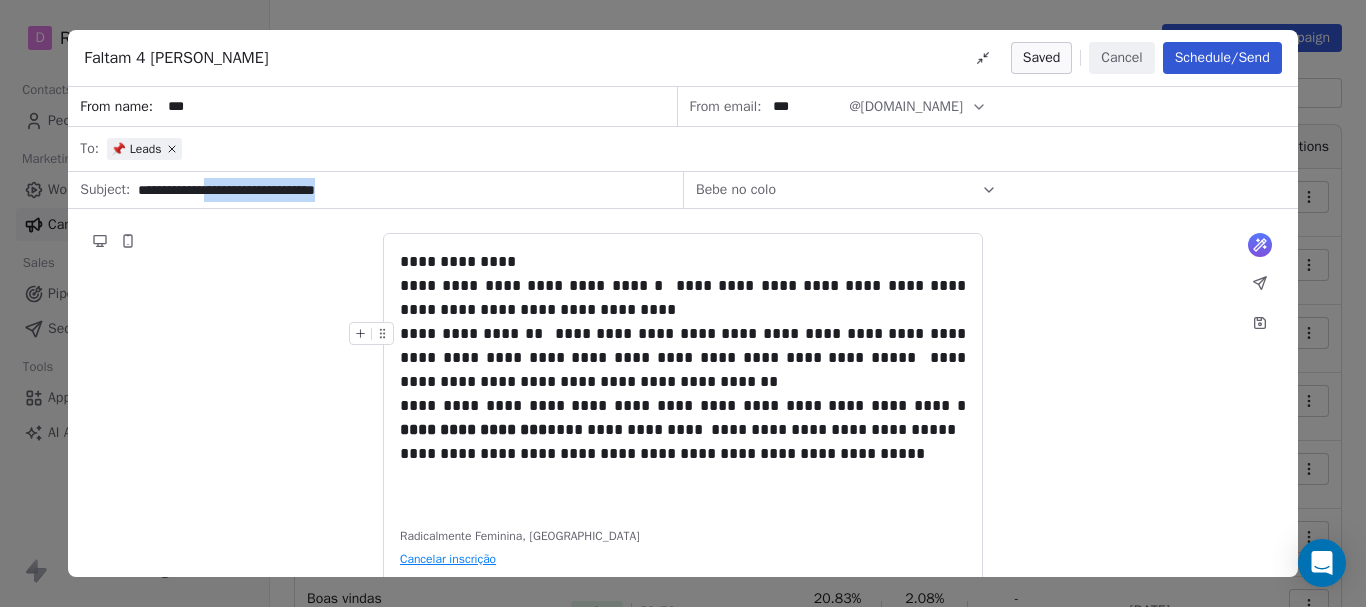 drag, startPoint x: 220, startPoint y: 187, endPoint x: 390, endPoint y: 189, distance: 170.01176 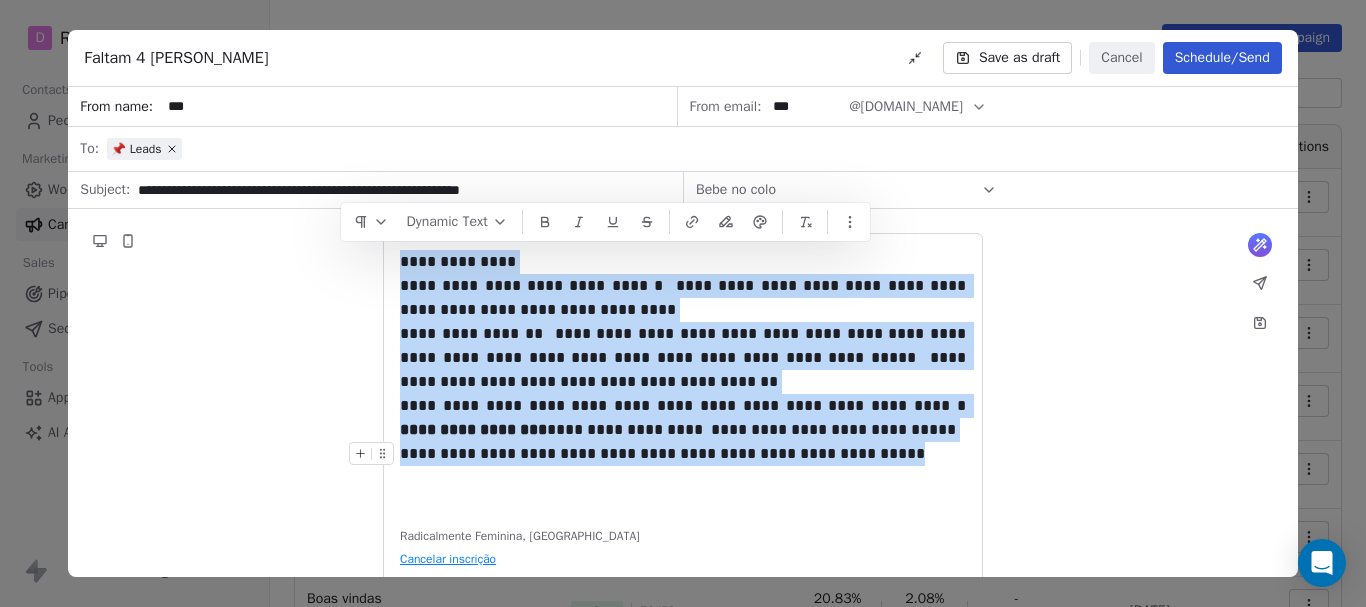 drag, startPoint x: 402, startPoint y: 259, endPoint x: 880, endPoint y: 466, distance: 520.89636 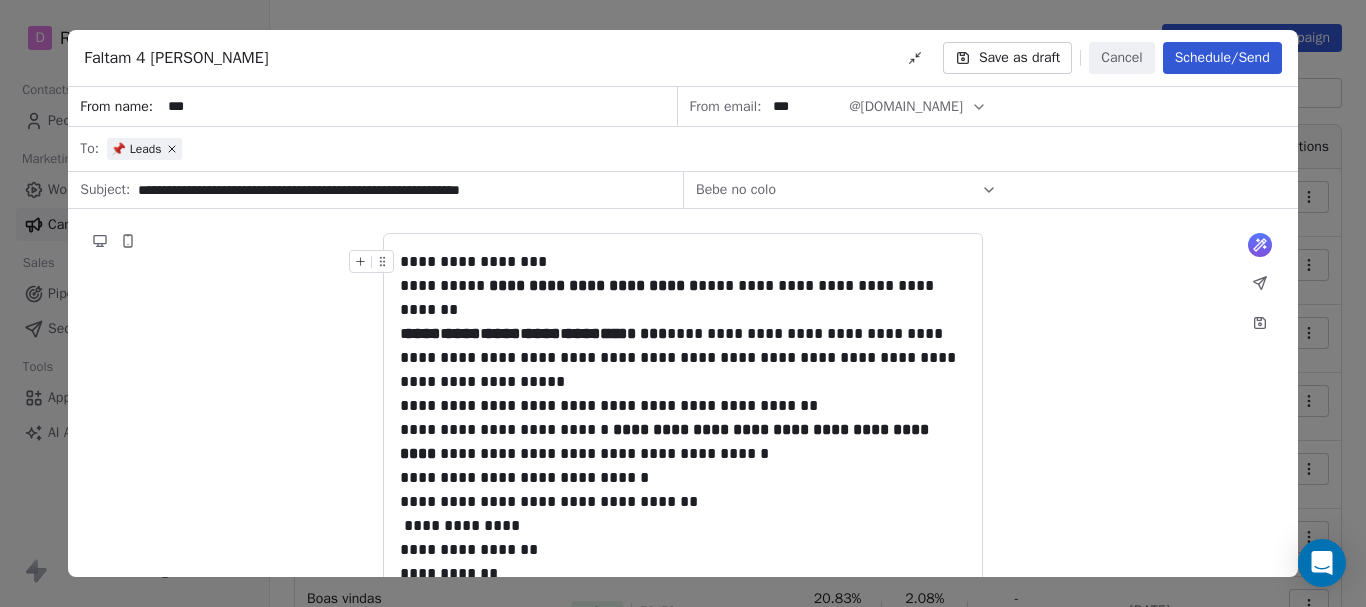 click on "**********" at bounding box center (683, 262) 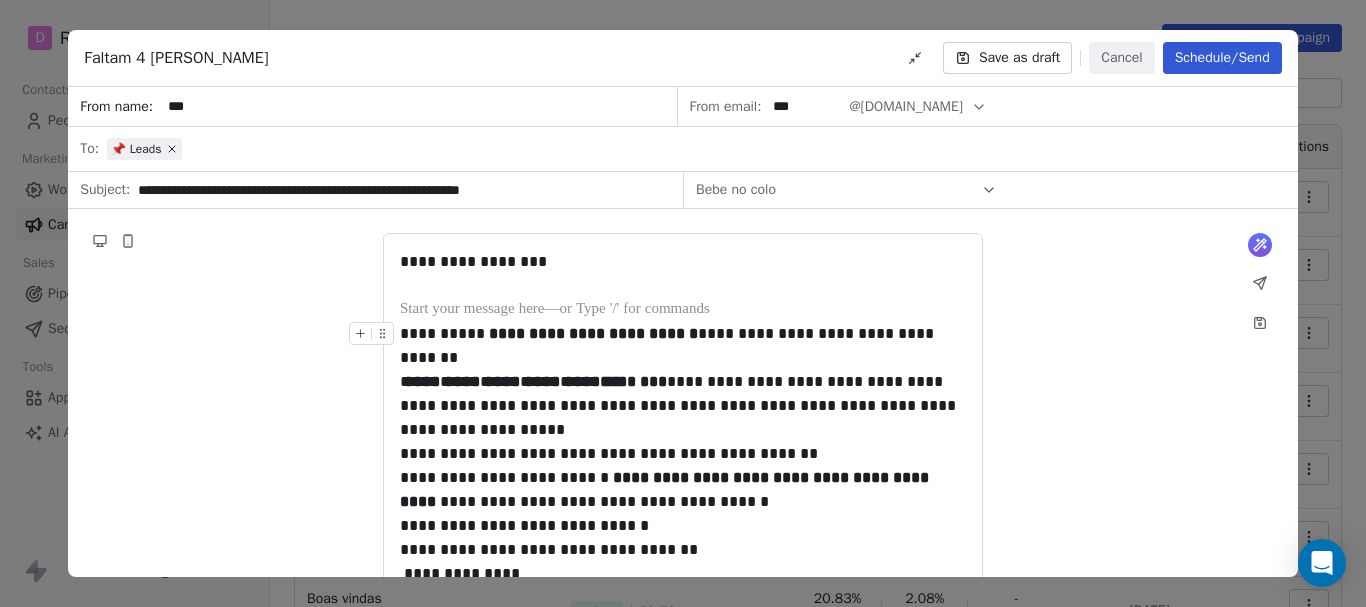 click at bounding box center [375, 339] 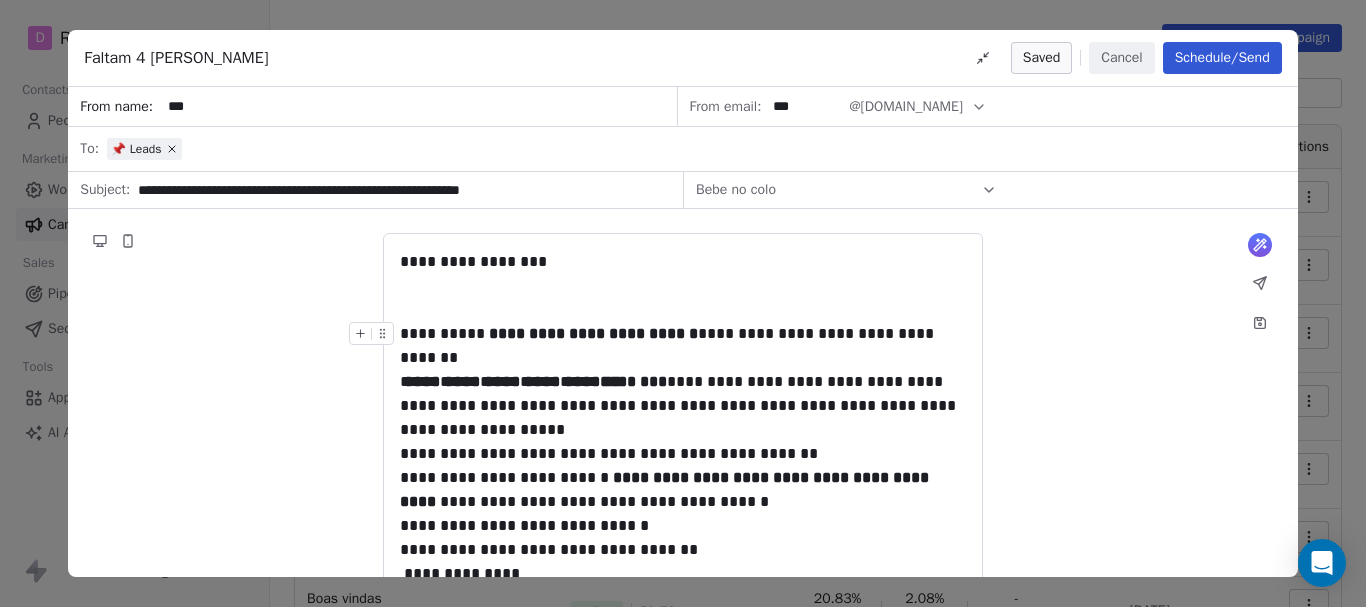 type 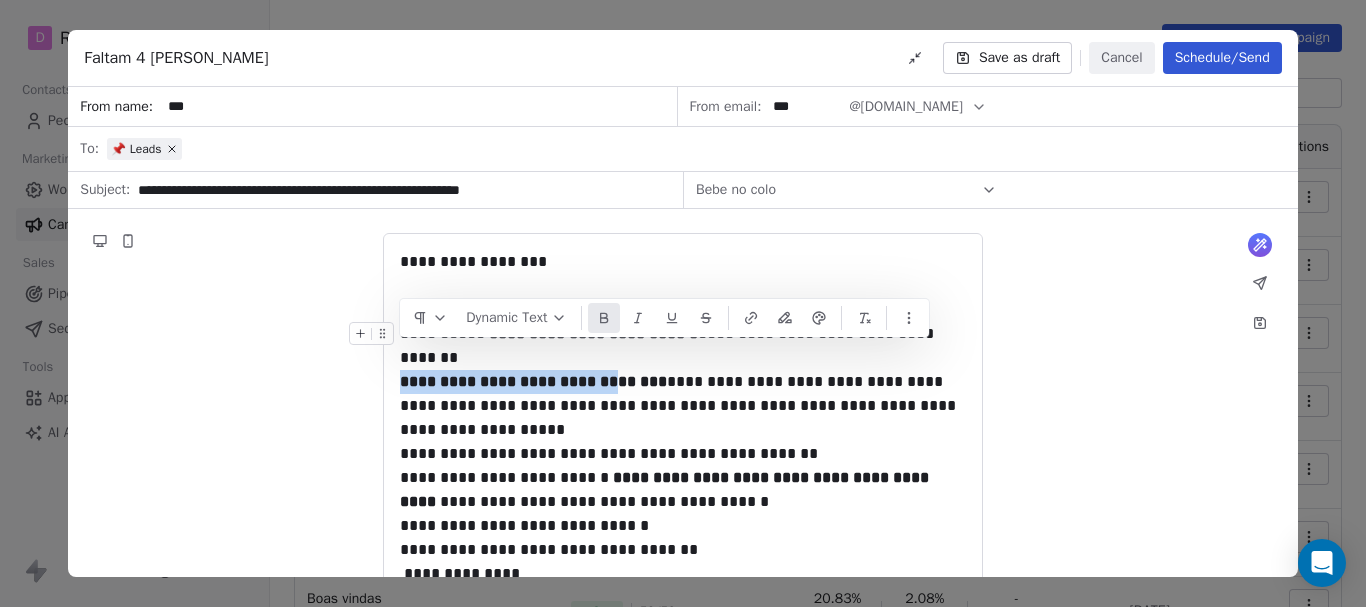 drag, startPoint x: 402, startPoint y: 358, endPoint x: 606, endPoint y: 360, distance: 204.0098 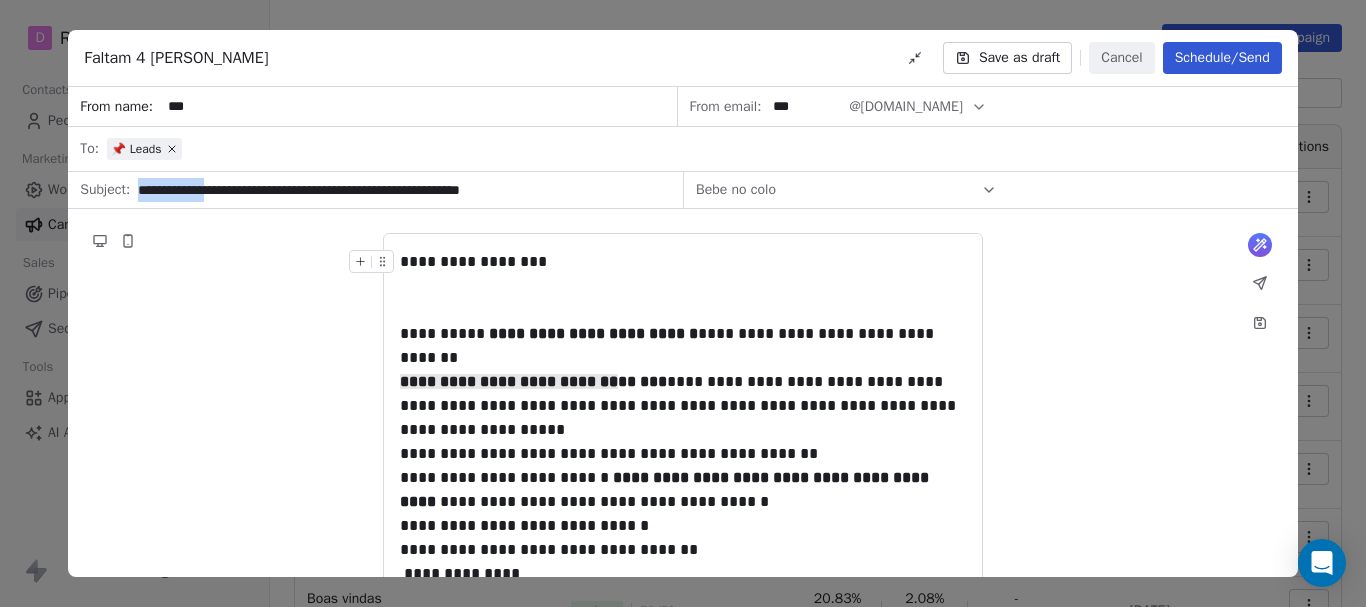 drag, startPoint x: 217, startPoint y: 188, endPoint x: 76, endPoint y: 180, distance: 141.22676 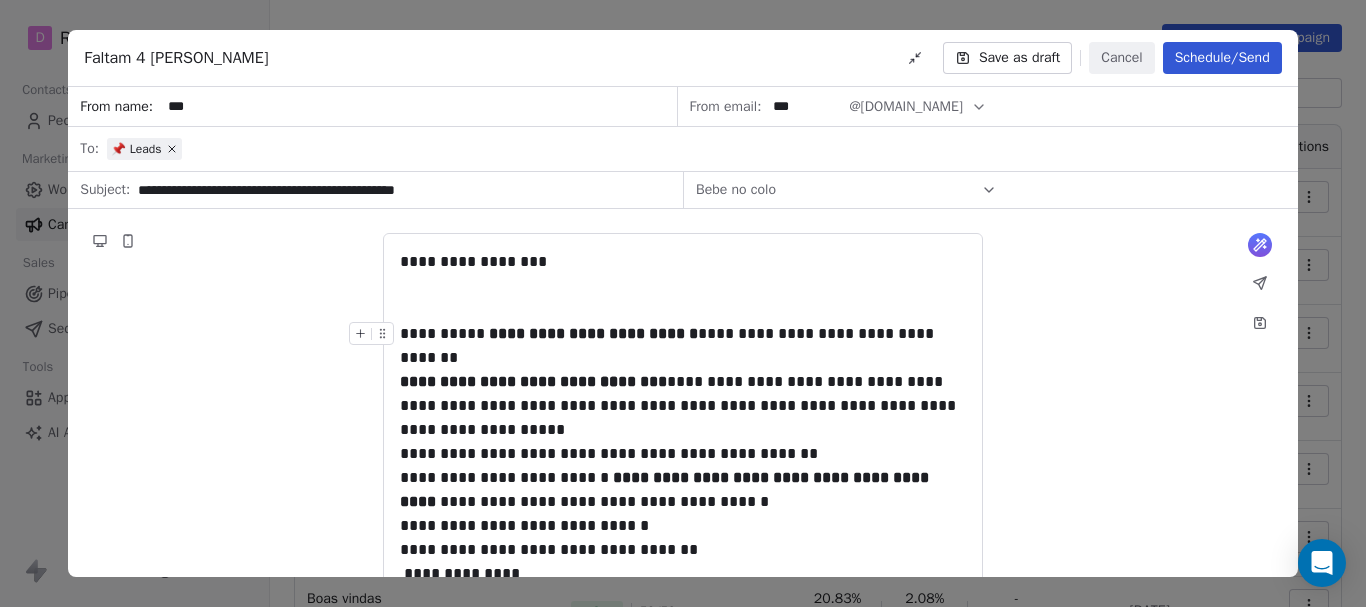 click on "**********" at bounding box center (683, 346) 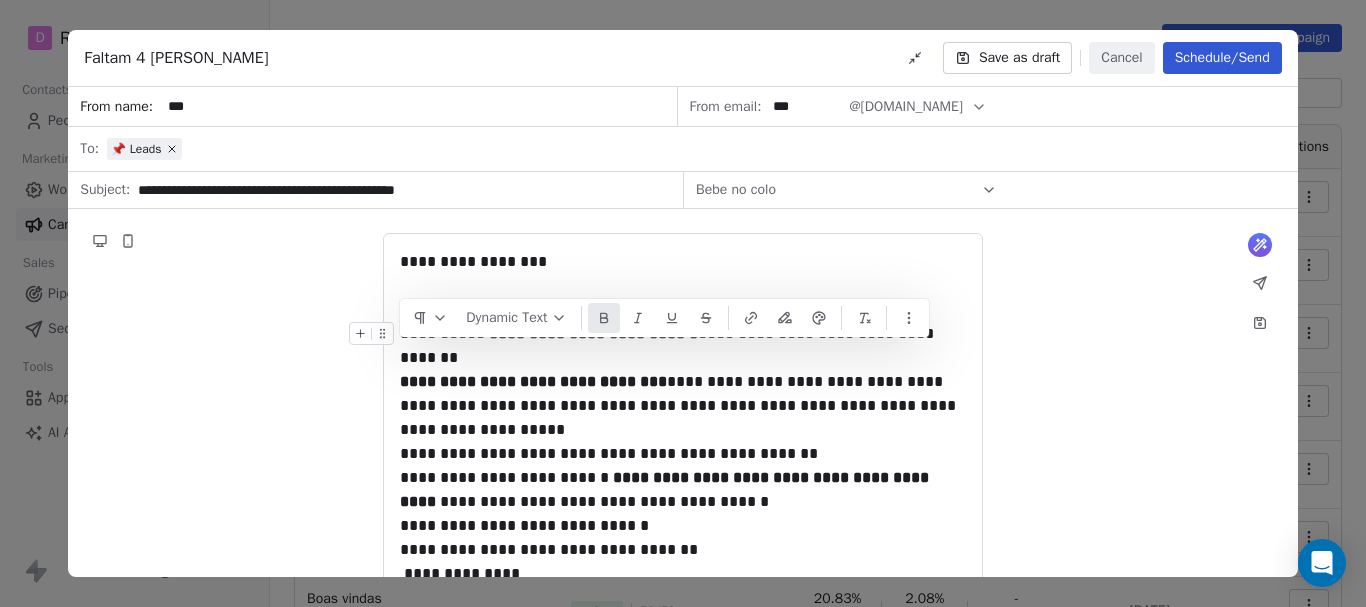 click on "**********" at bounding box center (683, 346) 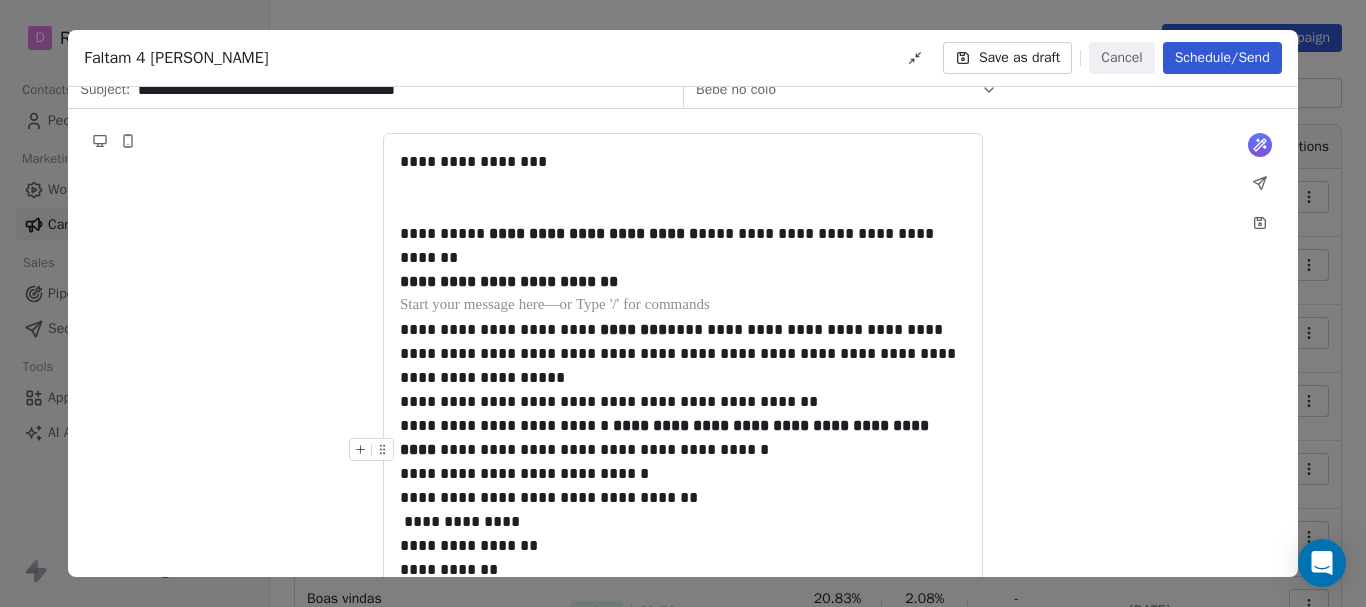 scroll, scrollTop: 200, scrollLeft: 0, axis: vertical 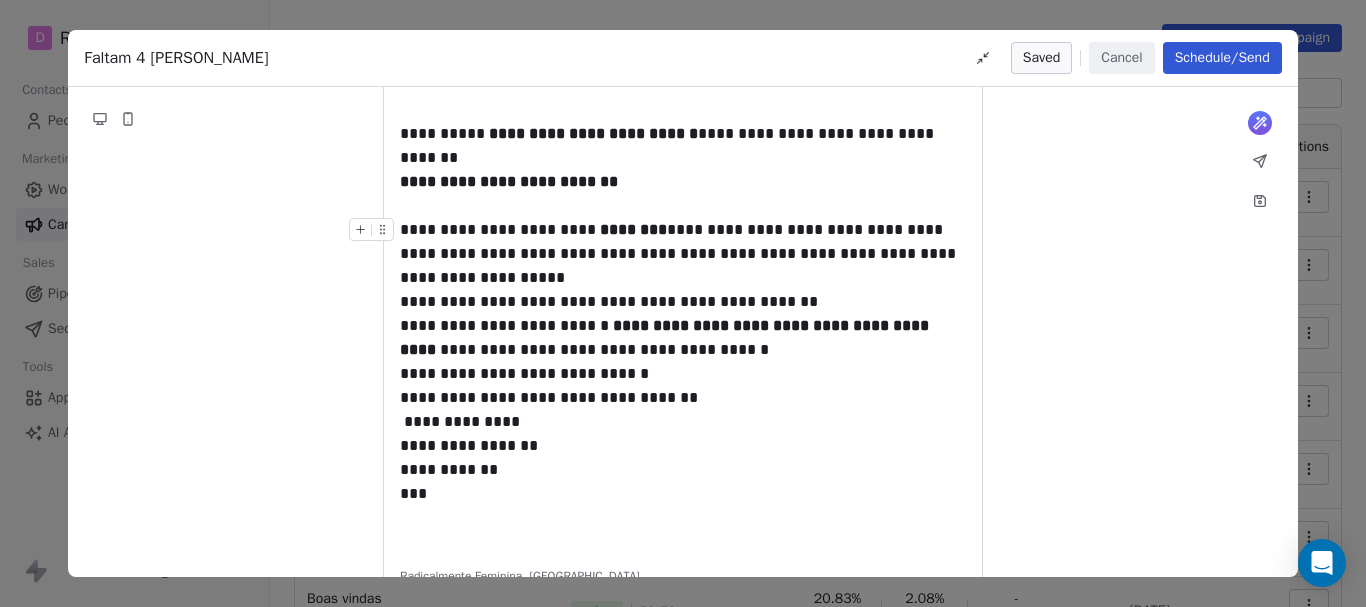 click on "**********" at bounding box center (683, 254) 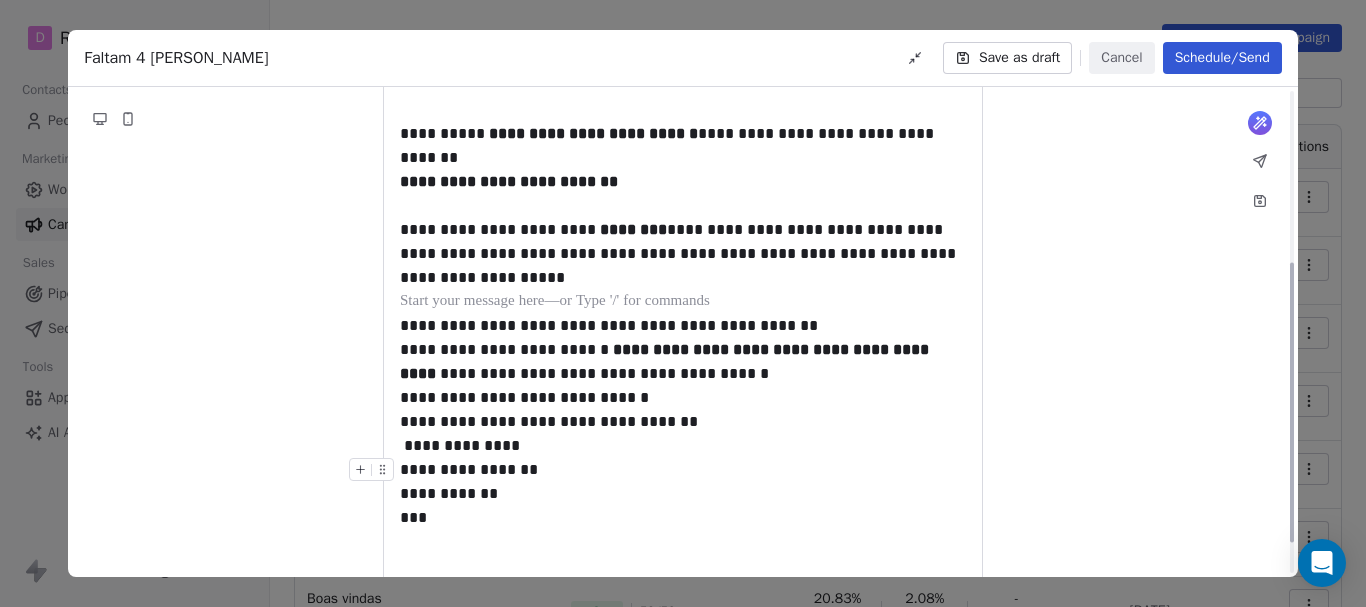 scroll, scrollTop: 300, scrollLeft: 0, axis: vertical 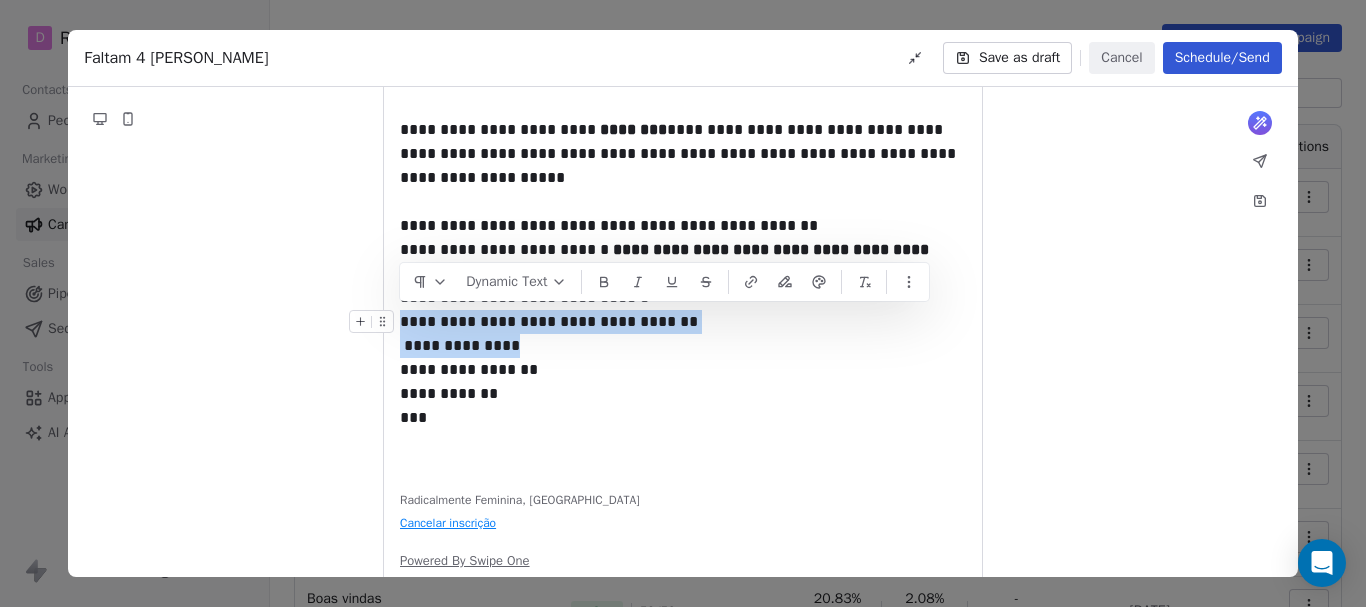 drag, startPoint x: 402, startPoint y: 318, endPoint x: 508, endPoint y: 336, distance: 107.51744 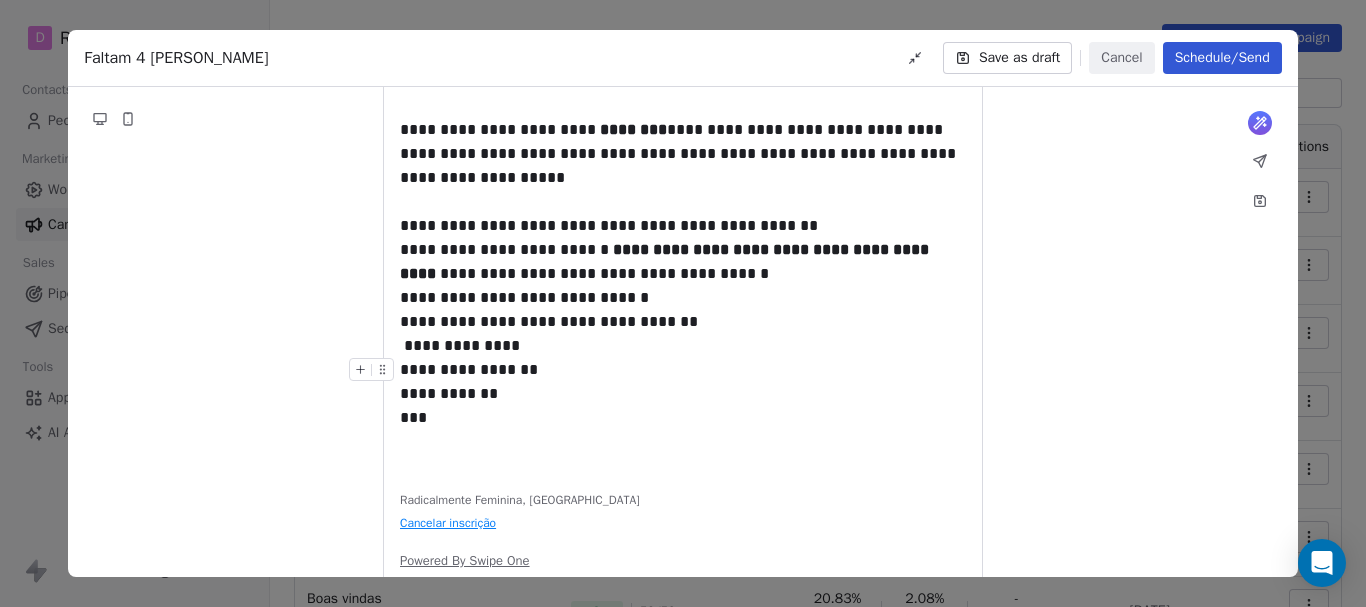 click on "**********" at bounding box center [683, 394] 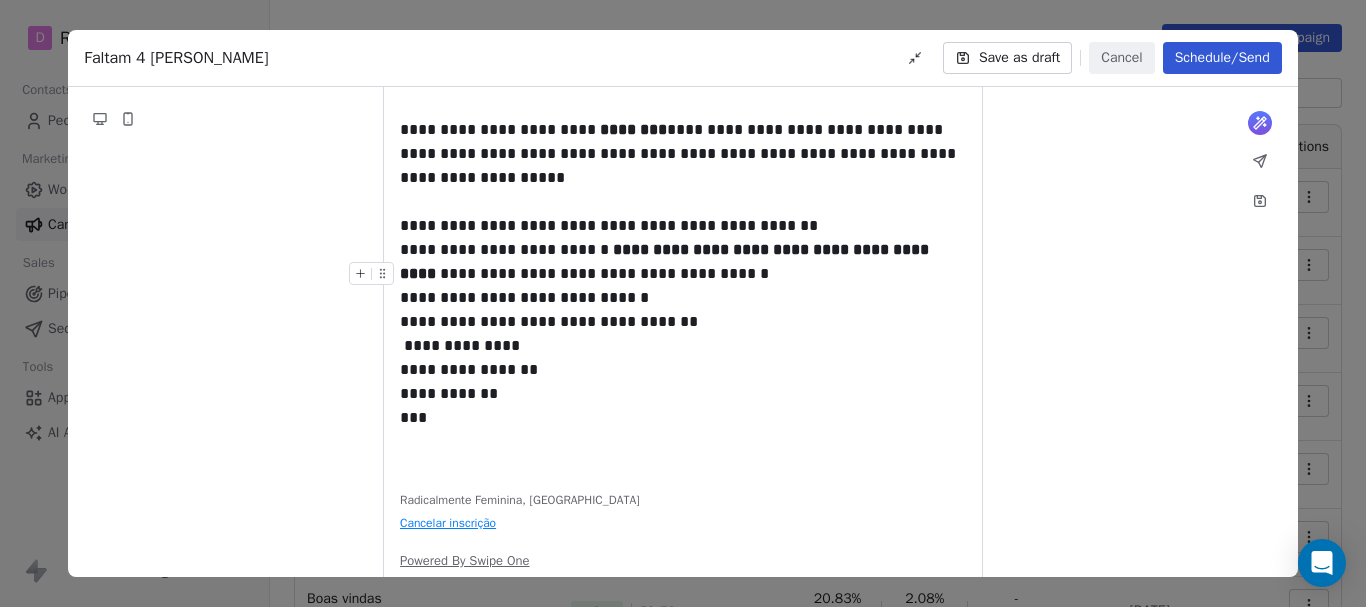 click on "**********" at bounding box center [683, 286] 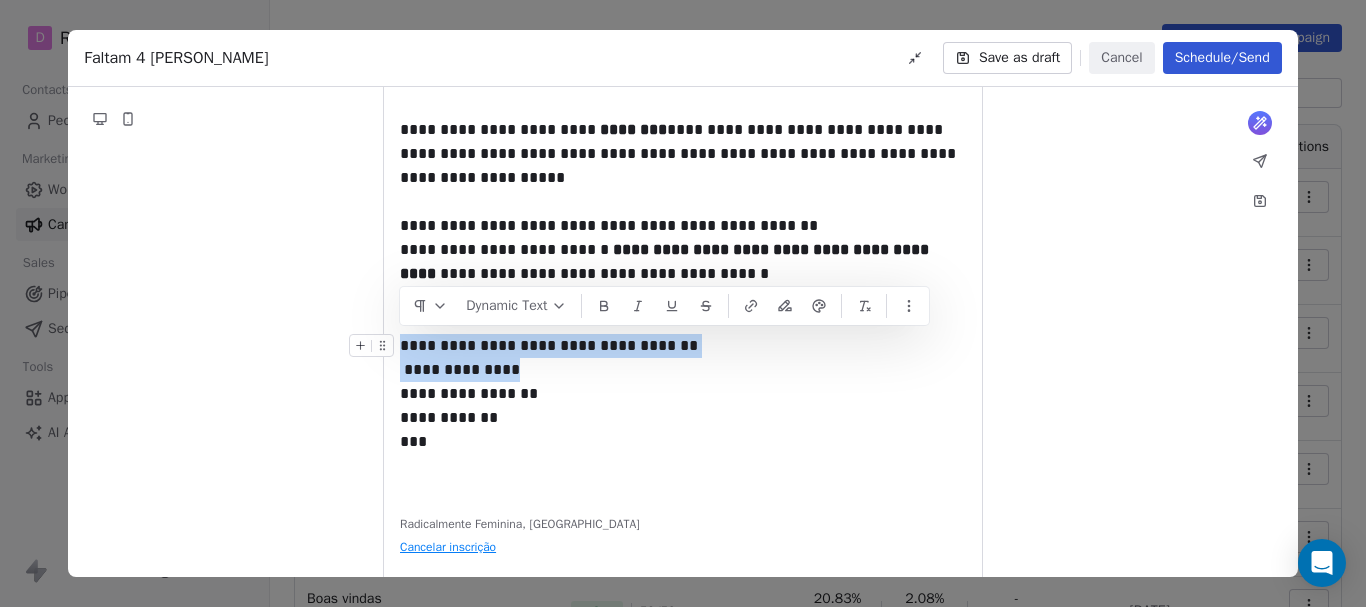 drag, startPoint x: 402, startPoint y: 344, endPoint x: 513, endPoint y: 360, distance: 112.147224 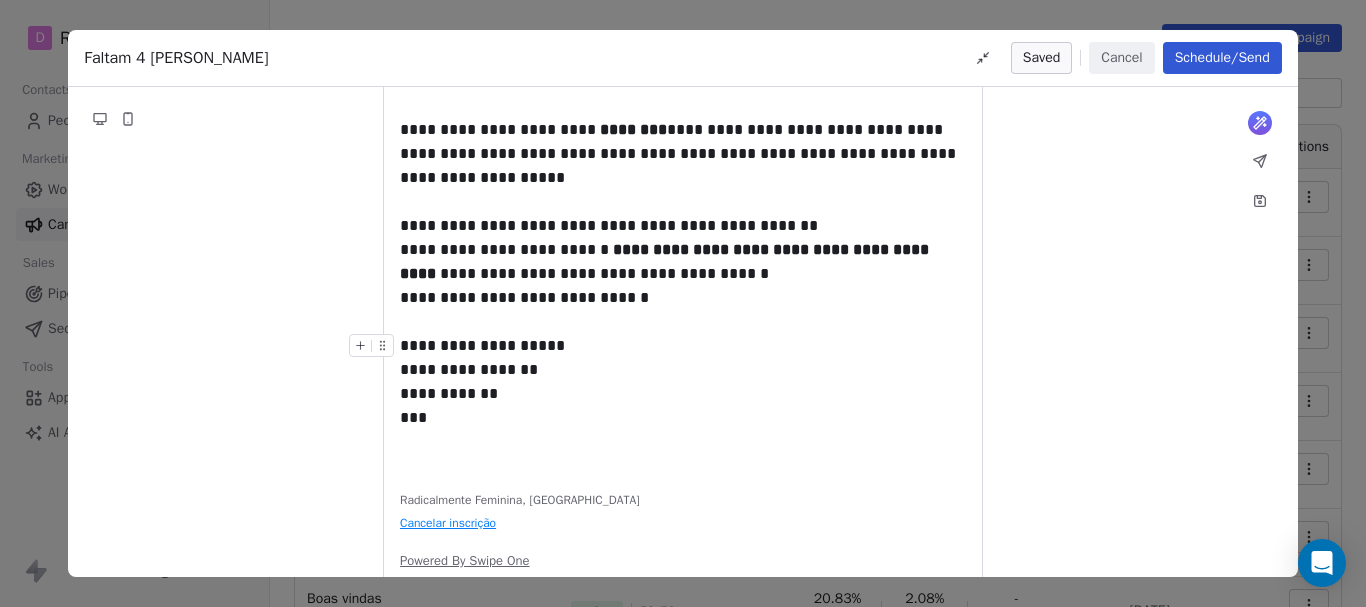 click on "**********" at bounding box center (683, 346) 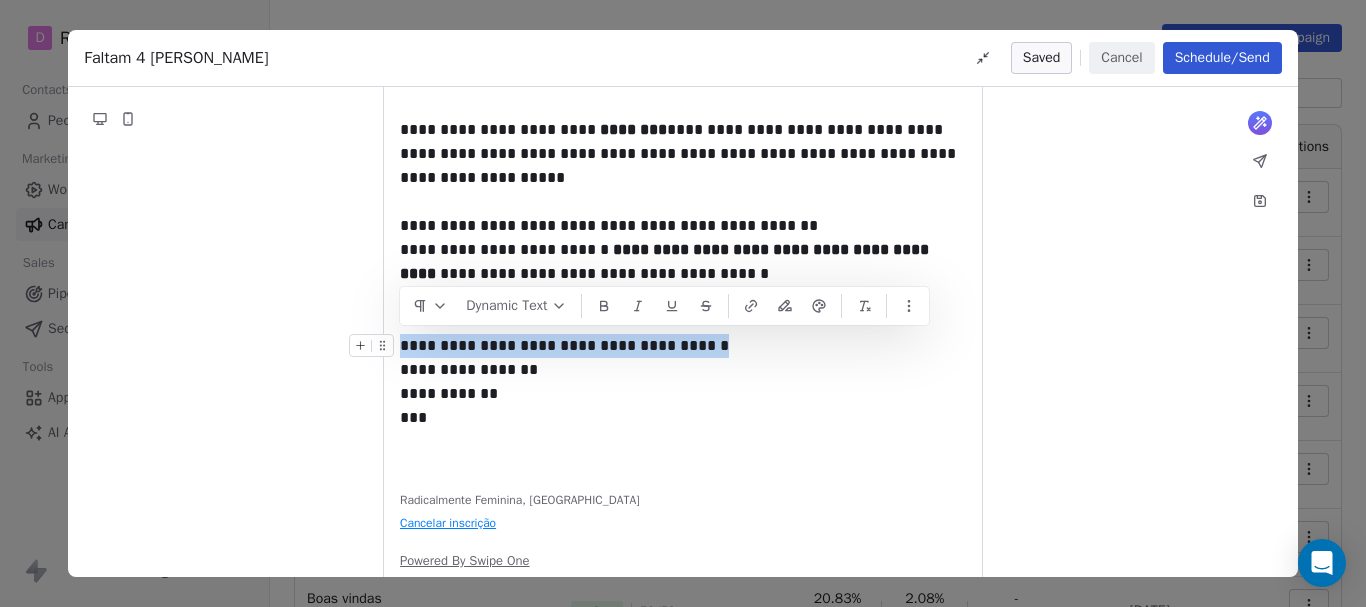drag, startPoint x: 402, startPoint y: 342, endPoint x: 684, endPoint y: 342, distance: 282 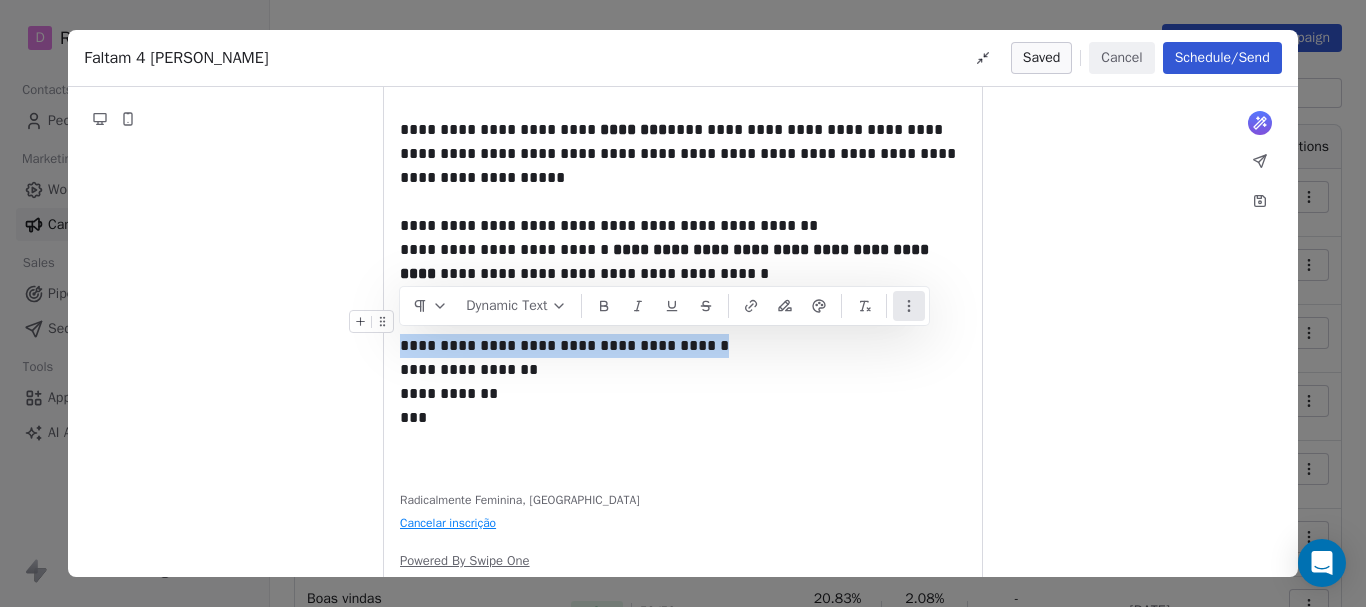 click at bounding box center [909, 306] 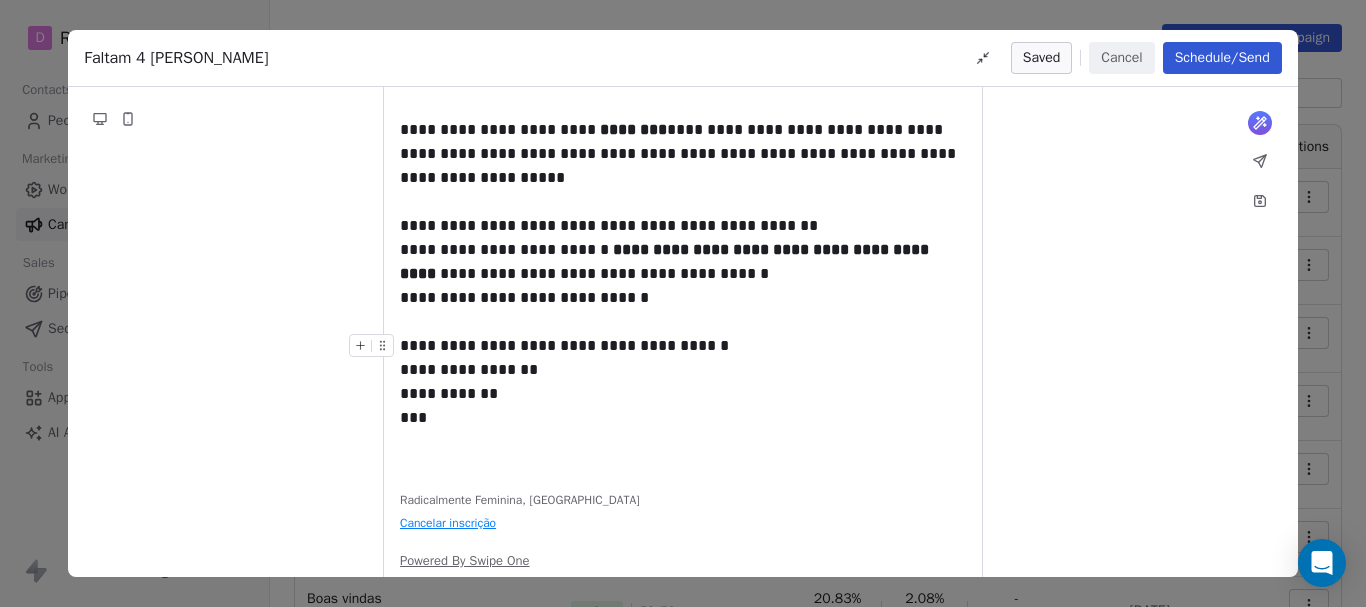 drag, startPoint x: 477, startPoint y: 342, endPoint x: 457, endPoint y: 346, distance: 20.396078 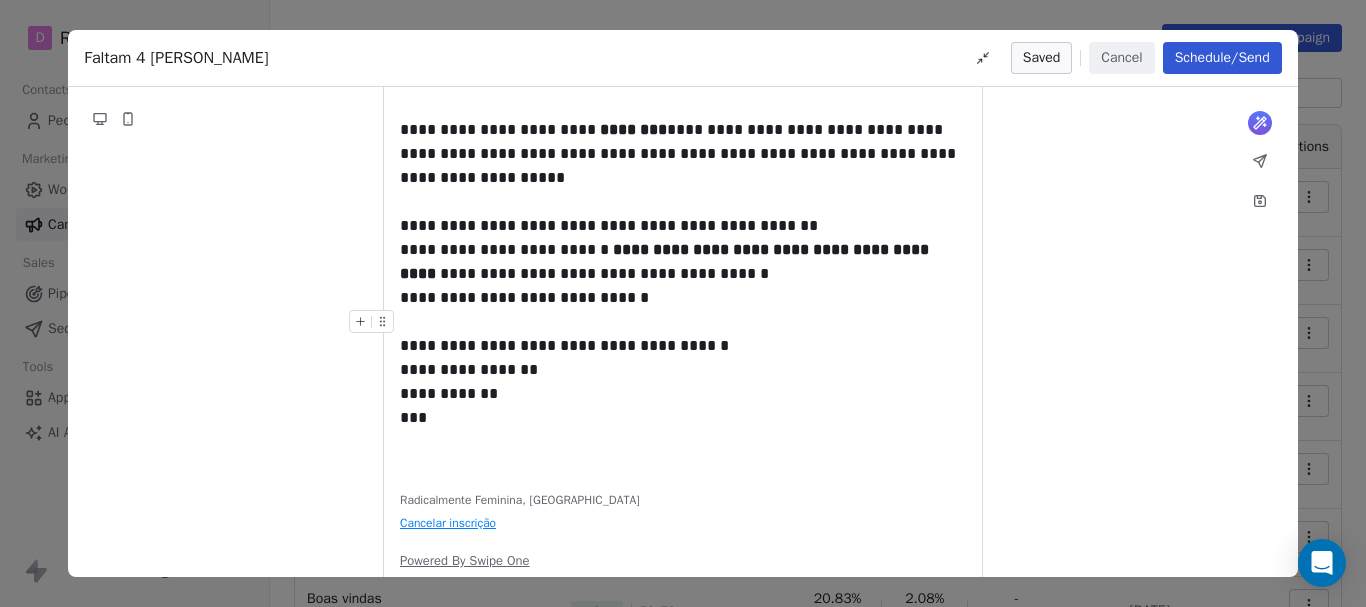 click at bounding box center [683, 322] 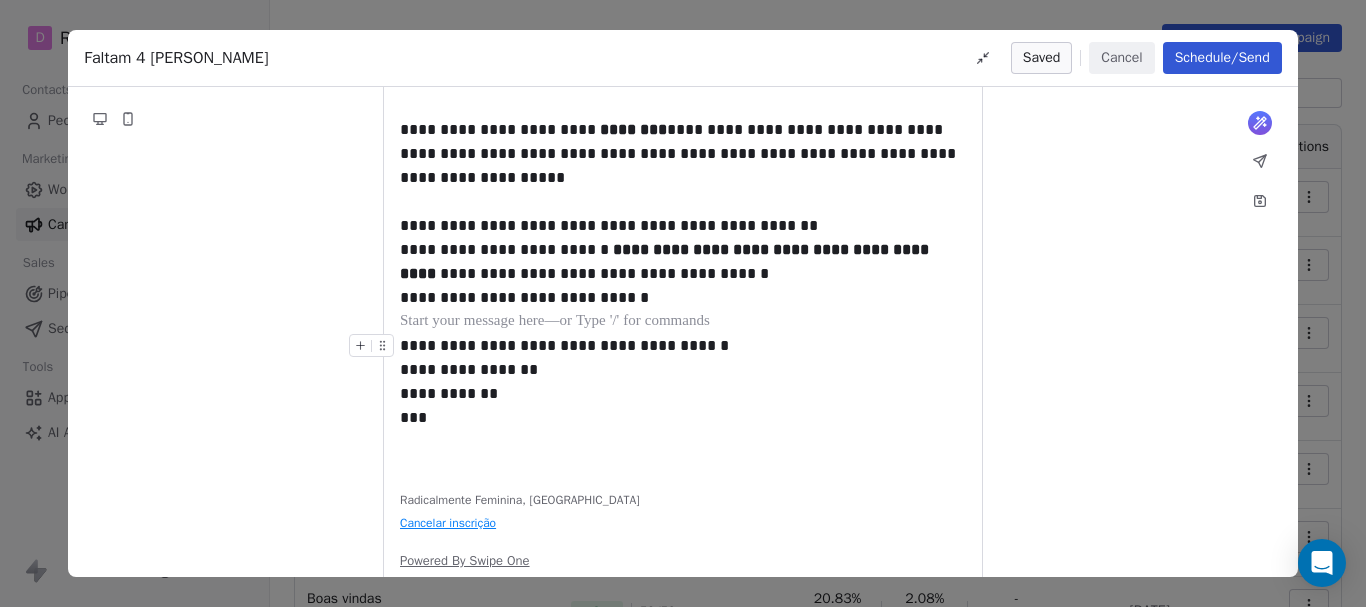 click at bounding box center (375, 351) 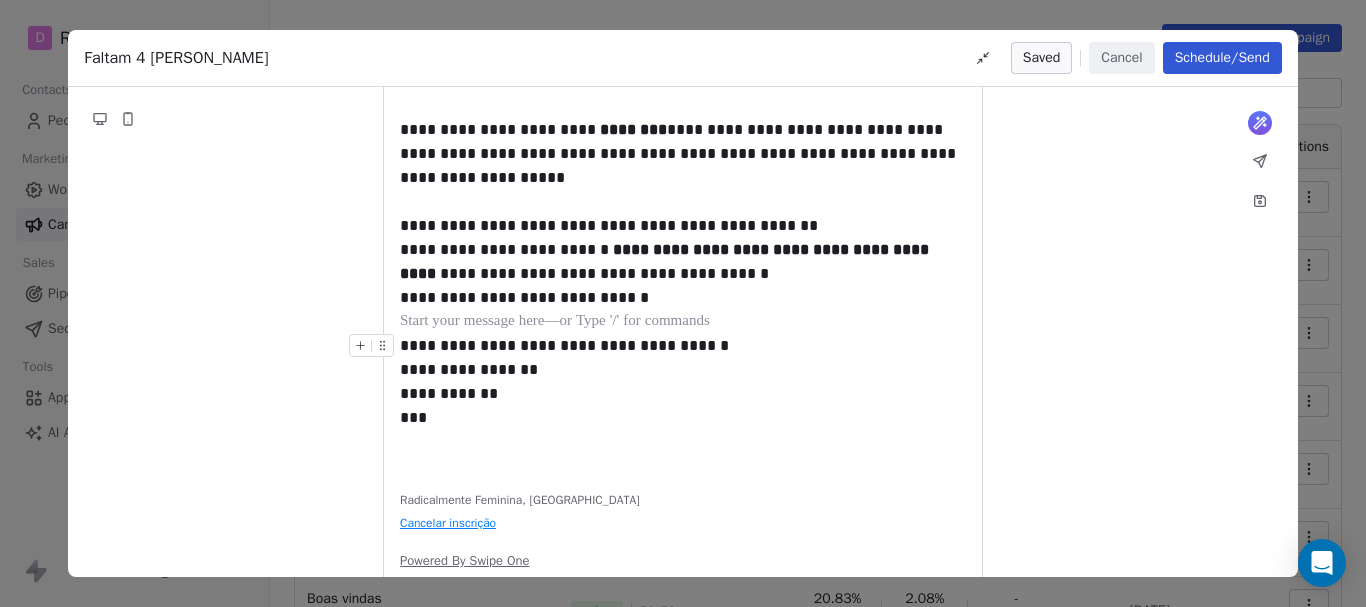 click at bounding box center (375, 351) 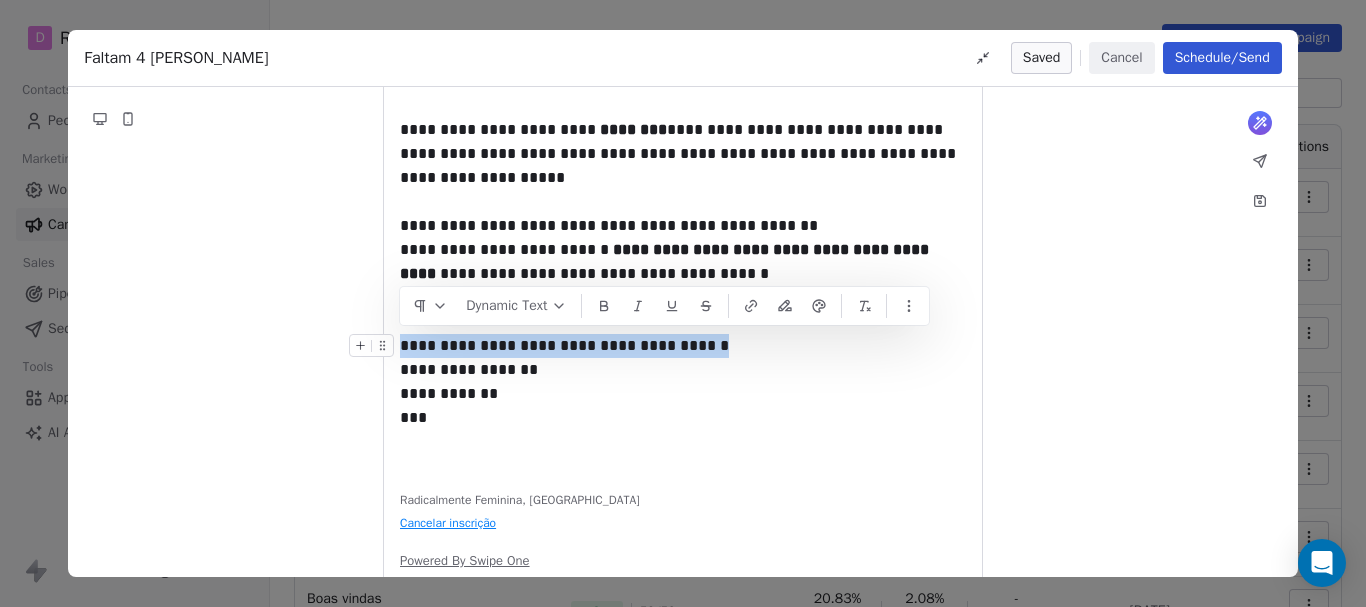 drag, startPoint x: 402, startPoint y: 347, endPoint x: 683, endPoint y: 349, distance: 281.0071 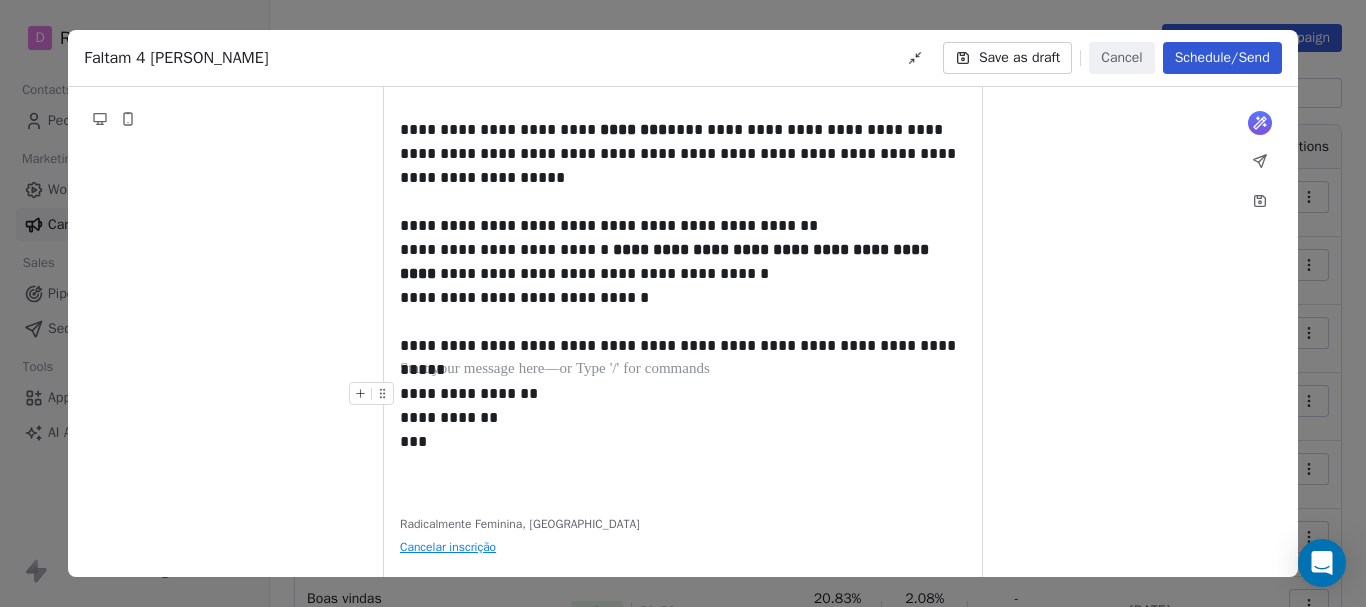 click on "**********" at bounding box center (683, 418) 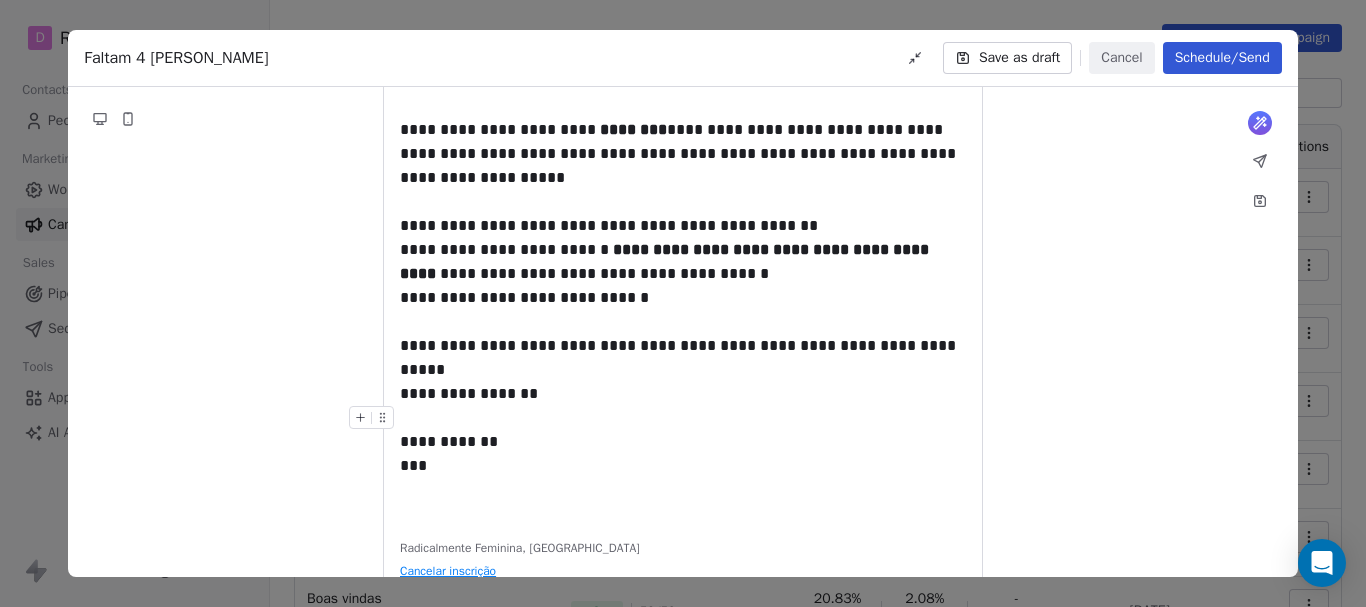 click on "**********" at bounding box center [683, 442] 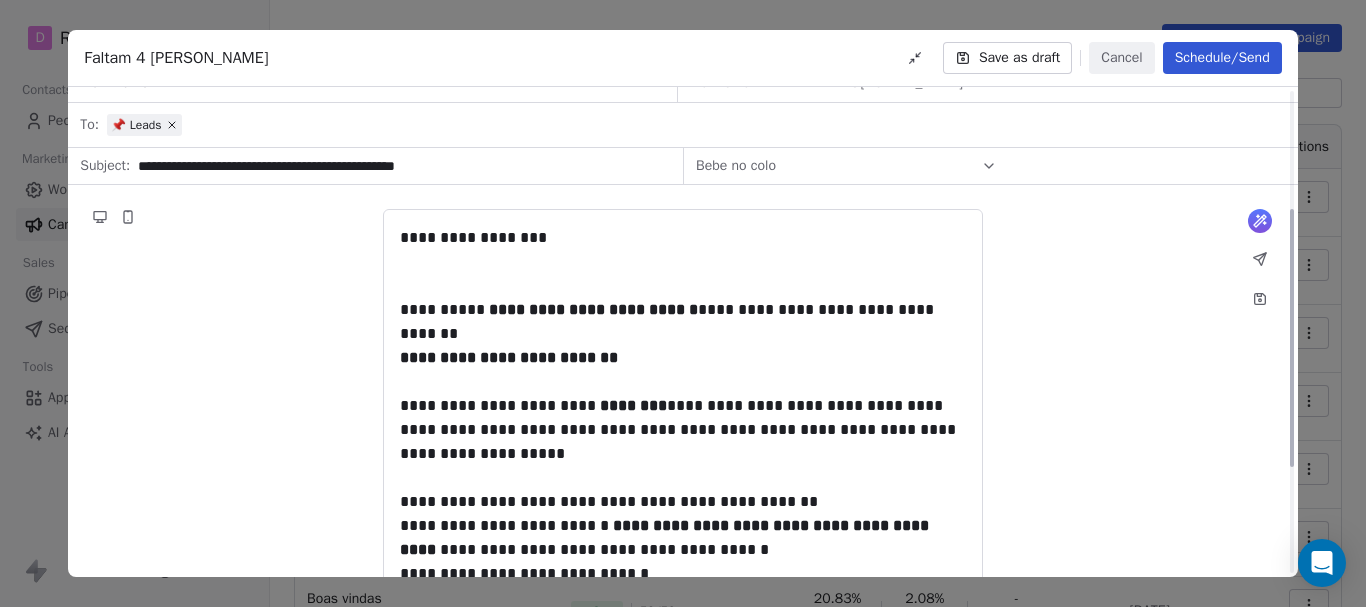 scroll, scrollTop: 0, scrollLeft: 0, axis: both 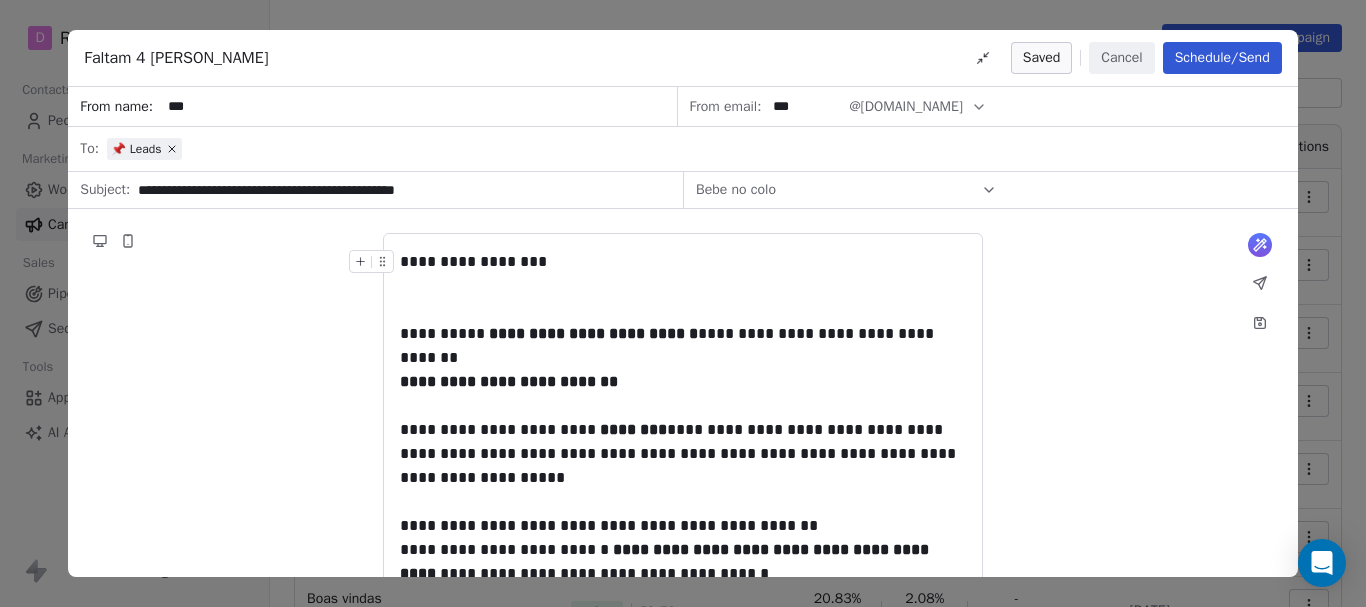 click on "Schedule/Send" at bounding box center [1222, 58] 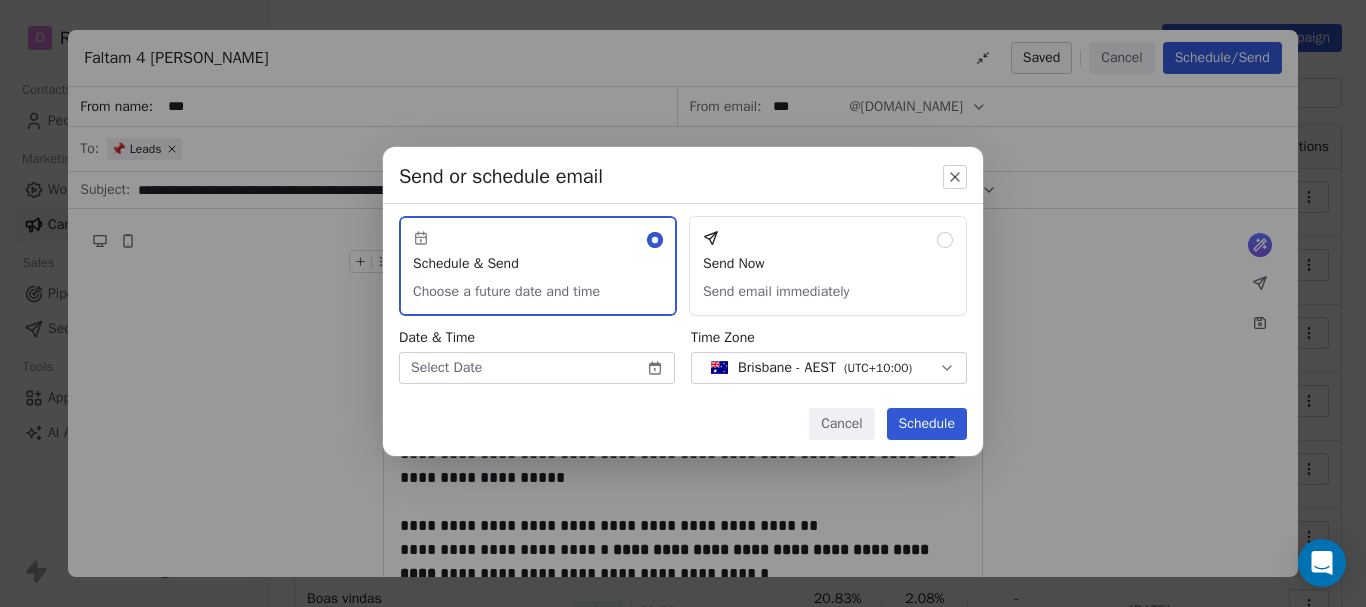 click 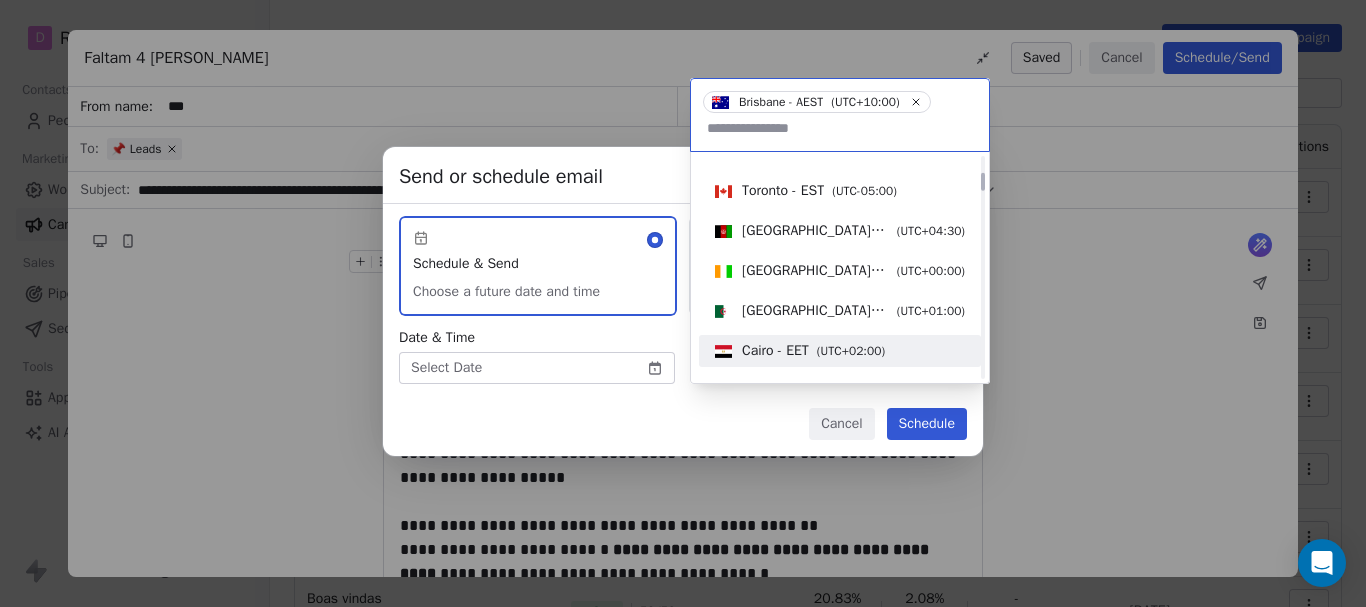 scroll, scrollTop: 65, scrollLeft: 0, axis: vertical 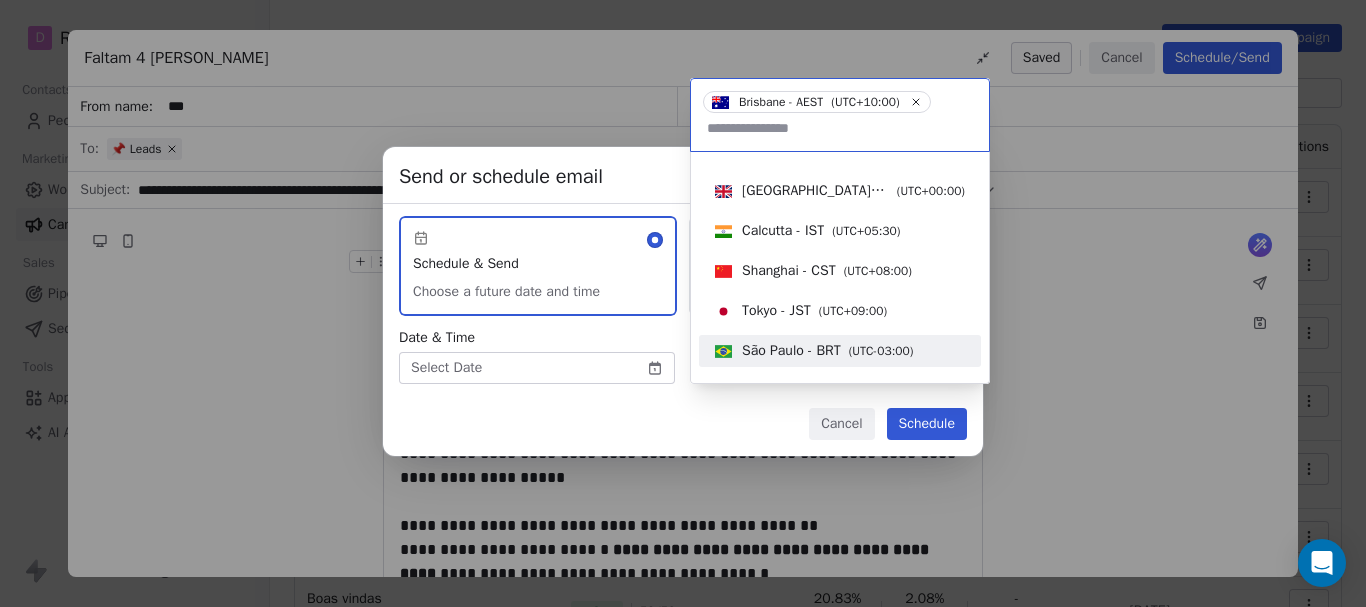 click on "São Paulo - BRT" at bounding box center [791, 351] 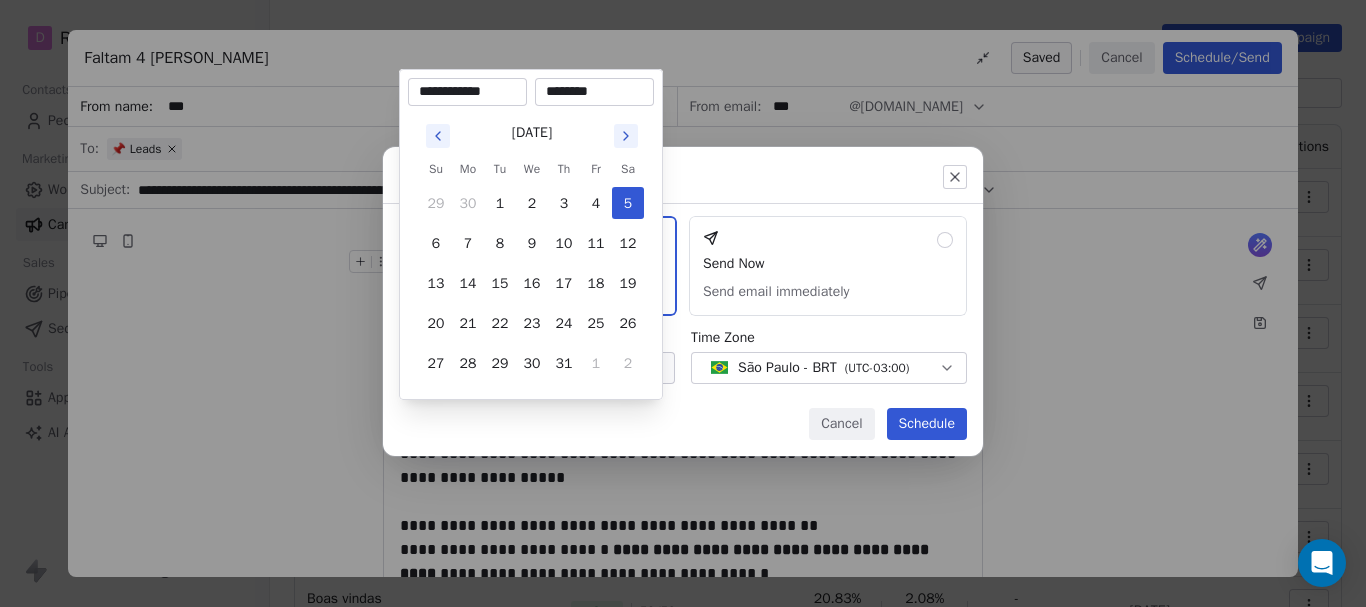click on "D Radicalmente Feminina Contacts People Marketing Workflows Campaigns Sales Pipelines Sequences Beta Tools Apps AI Agents Help & Support Campaigns  Create new campaign All All Drafts Drafts Sent Sent Name Status Analytics Created at Actions Estamos ao vivo To: 📌 Leads Draft - Open Rate - Click Rate - Unsubscribe Jul 5, 2025 E hoje To: 📌 Leads Draft - Open Rate - Click Rate - Unsubscribe Jul 5, 2025 E amanha To: 📌 Leads Draft - Open Rate - Click Rate - Unsubscribe Jul 5, 2025 Faltam 4 dias To: 📌 Leads Draft - Open Rate - Click Rate - Unsubscribe Jul 5, 2025 teste4 To: No segment selected Draft - Open Rate - Click Rate - Unsubscribe Jul 5, 2025 Boas vindas emoji To: No segment selected Draft - Open Rate - Click Rate - Unsubscribe Jul 5, 2025 Boas vindas To: 📌 Leads Sent 53 / 53 20.83% Open Rate 2.08% Click Rate - Unsubscribe Jul 4, 2025 Teste 2 To: 📌 Leads Sent 3 / 3 66.67% Open Rate - Click Rate - Unsubscribe Jul 1, 2025 Teste 1 To: 📌 Leads Sent 3 / 3 66.67% Open Rate - Click Rate - 1 9" at bounding box center (683, 303) 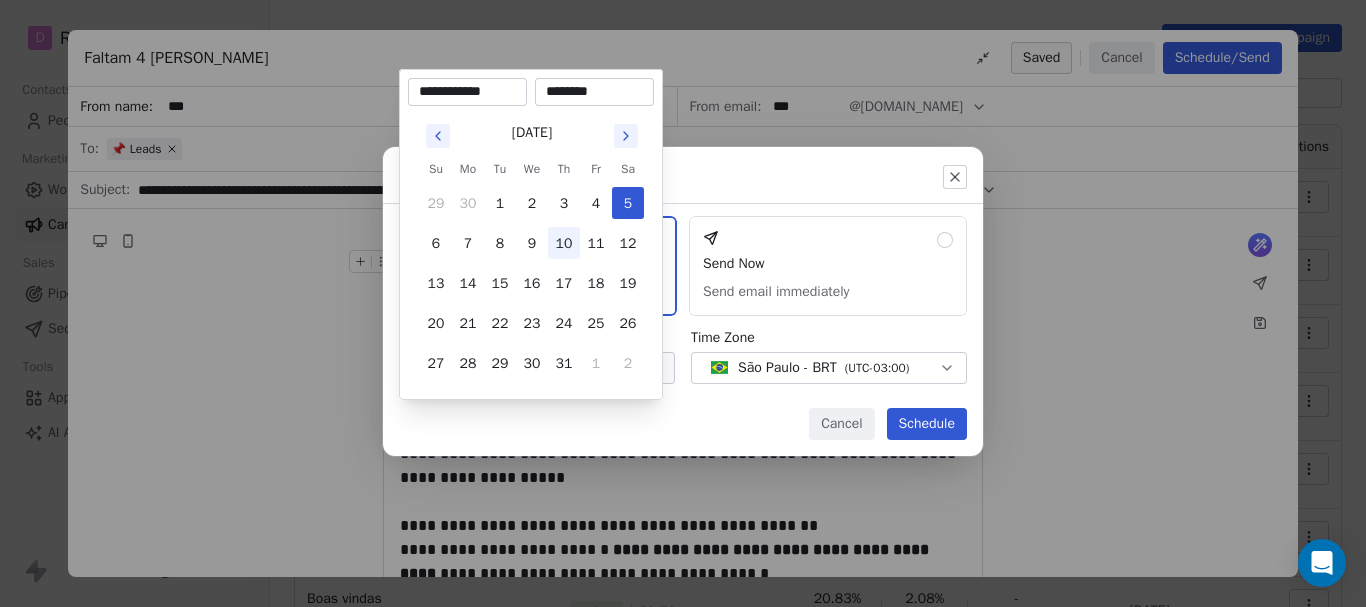click on "10" at bounding box center (564, 243) 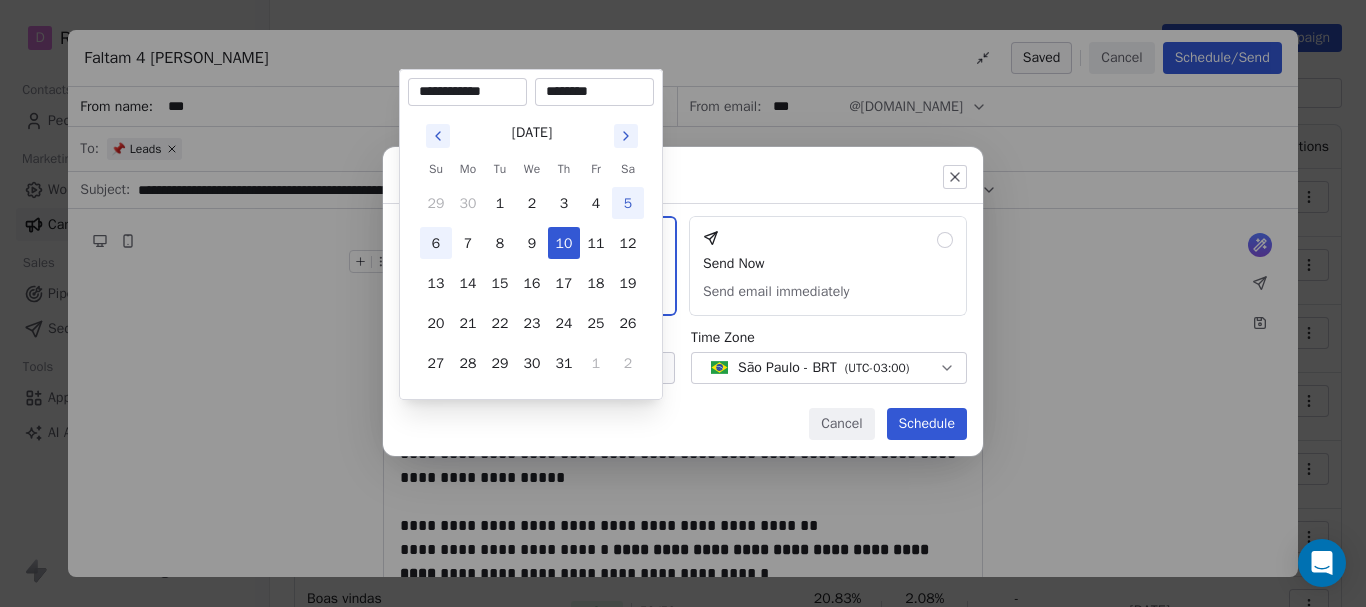 click on "6" at bounding box center (436, 243) 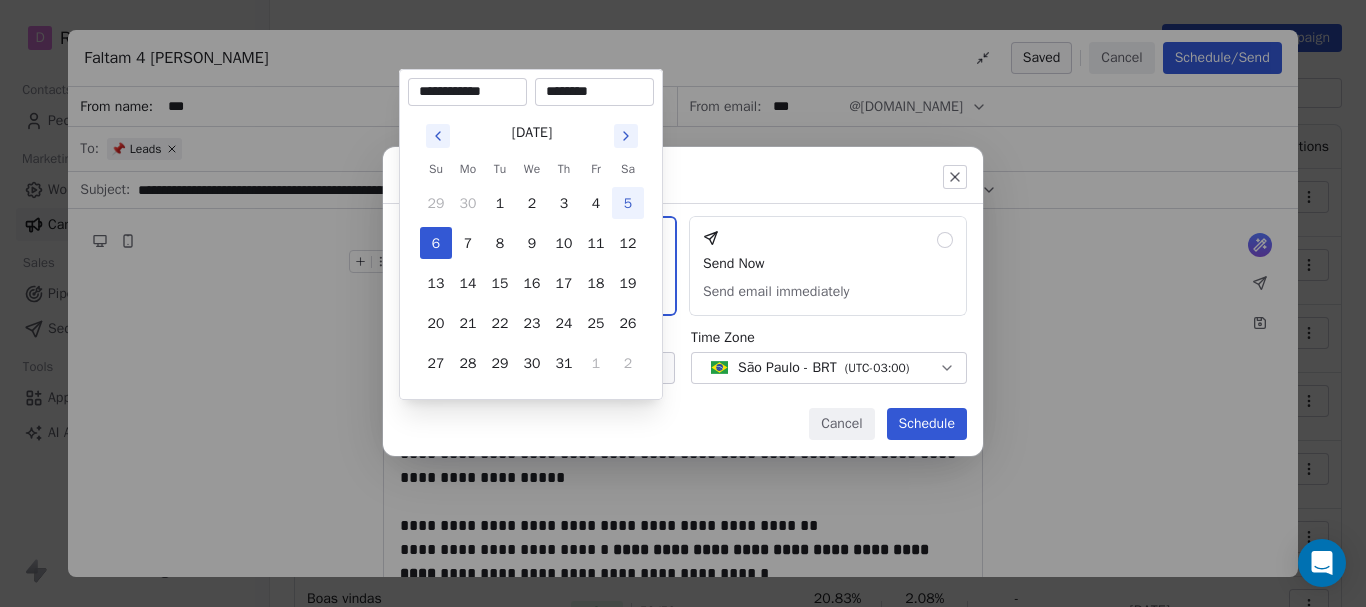 drag, startPoint x: 547, startPoint y: 91, endPoint x: 562, endPoint y: 96, distance: 15.811388 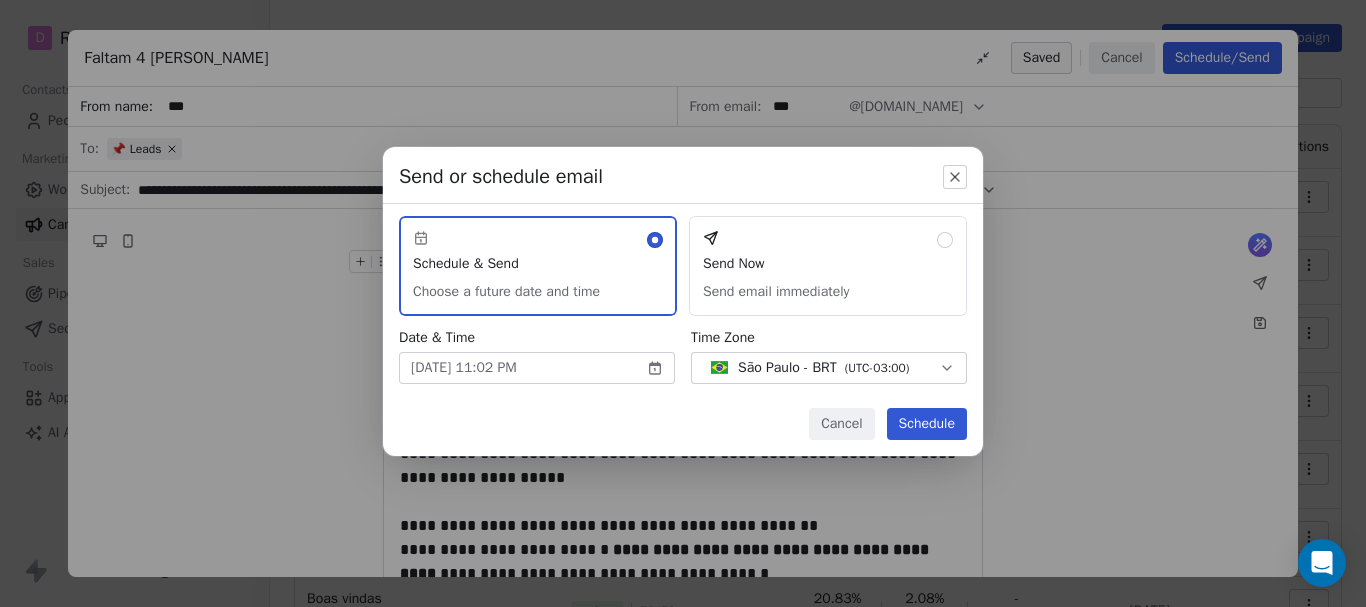 click on "D Radicalmente Feminina Contacts People Marketing Workflows Campaigns Sales Pipelines Sequences Beta Tools Apps AI Agents Help & Support Campaigns  Create new campaign All All Drafts Drafts Sent Sent Name Status Analytics Created at Actions Estamos ao vivo To: 📌 Leads Draft - Open Rate - Click Rate - Unsubscribe Jul 5, 2025 E hoje To: 📌 Leads Draft - Open Rate - Click Rate - Unsubscribe Jul 5, 2025 E amanha To: 📌 Leads Draft - Open Rate - Click Rate - Unsubscribe Jul 5, 2025 Faltam 4 dias To: 📌 Leads Draft - Open Rate - Click Rate - Unsubscribe Jul 5, 2025 teste4 To: No segment selected Draft - Open Rate - Click Rate - Unsubscribe Jul 5, 2025 Boas vindas emoji To: No segment selected Draft - Open Rate - Click Rate - Unsubscribe Jul 5, 2025 Boas vindas To: 📌 Leads Sent 53 / 53 20.83% Open Rate 2.08% Click Rate - Unsubscribe Jul 4, 2025 Teste 2 To: 📌 Leads Sent 3 / 3 66.67% Open Rate - Click Rate - Unsubscribe Jul 1, 2025 Teste 1 To: 📌 Leads Sent 3 / 3 66.67% Open Rate - Click Rate - 1 9" at bounding box center [683, 303] 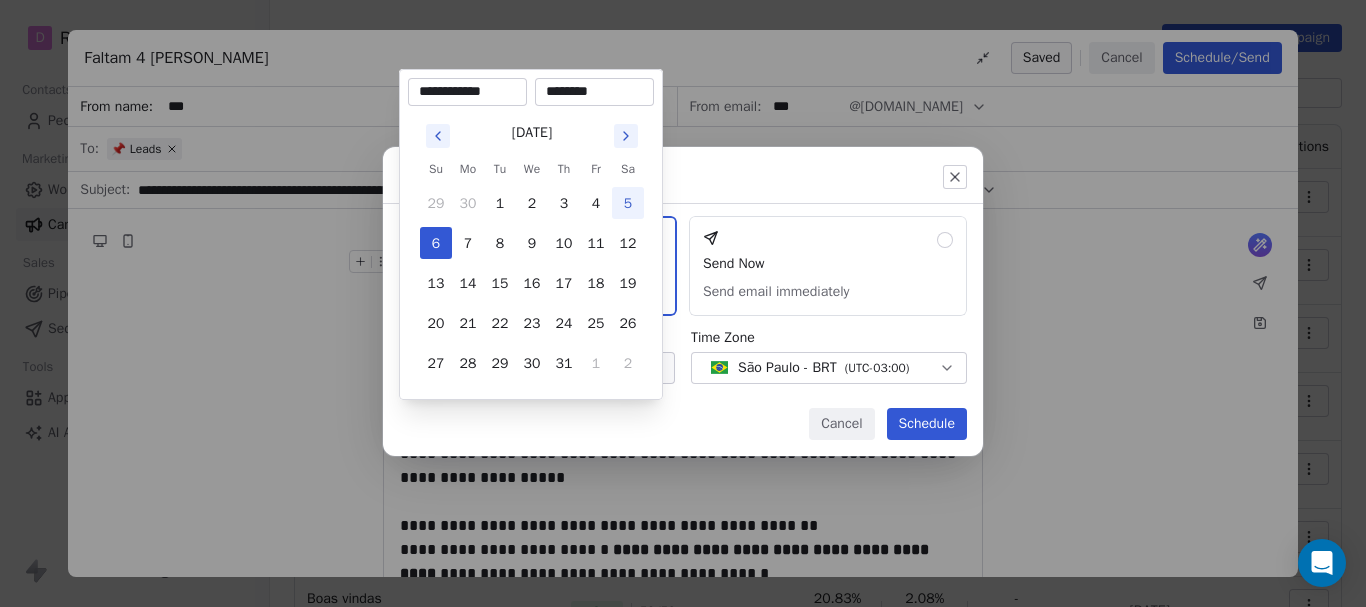 drag, startPoint x: 611, startPoint y: 86, endPoint x: 483, endPoint y: 93, distance: 128.19127 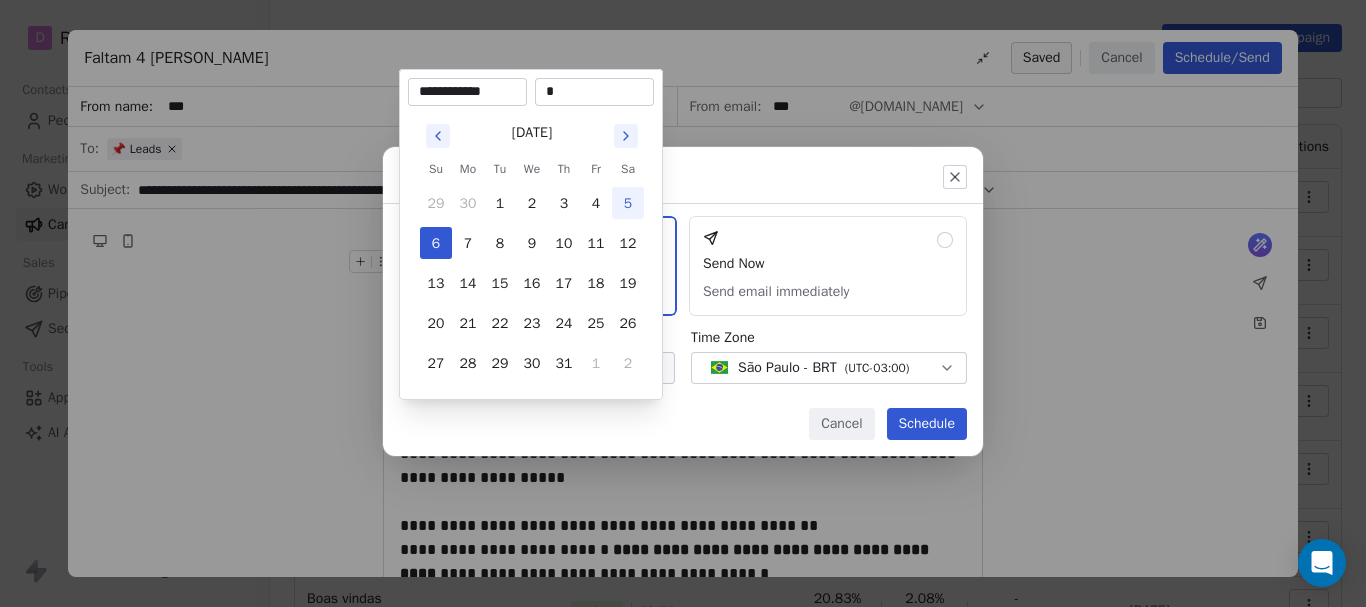 type on "********" 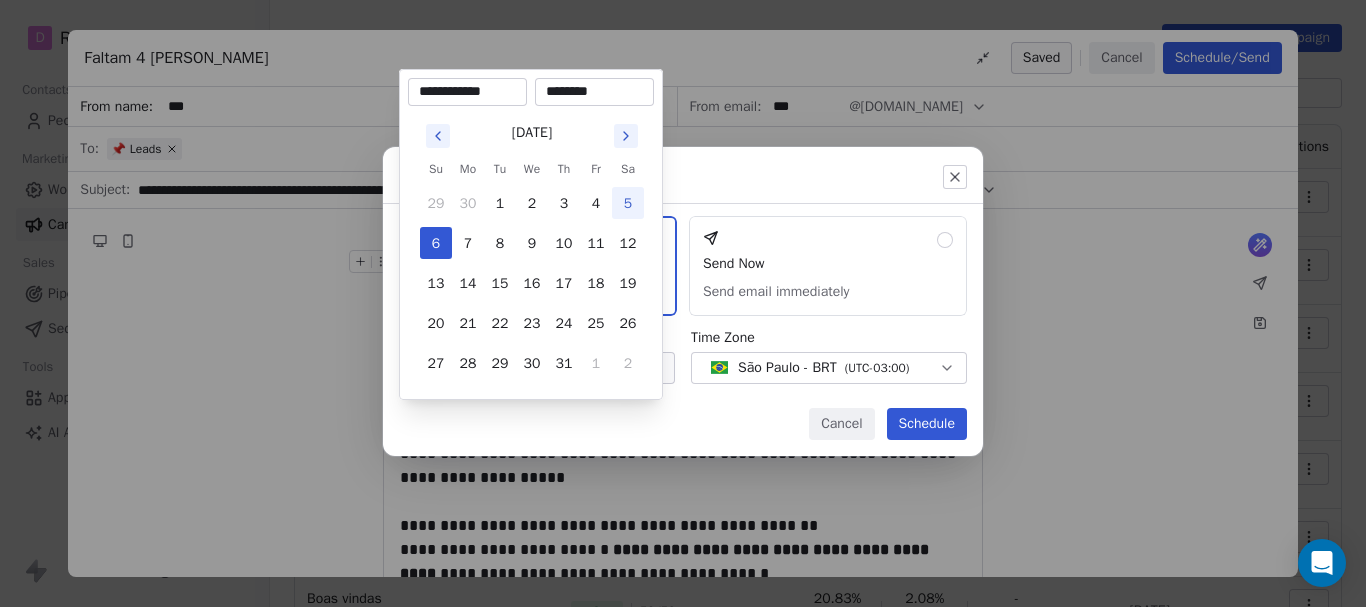 type 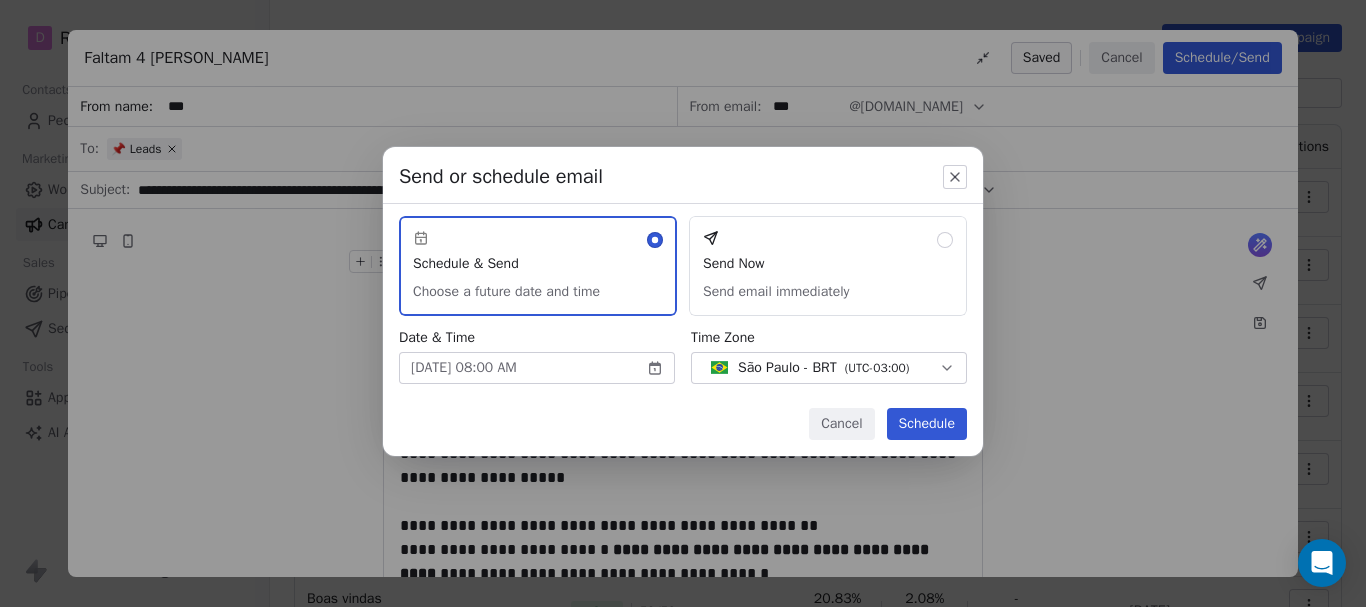 click on "Send or schedule email Schedule & Send Choose a future date and time Send Now Send email immediately Date & Time Jul 06, 2025 08:00 AM Time Zone São Paulo - BRT ( UTC-03:00 ) Cancel Schedule" at bounding box center (683, 303) 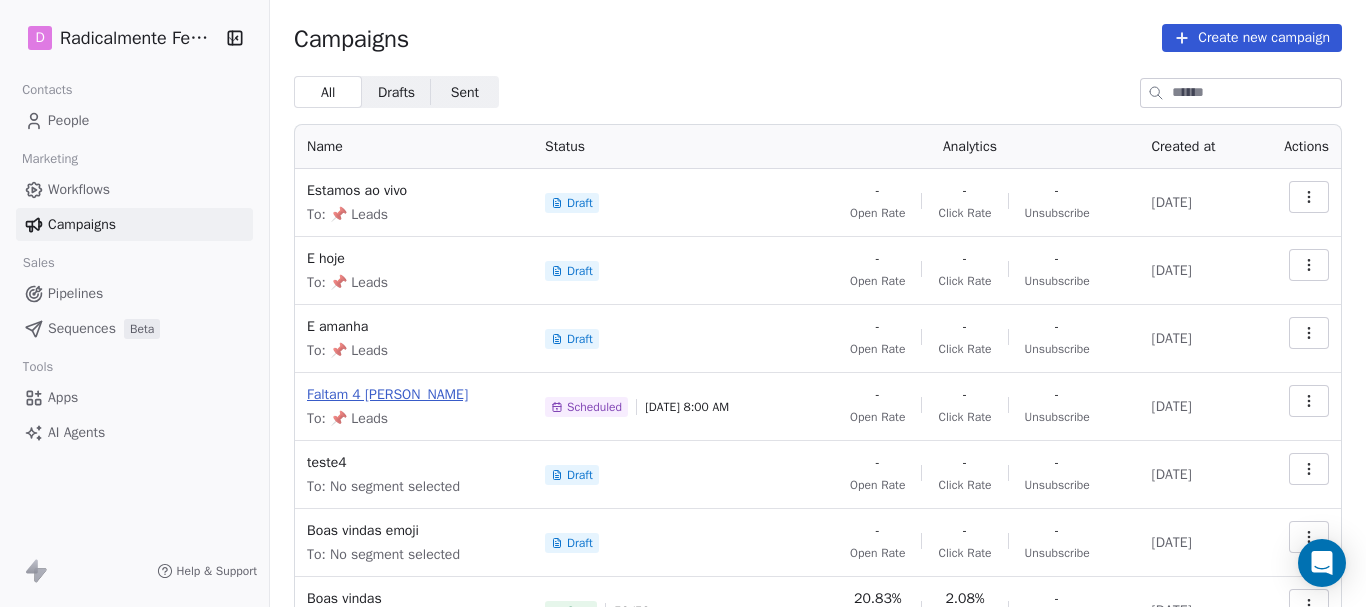 click on "Faltam 4 [PERSON_NAME]" at bounding box center (414, 395) 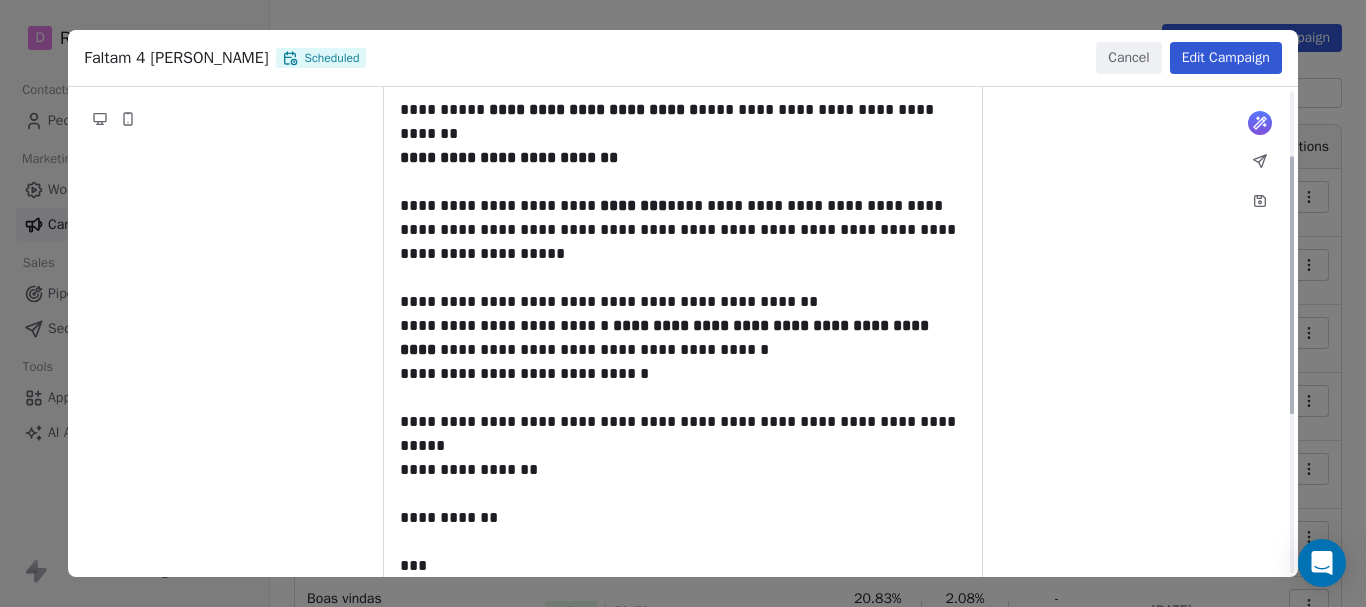 scroll, scrollTop: 0, scrollLeft: 0, axis: both 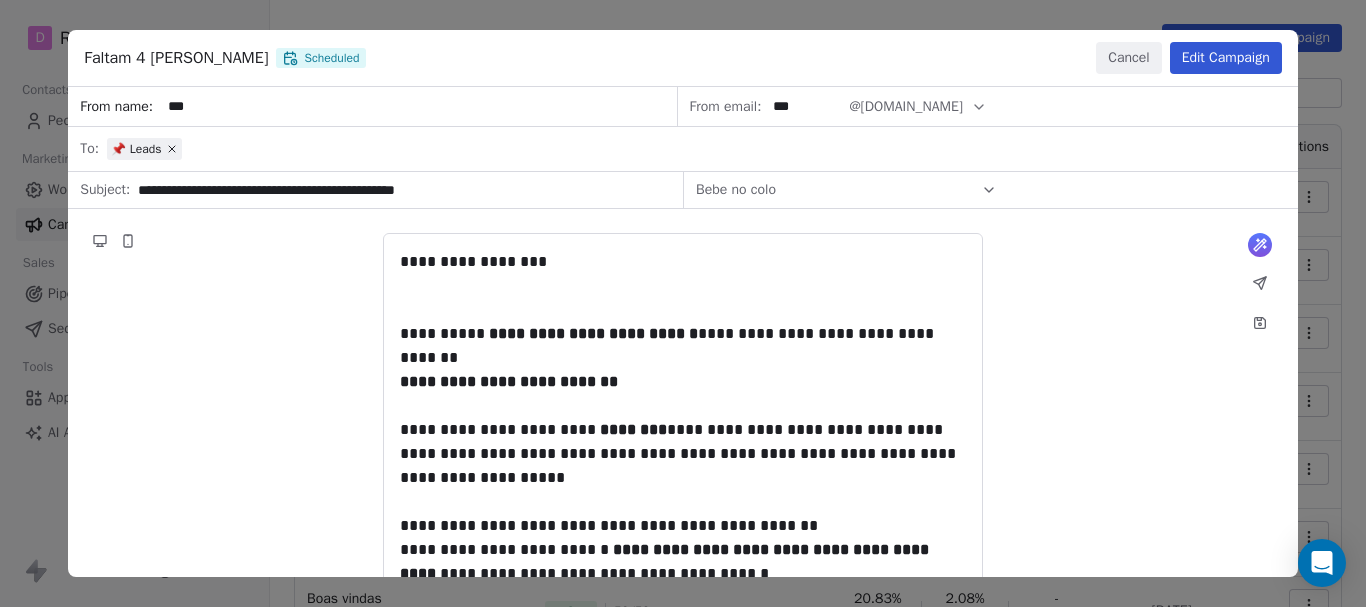click on "Edit Campaign" at bounding box center (1226, 58) 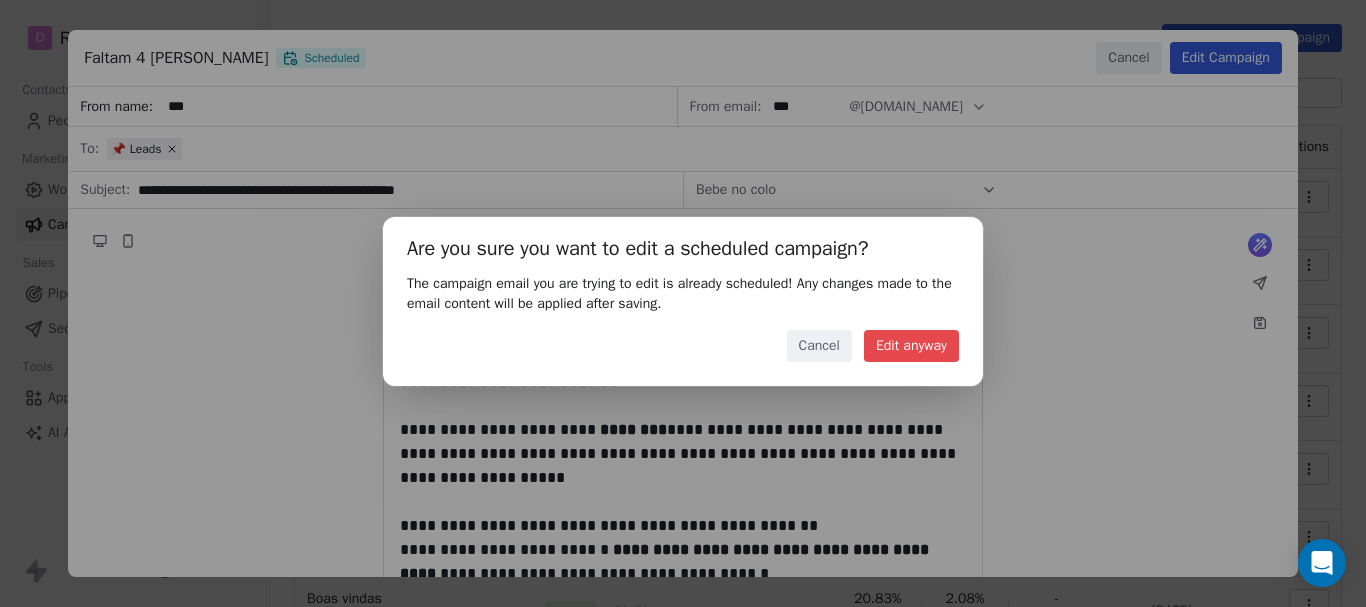 click on "Edit anyway" at bounding box center (911, 346) 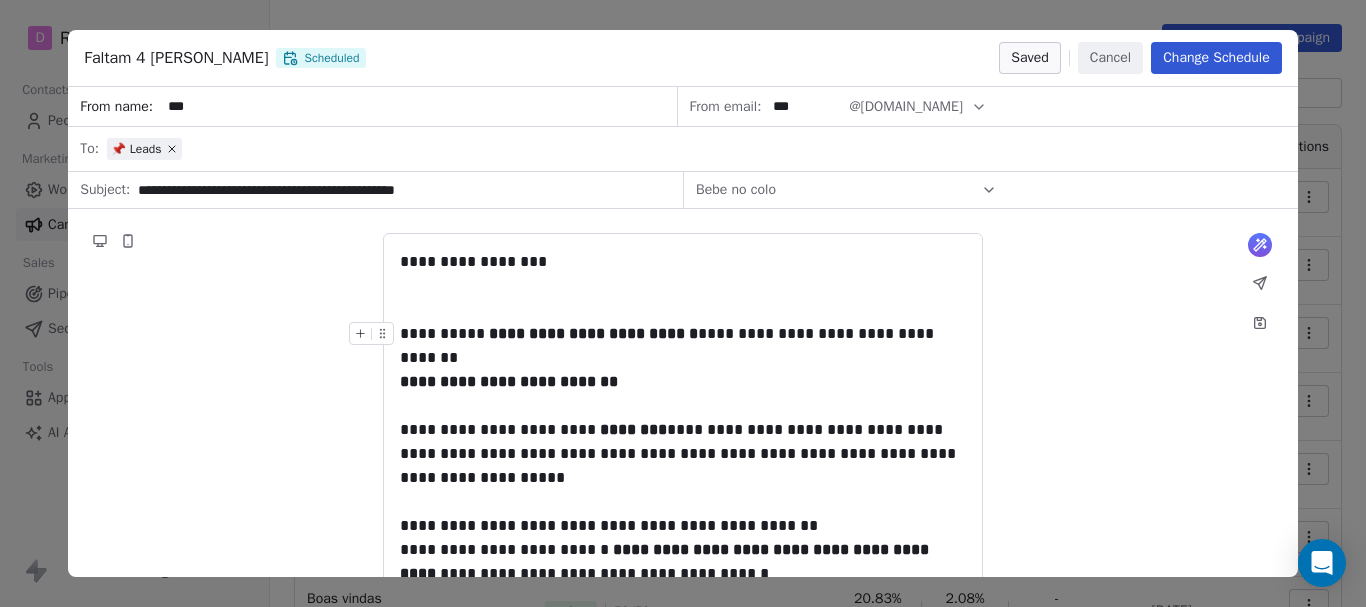 click on "Change Schedule" at bounding box center [1216, 58] 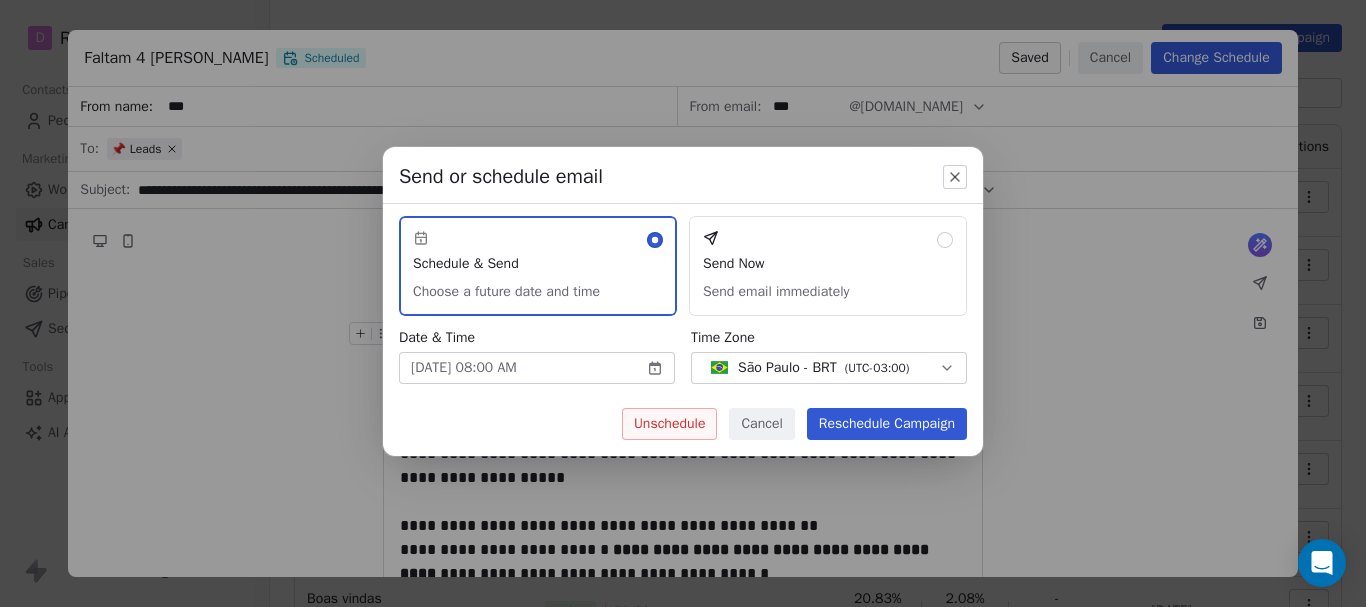 click on "Reschedule Campaign" at bounding box center (887, 424) 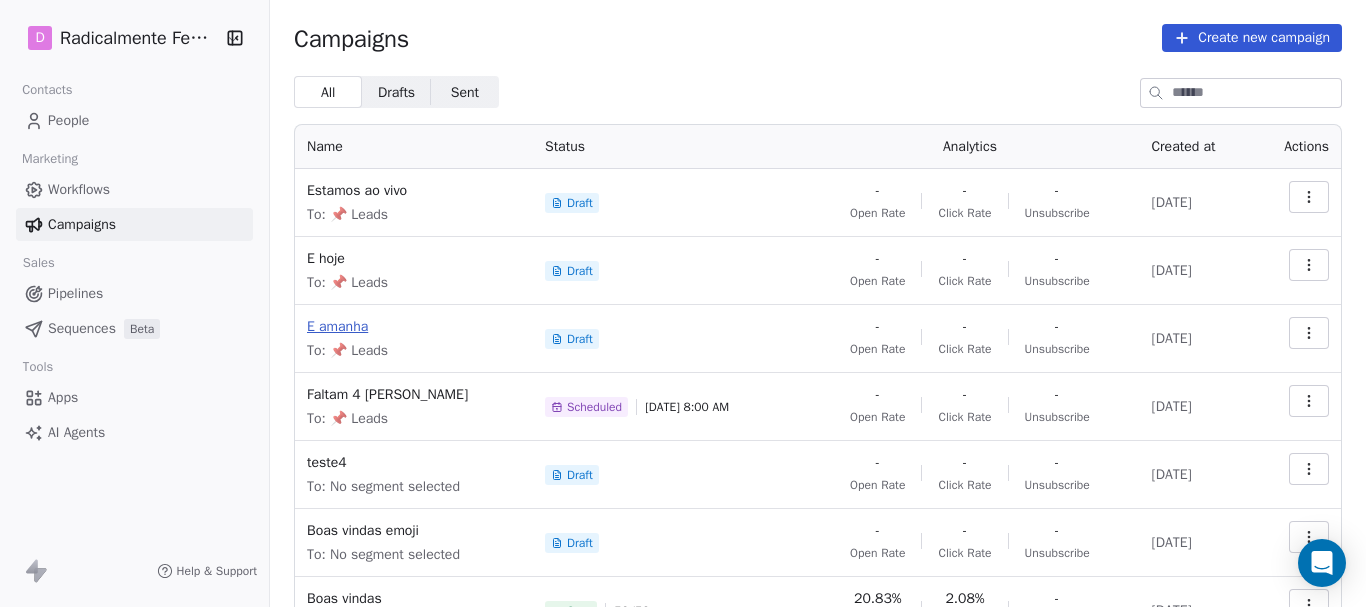 click on "E amanha" at bounding box center (414, 327) 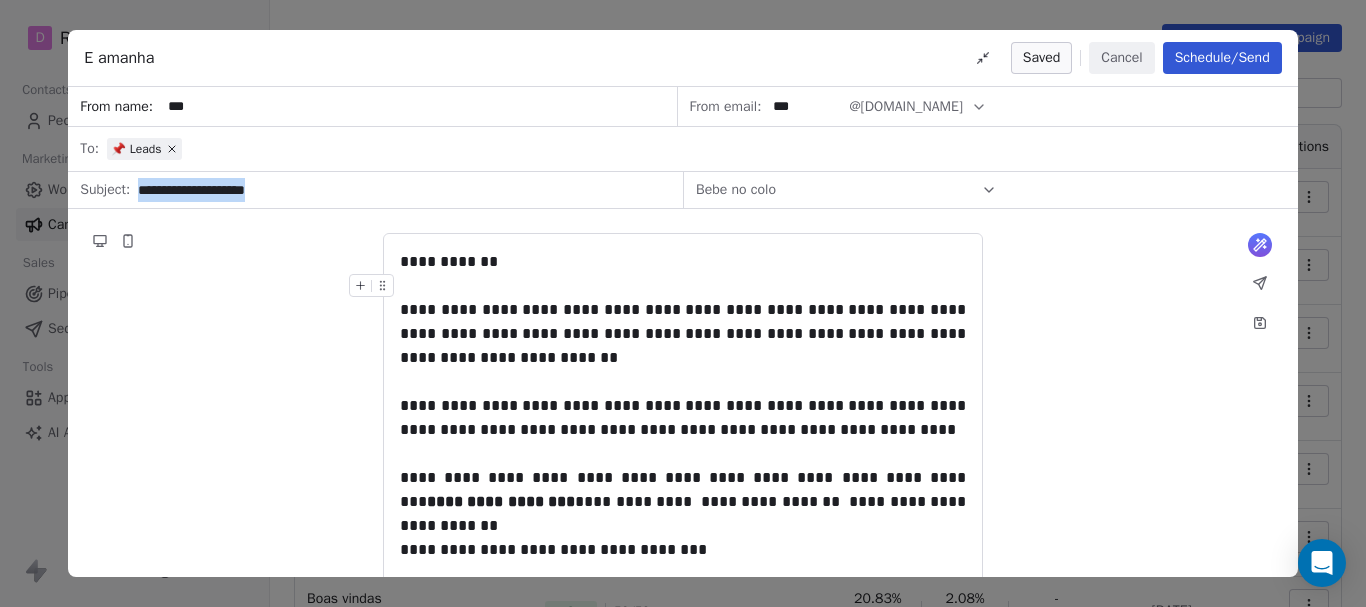 drag, startPoint x: 319, startPoint y: 192, endPoint x: 96, endPoint y: 196, distance: 223.03587 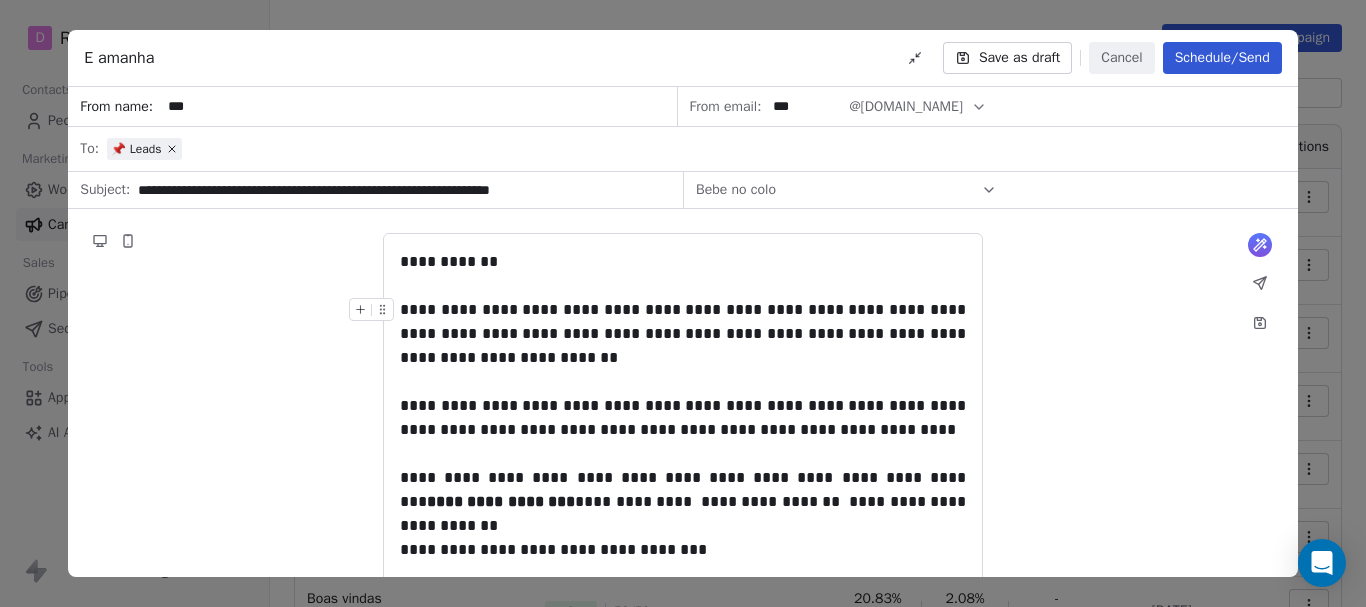 click on "**********" at bounding box center (683, 334) 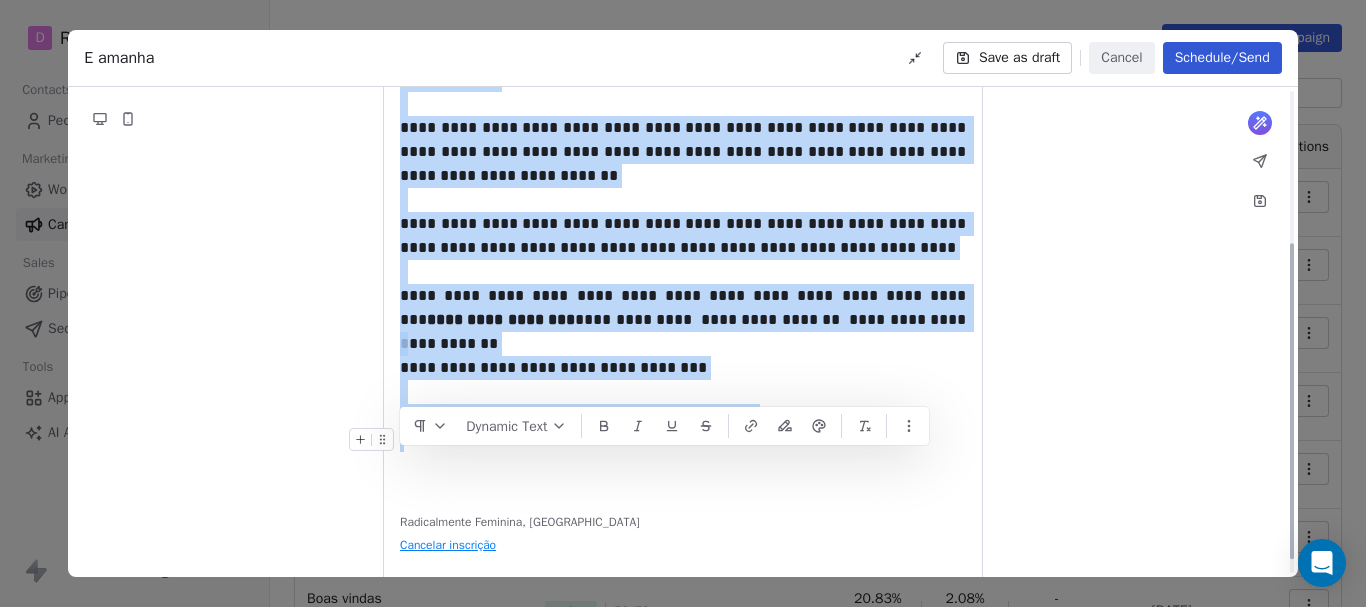 scroll, scrollTop: 257, scrollLeft: 0, axis: vertical 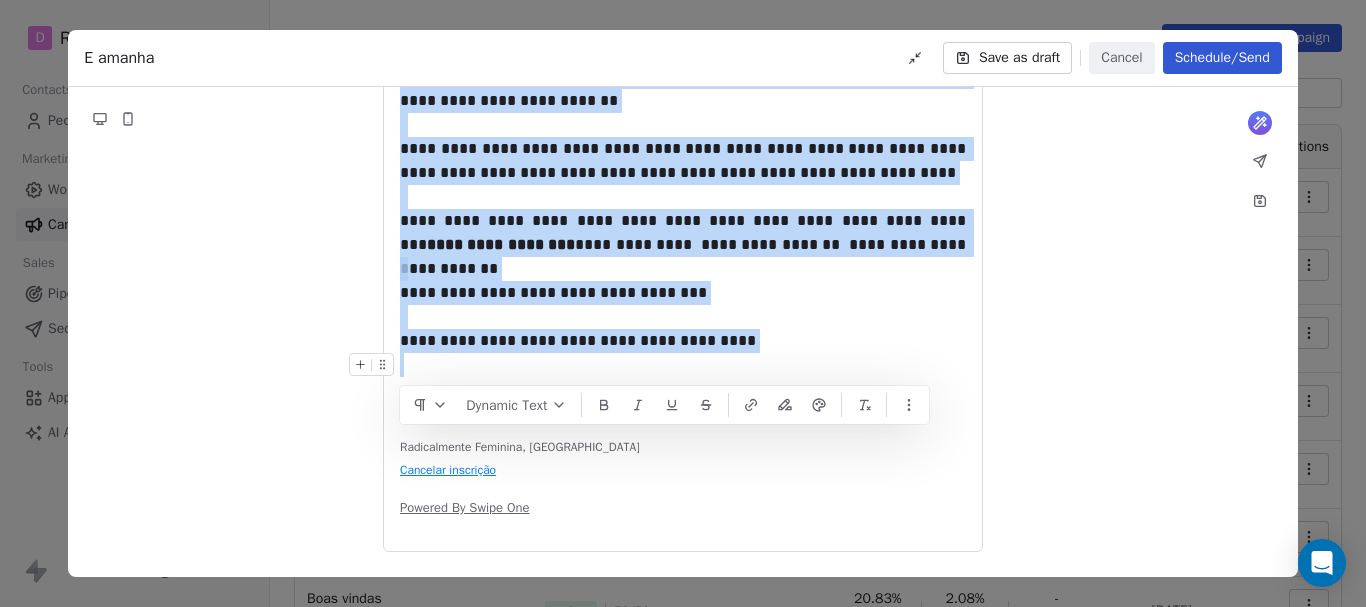 drag, startPoint x: 402, startPoint y: 255, endPoint x: 842, endPoint y: 461, distance: 485.83536 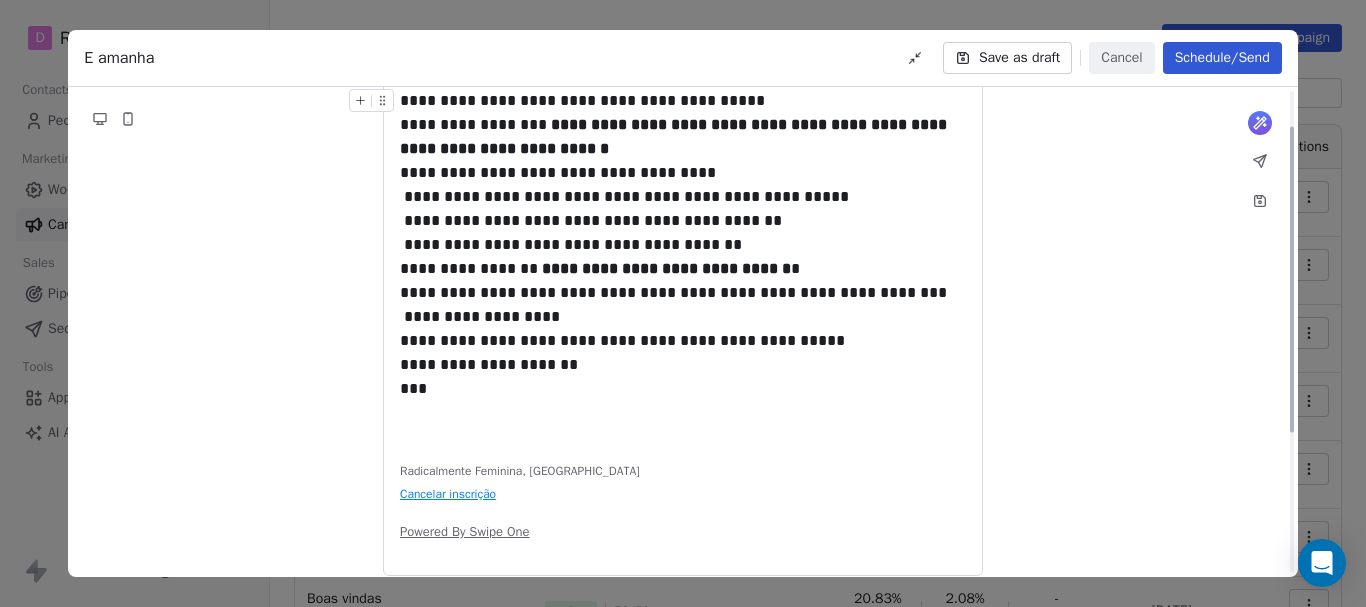 scroll, scrollTop: 0, scrollLeft: 0, axis: both 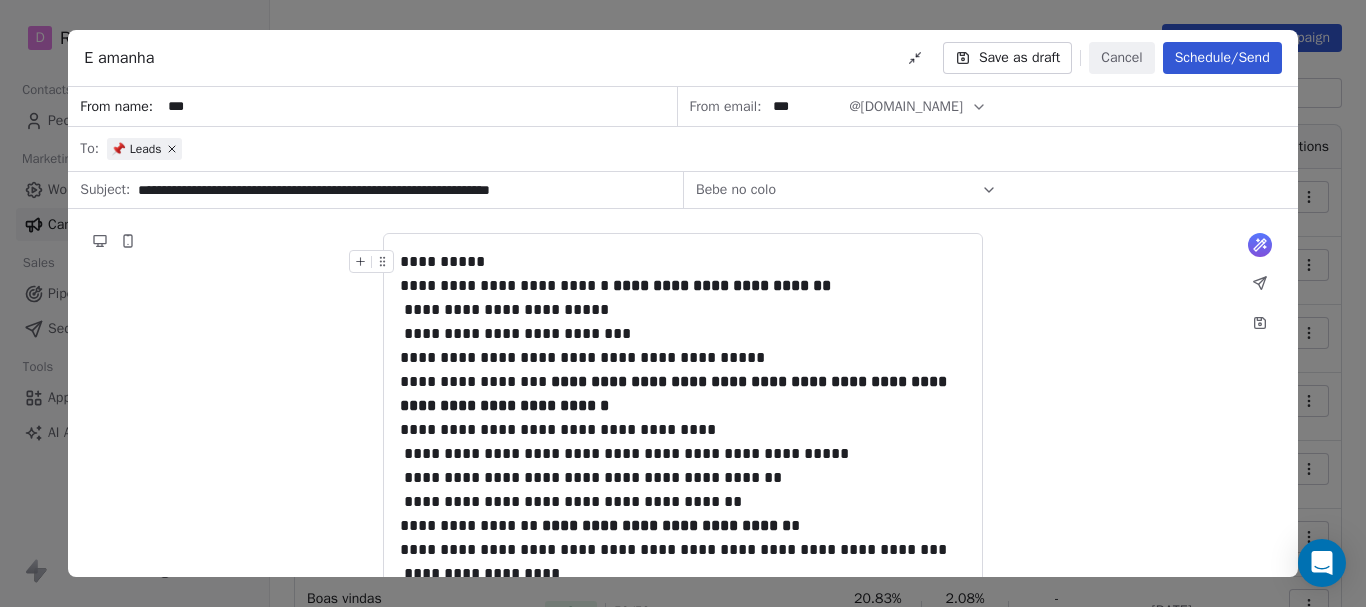 click on "**********" at bounding box center (683, 262) 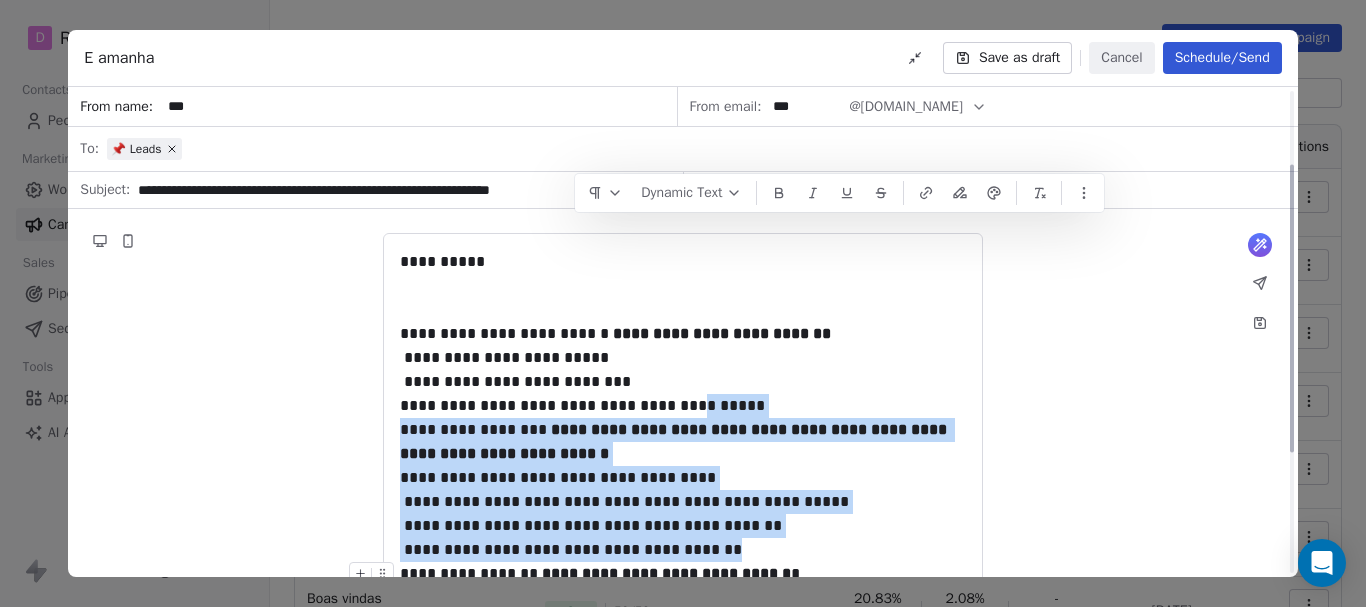 scroll, scrollTop: 329, scrollLeft: 0, axis: vertical 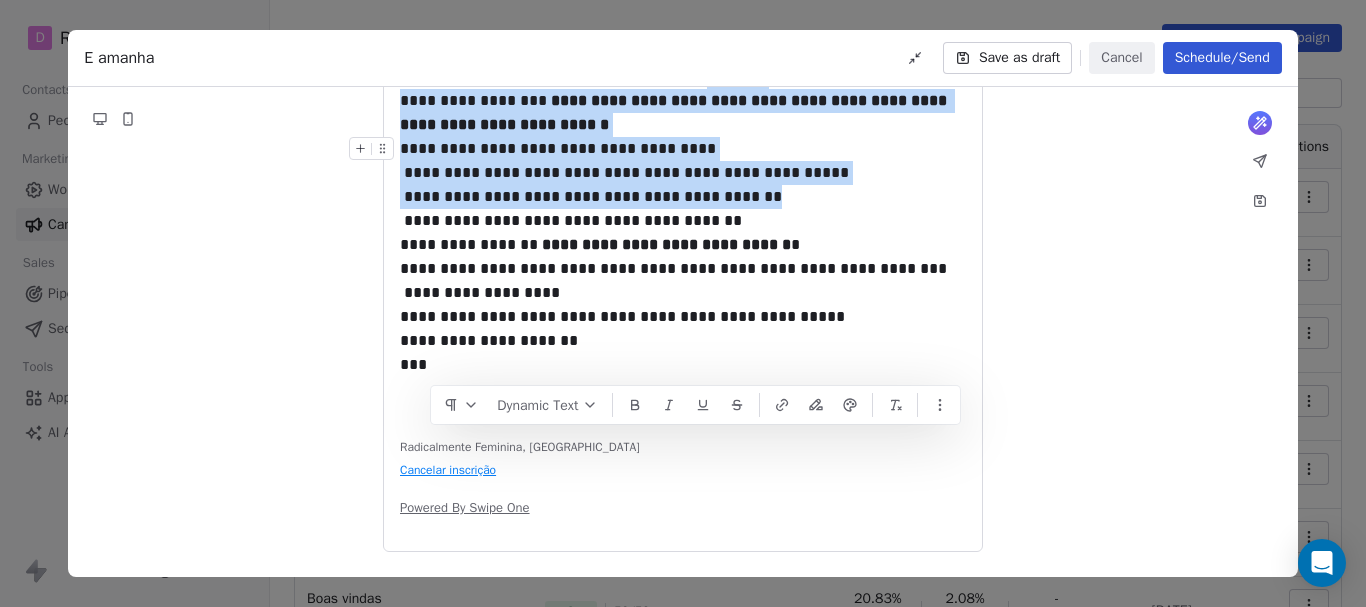 click on "**********" at bounding box center (683, 185) 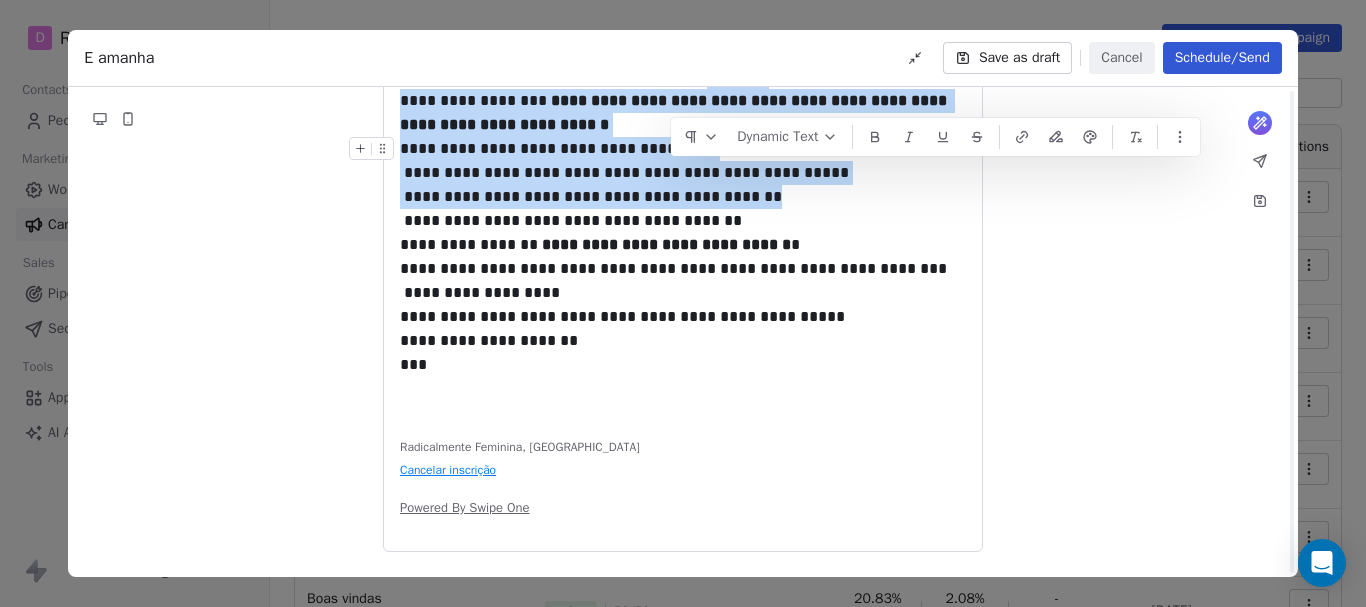 scroll, scrollTop: 229, scrollLeft: 0, axis: vertical 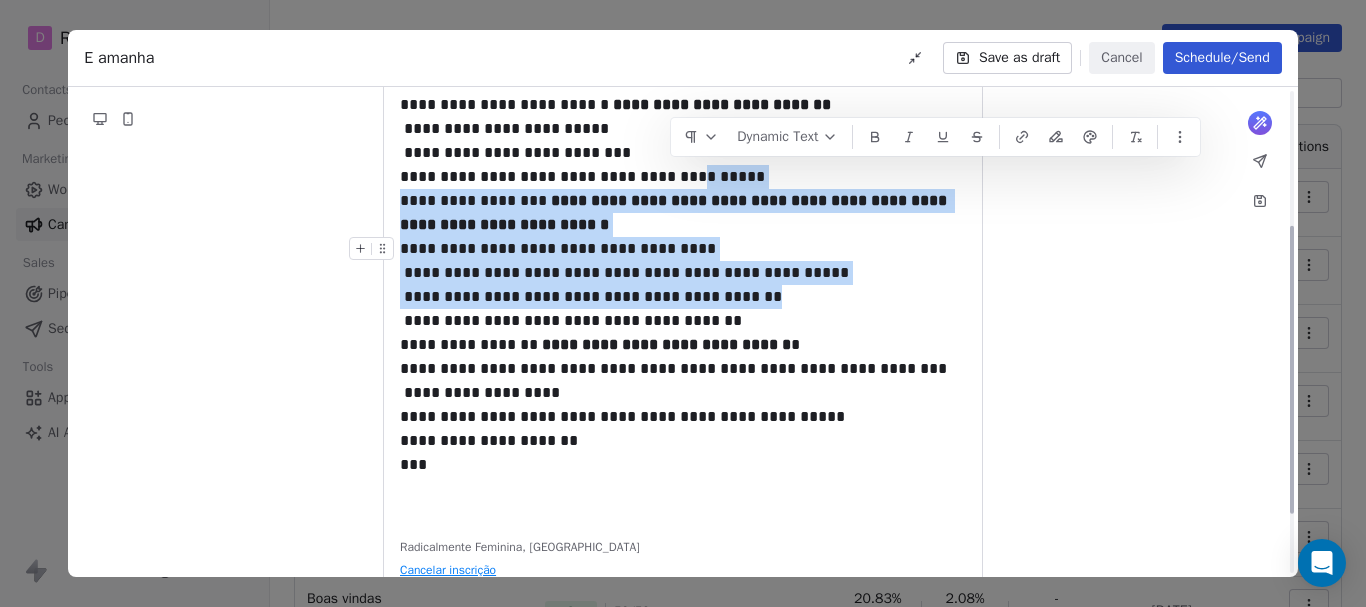 click on "**********" at bounding box center (683, 285) 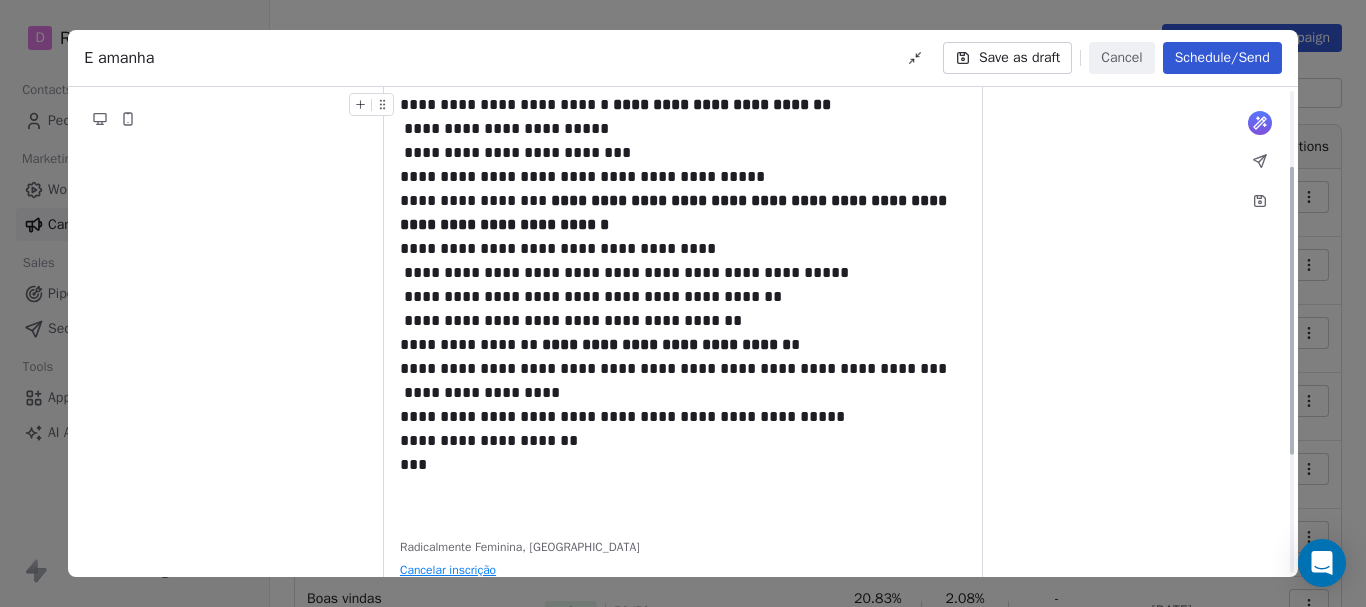 scroll, scrollTop: 29, scrollLeft: 0, axis: vertical 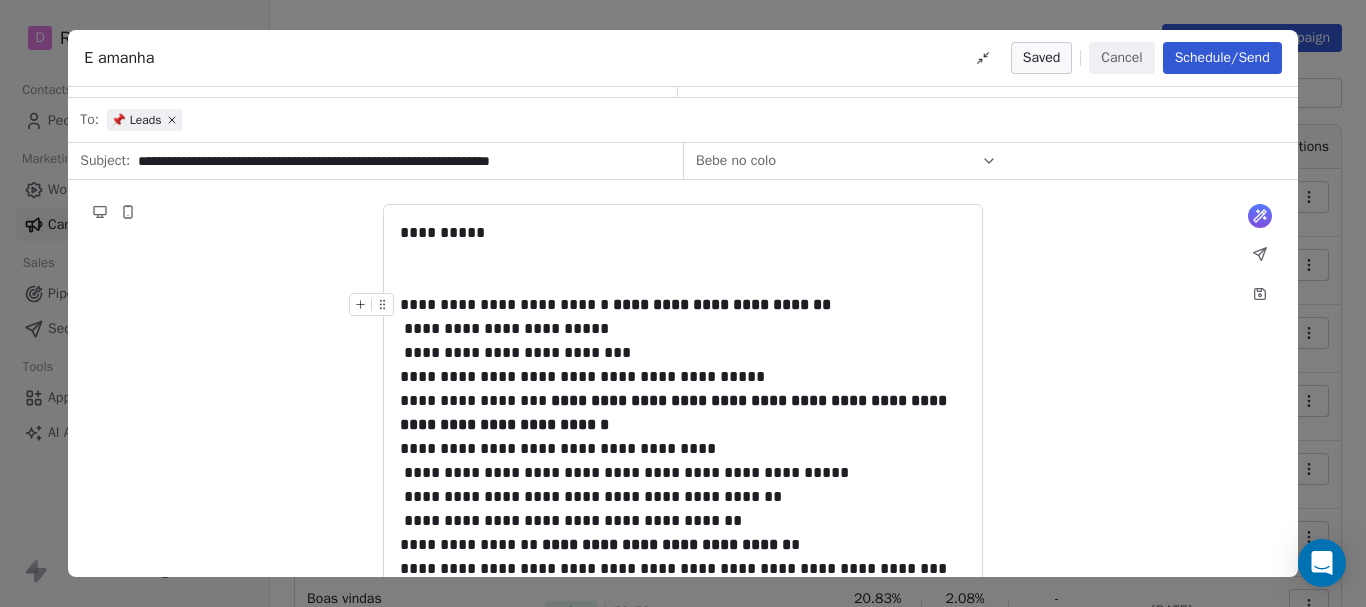 click on "**********" at bounding box center (683, 329) 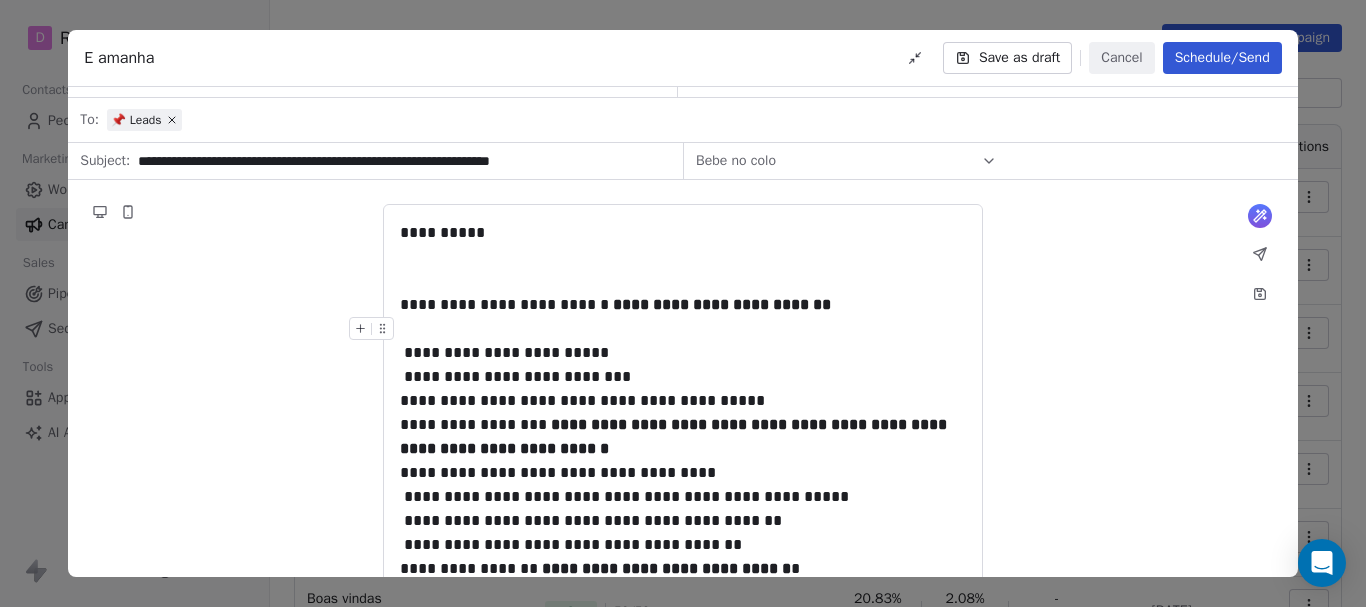 click on "**********" at bounding box center (683, 353) 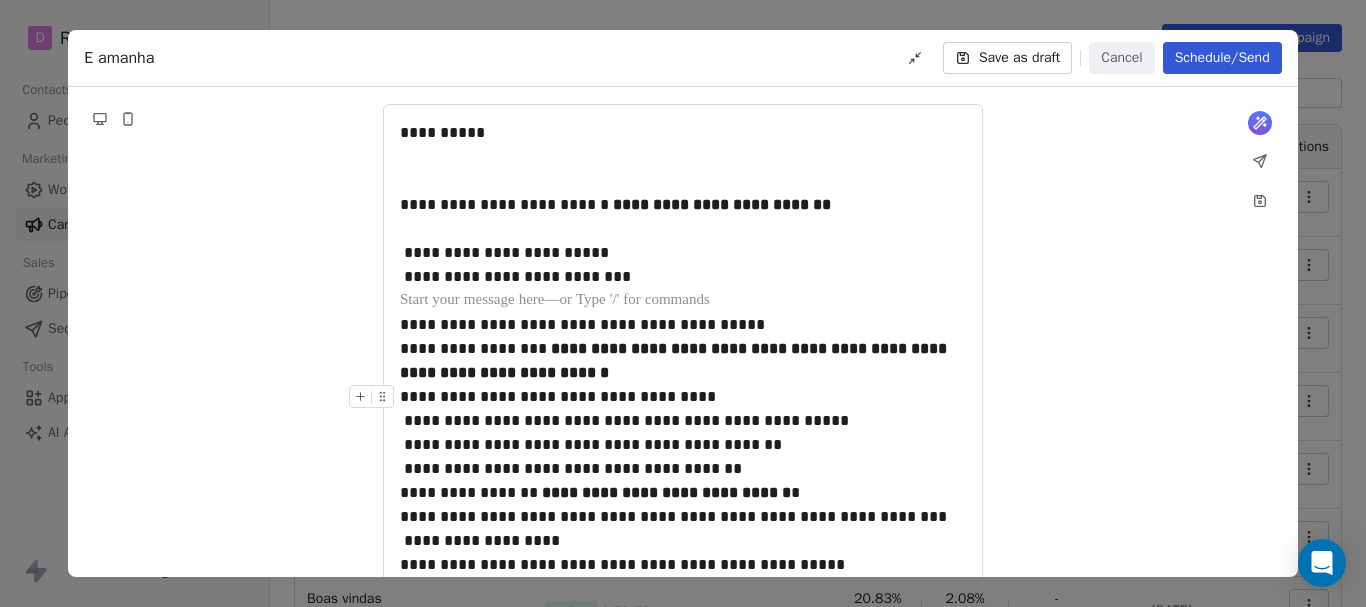 scroll, scrollTop: 229, scrollLeft: 0, axis: vertical 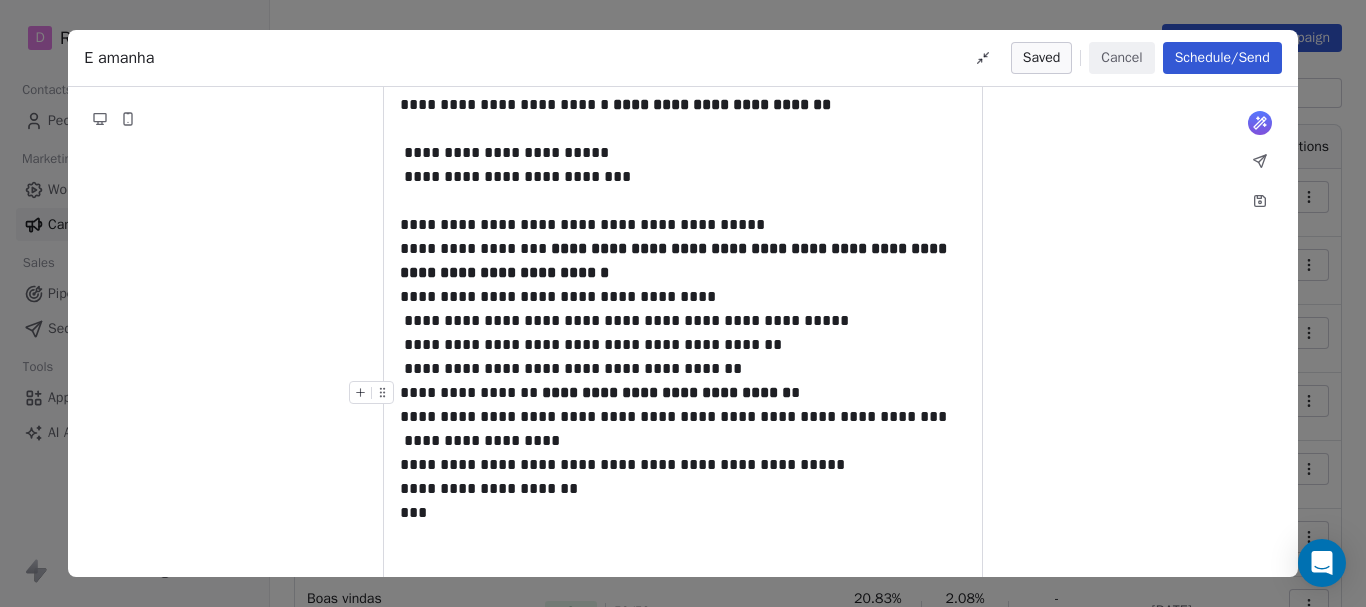 click on "**********" at bounding box center [683, 393] 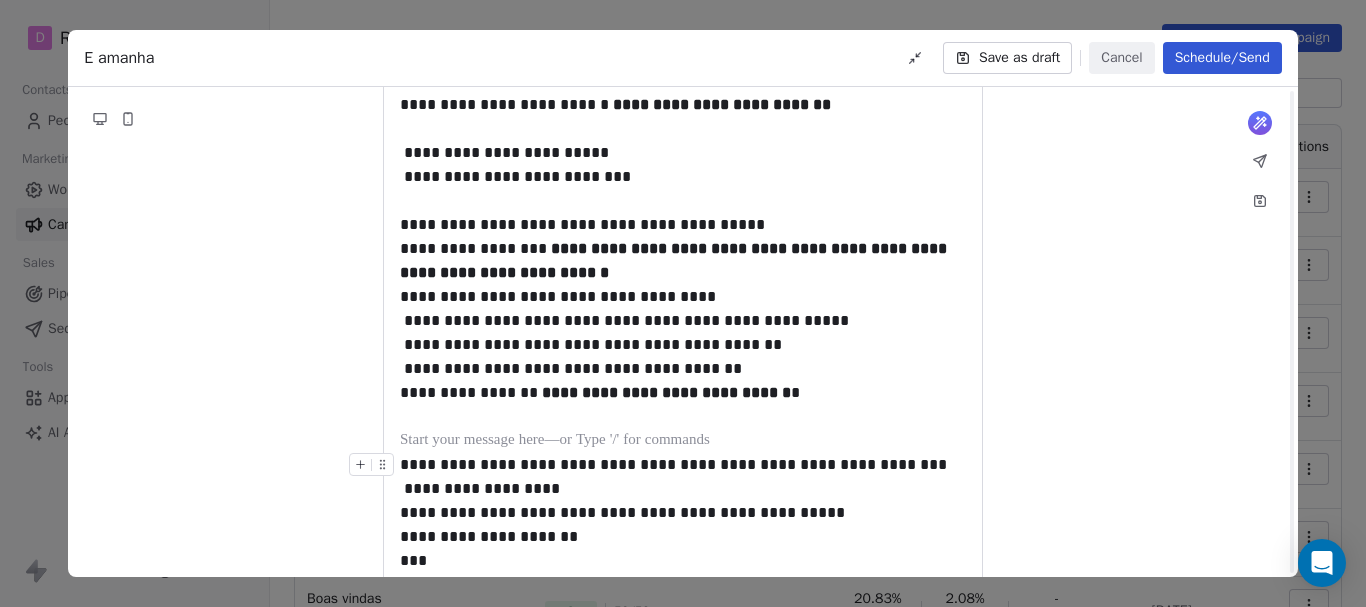 scroll, scrollTop: 329, scrollLeft: 0, axis: vertical 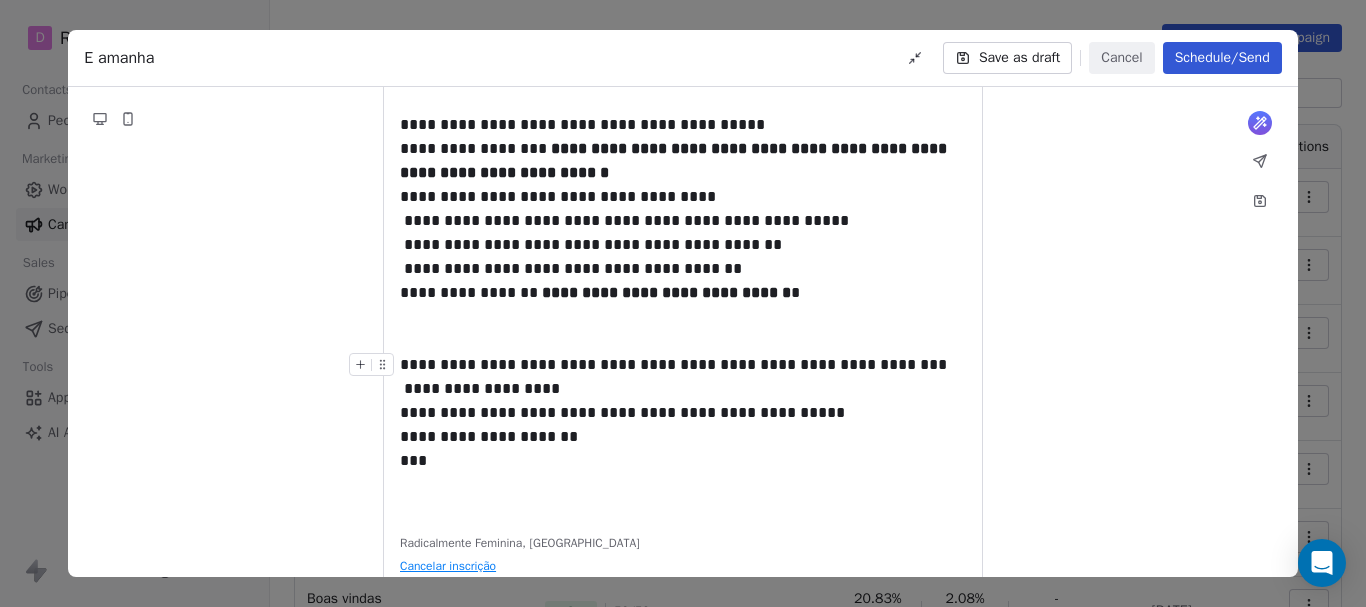 click on "**********" at bounding box center (683, 377) 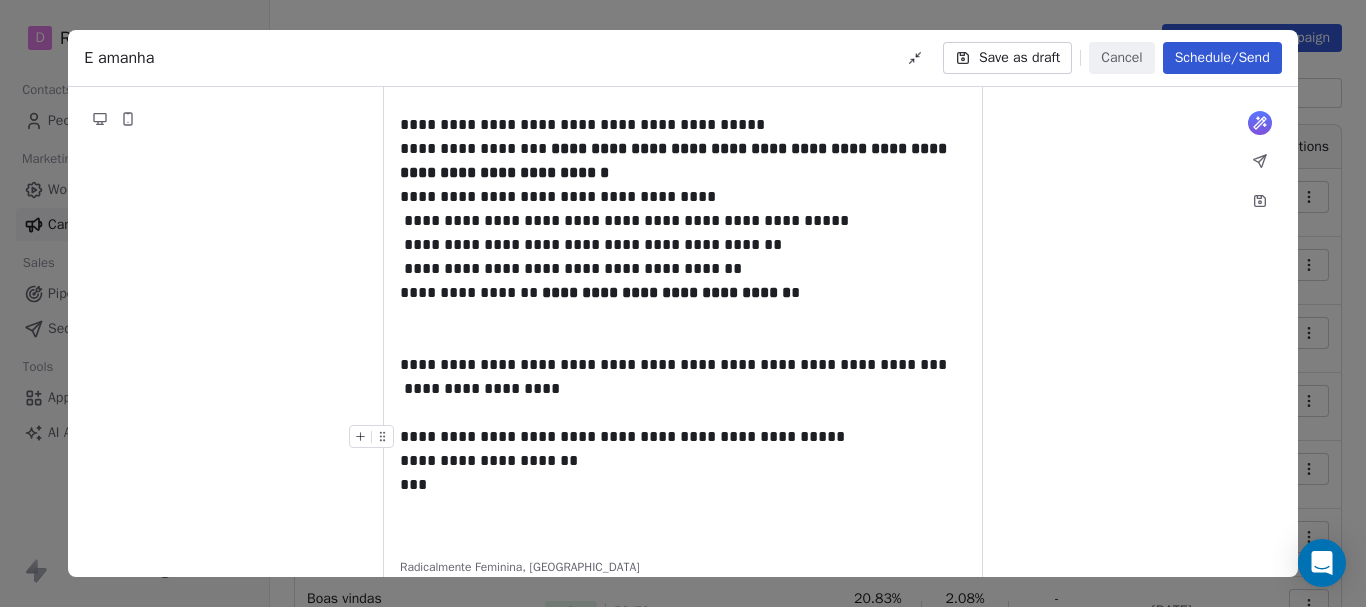 click on "**********" at bounding box center [683, 437] 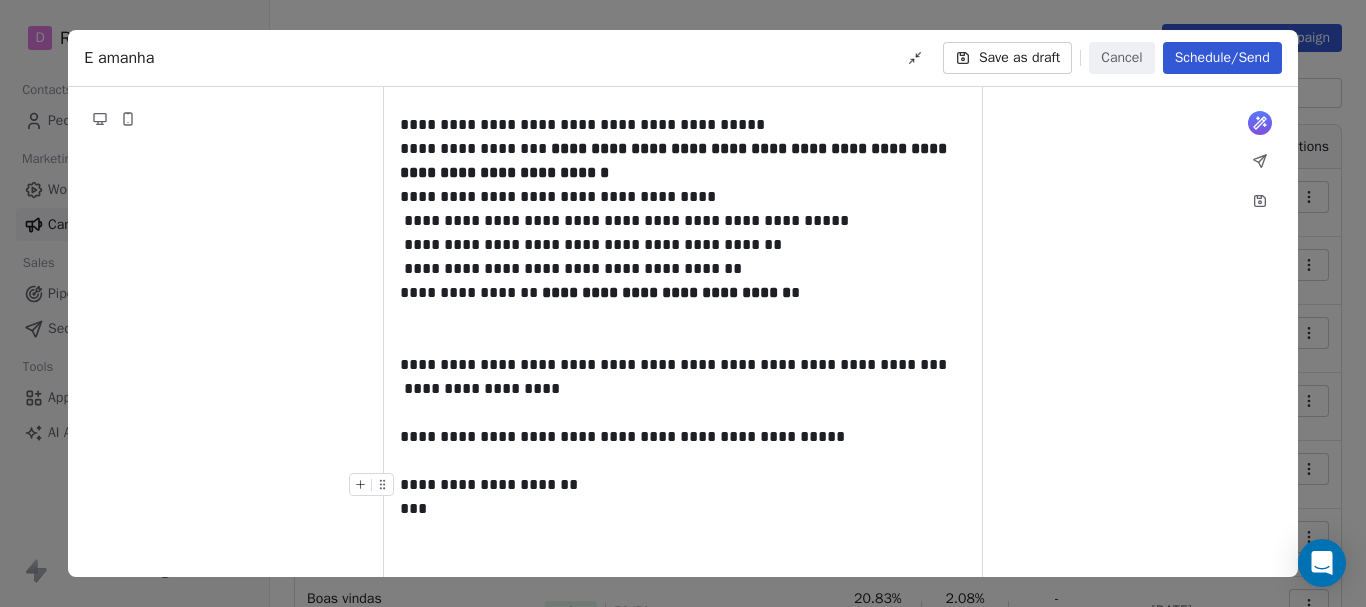 click on "**********" at bounding box center [683, 497] 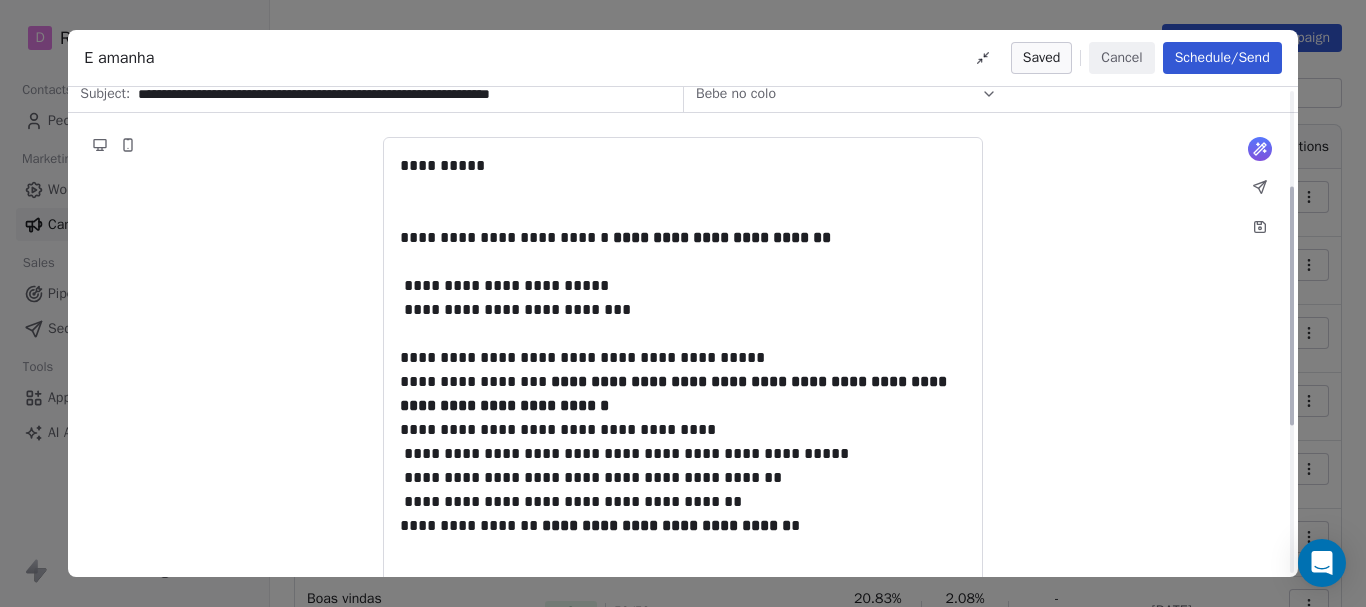 scroll, scrollTop: 0, scrollLeft: 0, axis: both 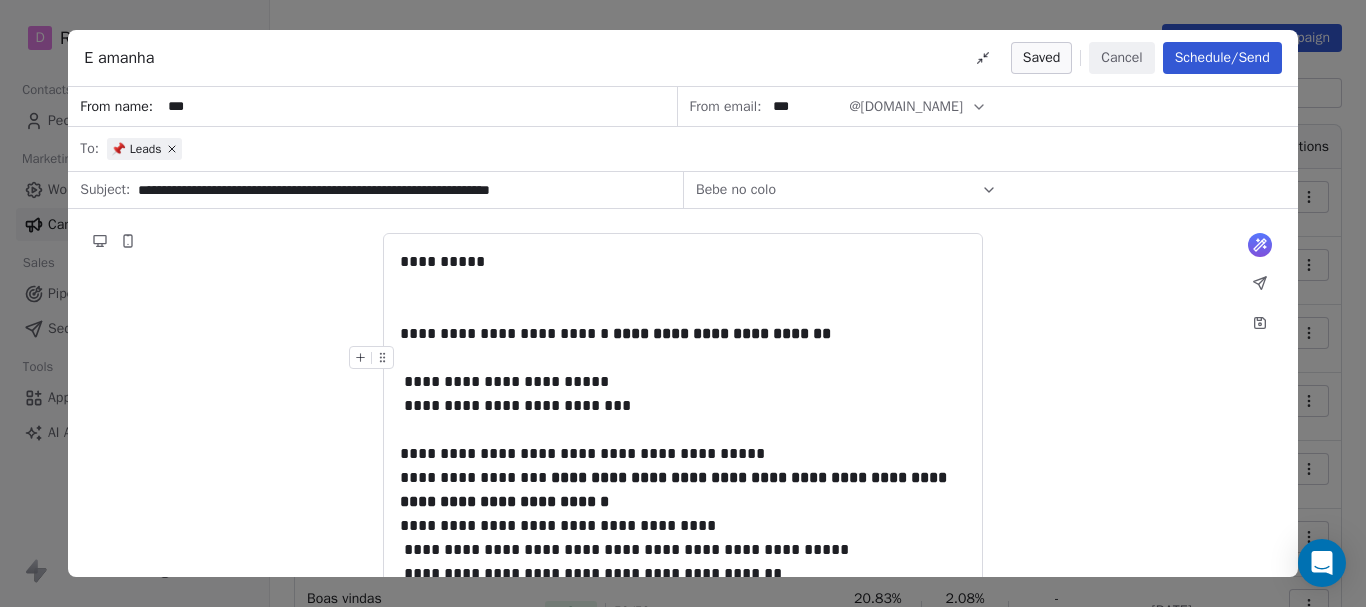 click on "Schedule/Send" at bounding box center (1222, 58) 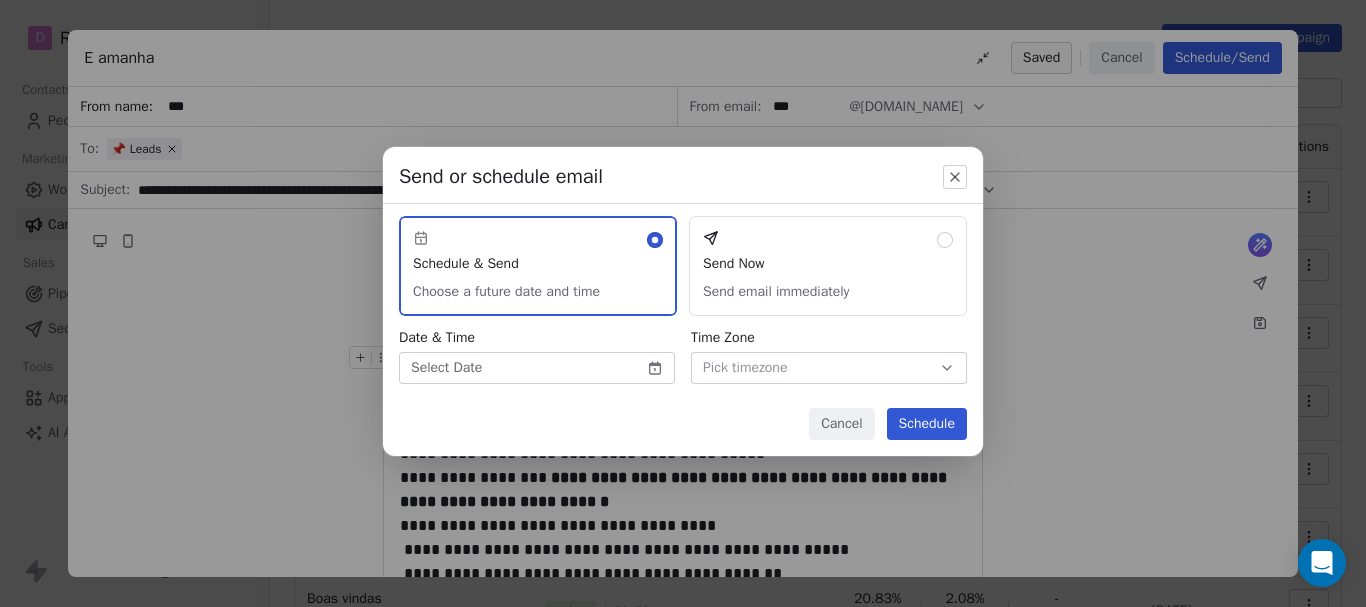 click on "D Radicalmente Feminina Contacts People Marketing Workflows Campaigns Sales Pipelines Sequences Beta Tools Apps AI Agents Help & Support Campaigns  Create new campaign All All Drafts Drafts Sent Sent Name Status Analytics Created at Actions Estamos ao vivo To: 📌 Leads Draft - Open Rate - Click Rate - Unsubscribe Jul 5, 2025 E hoje To: 📌 Leads Draft - Open Rate - Click Rate - Unsubscribe Jul 5, 2025 E amanha To: 📌 Leads Draft - Open Rate - Click Rate - Unsubscribe Jul 5, 2025 Faltam 4 dias To: 📌 Leads Scheduled Jul 6, 2025, 8:00 AM - Open Rate - Click Rate - Unsubscribe Jul 5, 2025 teste4 To: No segment selected Draft - Open Rate - Click Rate - Unsubscribe Jul 5, 2025 Boas vindas emoji To: No segment selected Draft - Open Rate - Click Rate - Unsubscribe Jul 5, 2025 Boas vindas To: 📌 Leads Sent 53 / 53 20.83% Open Rate 2.08% Click Rate - Unsubscribe Jul 4, 2025 Teste 2 To: 📌 Leads Sent 3 / 3 66.67% Open Rate - Click Rate - Unsubscribe Jul 1, 2025 Teste 1 To: 📌 Leads Sent 3 / 3 66.67% - -" at bounding box center [683, 303] 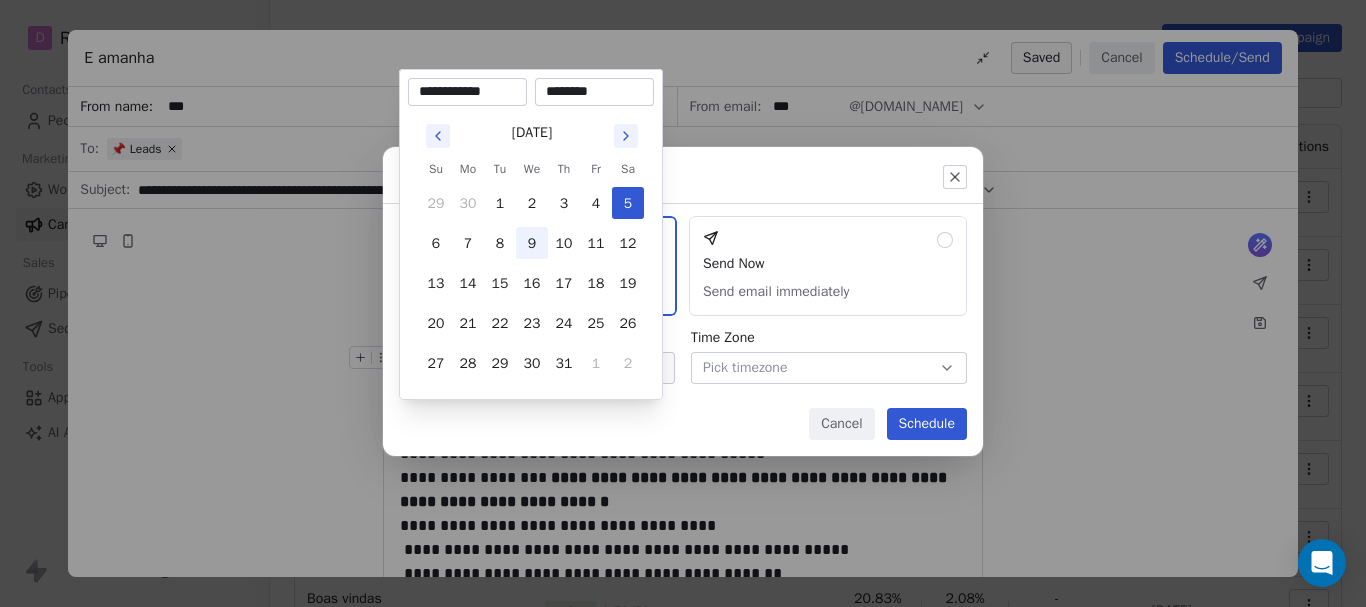 click on "9" at bounding box center [532, 243] 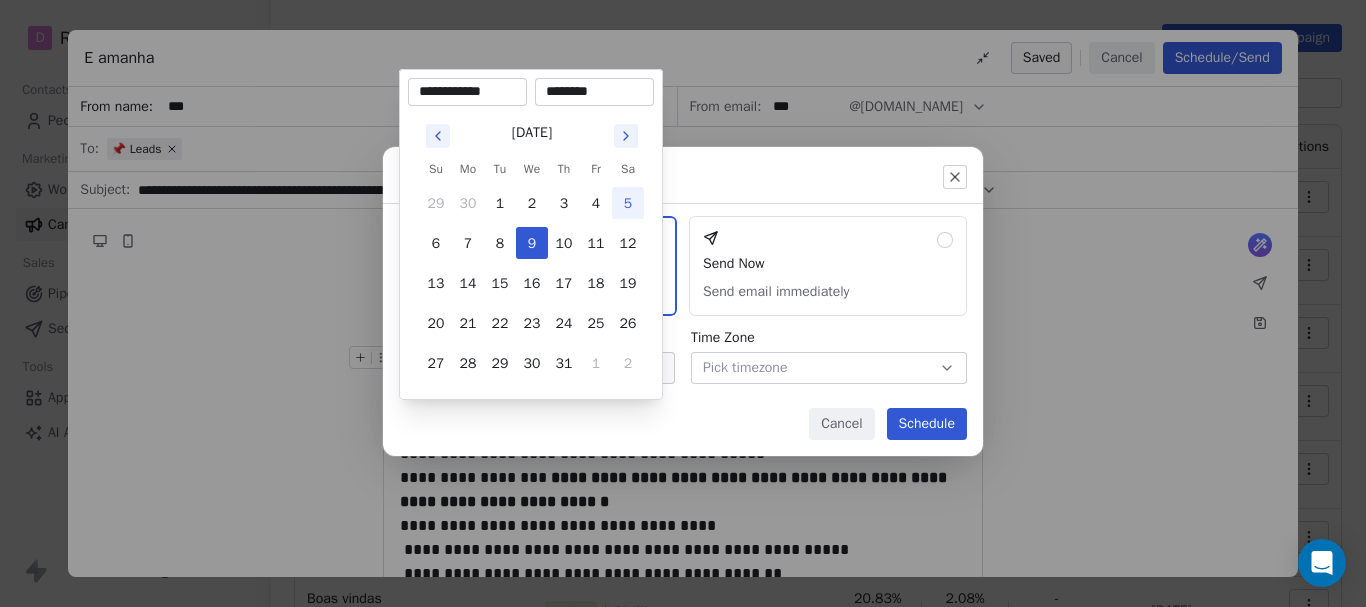 click on "********" at bounding box center [594, 92] 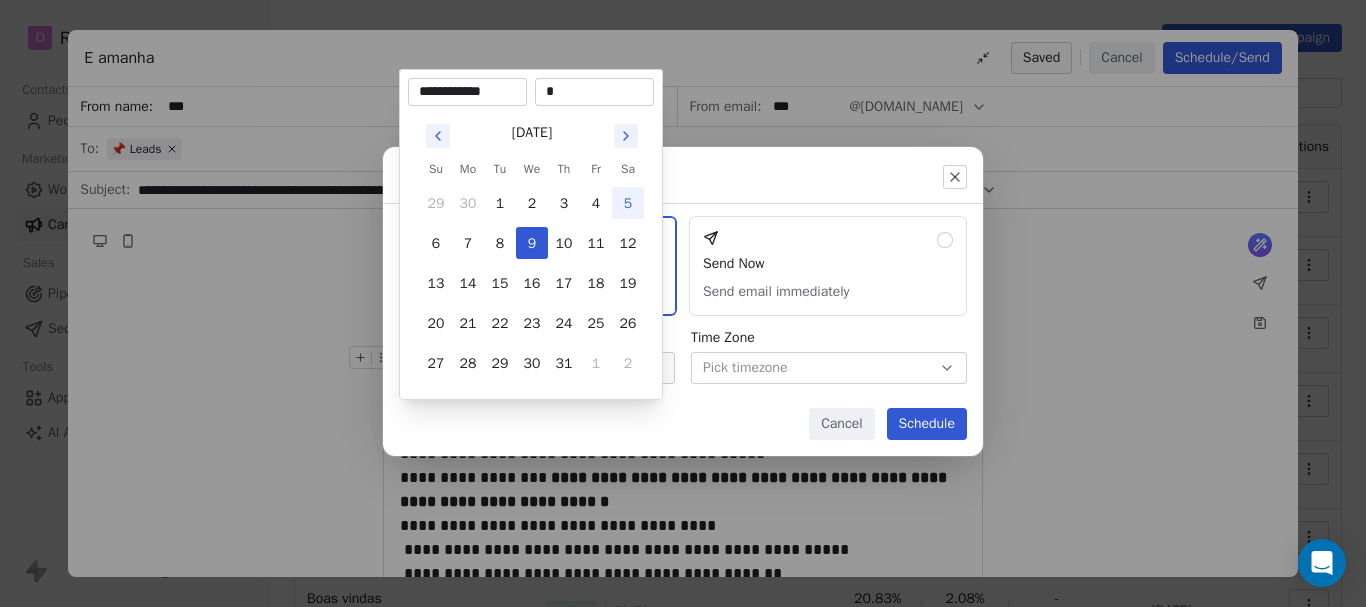 click on "Send or schedule email Schedule & Send Choose a future date and time Send Now Send email immediately Date & Time Select Date Time Zone Pick timezone Cancel Schedule" at bounding box center [683, 303] 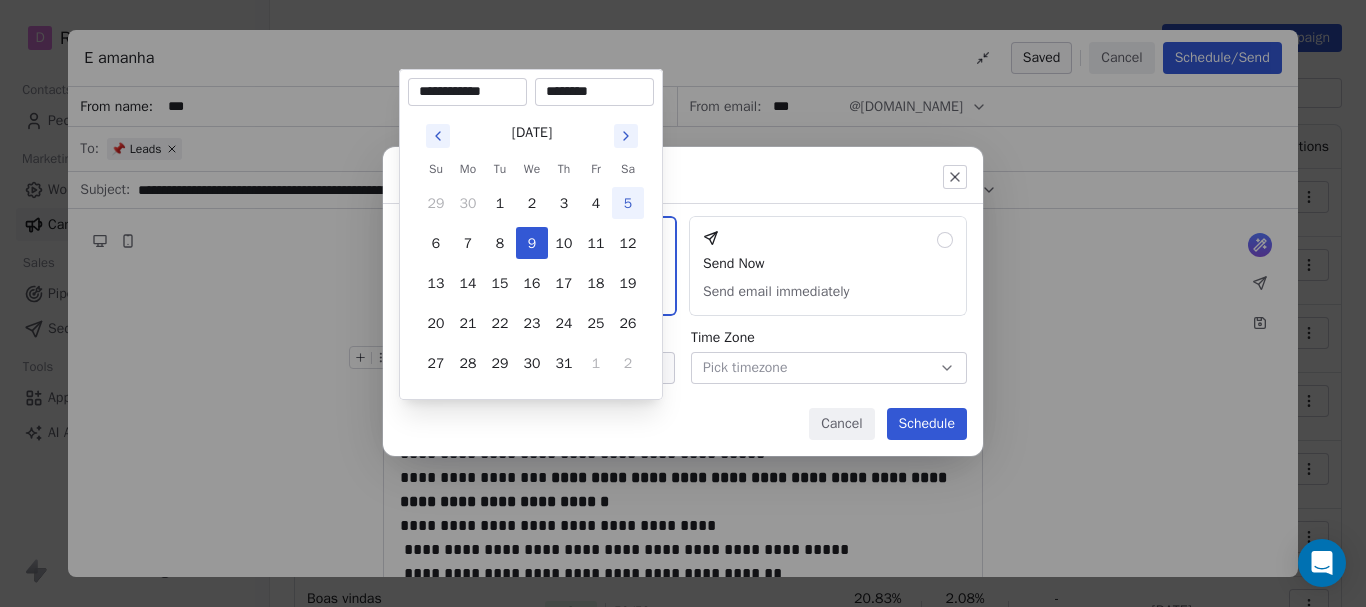 click on "D Radicalmente Feminina Contacts People Marketing Workflows Campaigns Sales Pipelines Sequences Beta Tools Apps AI Agents Help & Support Campaigns  Create new campaign All All Drafts Drafts Sent Sent Name Status Analytics Created at Actions Estamos ao vivo To: 📌 Leads Draft - Open Rate - Click Rate - Unsubscribe Jul 5, 2025 E hoje To: 📌 Leads Draft - Open Rate - Click Rate - Unsubscribe Jul 5, 2025 E amanha To: 📌 Leads Draft - Open Rate - Click Rate - Unsubscribe Jul 5, 2025 Faltam 4 dias To: 📌 Leads Scheduled Jul 6, 2025, 8:00 AM - Open Rate - Click Rate - Unsubscribe Jul 5, 2025 teste4 To: No segment selected Draft - Open Rate - Click Rate - Unsubscribe Jul 5, 2025 Boas vindas emoji To: No segment selected Draft - Open Rate - Click Rate - Unsubscribe Jul 5, 2025 Boas vindas To: 📌 Leads Sent 53 / 53 20.83% Open Rate 2.08% Click Rate - Unsubscribe Jul 4, 2025 Teste 2 To: 📌 Leads Sent 3 / 3 66.67% Open Rate - Click Rate - Unsubscribe Jul 1, 2025 Teste 1 To: 📌 Leads Sent 3 / 3 66.67% - -" at bounding box center [683, 303] 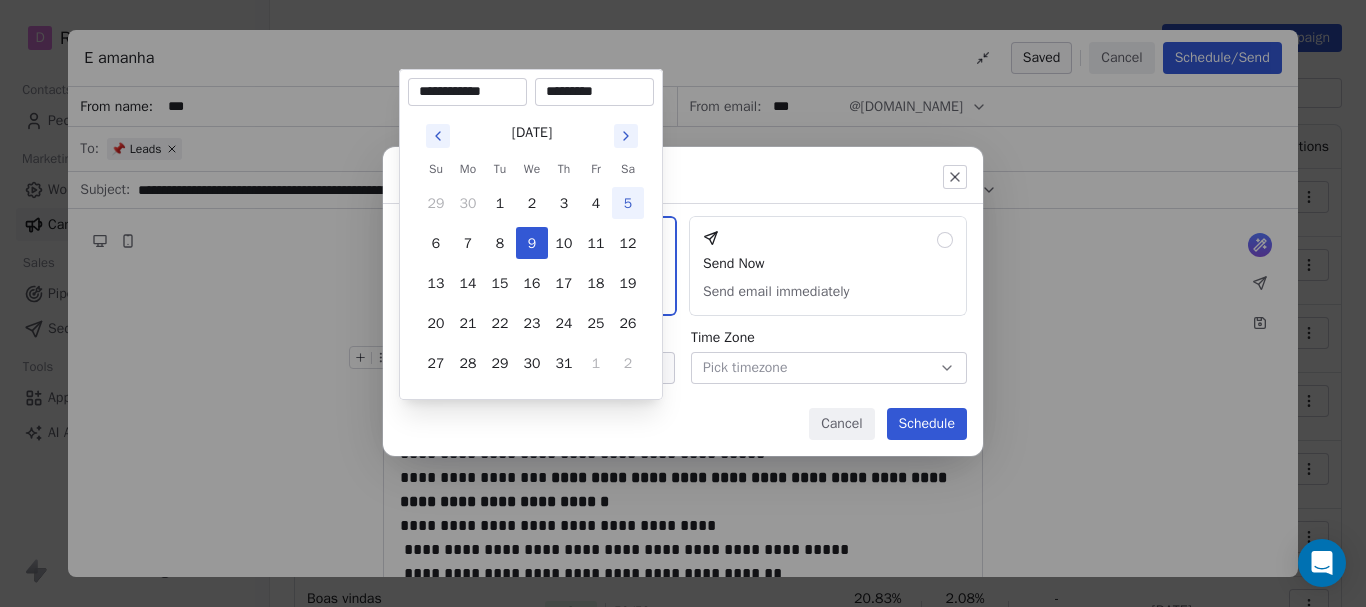 type on "*********" 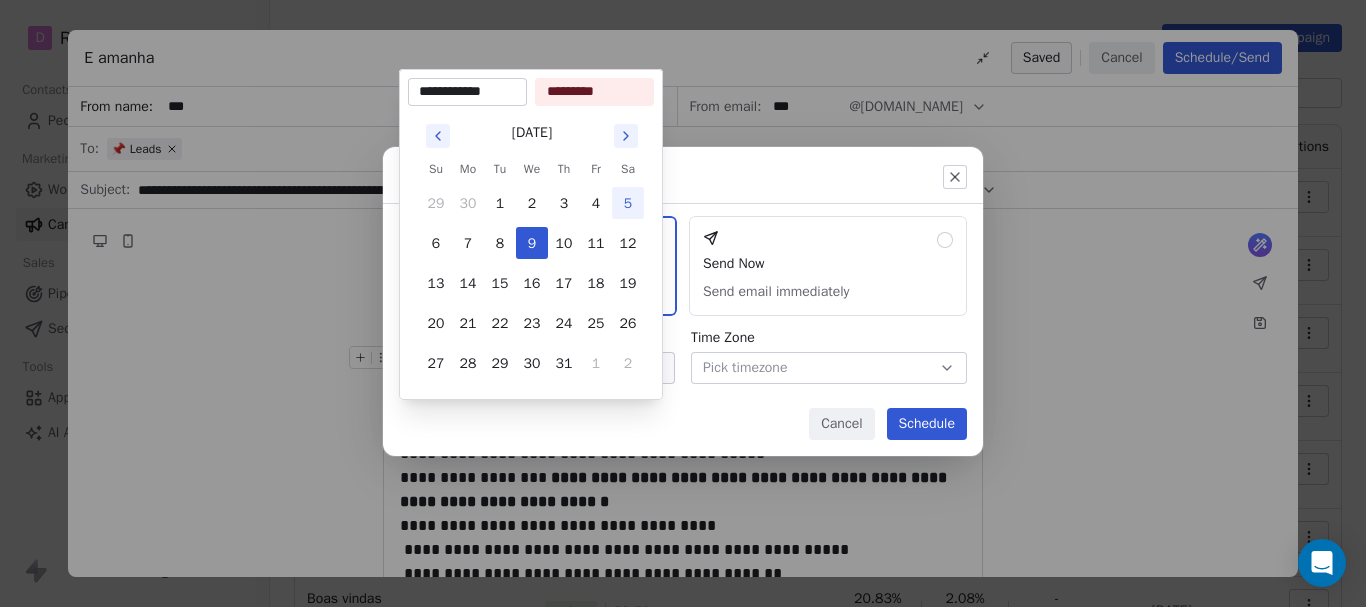 type 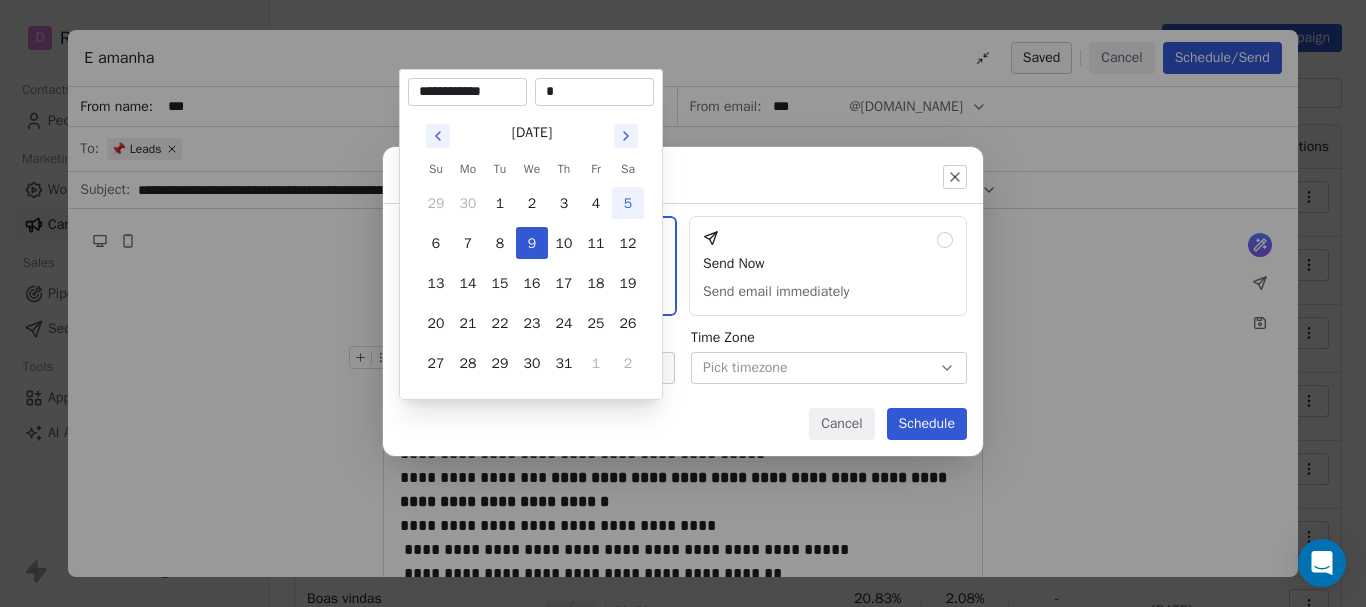 type on "********" 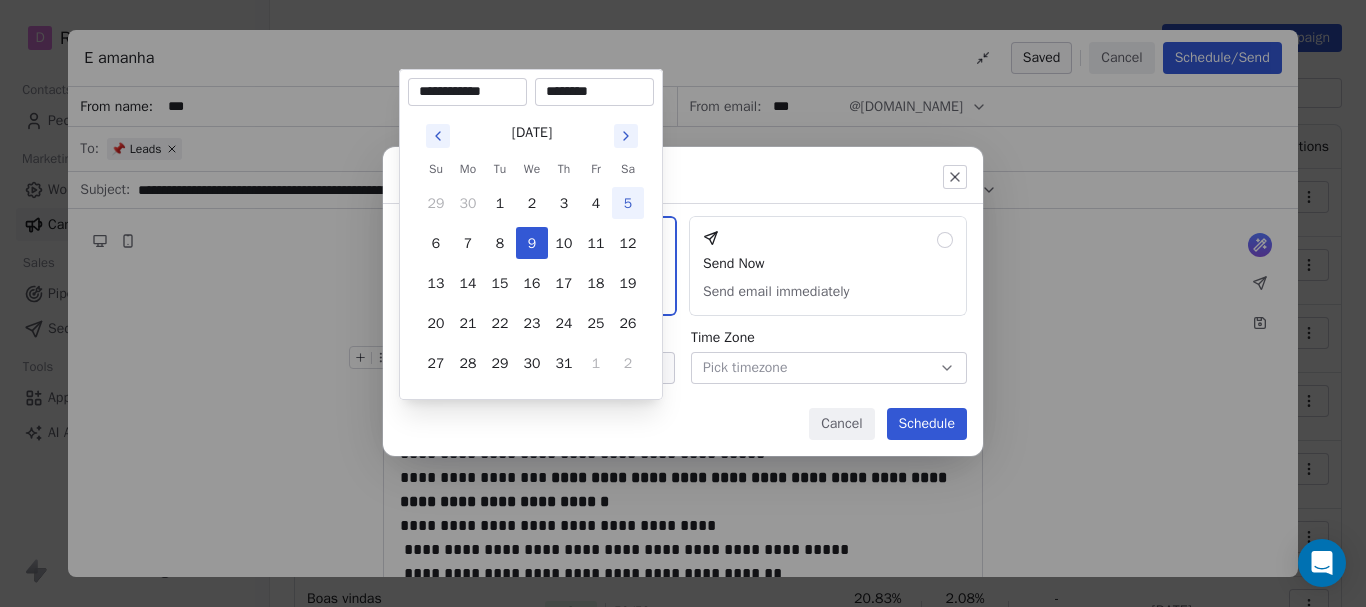 click on "Send or schedule email Schedule & Send Choose a future date and time Send Now Send email immediately Date & Time Jul 09, 2025 11:08 PM Time Zone Pick timezone Cancel Schedule" at bounding box center [683, 303] 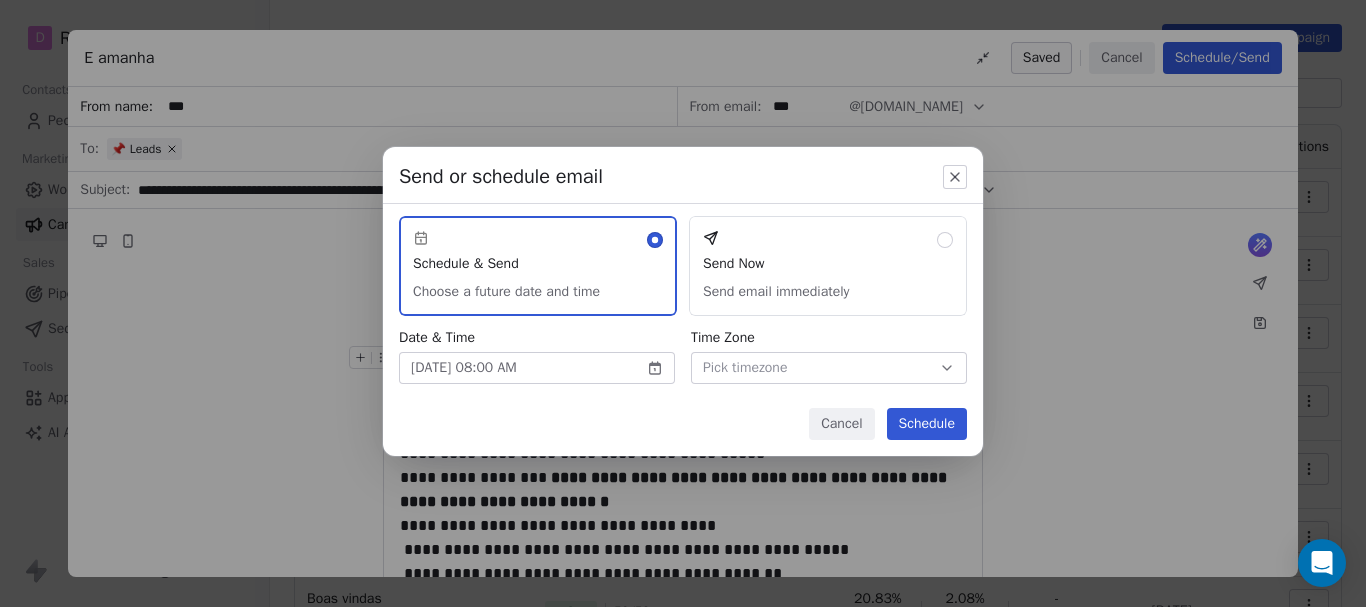 click on "Pick timezone" at bounding box center [829, 368] 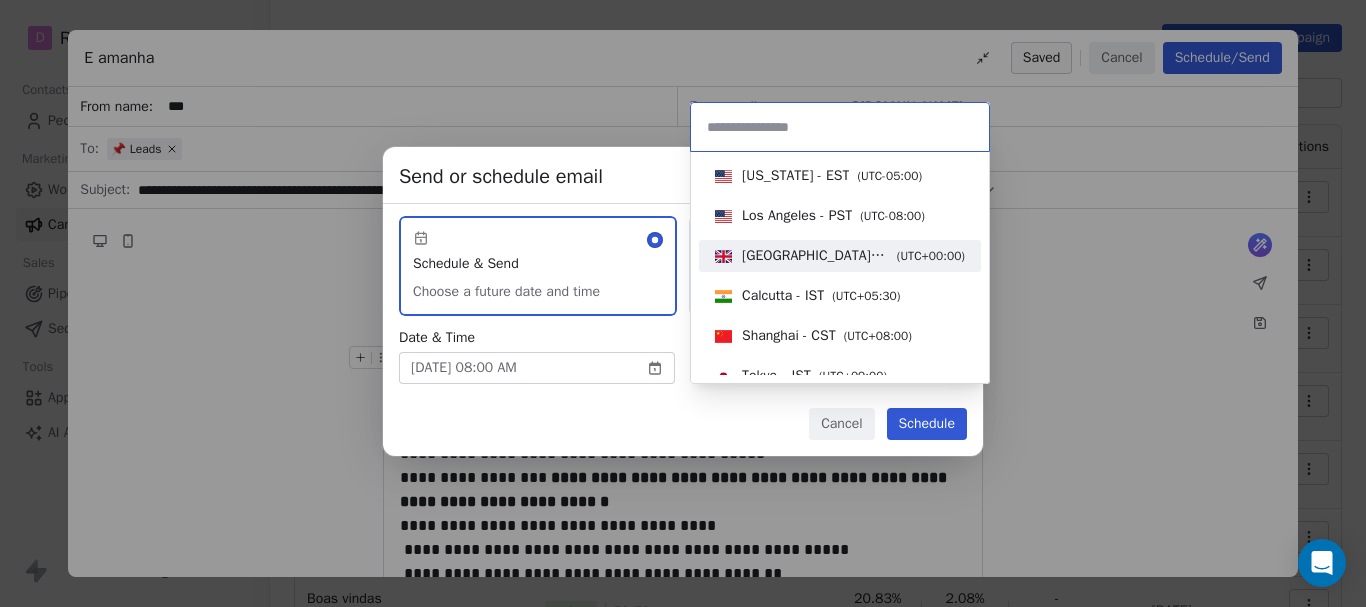 scroll, scrollTop: 200, scrollLeft: 0, axis: vertical 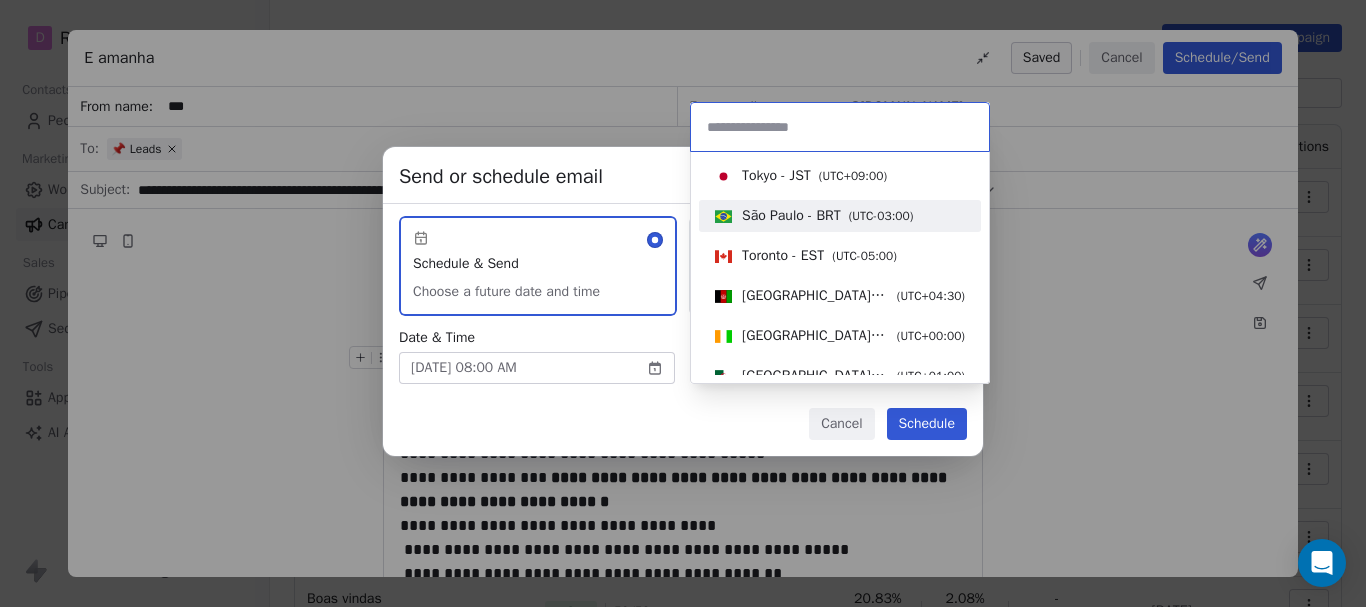 click on "São Paulo - BRT" at bounding box center [791, 216] 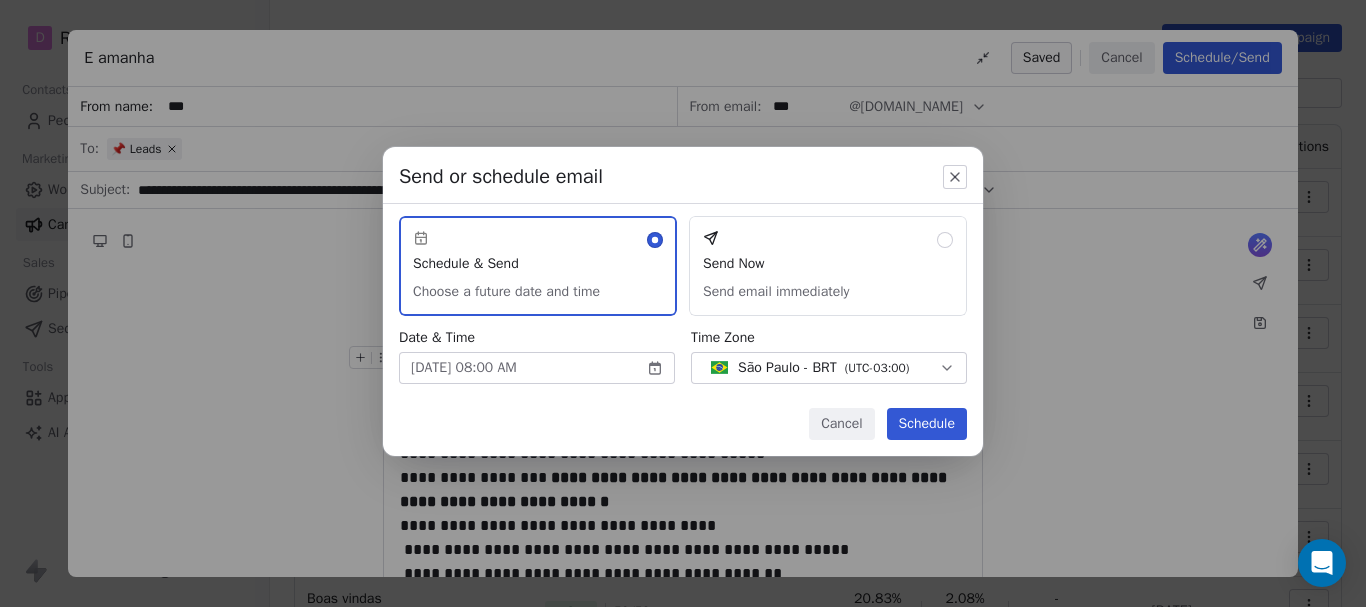 click on "Schedule" at bounding box center (927, 424) 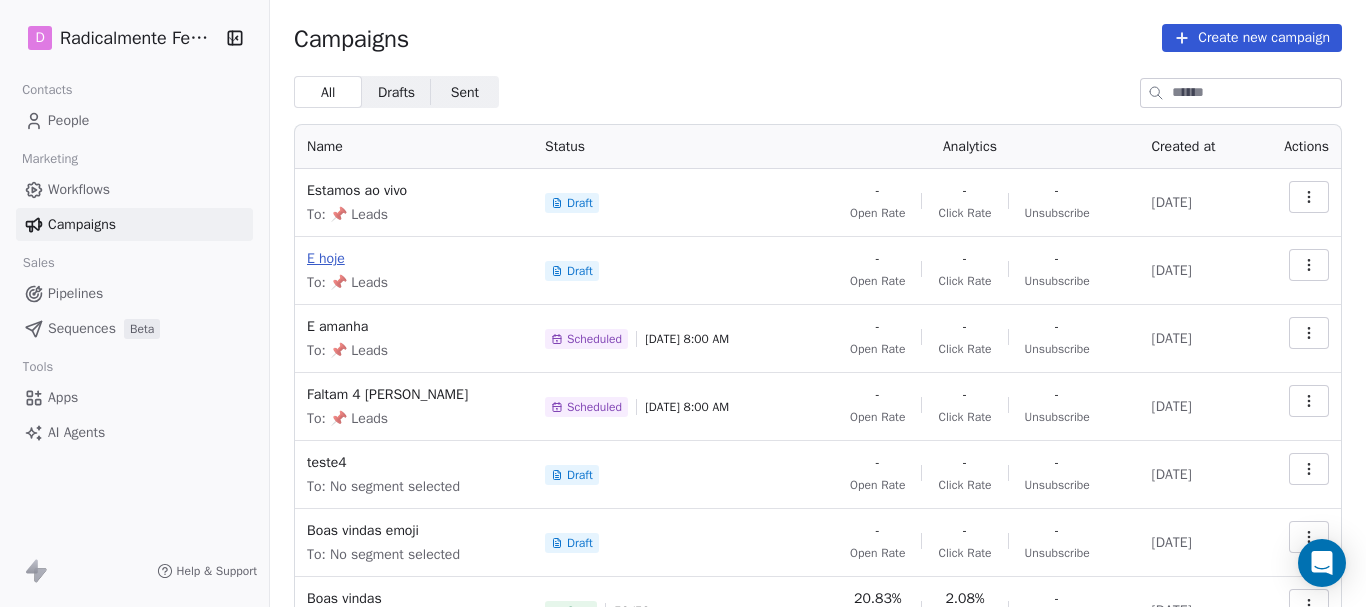 click on "E hoje" at bounding box center (414, 259) 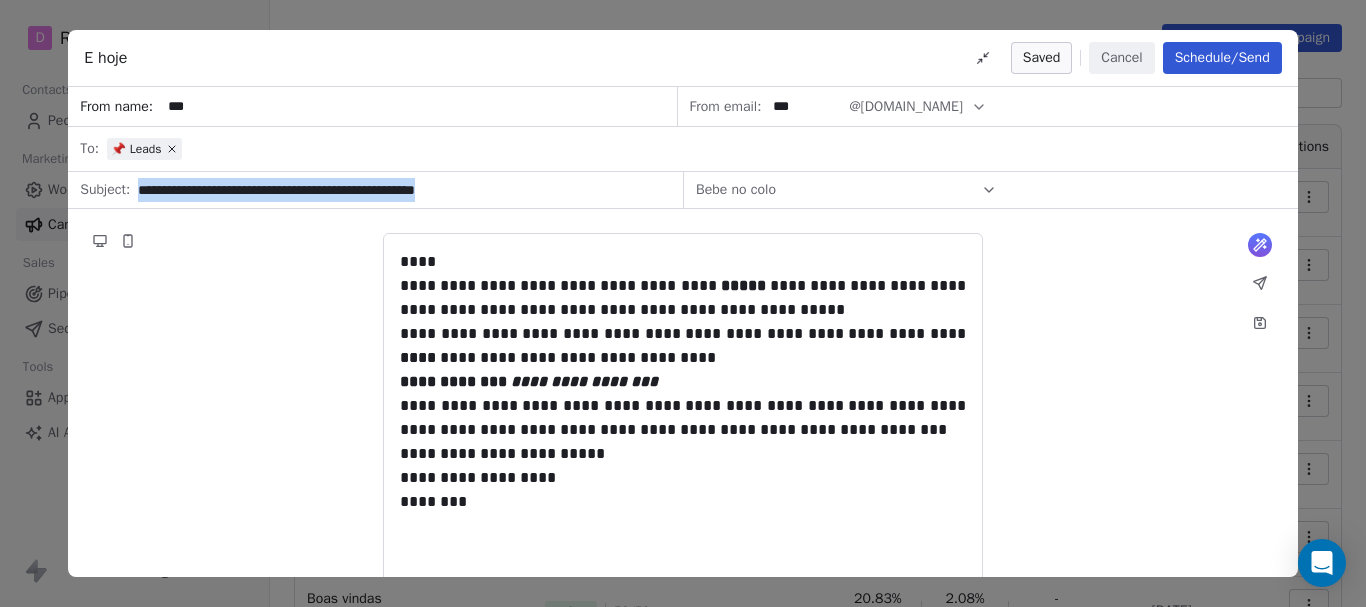 drag, startPoint x: 435, startPoint y: 198, endPoint x: 120, endPoint y: 227, distance: 316.3321 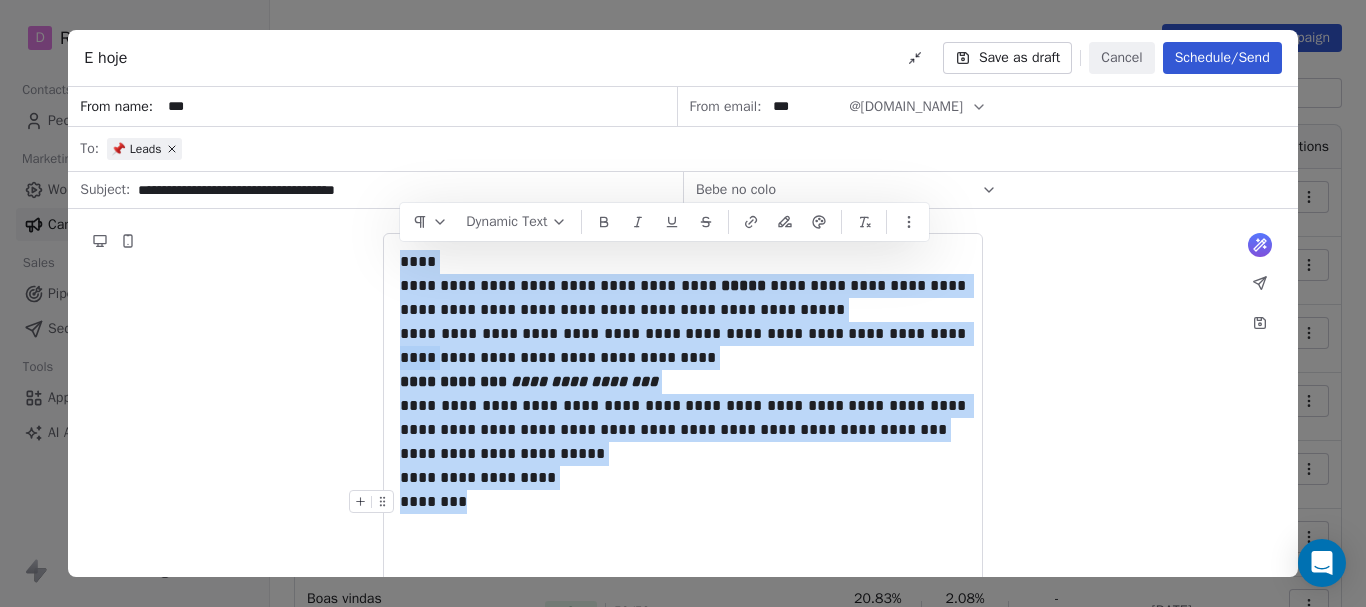 drag, startPoint x: 402, startPoint y: 254, endPoint x: 568, endPoint y: 507, distance: 302.5971 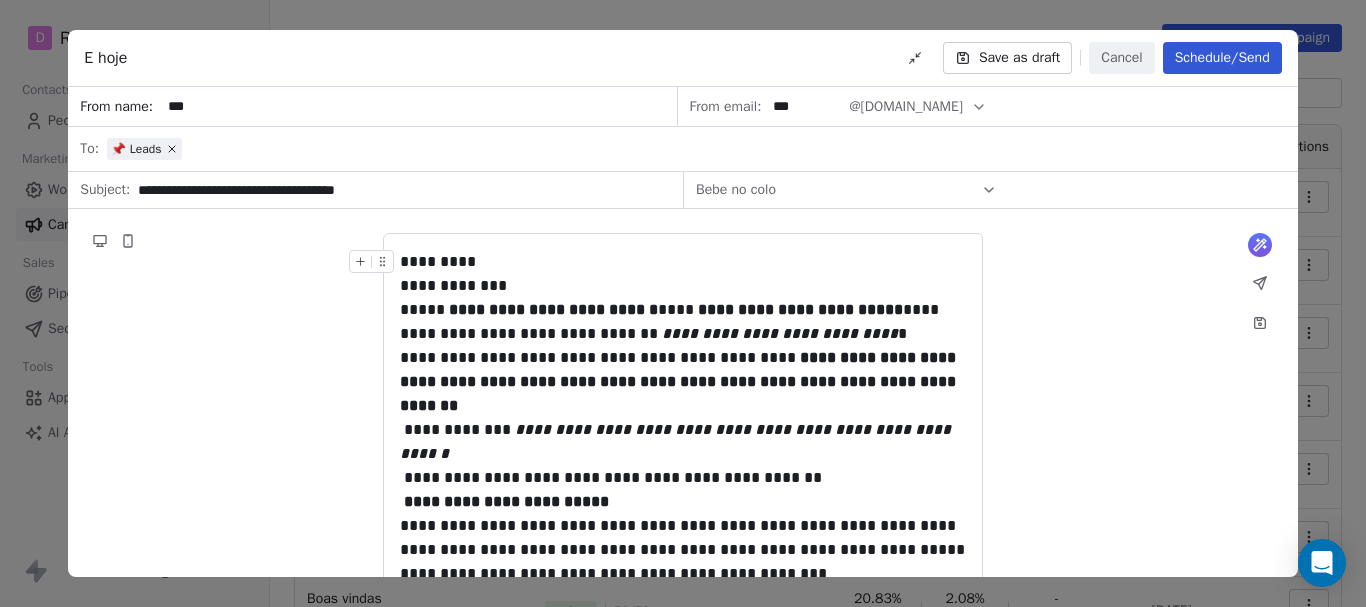 click on "*********" at bounding box center (683, 262) 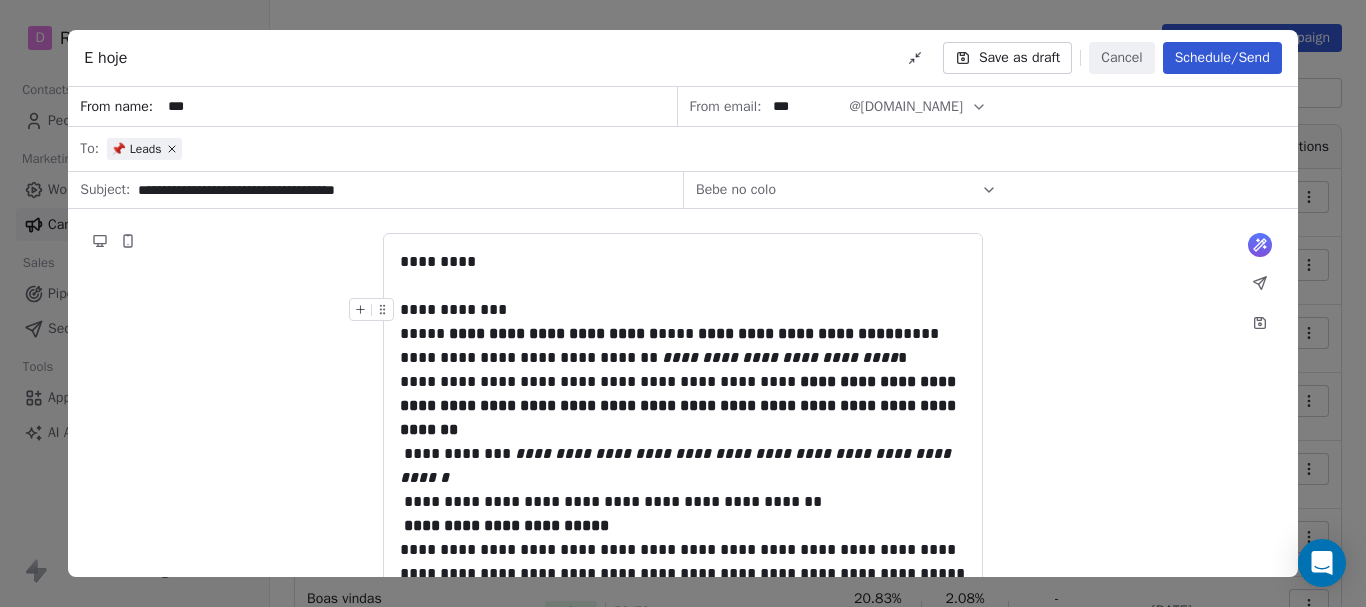 click on "**********" at bounding box center [683, 334] 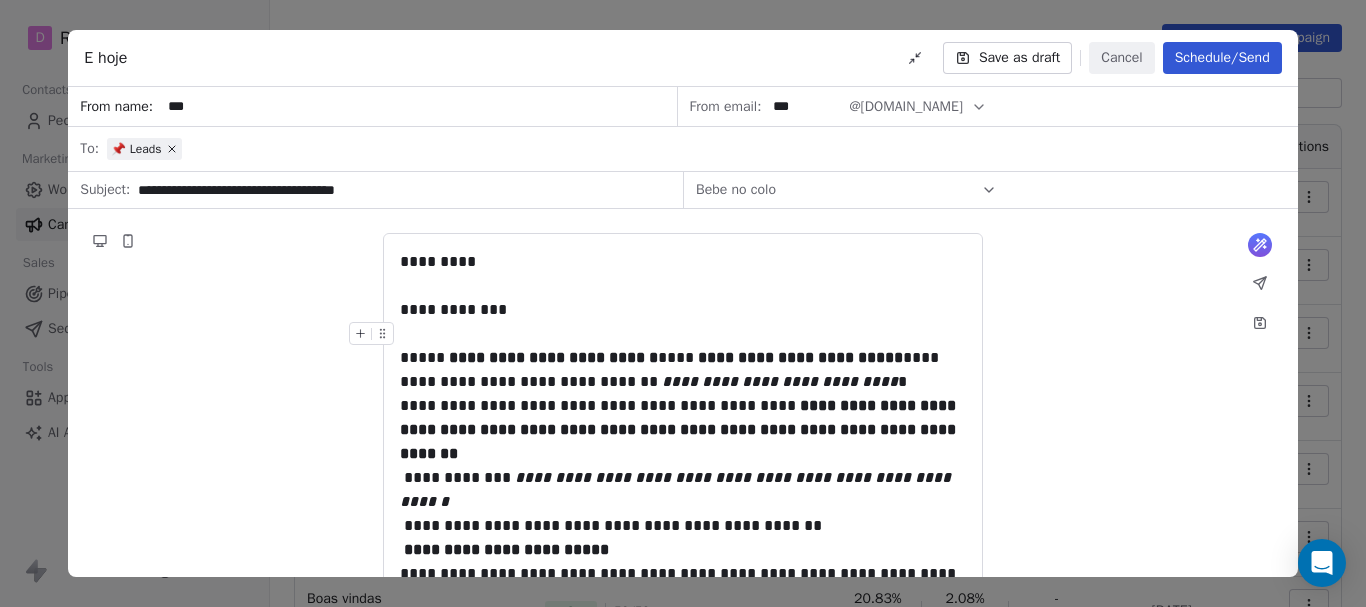 click on "**********" at bounding box center [683, 358] 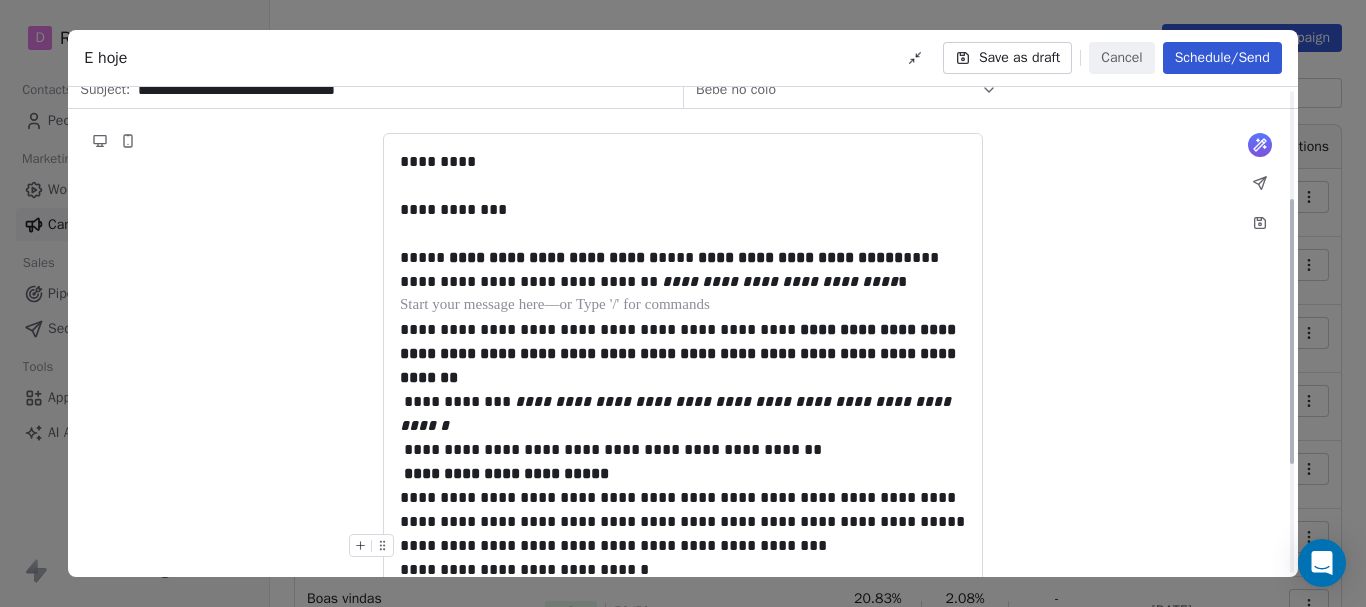 scroll, scrollTop: 200, scrollLeft: 0, axis: vertical 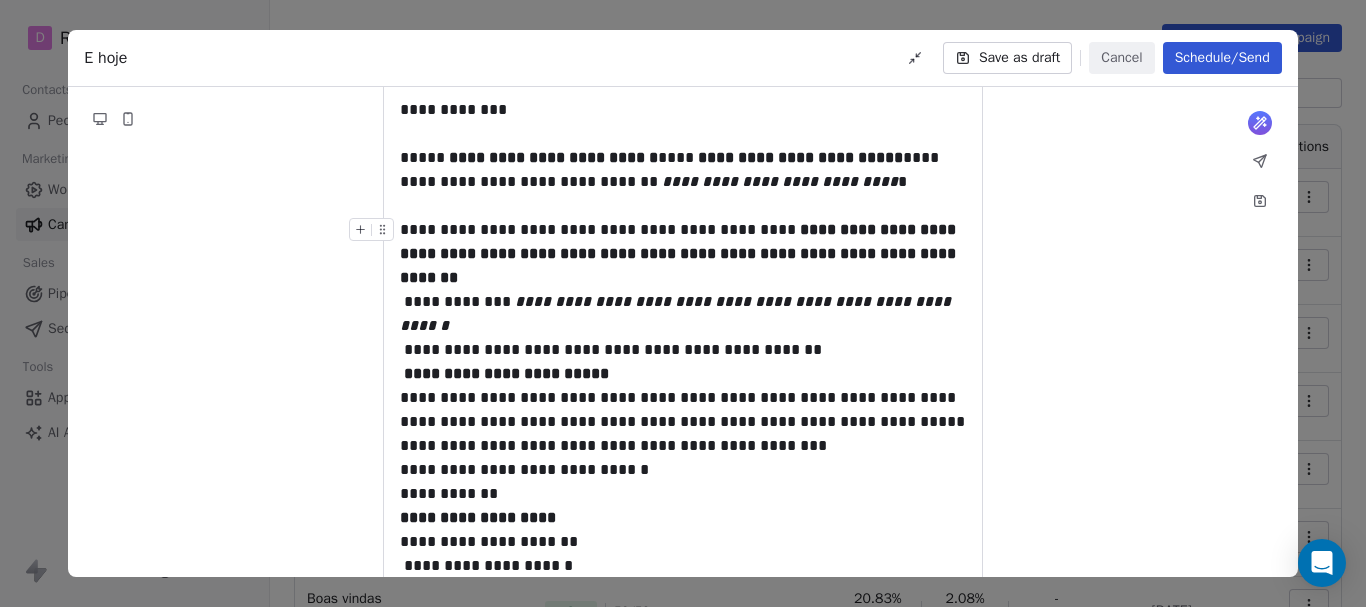 click on "**********" at bounding box center [683, 254] 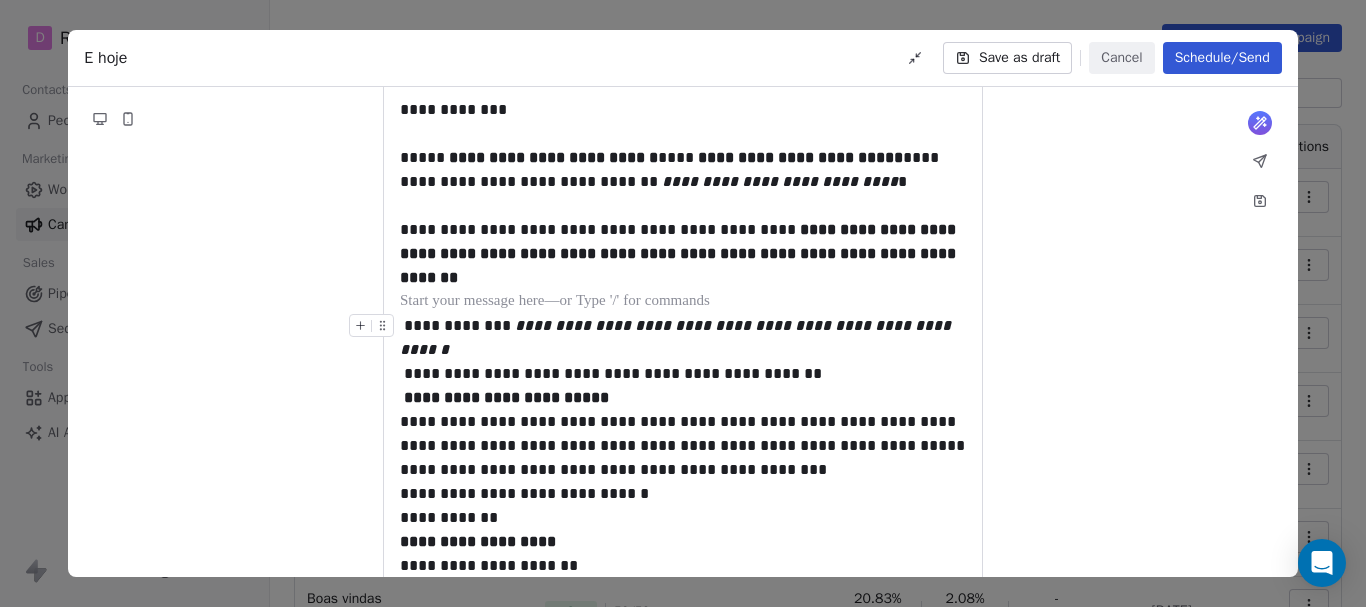 click on "**********" at bounding box center [683, 338] 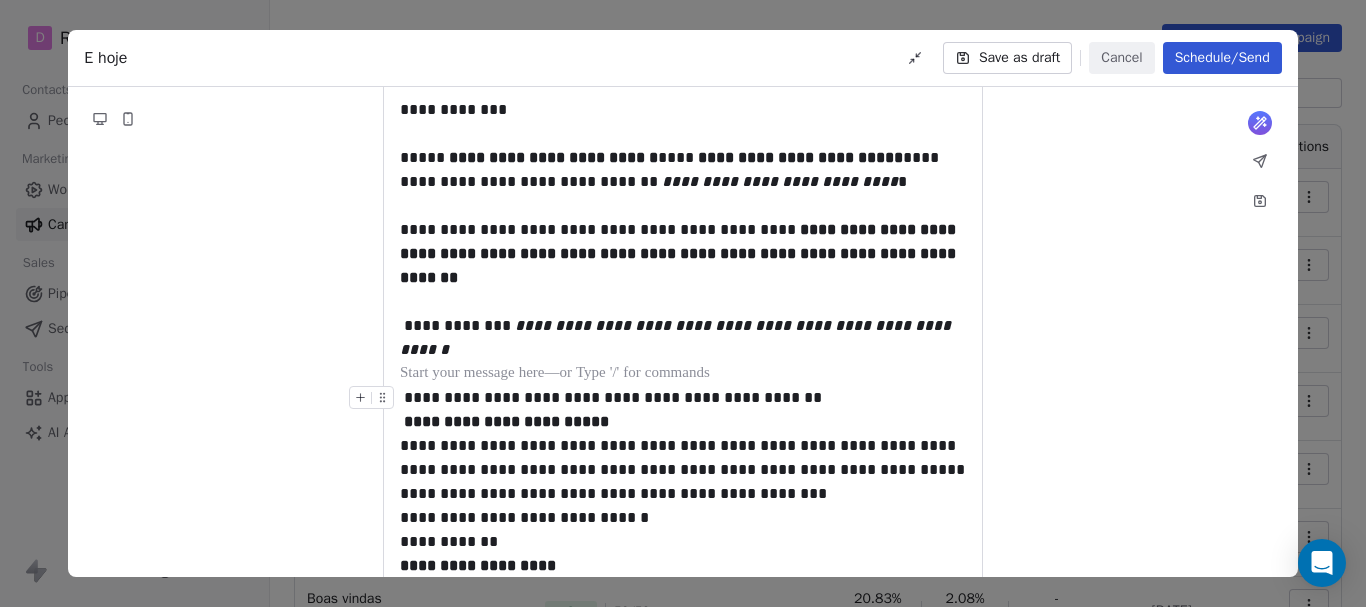 click on "**********" at bounding box center (683, 410) 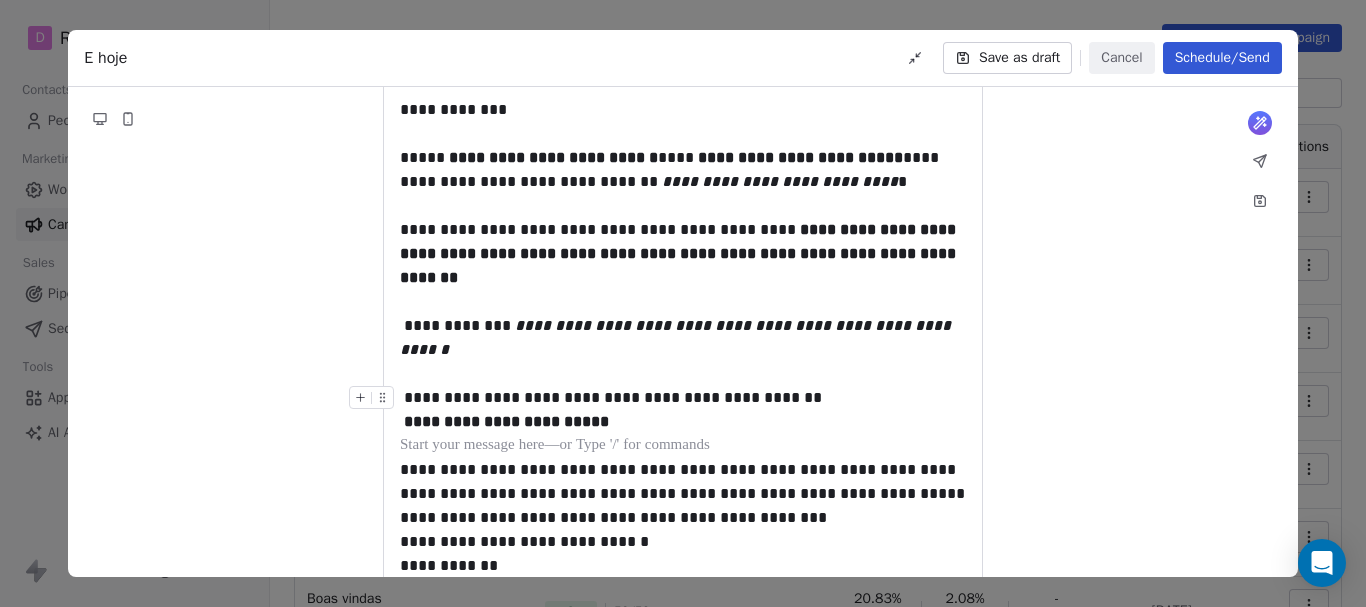 scroll, scrollTop: 300, scrollLeft: 0, axis: vertical 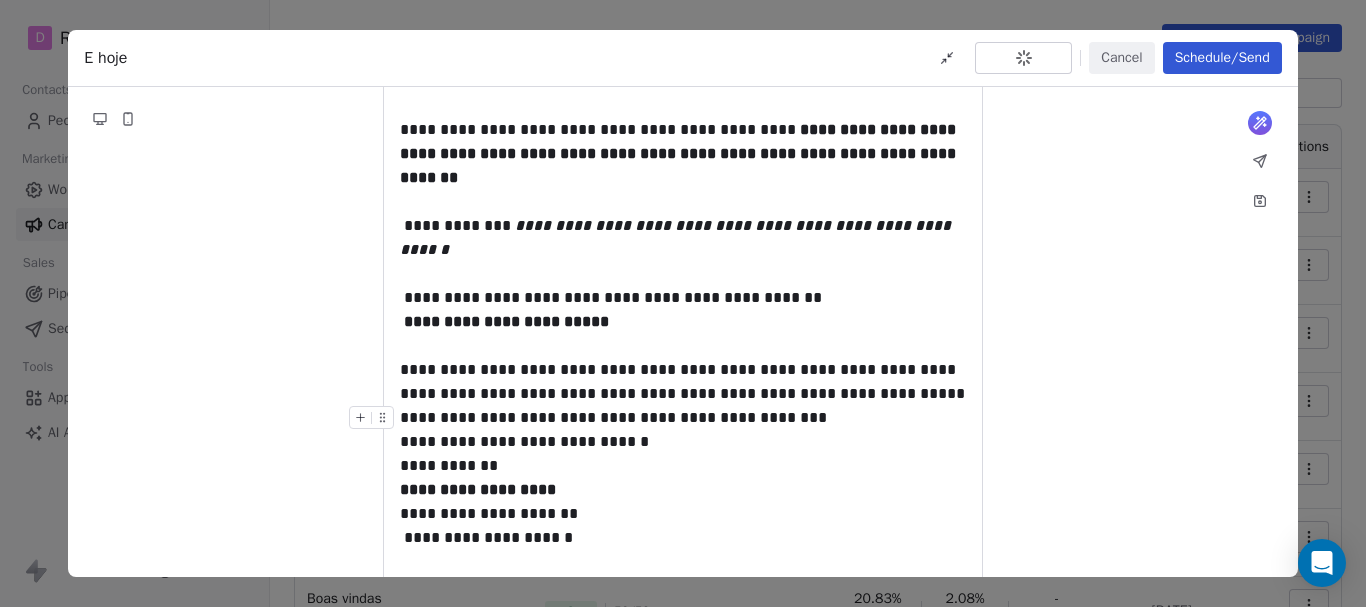 click on "**********" at bounding box center [683, 430] 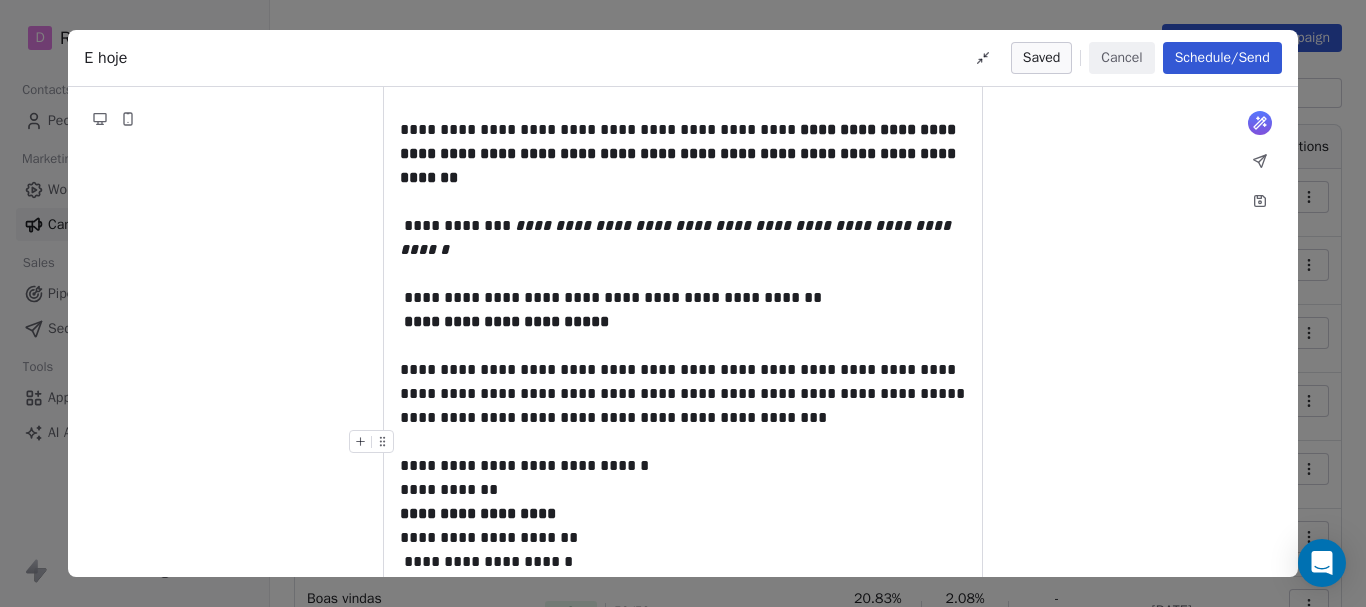 scroll, scrollTop: 400, scrollLeft: 0, axis: vertical 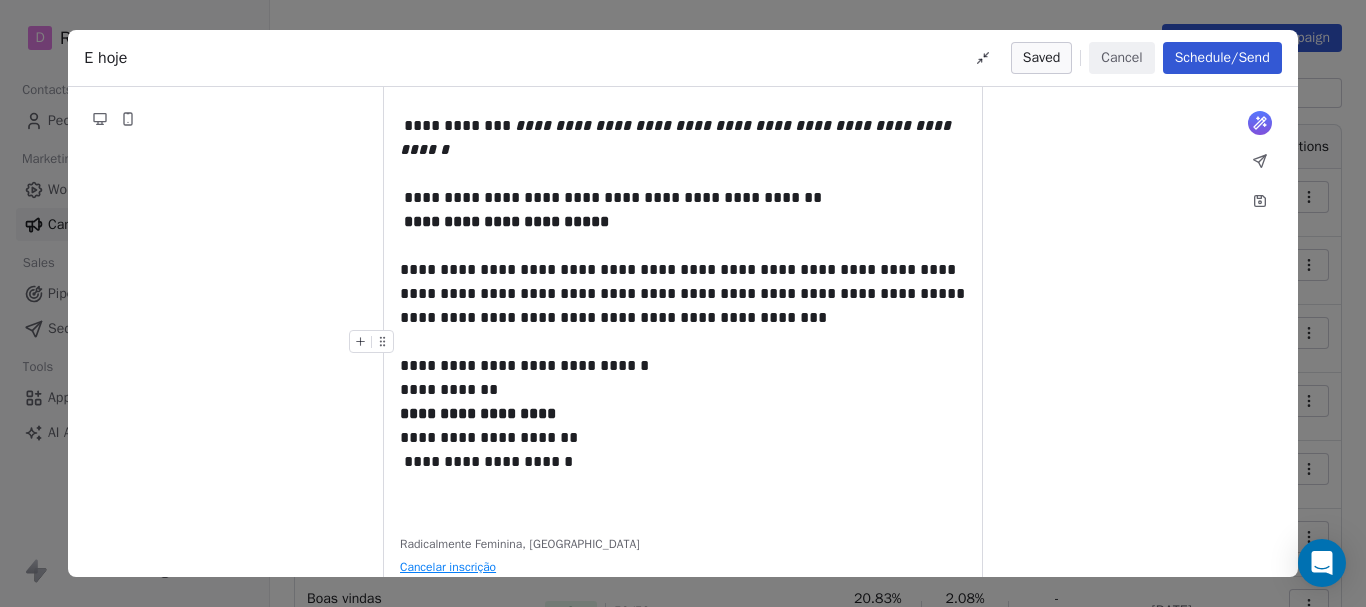click on "**********" at bounding box center (683, 354) 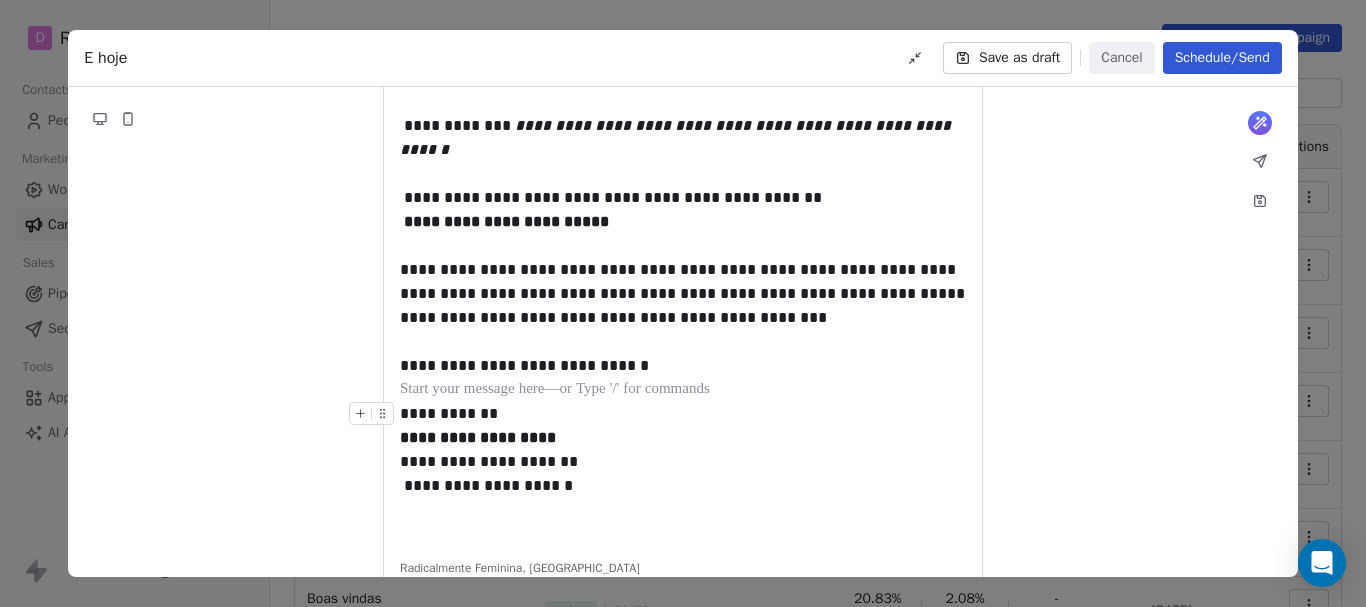 click on "**********" at bounding box center [683, 450] 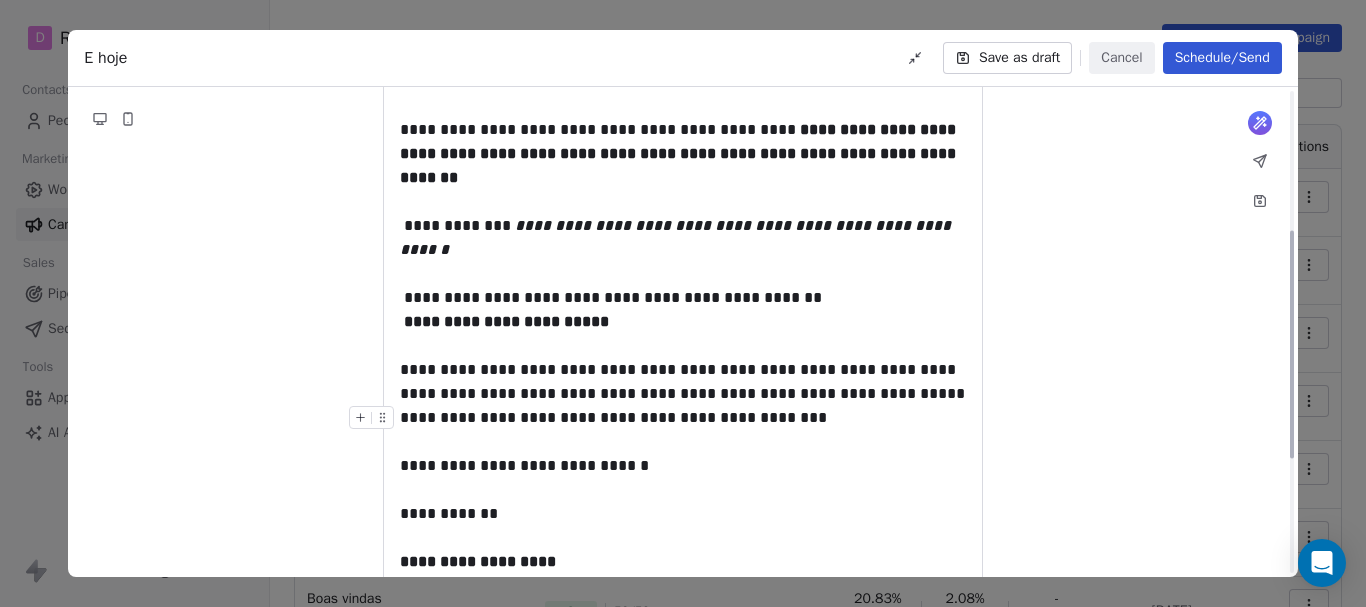 scroll, scrollTop: 400, scrollLeft: 0, axis: vertical 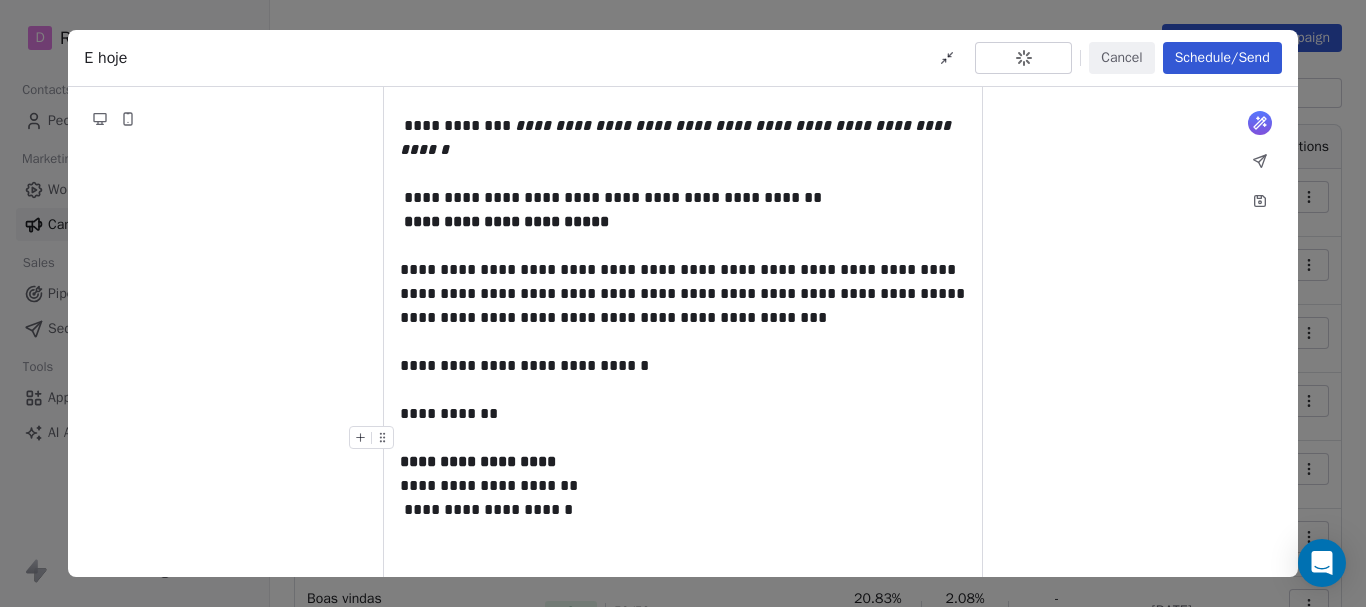 click on "**********" at bounding box center [683, 474] 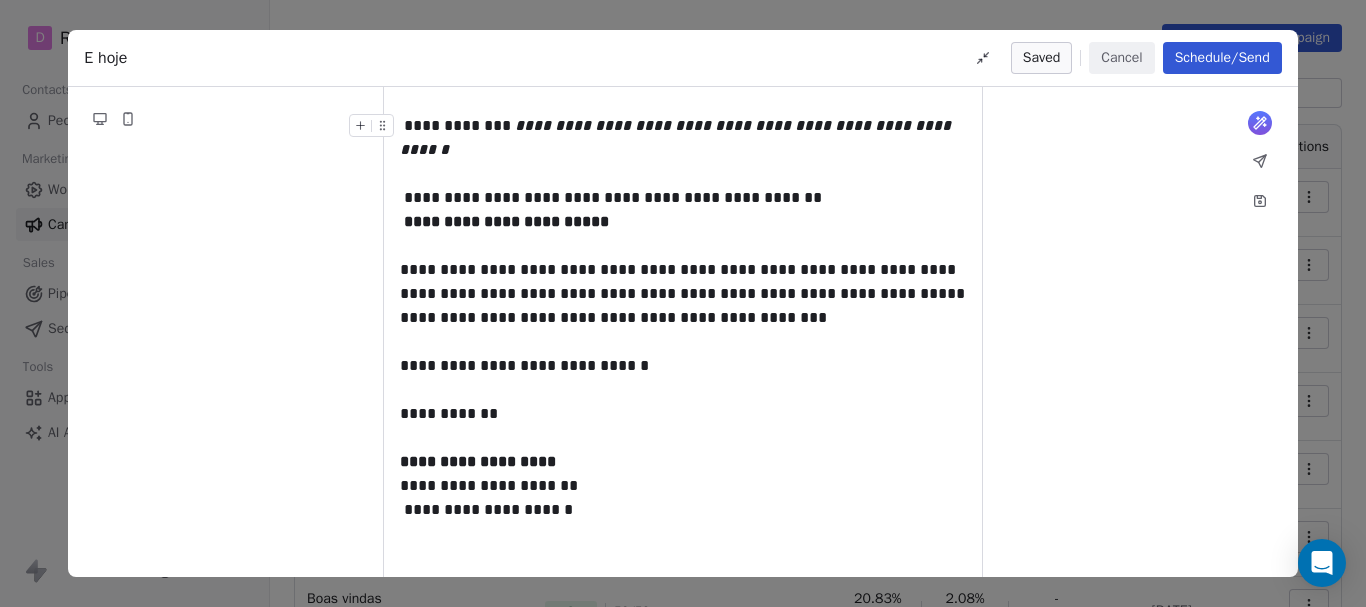 type 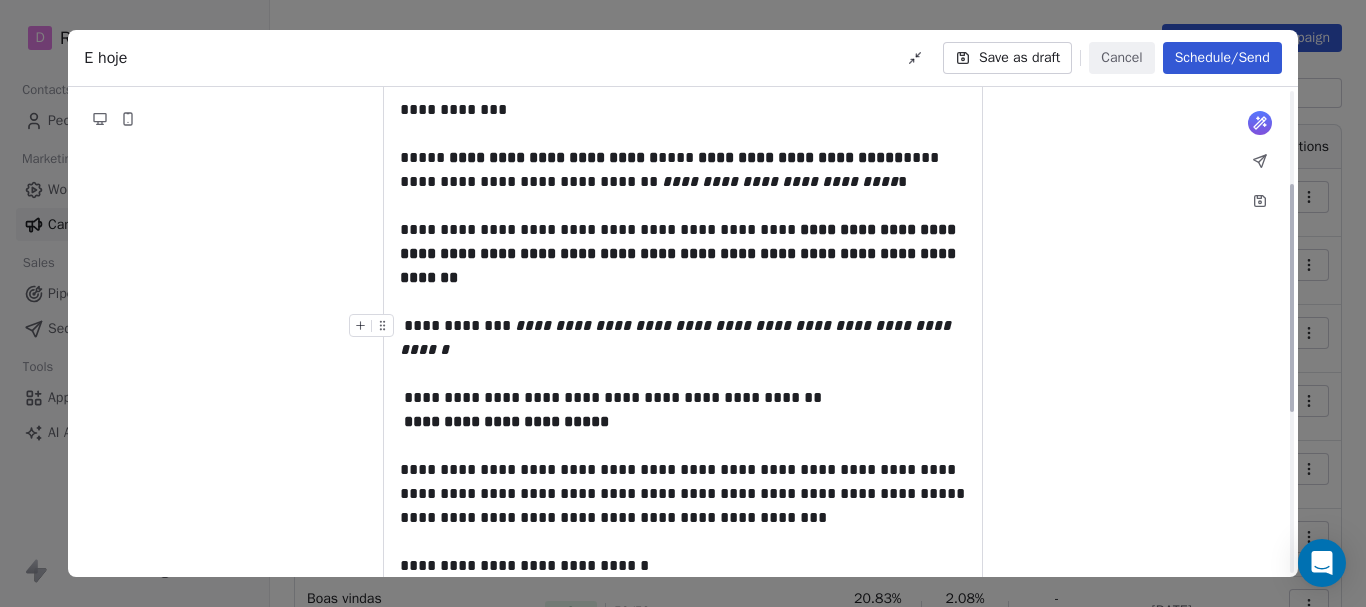 scroll, scrollTop: 100, scrollLeft: 0, axis: vertical 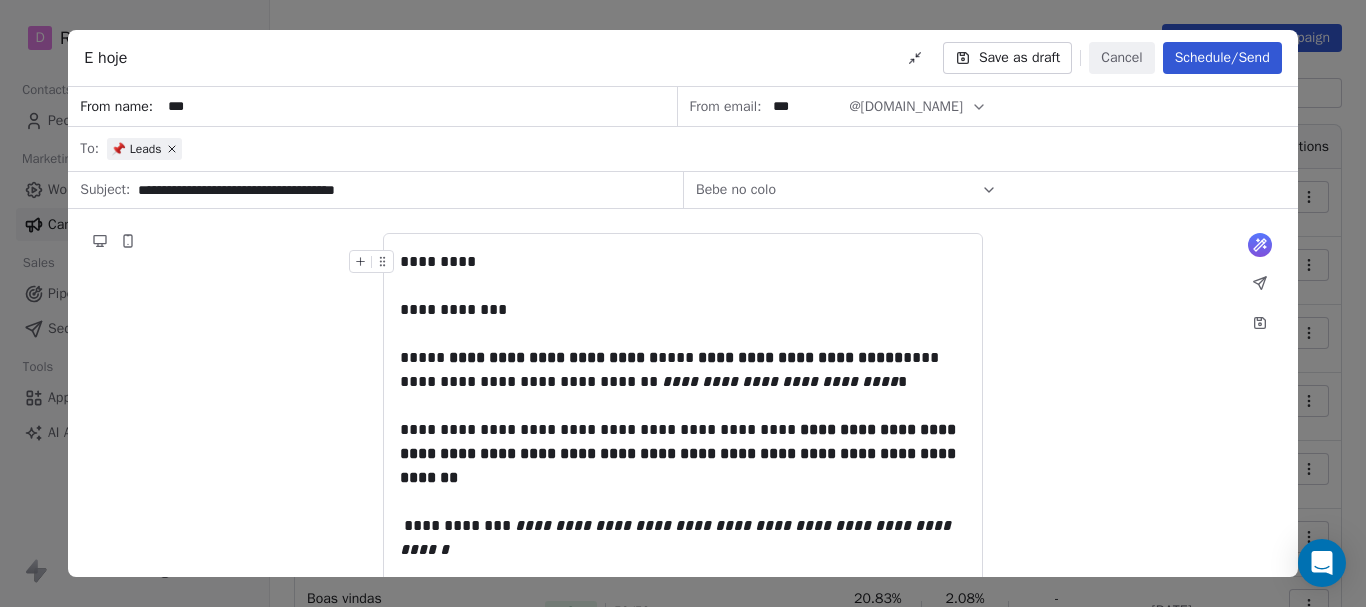 click on "**********" at bounding box center (402, 190) 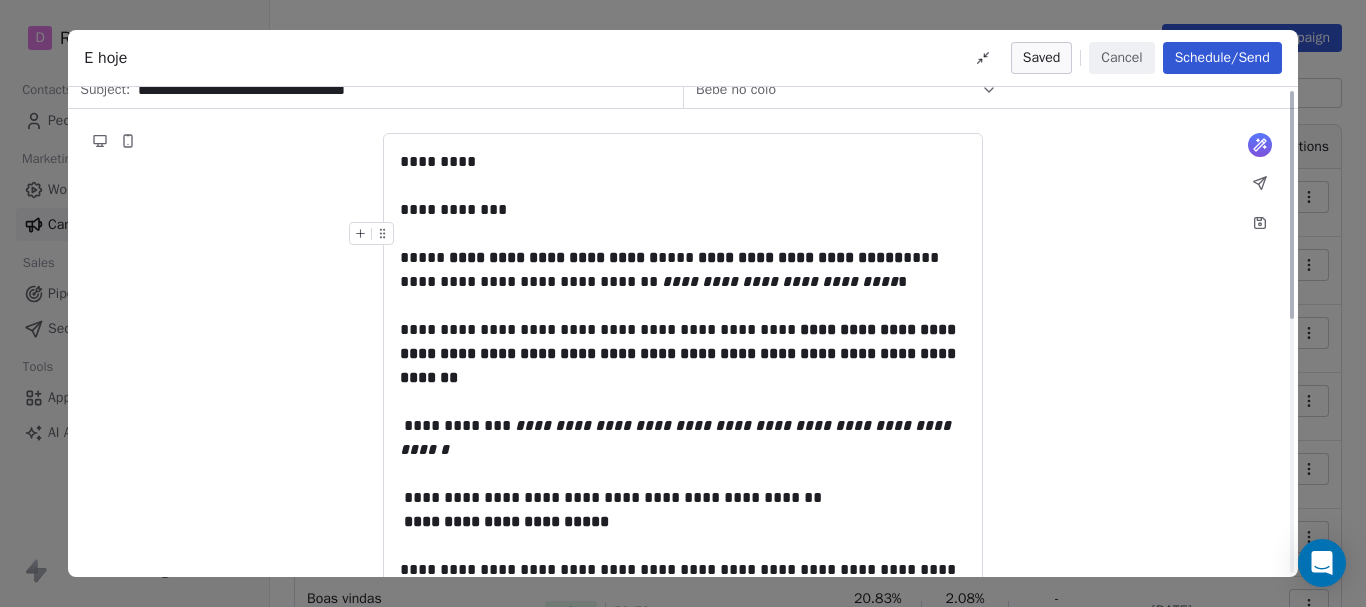 scroll, scrollTop: 0, scrollLeft: 0, axis: both 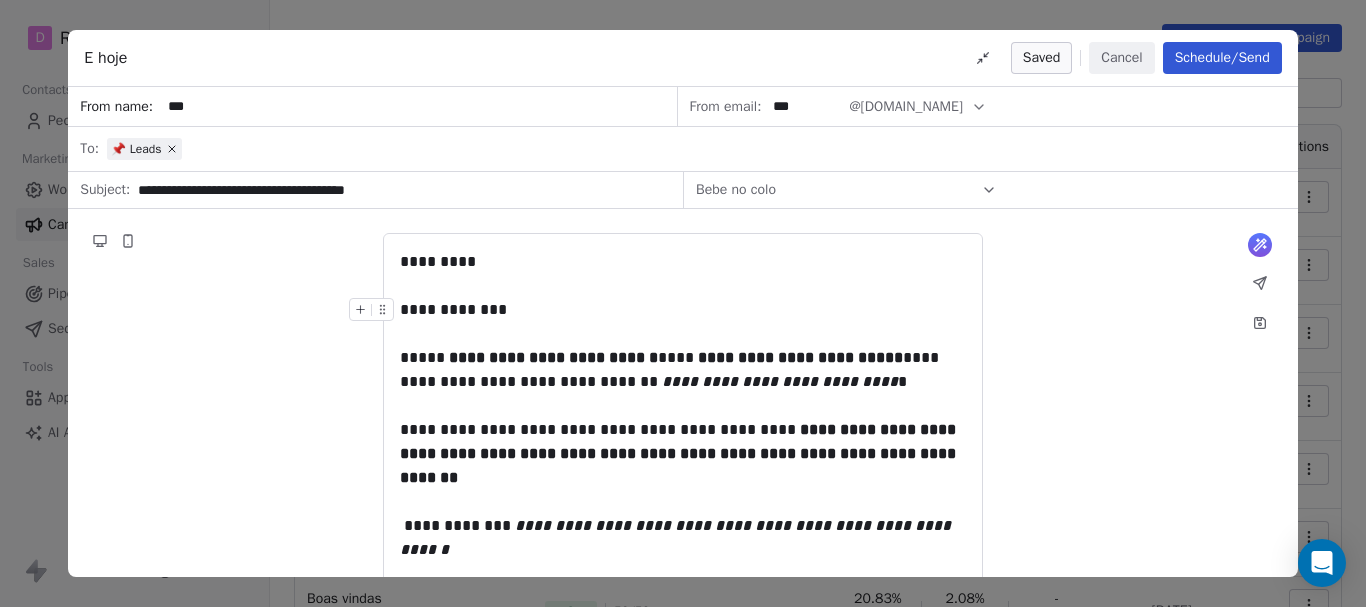 click on "**********" at bounding box center [683, 310] 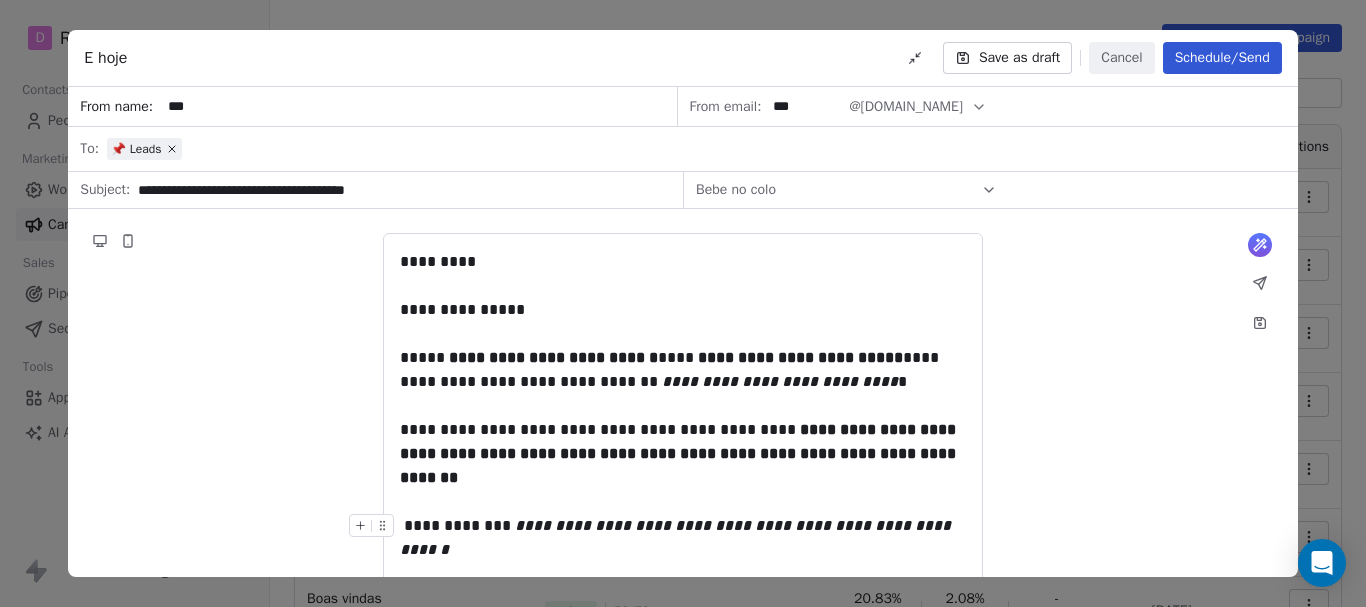 click on "**********" at bounding box center [683, 538] 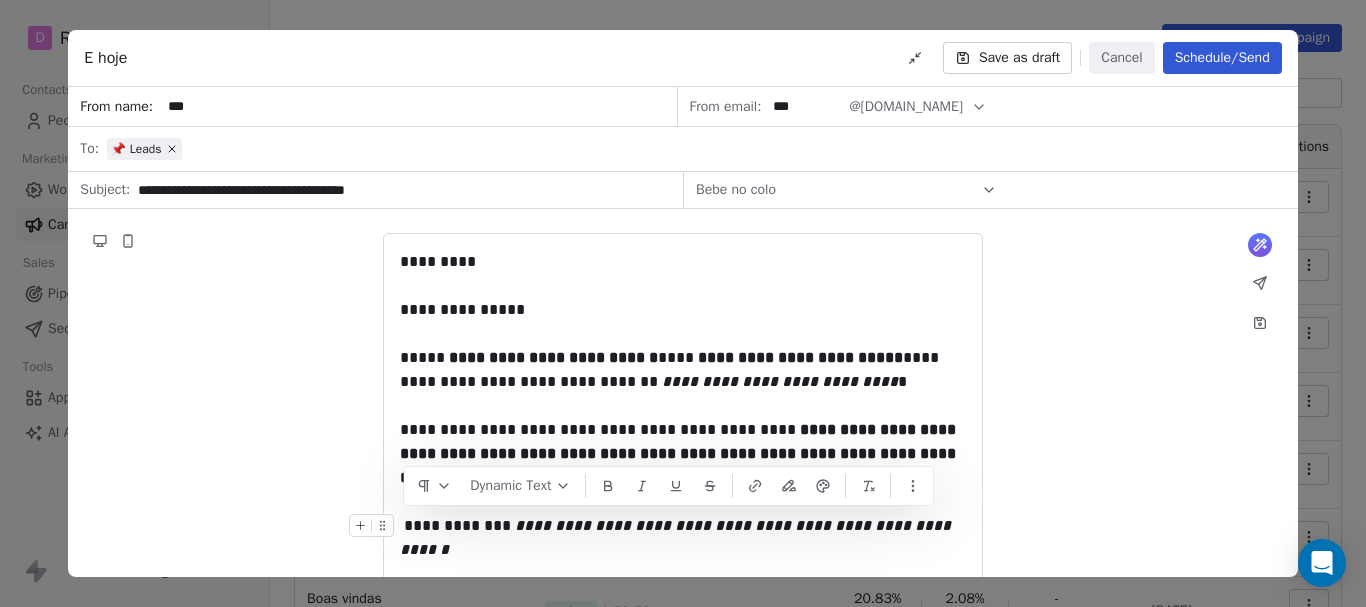 drag, startPoint x: 404, startPoint y: 519, endPoint x: 708, endPoint y: 459, distance: 309.86447 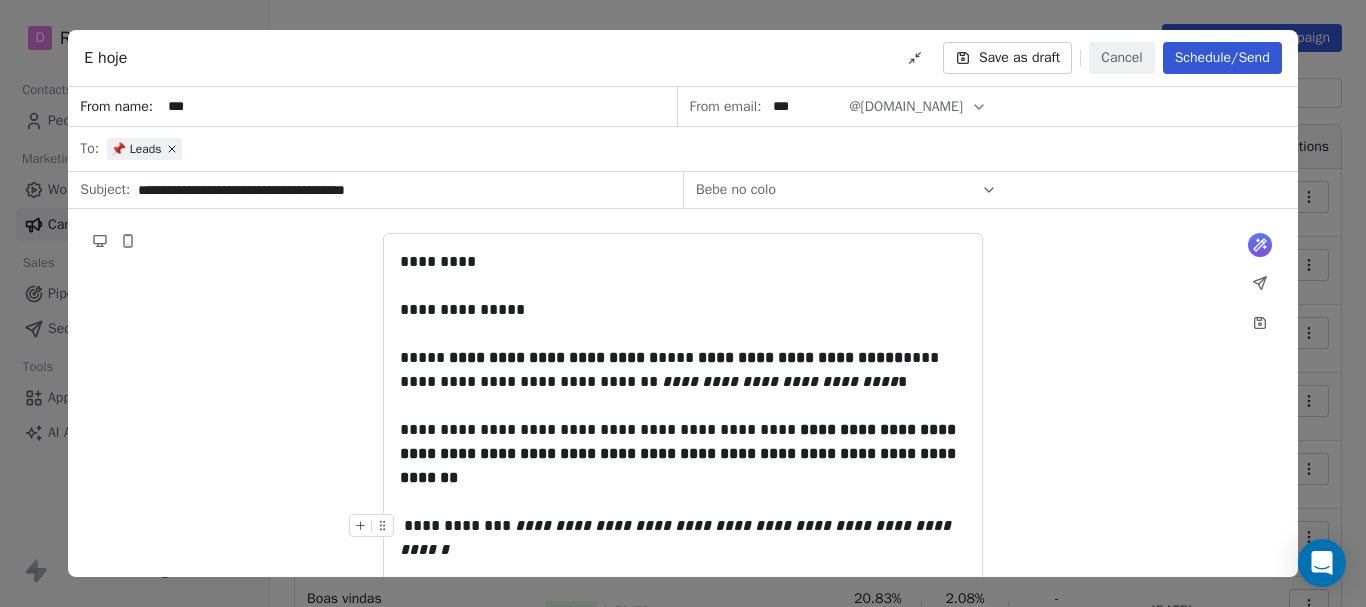 click on "**********" at bounding box center [683, 538] 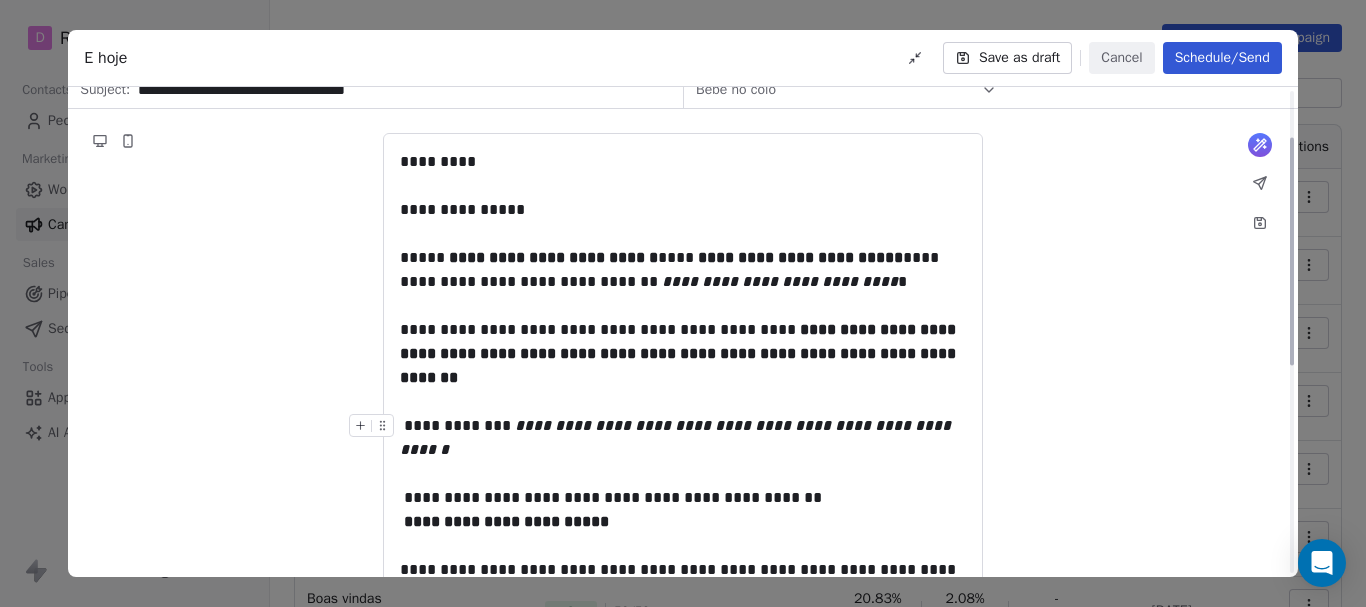 scroll, scrollTop: 200, scrollLeft: 0, axis: vertical 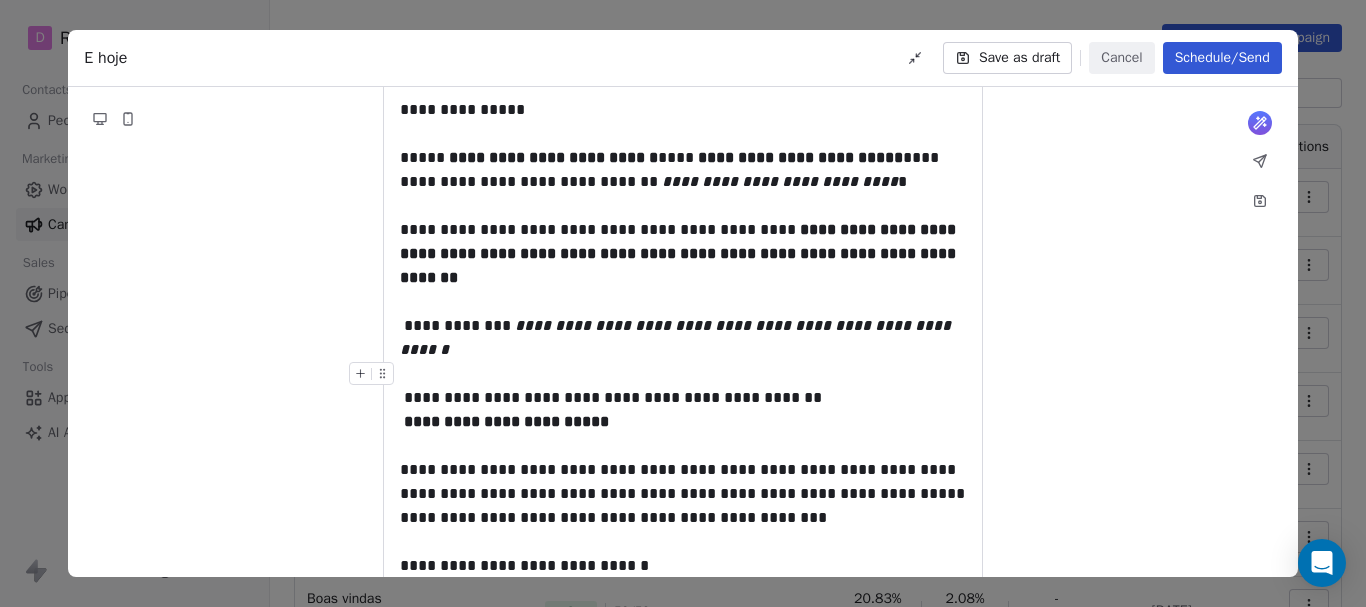 click at bounding box center (375, 379) 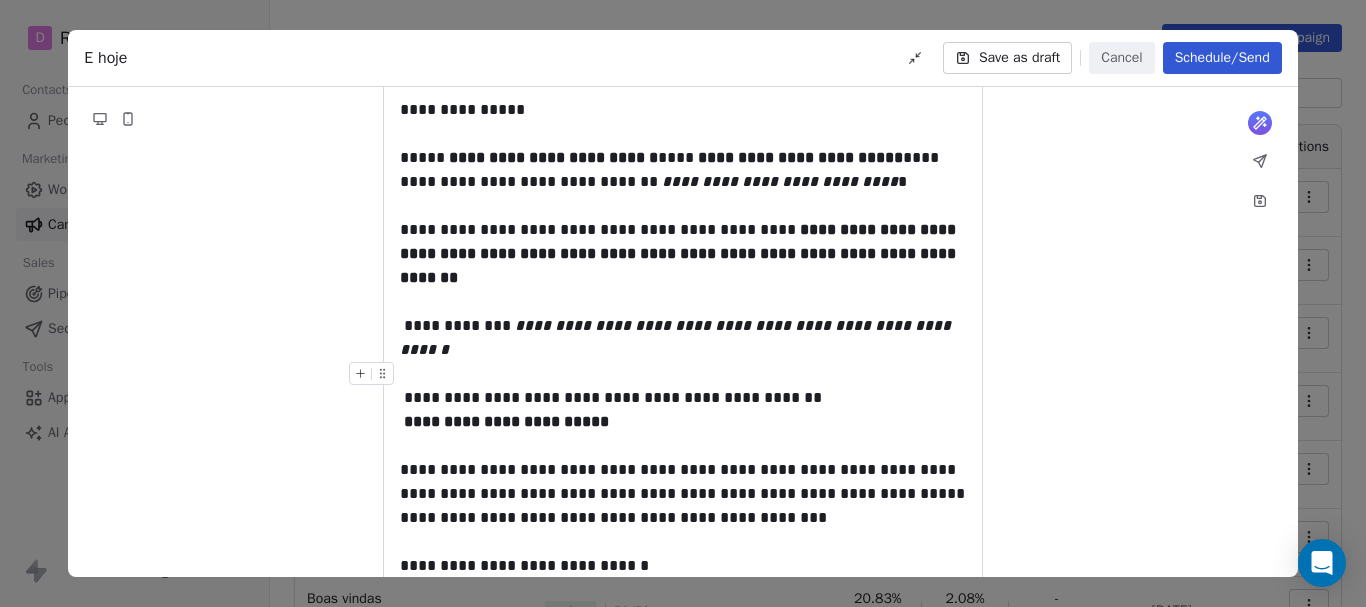 click at bounding box center (375, 379) 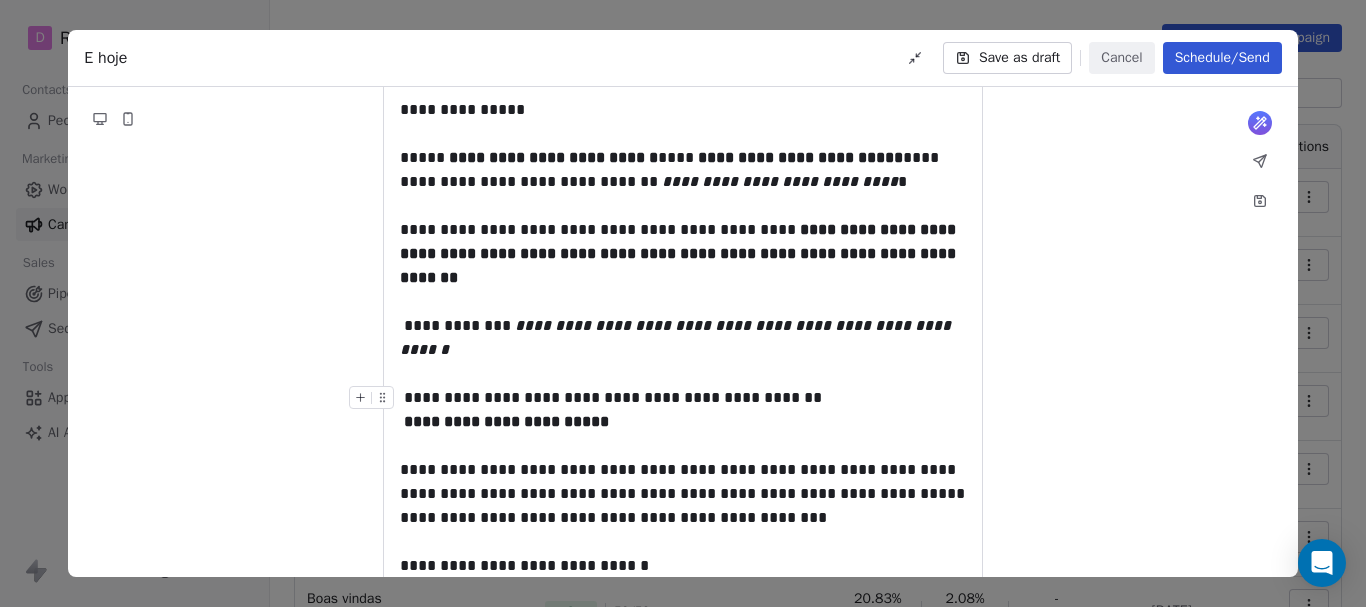 click at bounding box center (375, 403) 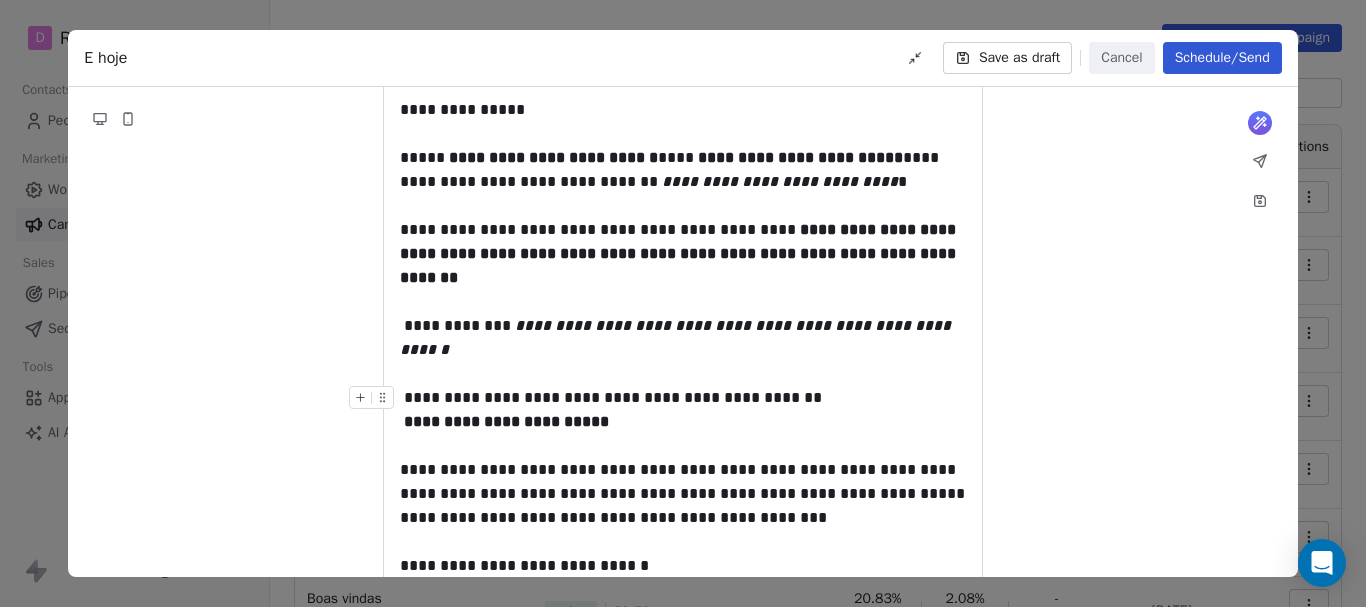 click on "**********" at bounding box center [683, 410] 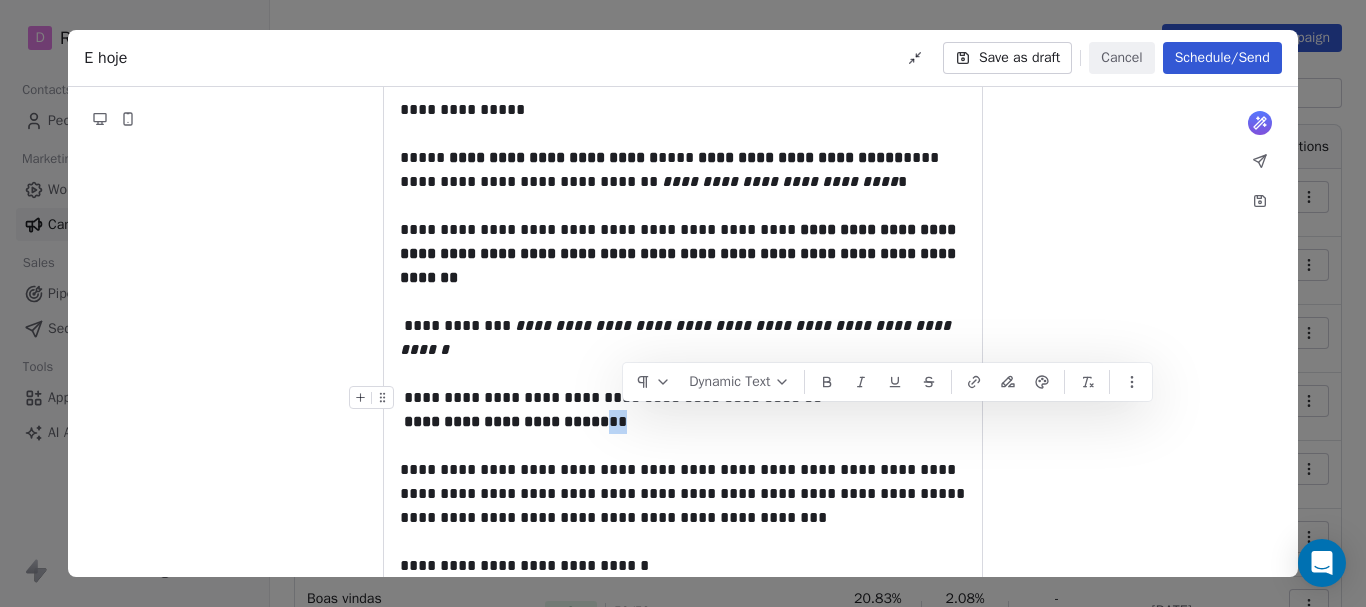 drag, startPoint x: 645, startPoint y: 428, endPoint x: 630, endPoint y: 428, distance: 15 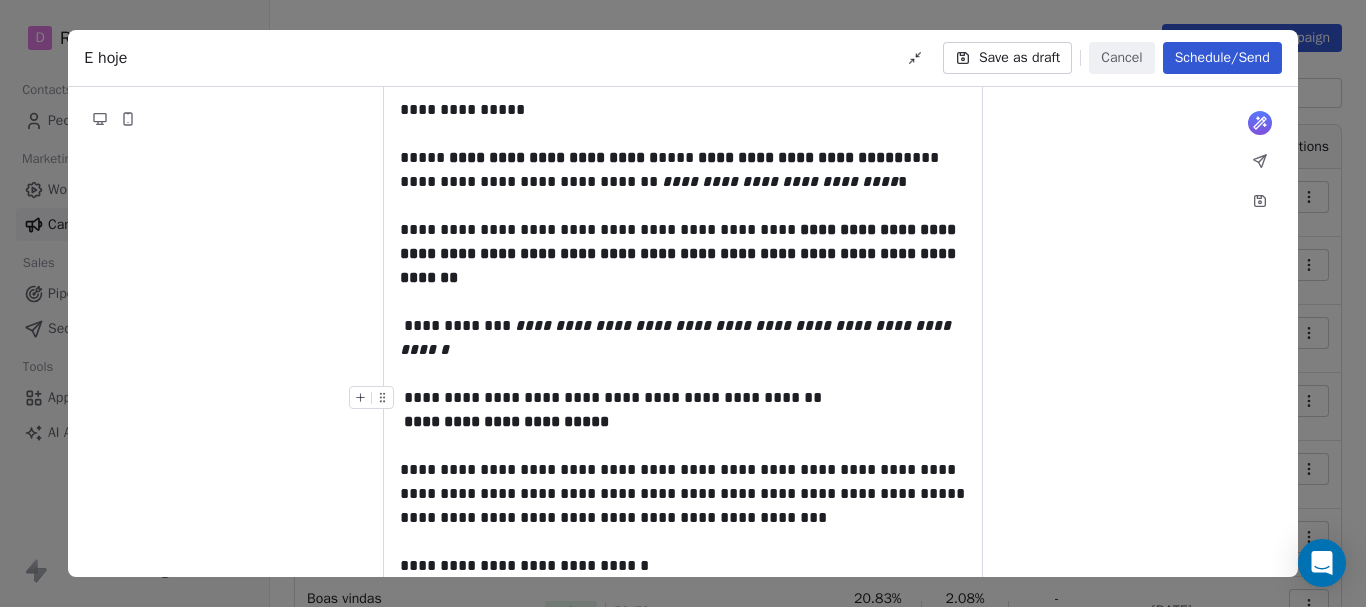 click on "**********" at bounding box center (683, 410) 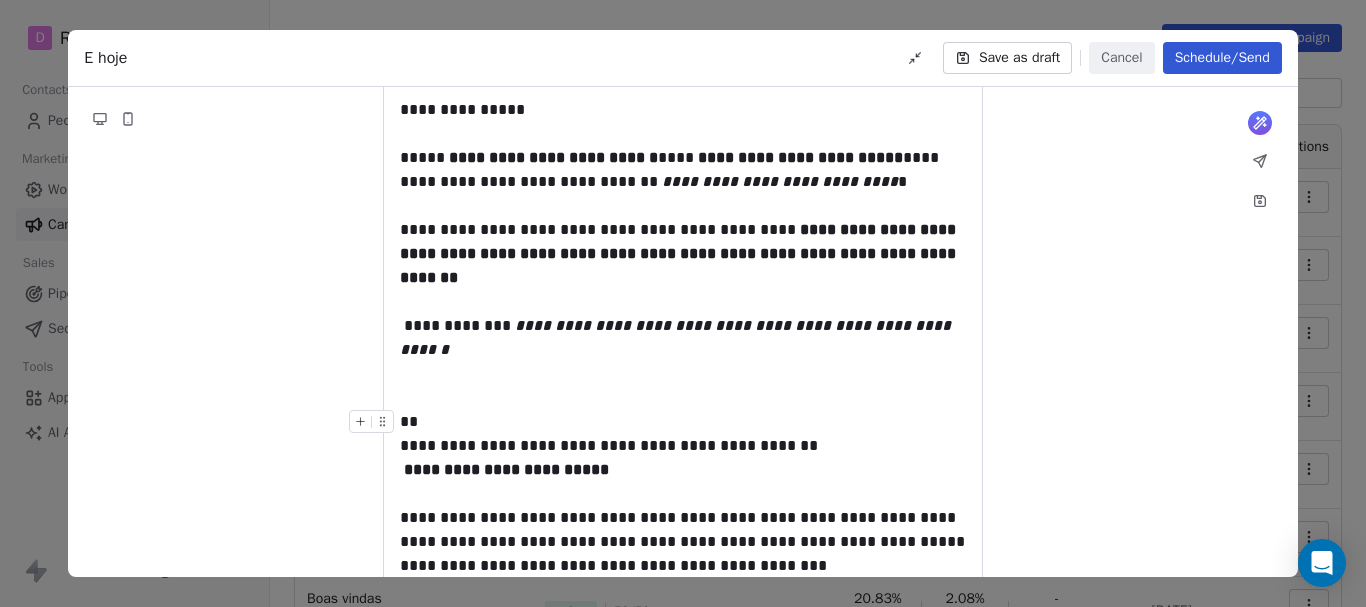 click on "**" at bounding box center (683, 422) 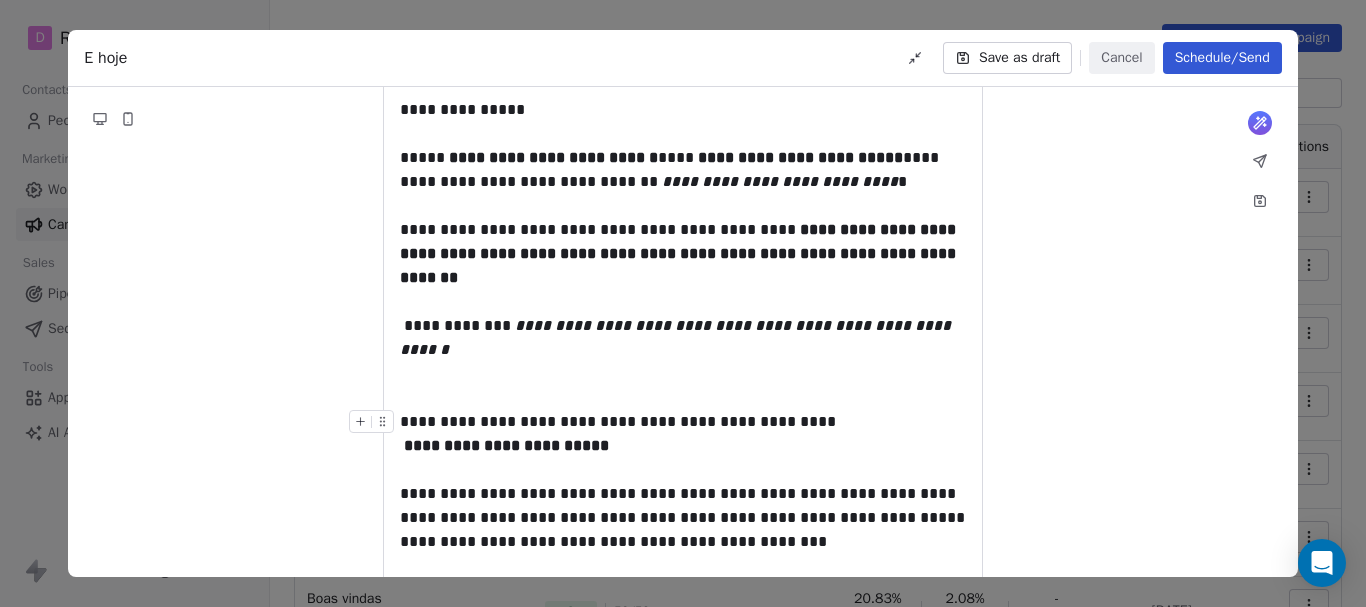 click on "**********" at bounding box center (683, 434) 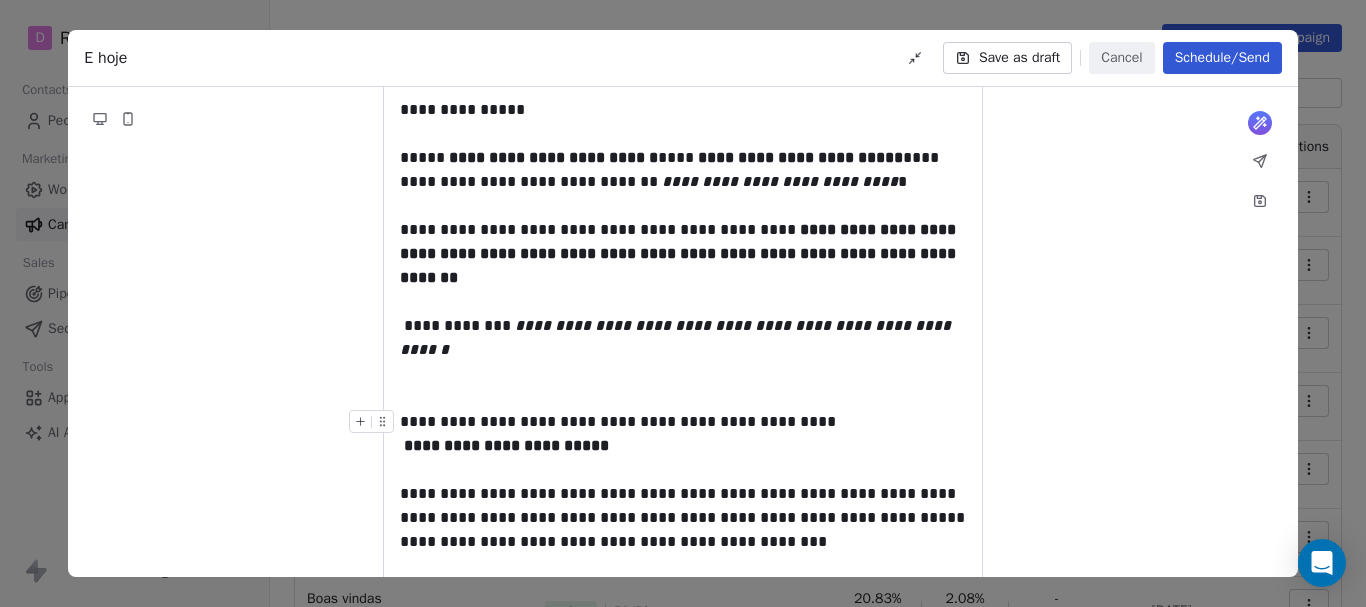 drag, startPoint x: 401, startPoint y: 446, endPoint x: 572, endPoint y: 480, distance: 174.34735 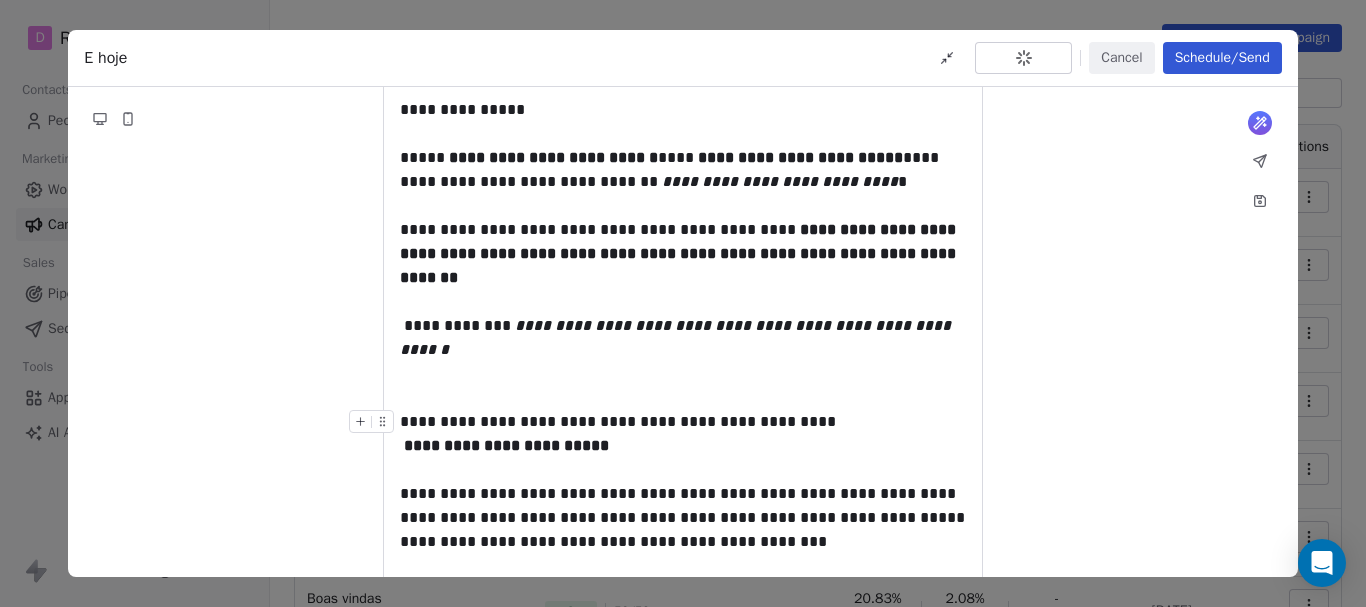 click on "**********" at bounding box center (683, 434) 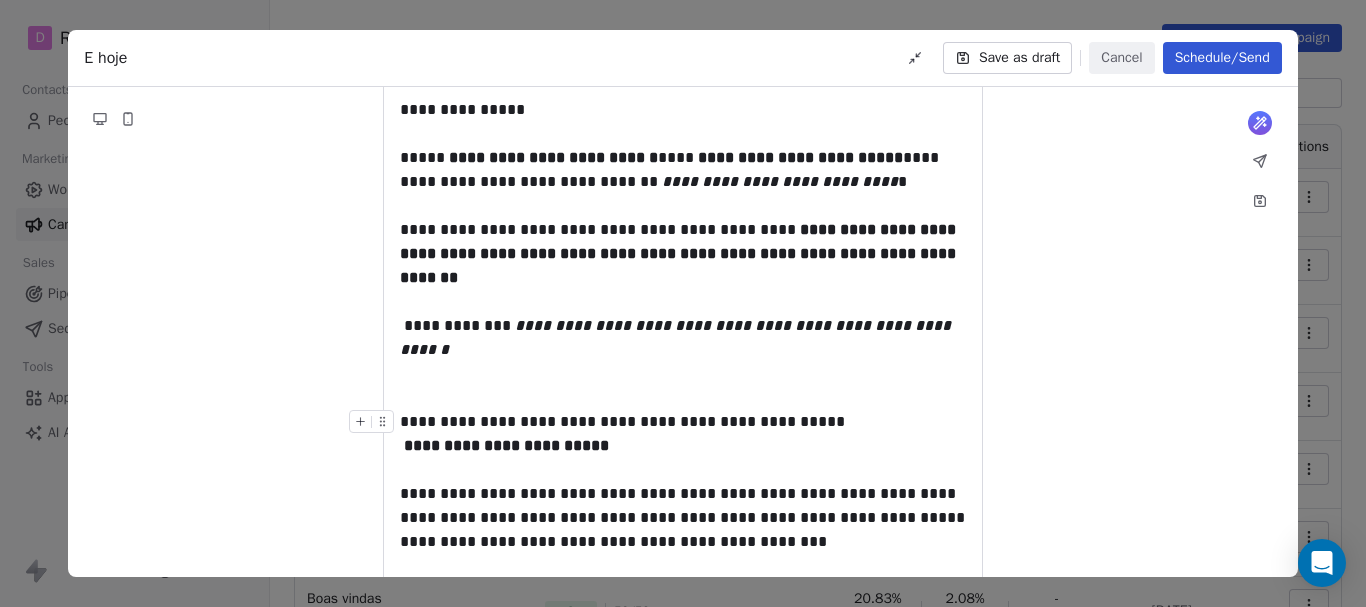 click at bounding box center (375, 427) 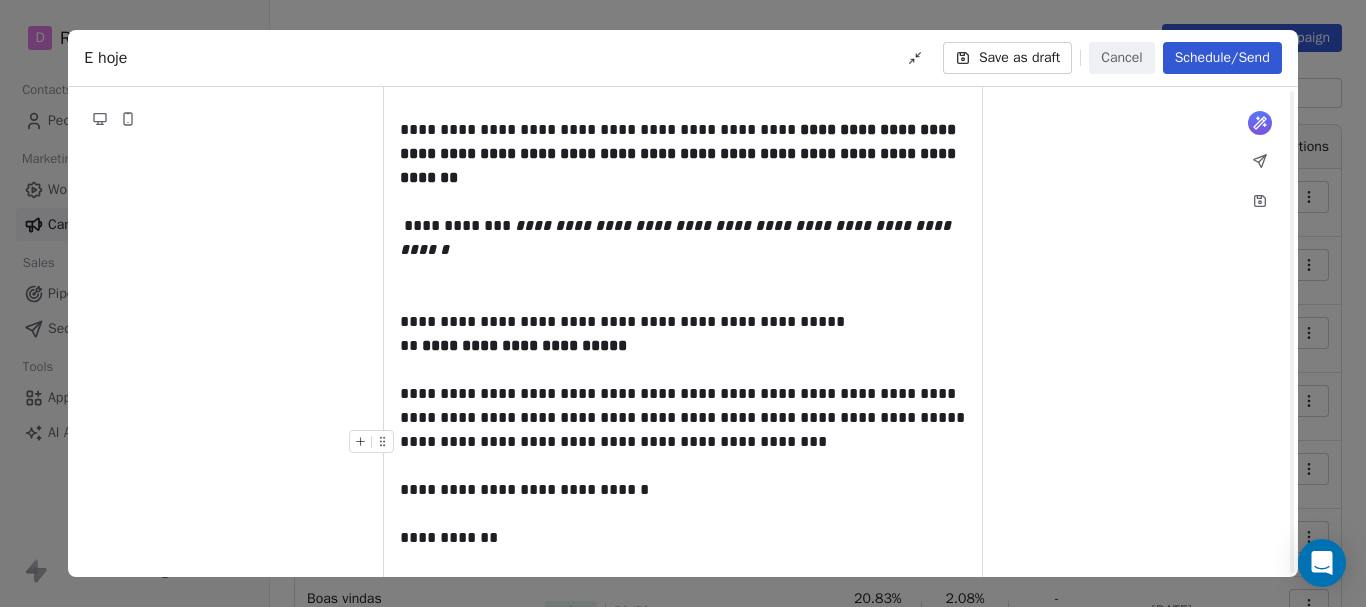 scroll, scrollTop: 400, scrollLeft: 0, axis: vertical 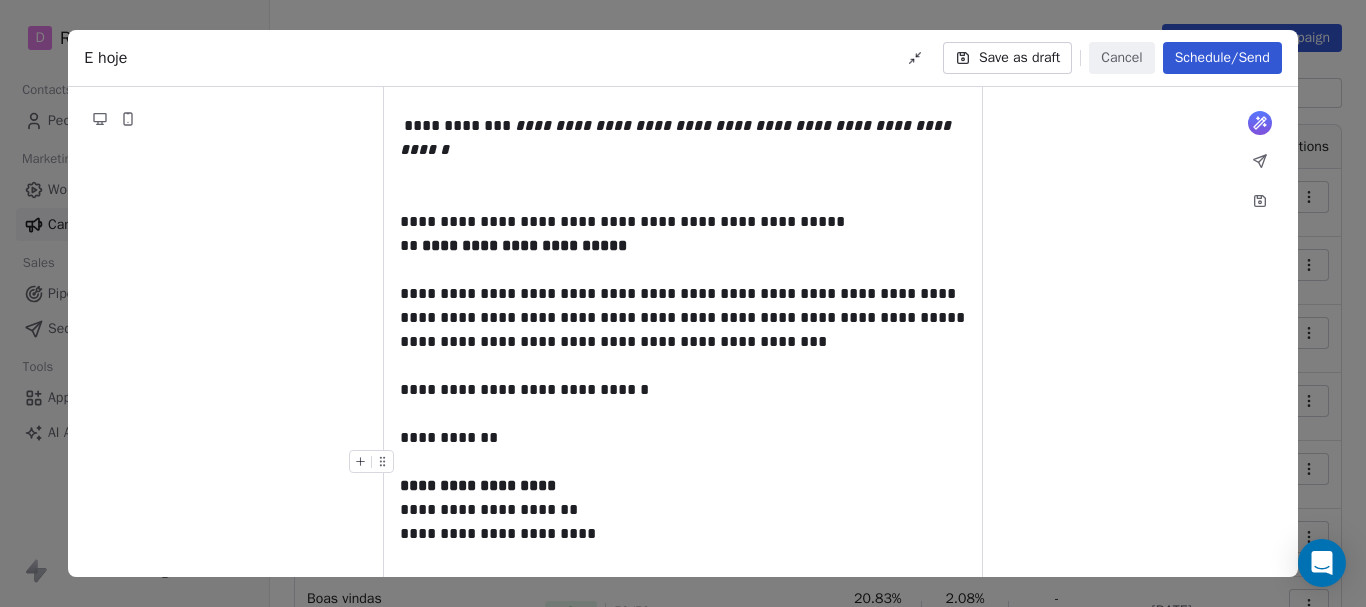 click on "**********" at bounding box center (683, 498) 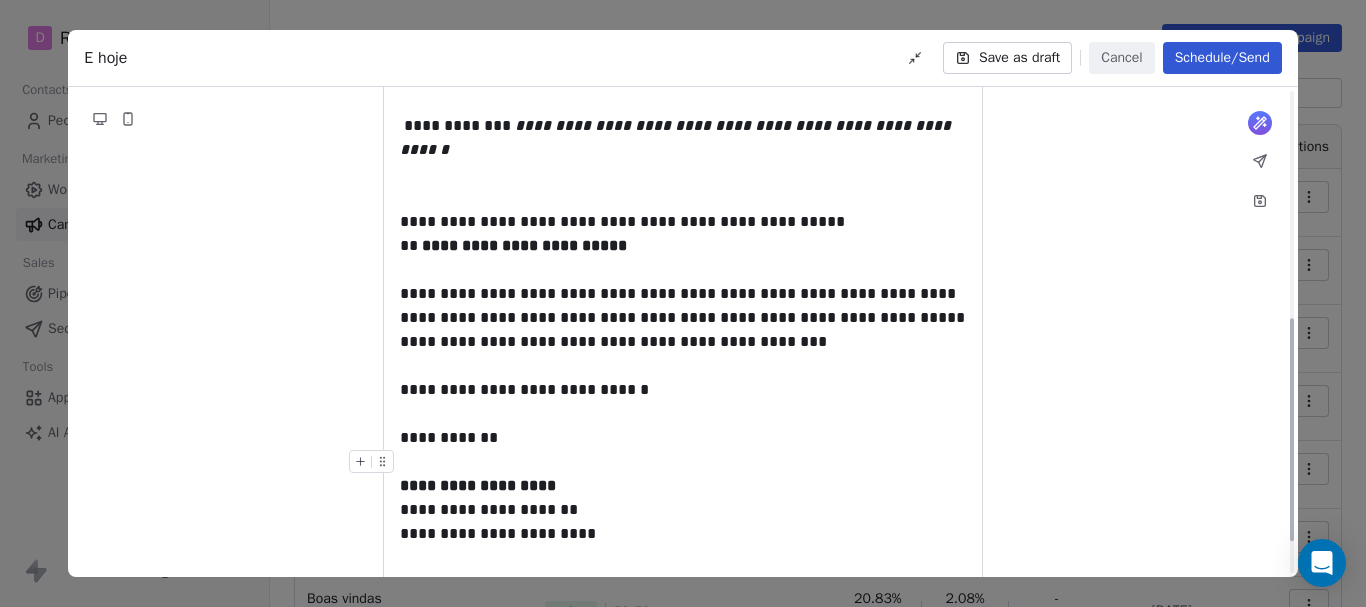 scroll, scrollTop: 500, scrollLeft: 0, axis: vertical 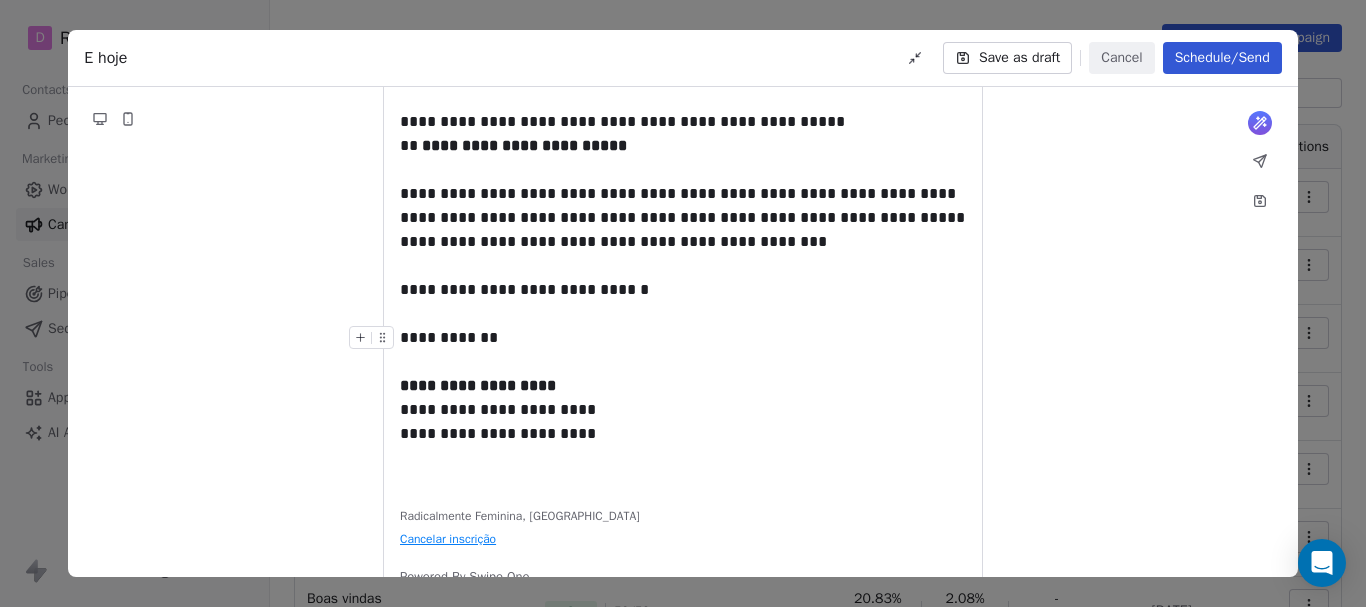 click on "**********" at bounding box center [683, 338] 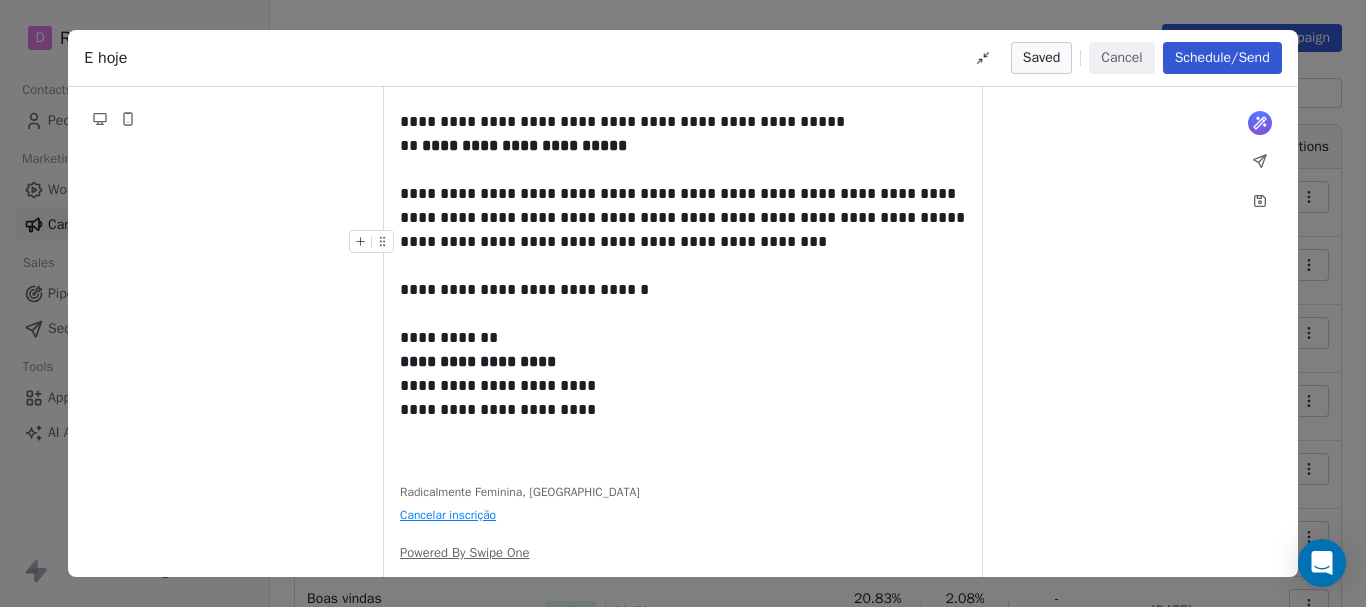 click on "**********" at bounding box center (683, 242) 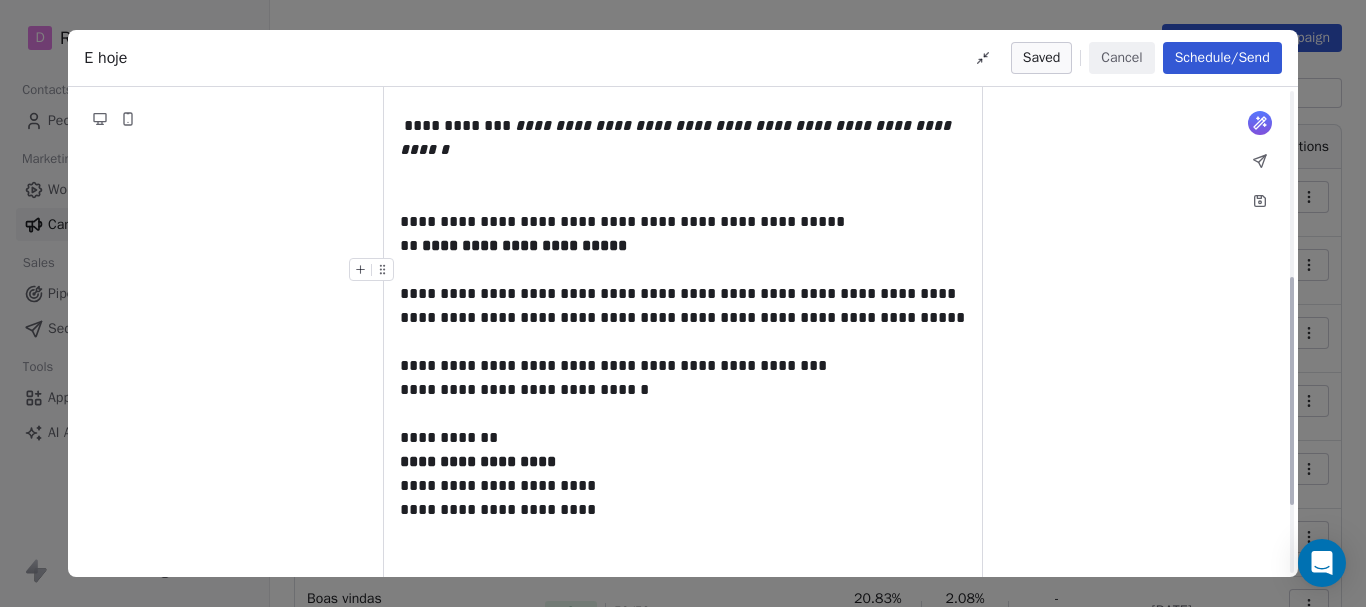 scroll, scrollTop: 300, scrollLeft: 0, axis: vertical 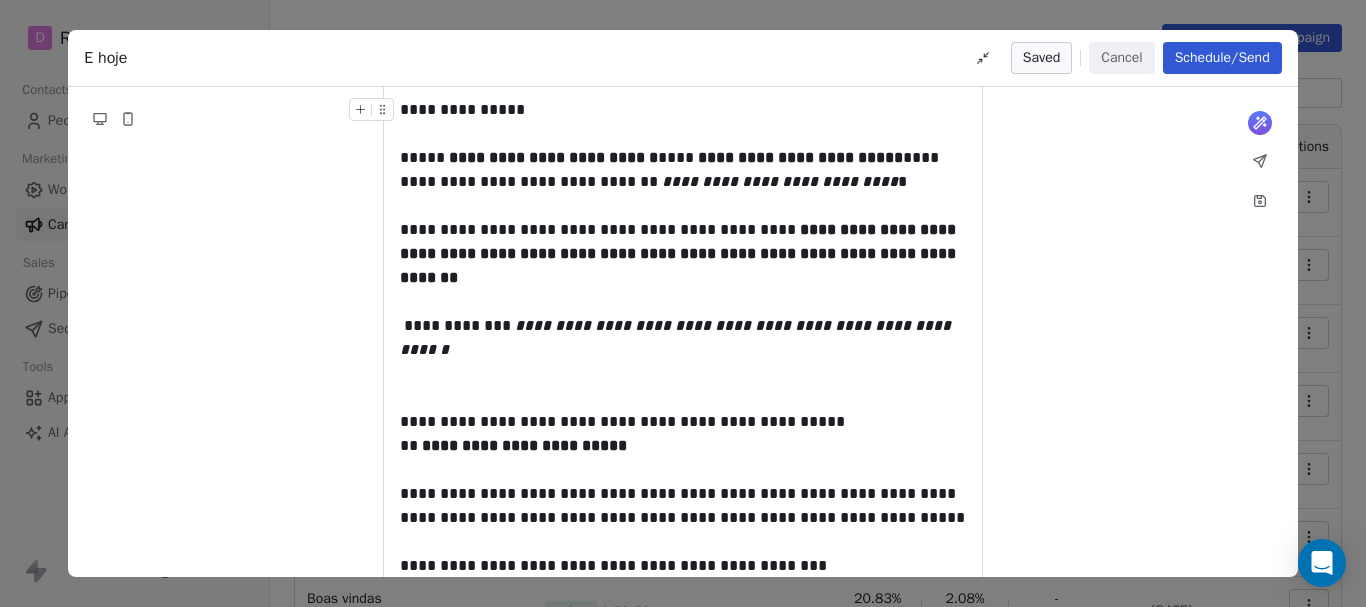 click on "**********" at bounding box center [683, 110] 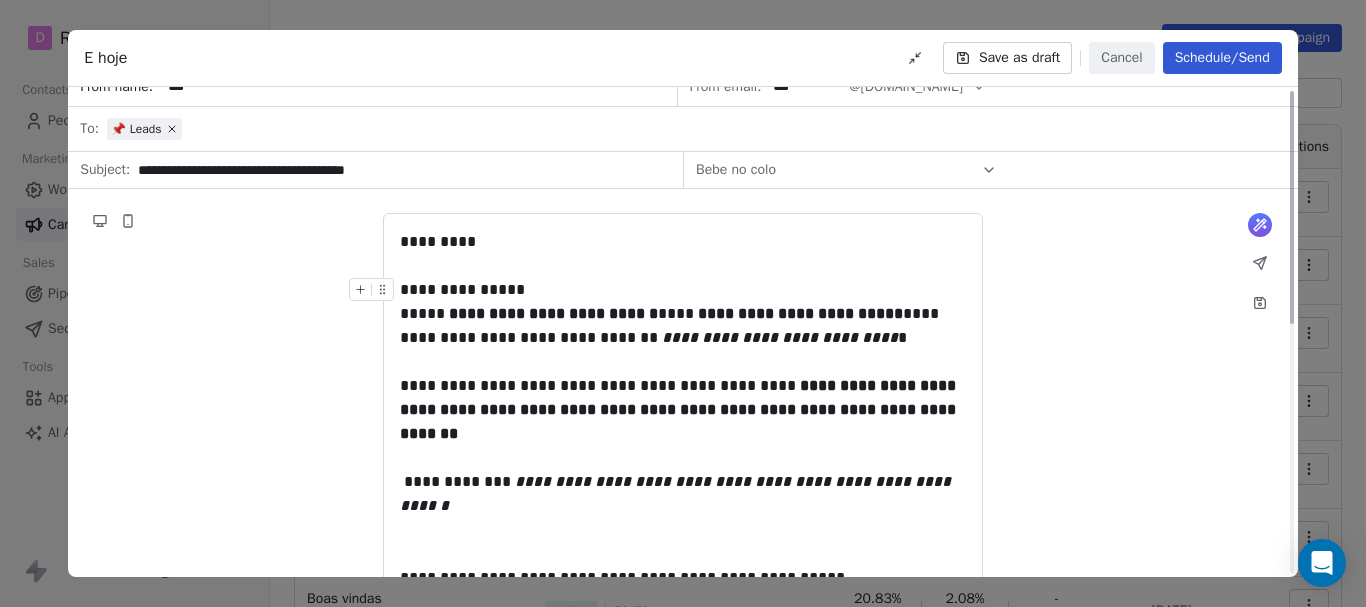 scroll, scrollTop: 0, scrollLeft: 0, axis: both 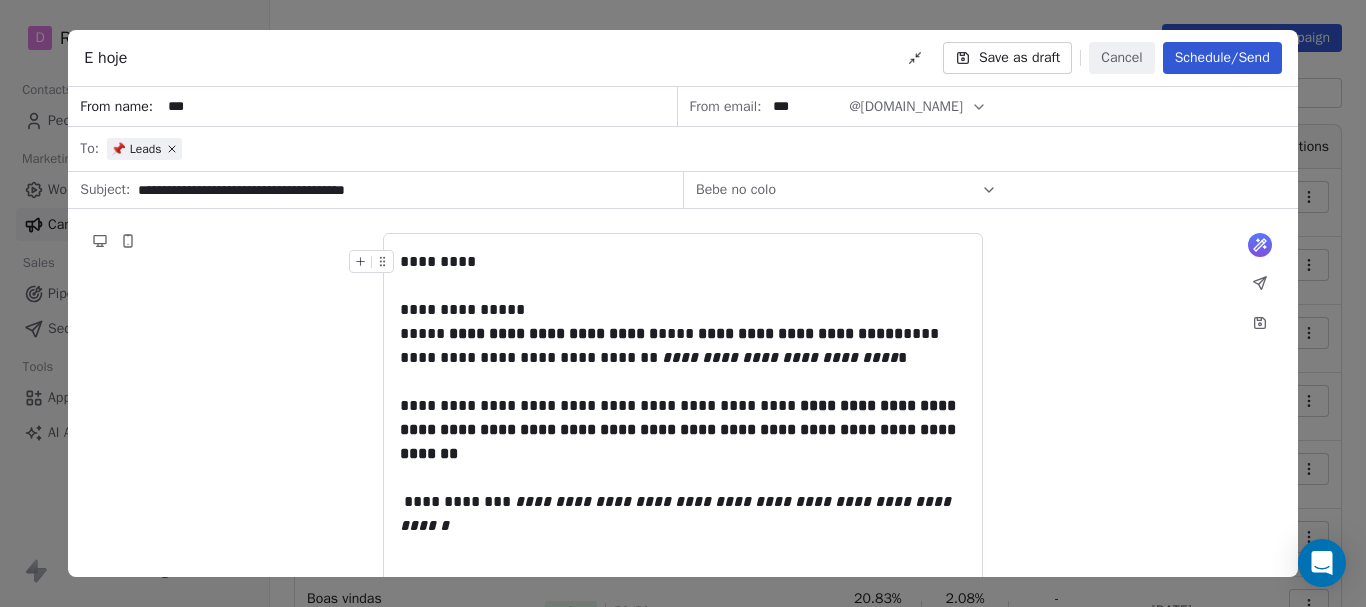 click on "Schedule/Send" at bounding box center [1222, 58] 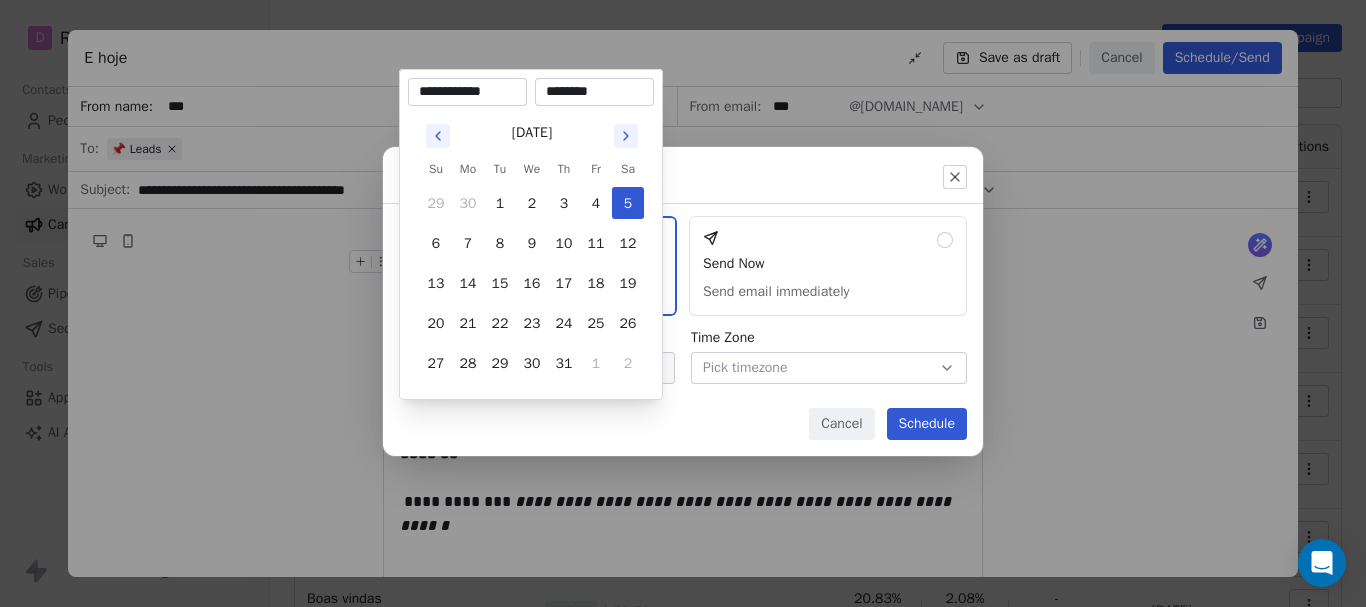 click on "D Radicalmente Feminina Contacts People Marketing Workflows Campaigns Sales Pipelines Sequences Beta Tools Apps AI Agents Help & Support Campaigns  Create new campaign All All Drafts Drafts Sent Sent Name Status Analytics Created at Actions Estamos ao vivo To: 📌 Leads Draft - Open Rate - Click Rate - Unsubscribe Jul 5, 2025 E hoje To: 📌 Leads Draft - Open Rate - Click Rate - Unsubscribe Jul 5, 2025 E amanha To: 📌 Leads Scheduled Jul 9, 2025, 8:00 AM - Open Rate - Click Rate - Unsubscribe Jul 5, 2025 Faltam 4 dias To: 📌 Leads Scheduled Jul 6, 2025, 8:00 AM - Open Rate - Click Rate - Unsubscribe Jul 5, 2025 teste4 To: No segment selected Draft - Open Rate - Click Rate - Unsubscribe Jul 5, 2025 Boas vindas emoji To: No segment selected Draft - Open Rate - Click Rate - Unsubscribe Jul 5, 2025 Boas vindas To: 📌 Leads Sent 53 / 53 20.83% Open Rate 2.08% Click Rate - Unsubscribe Jul 4, 2025 Teste 2 To: 📌 Leads Sent 3 / 3 66.67% Open Rate - Click Rate - Unsubscribe Jul 1, 2025 Teste 1 Sent 3 / 3 -" at bounding box center (683, 303) 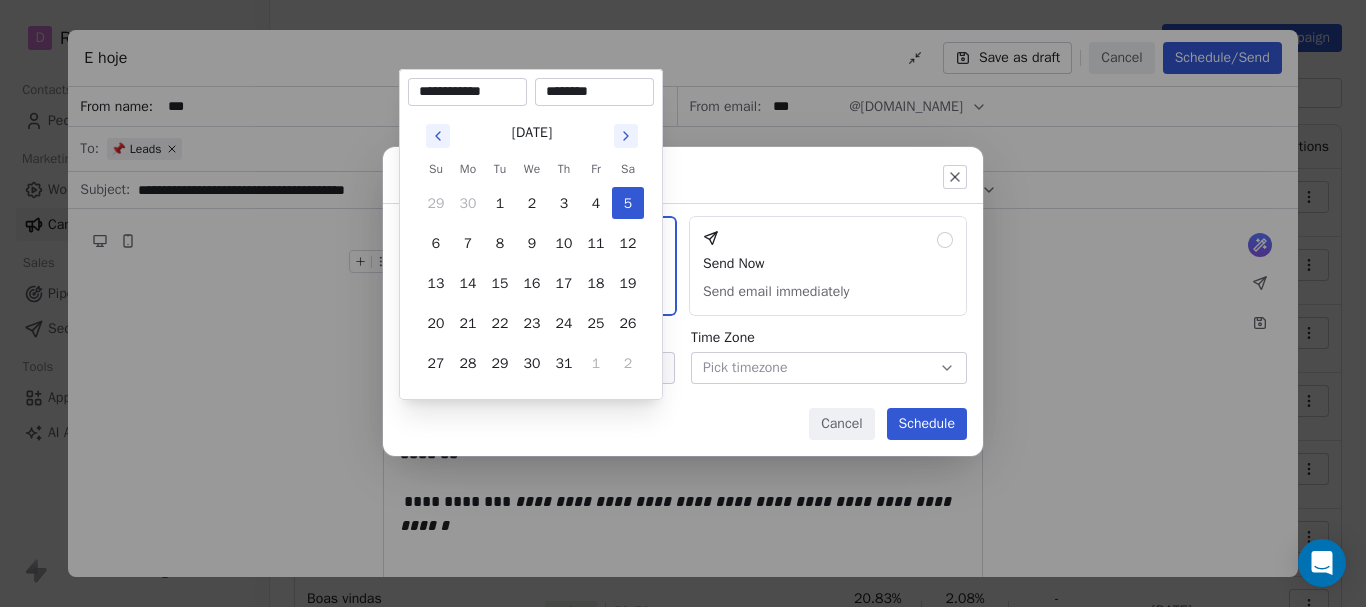 click on "**********" at bounding box center [467, 92] 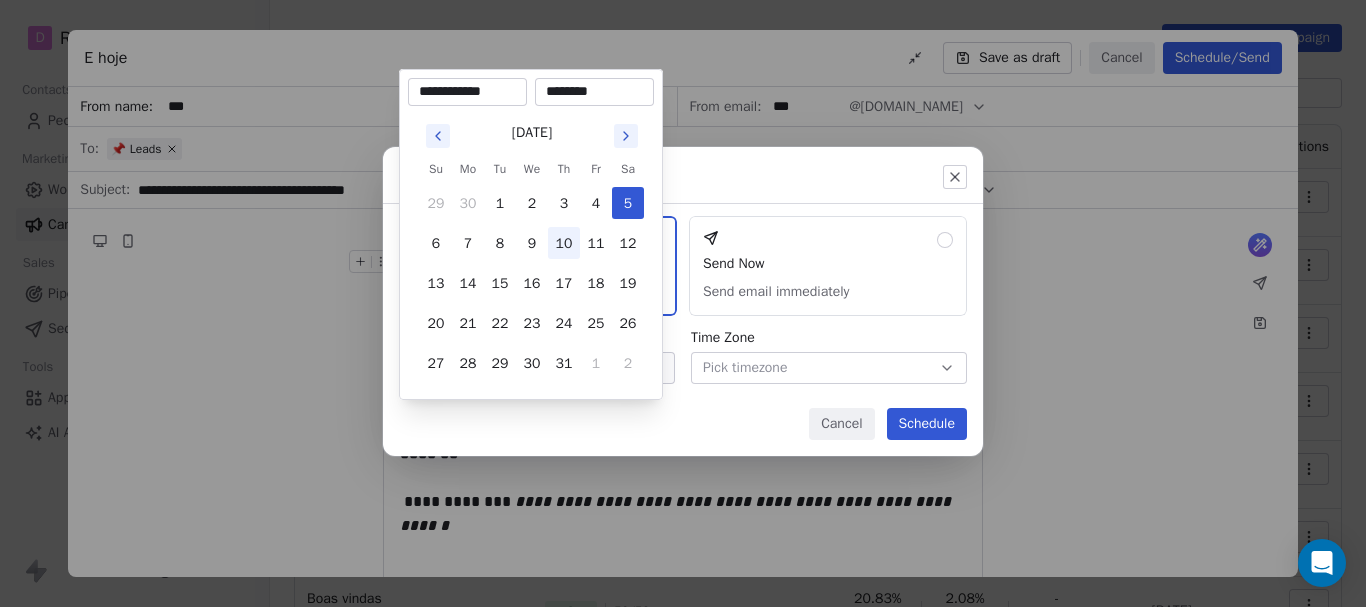 click on "10" at bounding box center (564, 243) 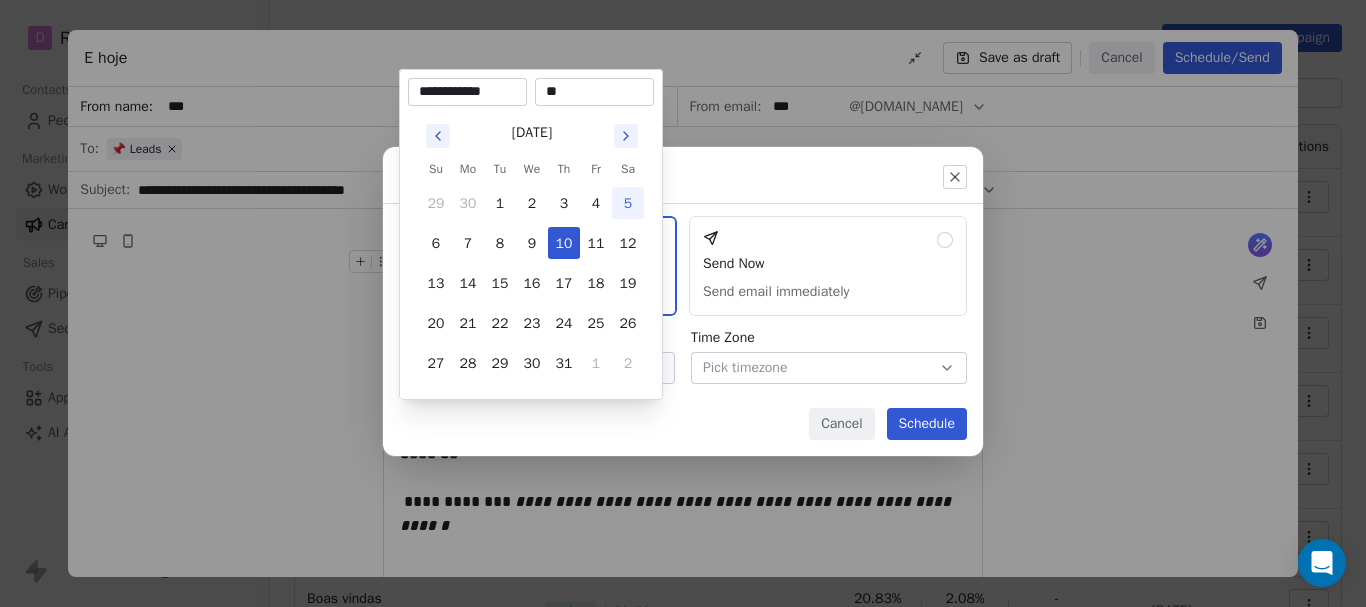 type on "*" 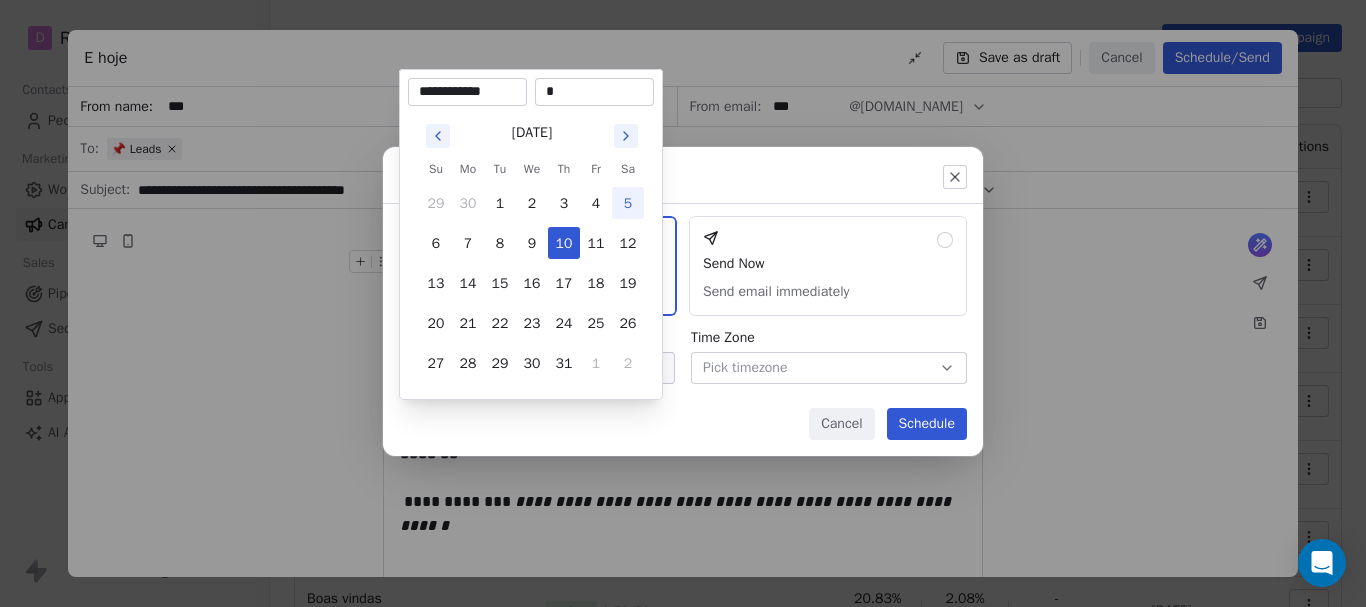 type on "********" 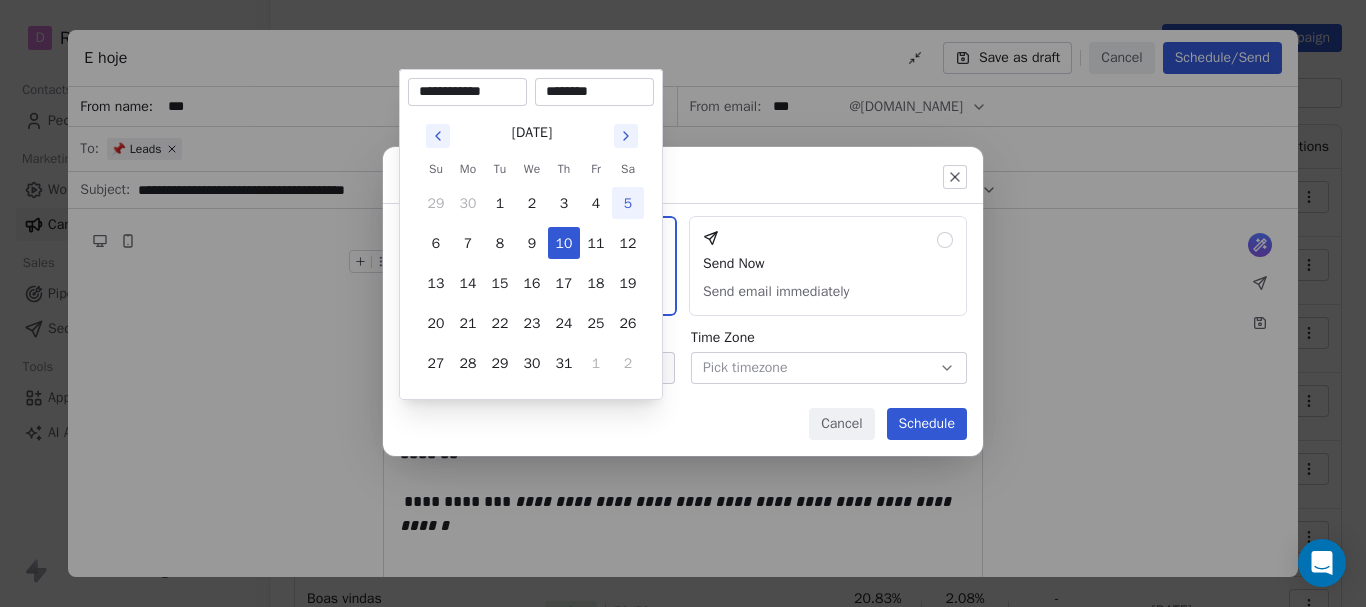 type 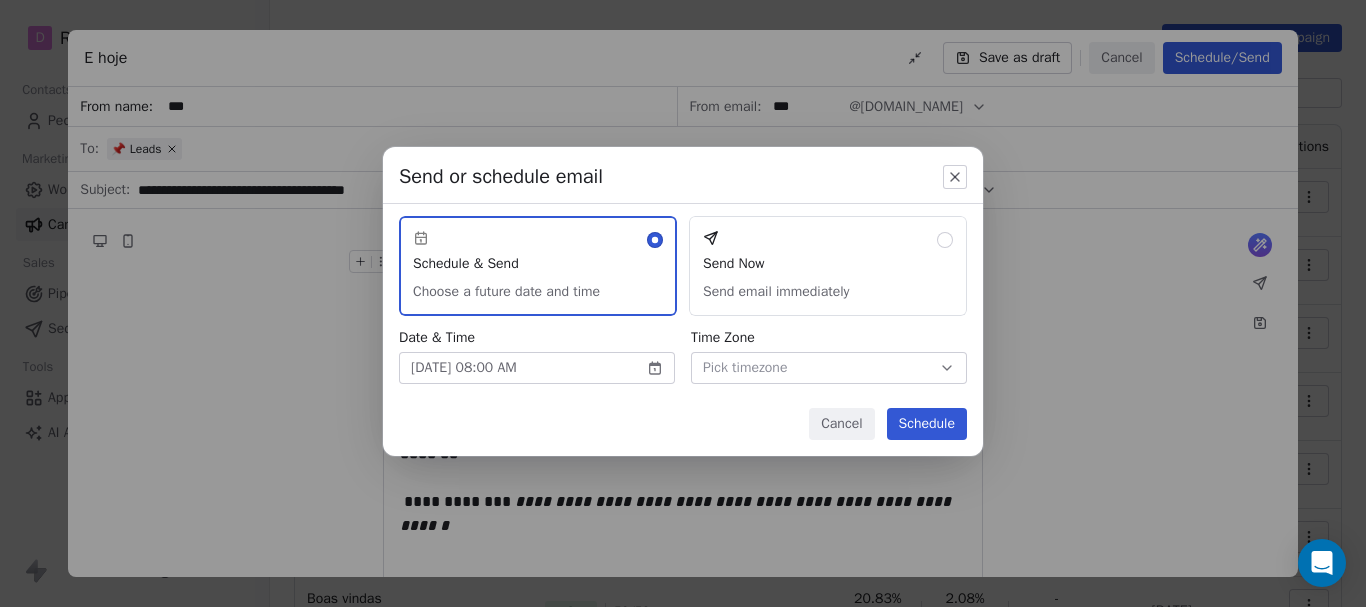click on "Send or schedule email Schedule & Send Choose a future date and time Send Now Send email immediately Date & Time Jul 10, 2025 08:00 AM Time Zone Pick timezone Cancel Schedule" at bounding box center [683, 303] 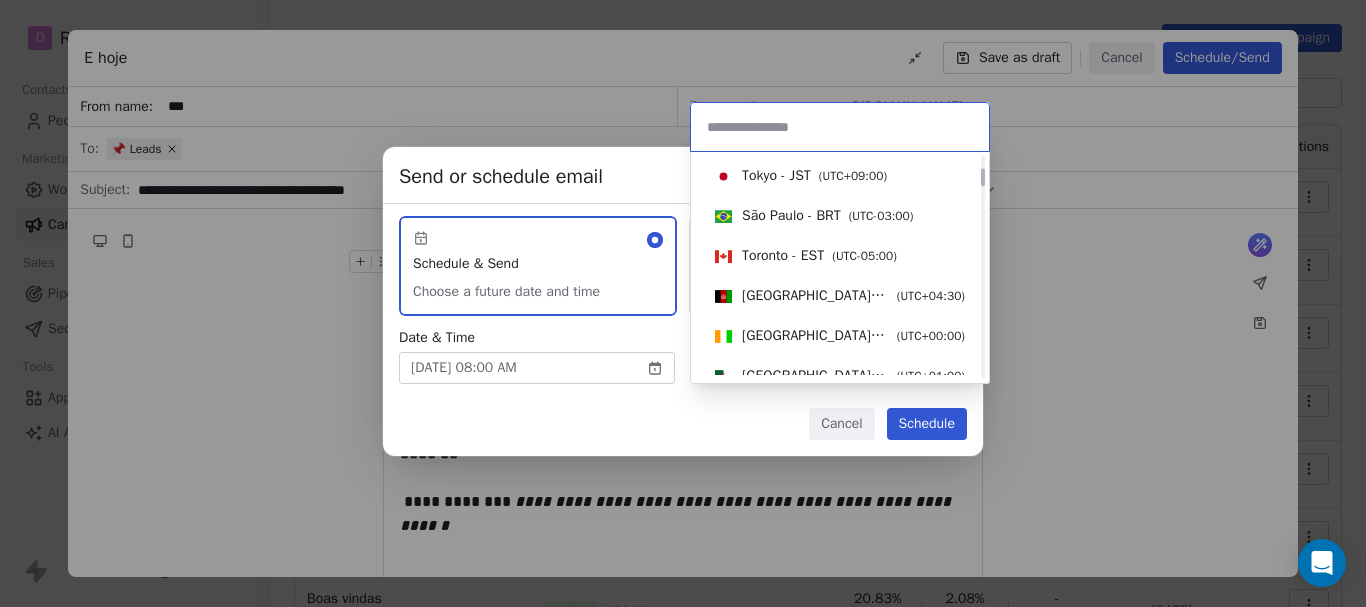 scroll, scrollTop: 100, scrollLeft: 0, axis: vertical 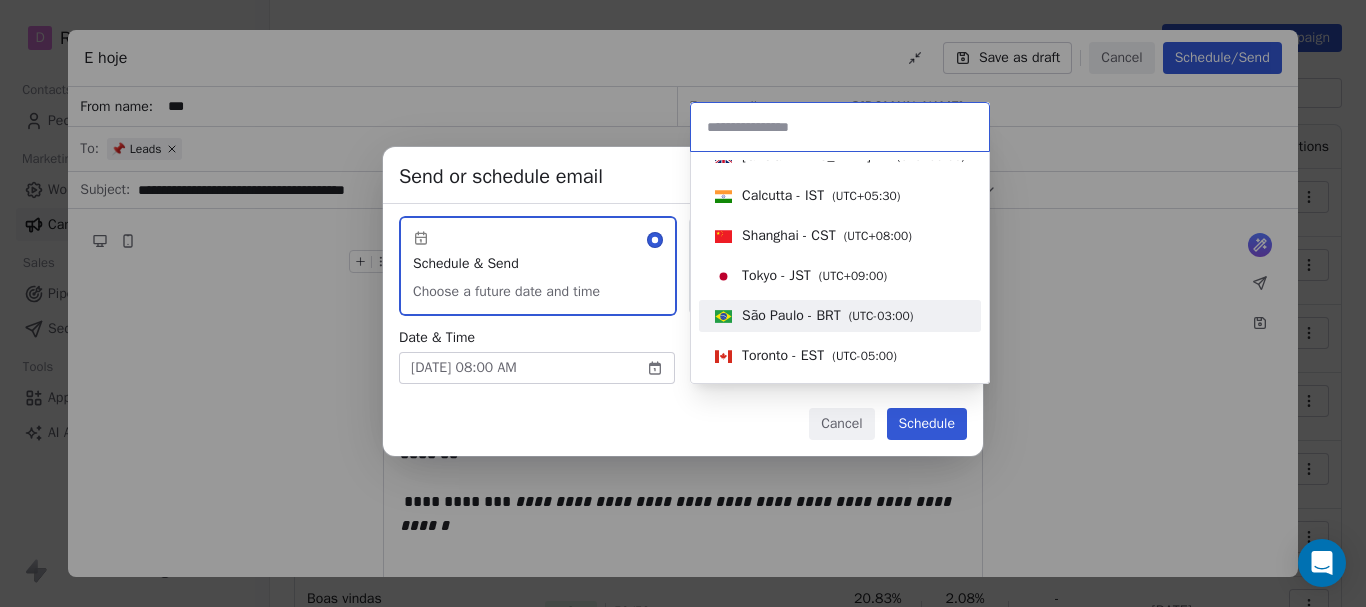 click on "São Paulo - BRT" at bounding box center [791, 316] 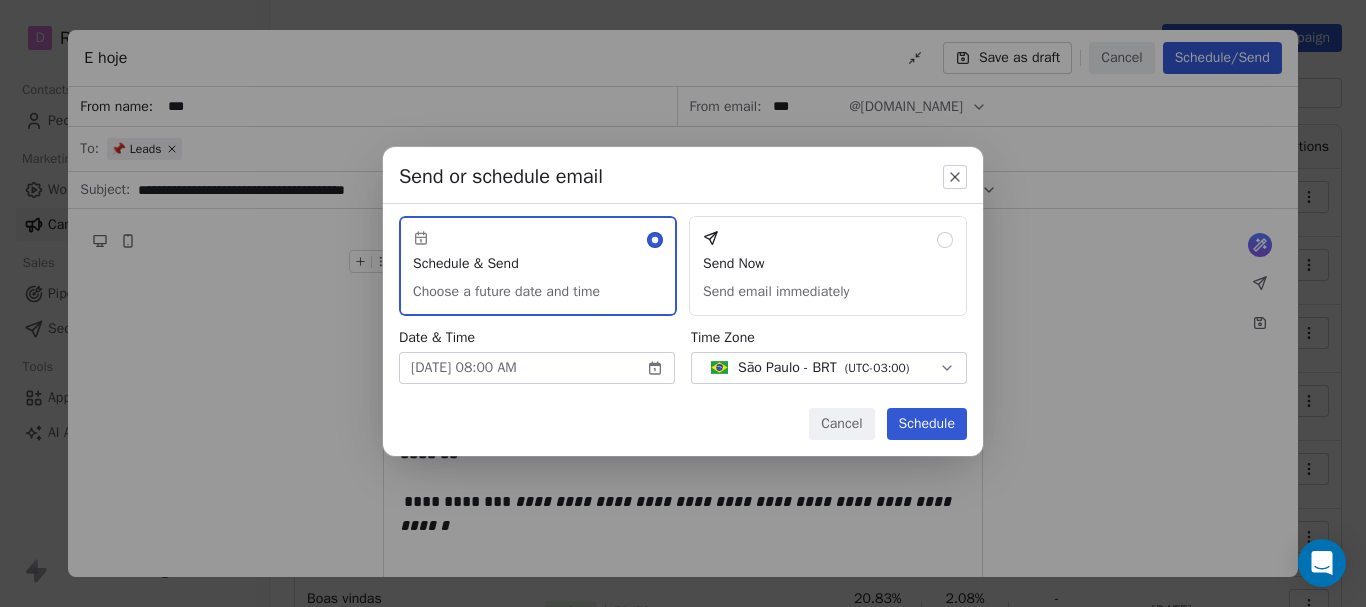 click on "Schedule" at bounding box center (927, 424) 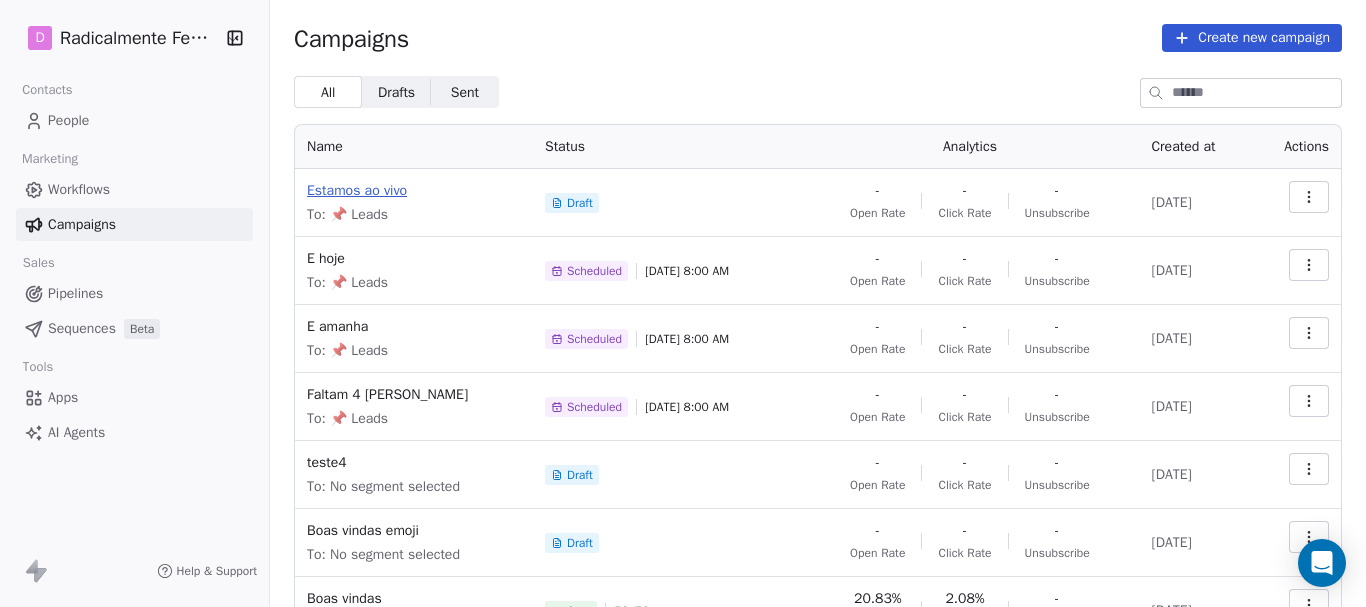 click on "Estamos ao vivo" at bounding box center [414, 191] 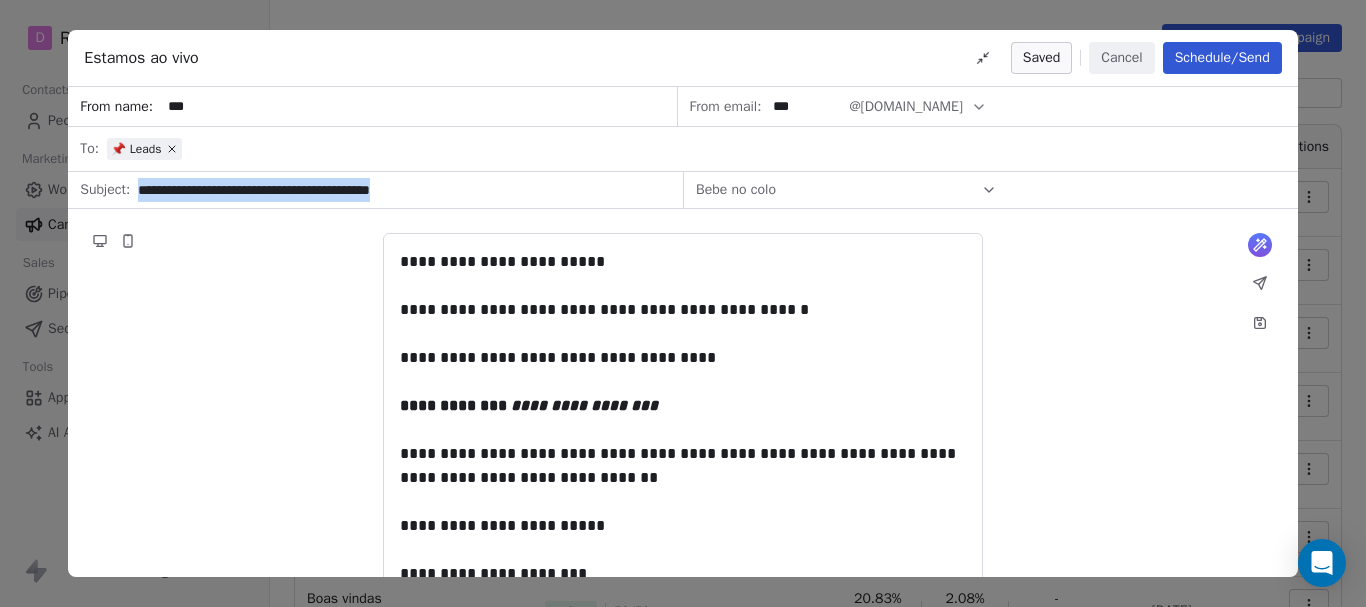 drag, startPoint x: 440, startPoint y: 189, endPoint x: 105, endPoint y: 219, distance: 336.3406 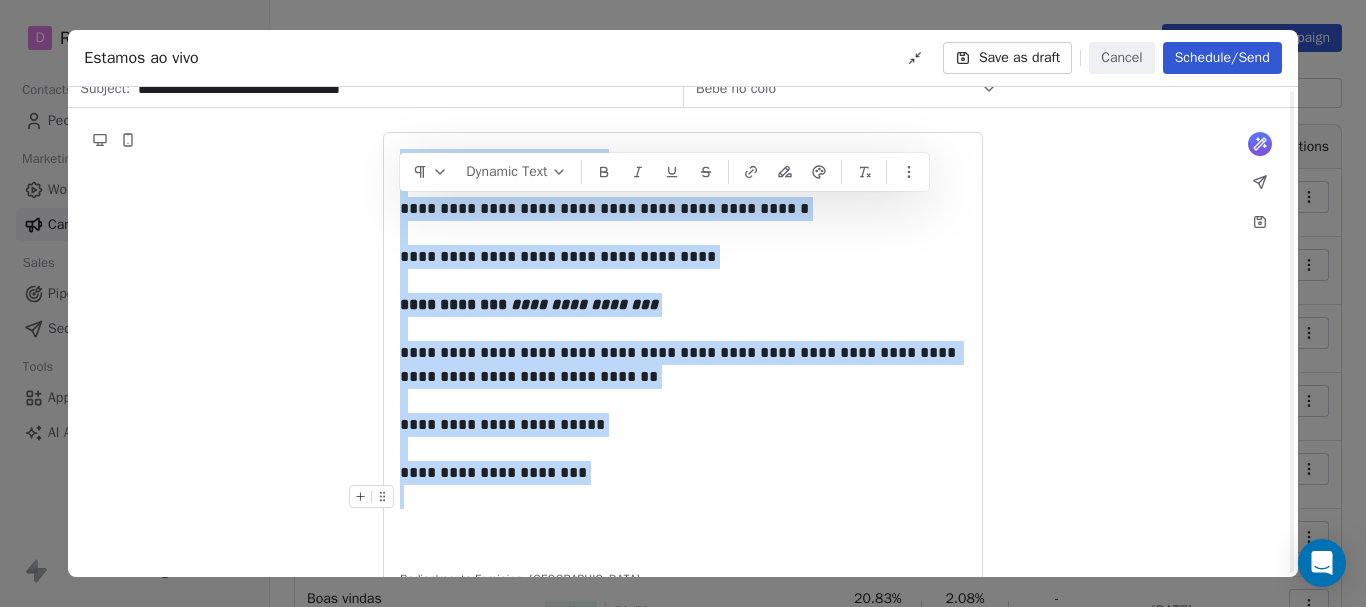 scroll, scrollTop: 233, scrollLeft: 0, axis: vertical 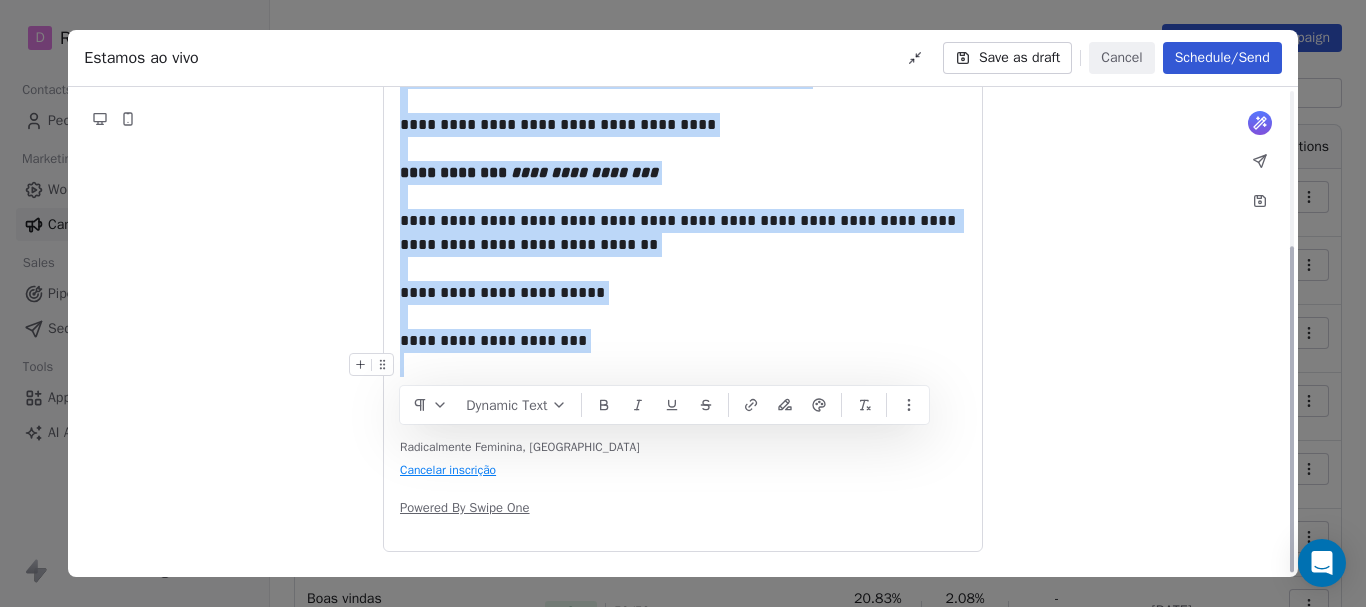 drag, startPoint x: 404, startPoint y: 259, endPoint x: 661, endPoint y: 617, distance: 440.69604 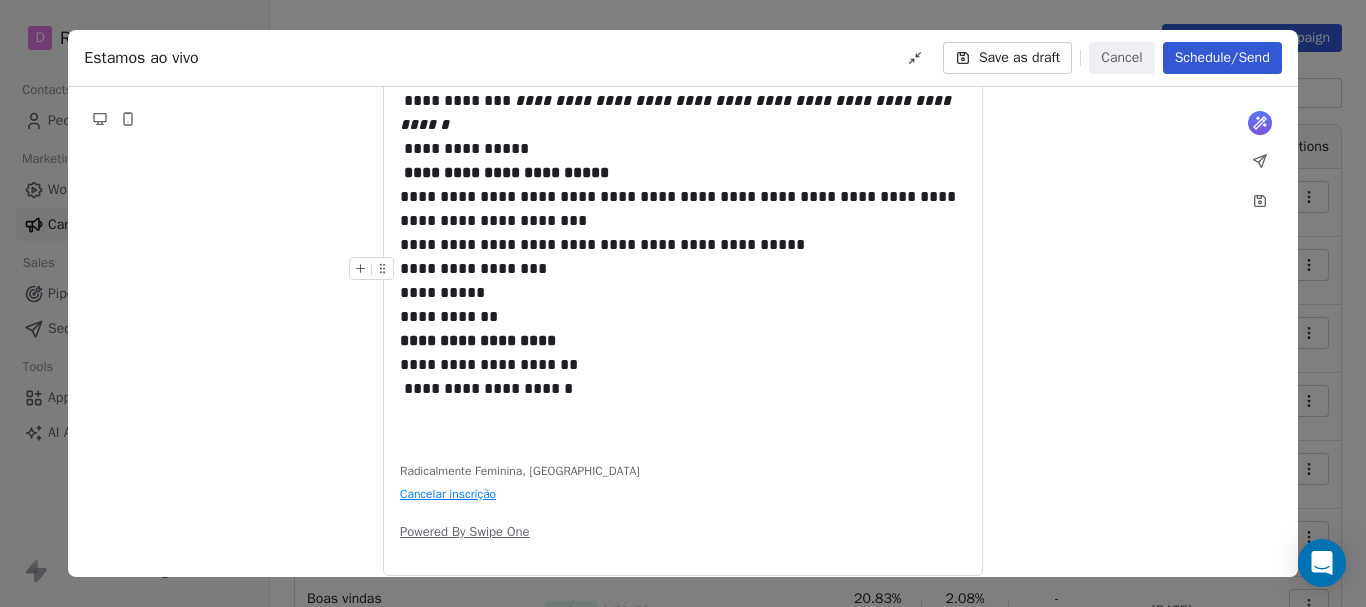 scroll, scrollTop: 0, scrollLeft: 0, axis: both 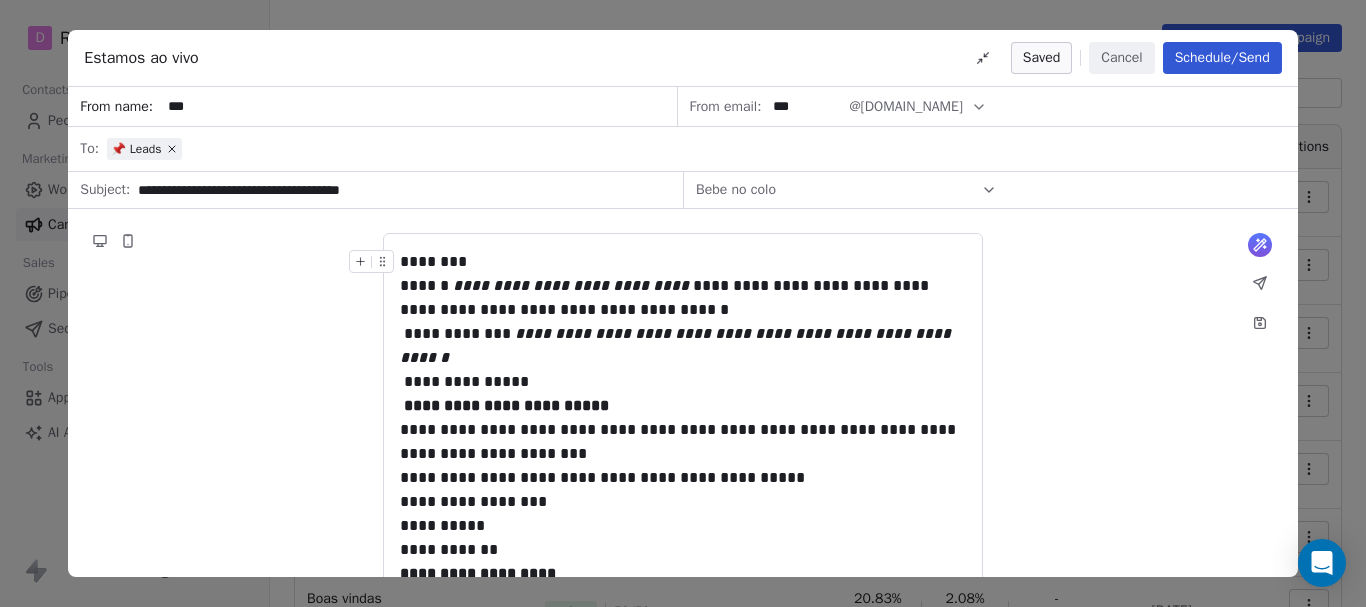 click on "**********" at bounding box center (683, 286) 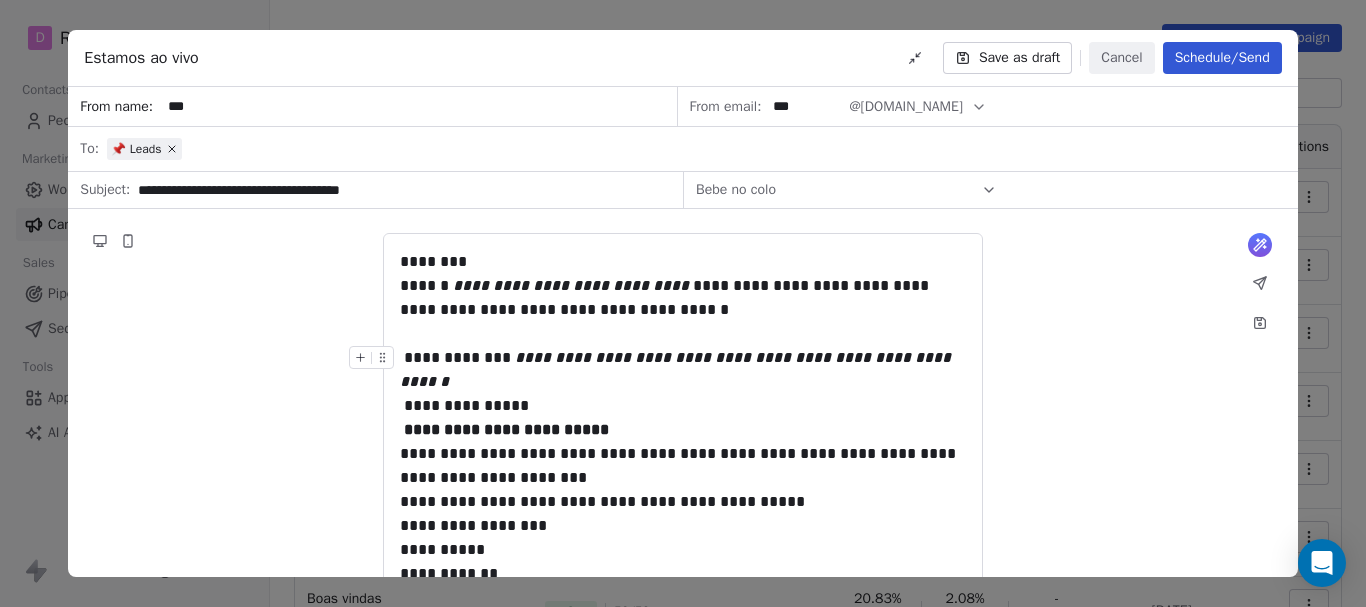 click on "**********" at bounding box center (683, 394) 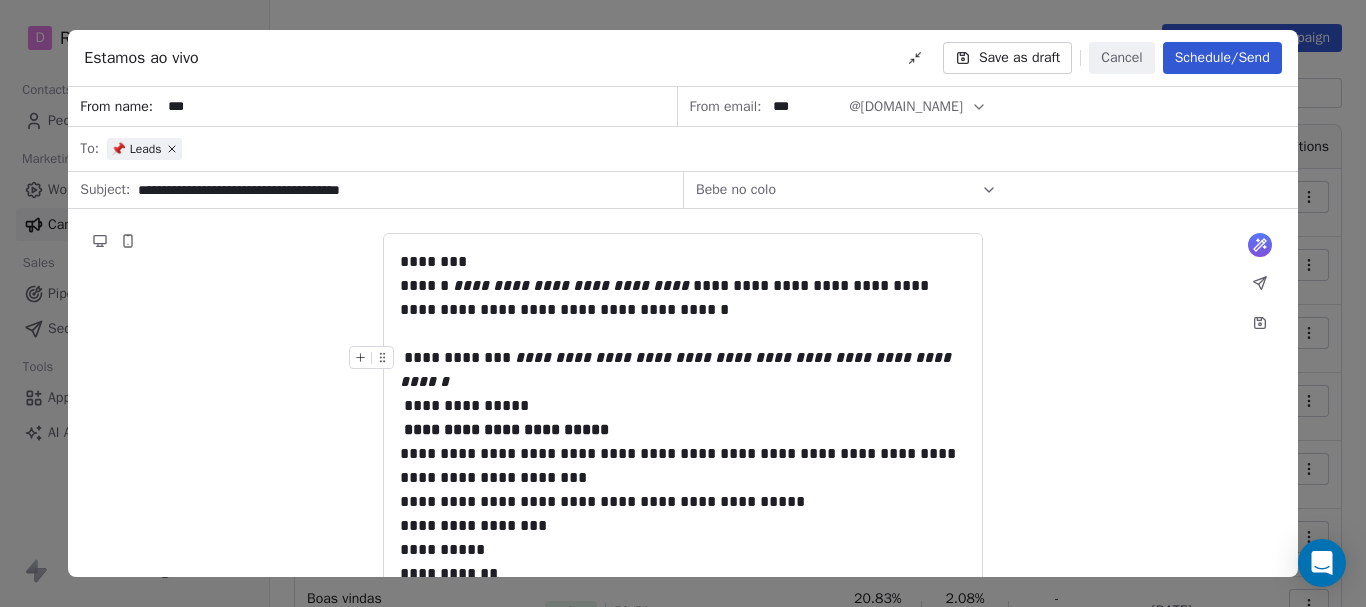 type 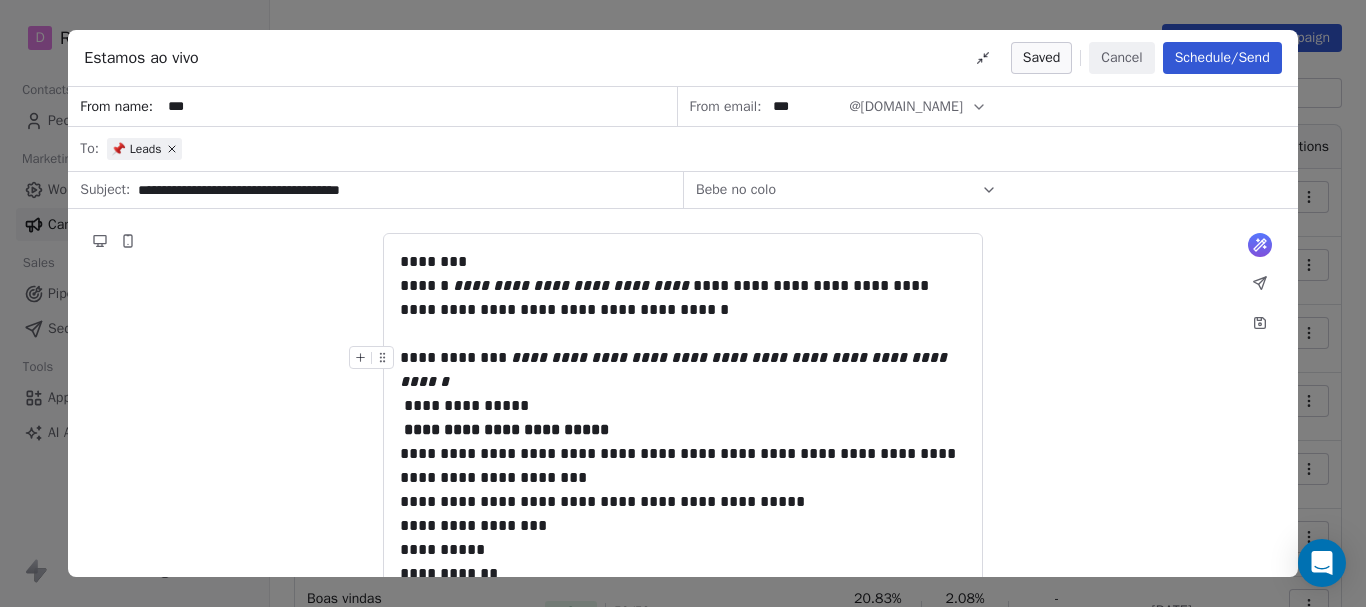 click on "**********" at bounding box center [683, 394] 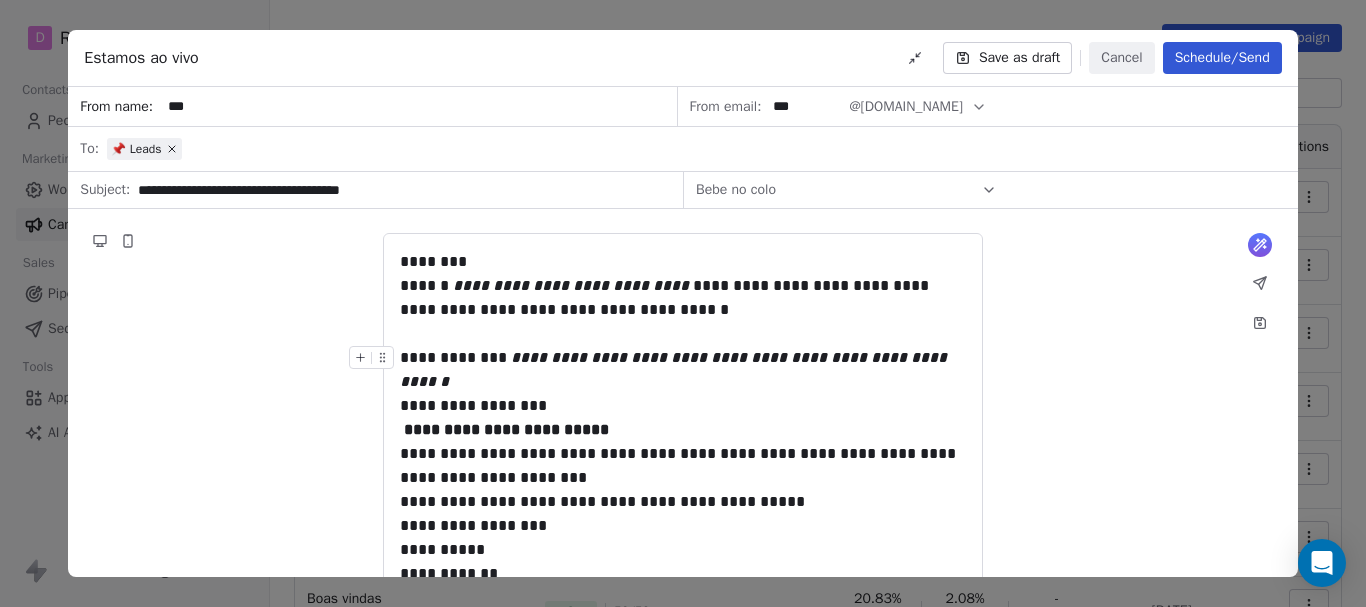 click on "**********" at bounding box center (683, 394) 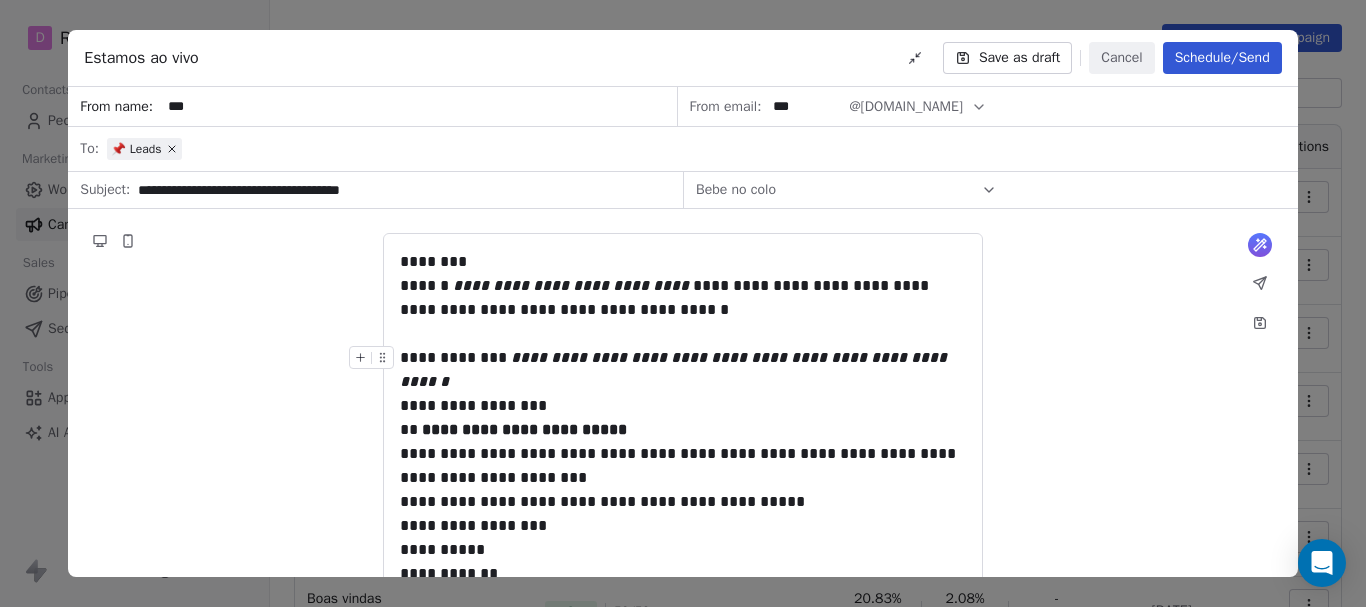click on "**********" at bounding box center (683, 394) 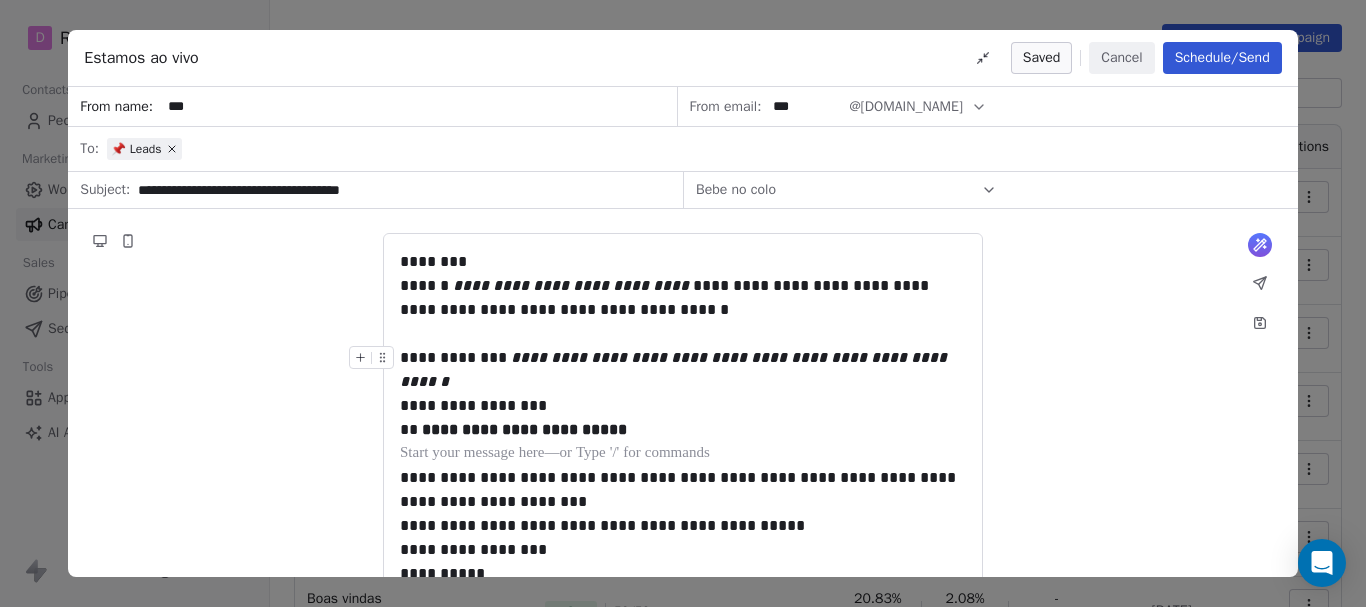 scroll, scrollTop: 100, scrollLeft: 0, axis: vertical 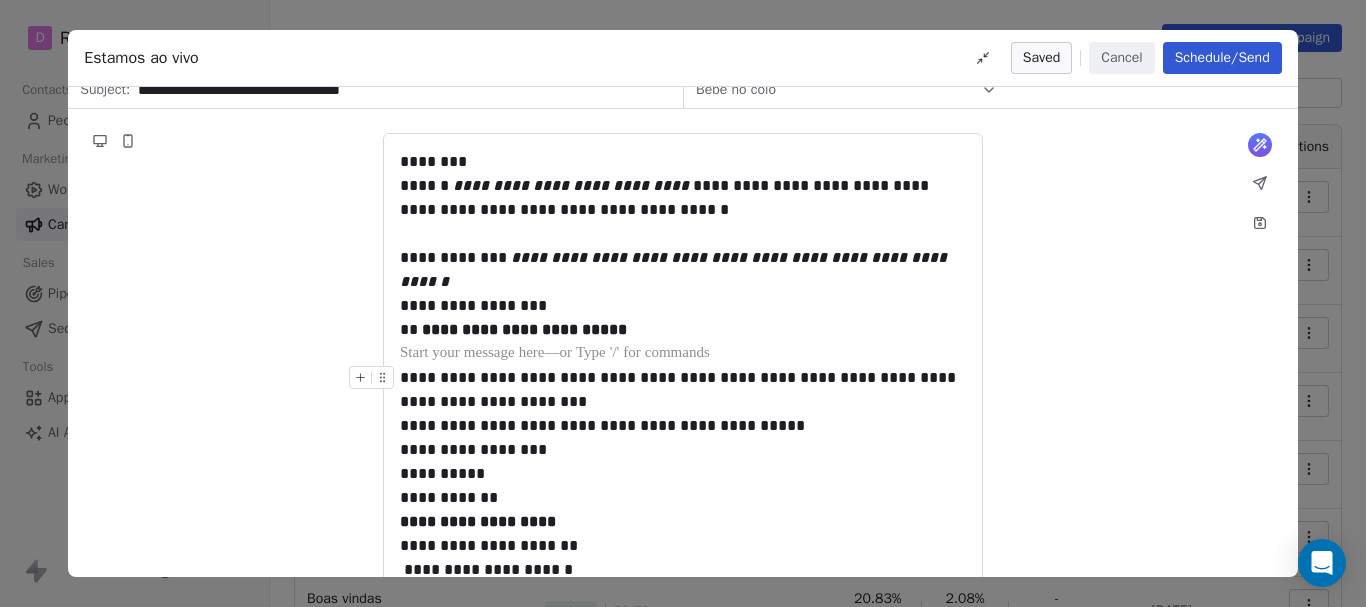 click on "**********" at bounding box center [683, 402] 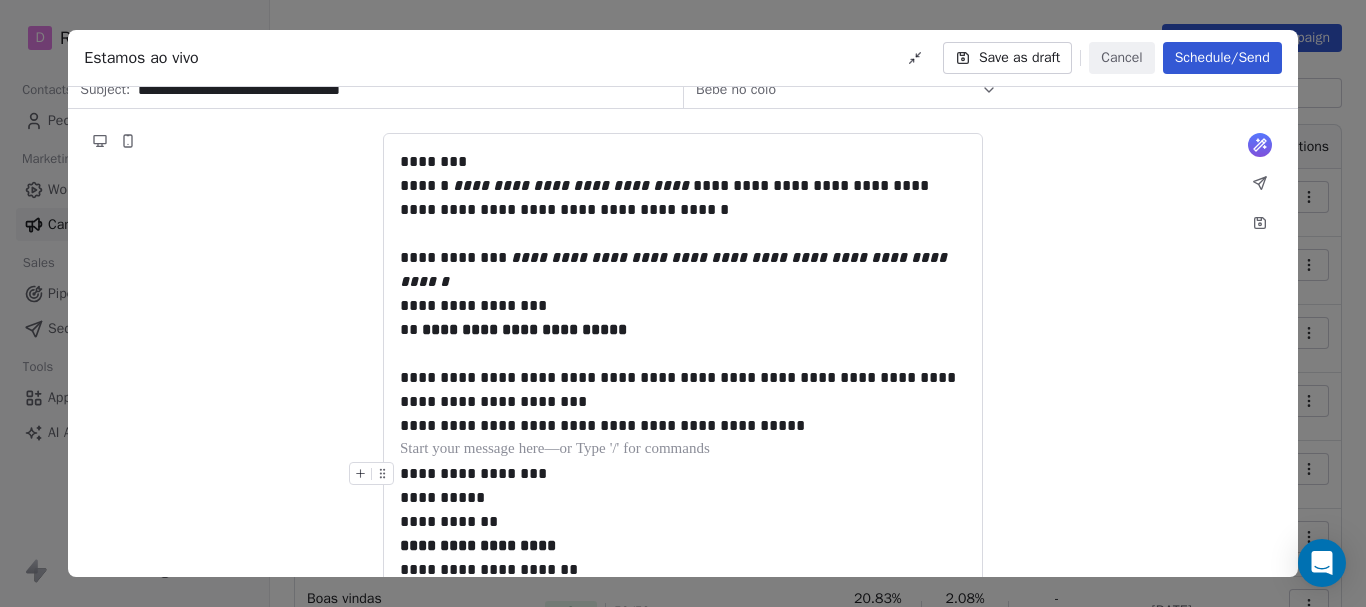 click on "**********" at bounding box center (683, 486) 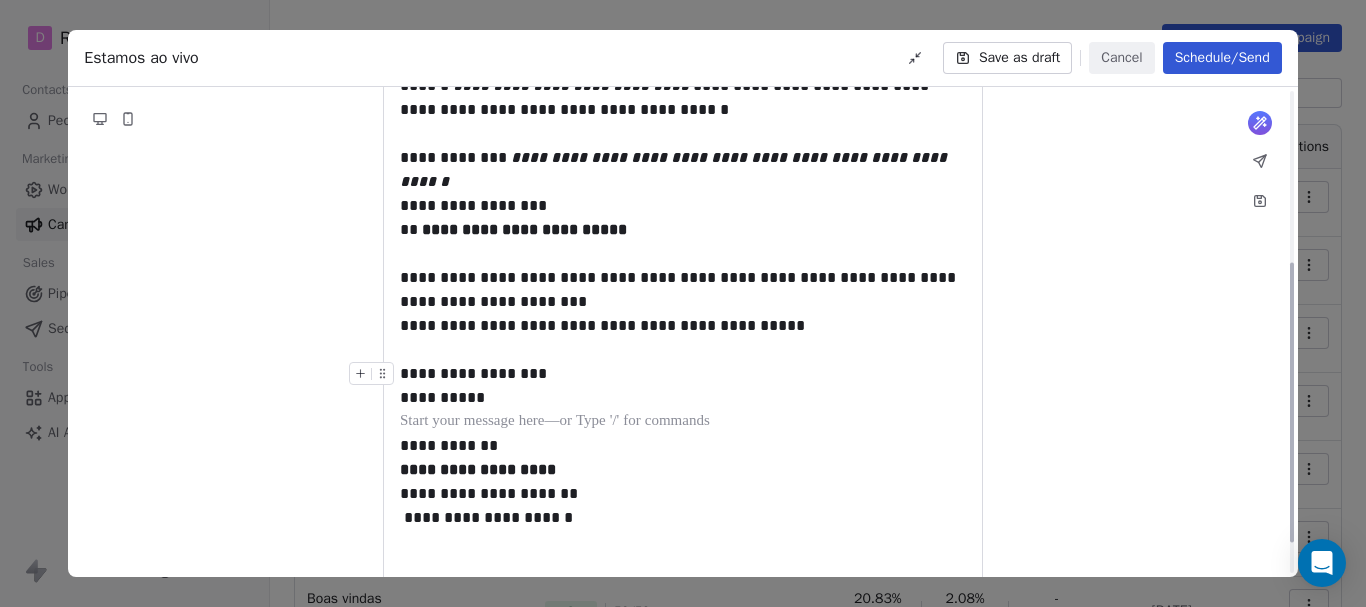 scroll, scrollTop: 300, scrollLeft: 0, axis: vertical 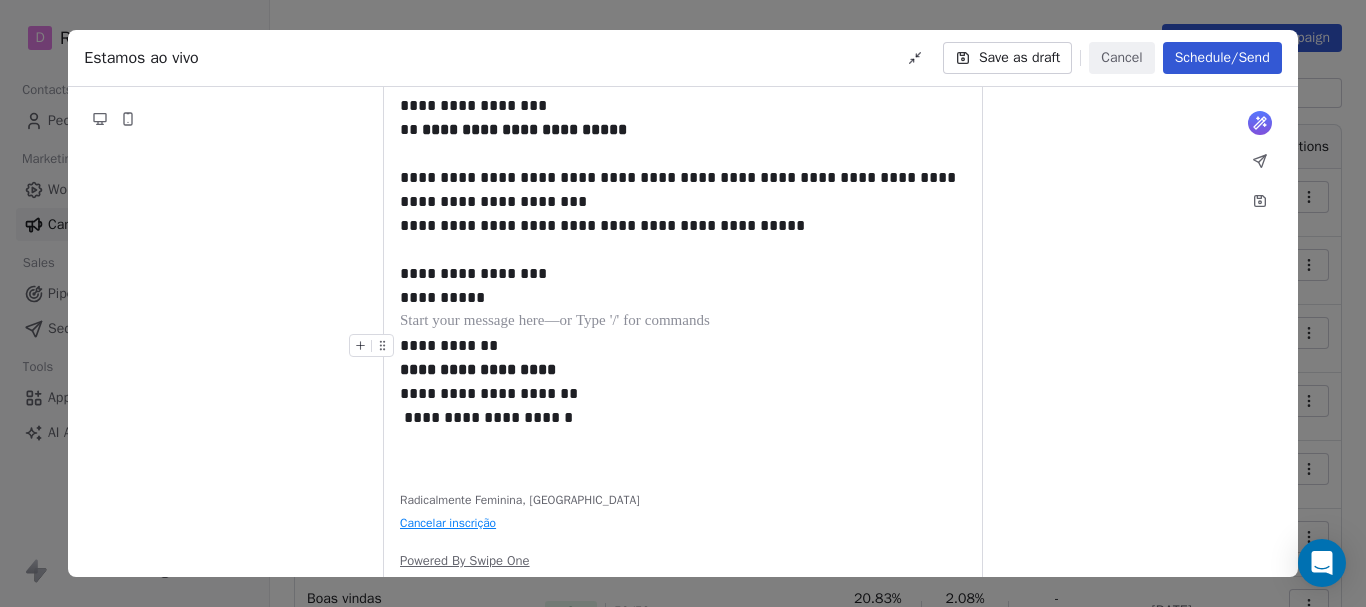 click on "**********" at bounding box center (683, 382) 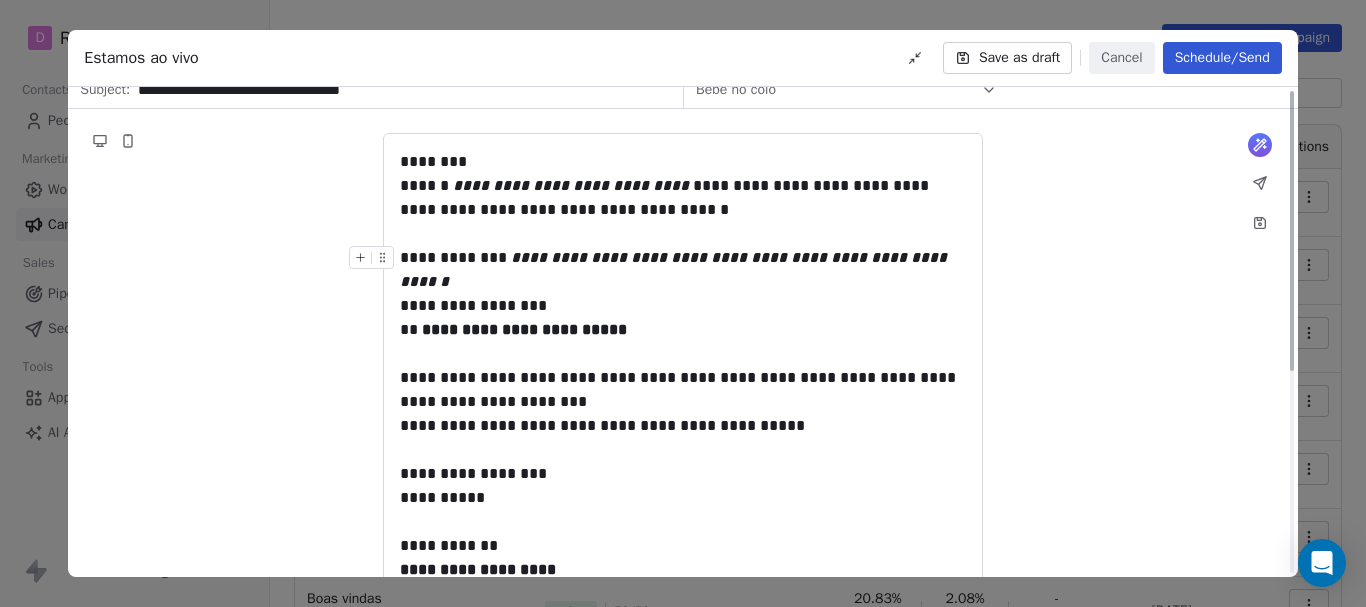 scroll, scrollTop: 0, scrollLeft: 0, axis: both 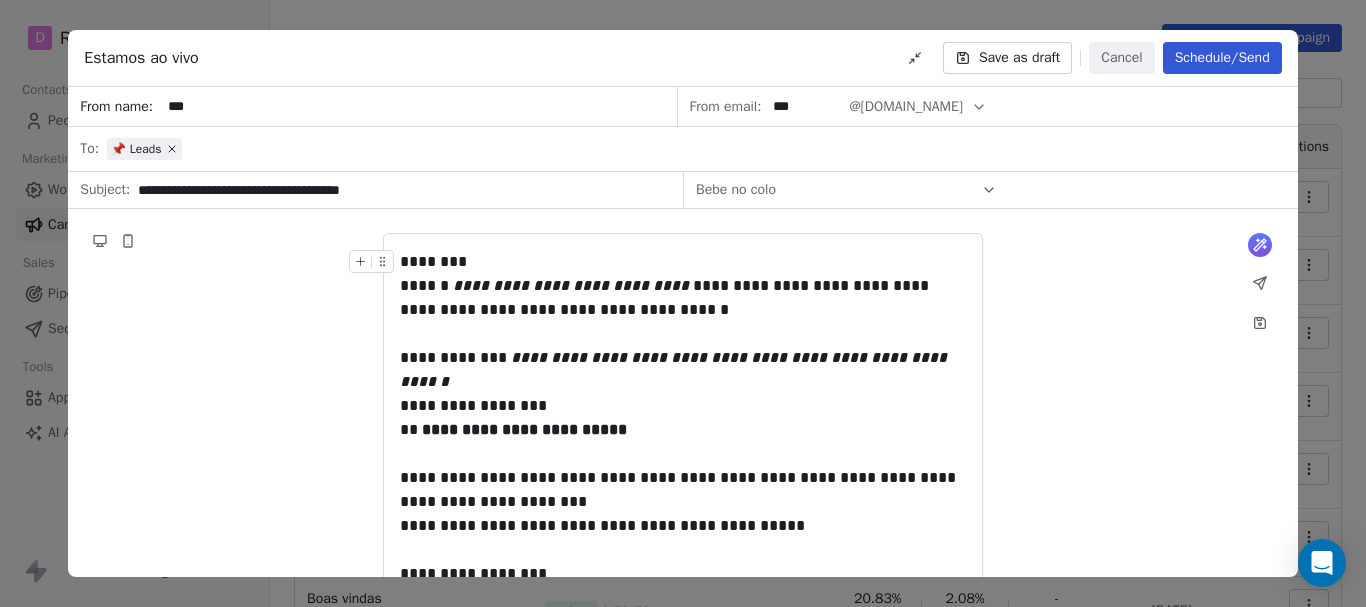 click on "Schedule/Send" at bounding box center (1222, 58) 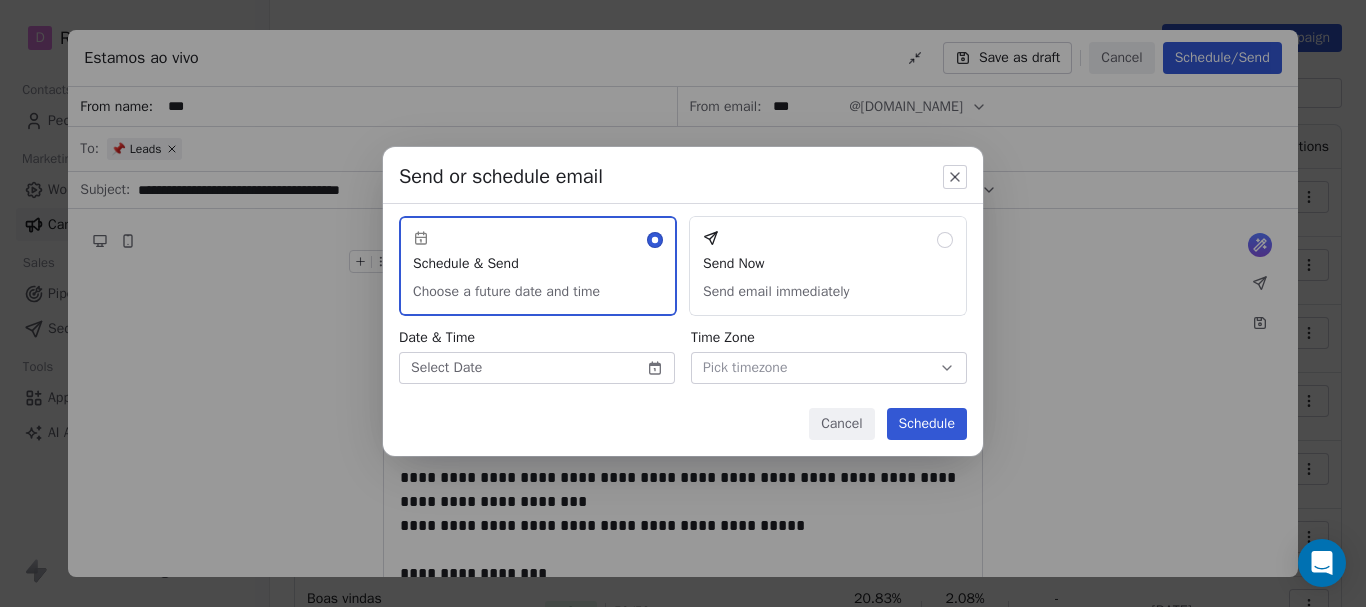 click on "D Radicalmente Feminina Contacts People Marketing Workflows Campaigns Sales Pipelines Sequences Beta Tools Apps AI Agents Help & Support Campaigns  Create new campaign All All Drafts Drafts Sent Sent Name Status Analytics Created at Actions Estamos ao vivo To: 📌 Leads Draft - Open Rate - Click Rate - Unsubscribe Jul 5, 2025 E hoje To: 📌 Leads Scheduled Jul 10, 2025, 8:00 AM - Open Rate - Click Rate - Unsubscribe Jul 5, 2025 E amanha To: 📌 Leads Scheduled Jul 9, 2025, 8:00 AM - Open Rate - Click Rate - Unsubscribe Jul 5, 2025 Faltam 4 dias To: 📌 Leads Scheduled Jul 6, 2025, 8:00 AM - Open Rate - Click Rate - Unsubscribe Jul 5, 2025 teste4 To: No segment selected Draft - Open Rate - Click Rate - Unsubscribe Jul 5, 2025 Boas vindas emoji To: No segment selected Draft - Open Rate - Click Rate - Unsubscribe Jul 5, 2025 Boas vindas To: 📌 Leads Sent 53 / 53 20.83% Open Rate 2.08% Click Rate - Unsubscribe Jul 4, 2025 Teste 2 To: 📌 Leads Sent 3 / 3 66.67% Open Rate - Click Rate - Unsubscribe Sent 3" at bounding box center (683, 303) 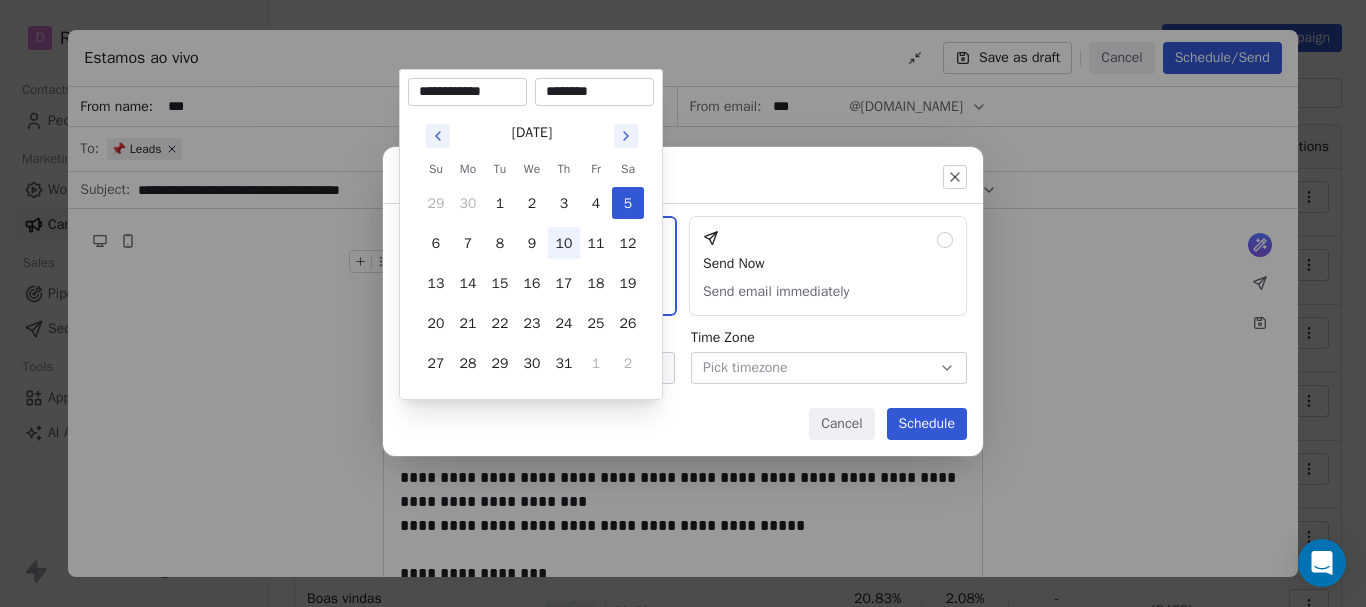 click on "10" at bounding box center (564, 243) 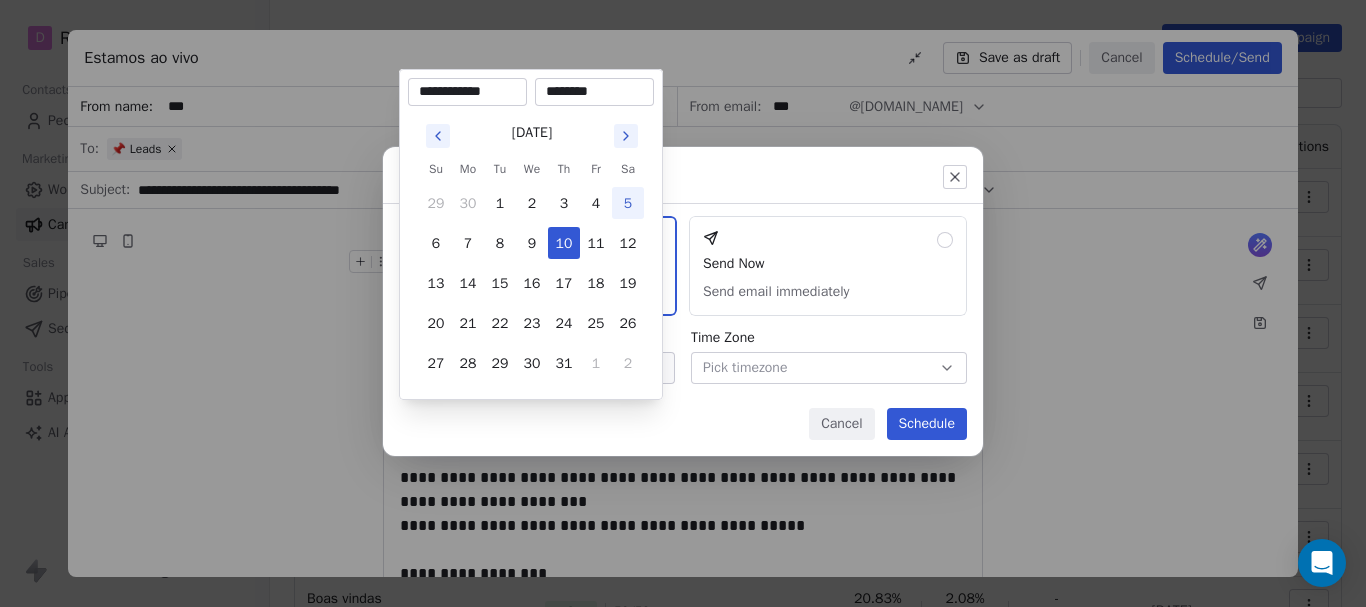 click on "**********" at bounding box center [467, 92] 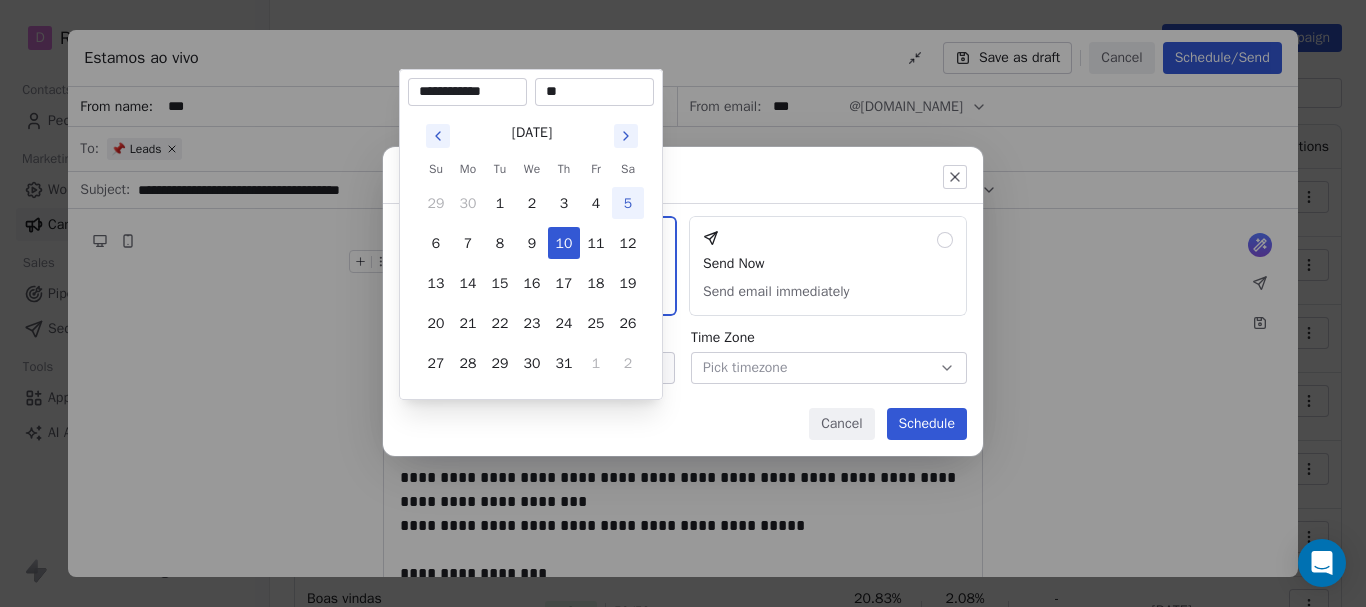 type on "*" 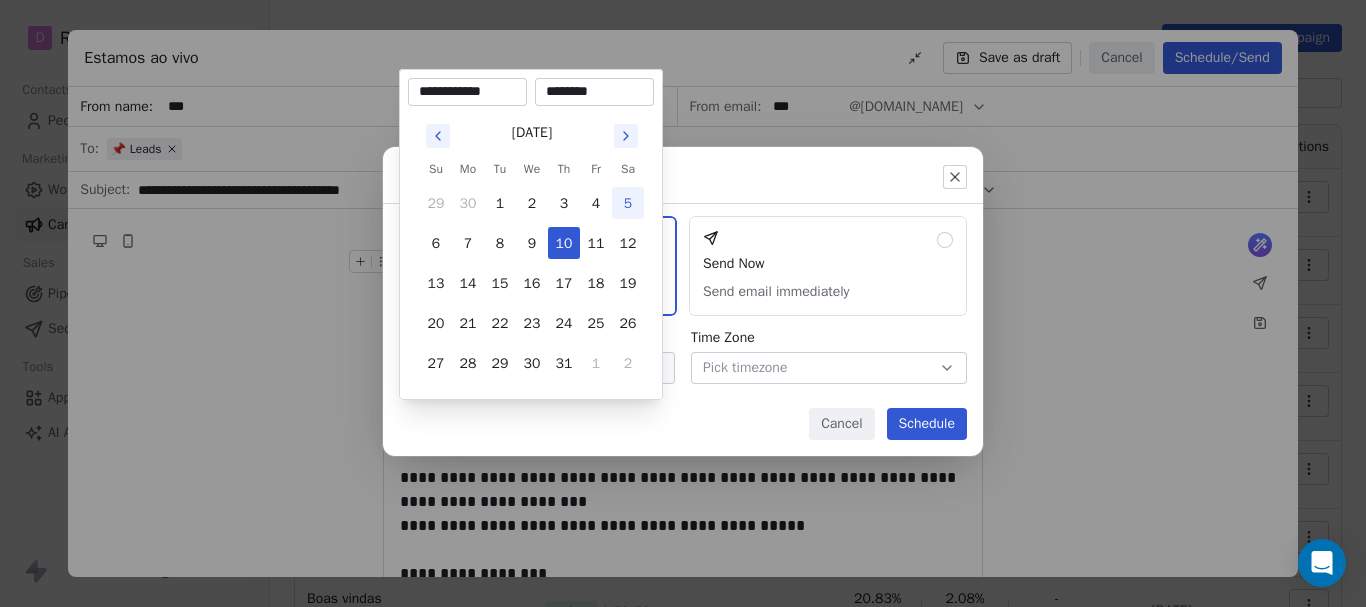 click on "Send or schedule email Schedule & Send Choose a future date and time Send Now Send email immediately Date & Time Select Date Time Zone Pick timezone Cancel Schedule" at bounding box center [683, 303] 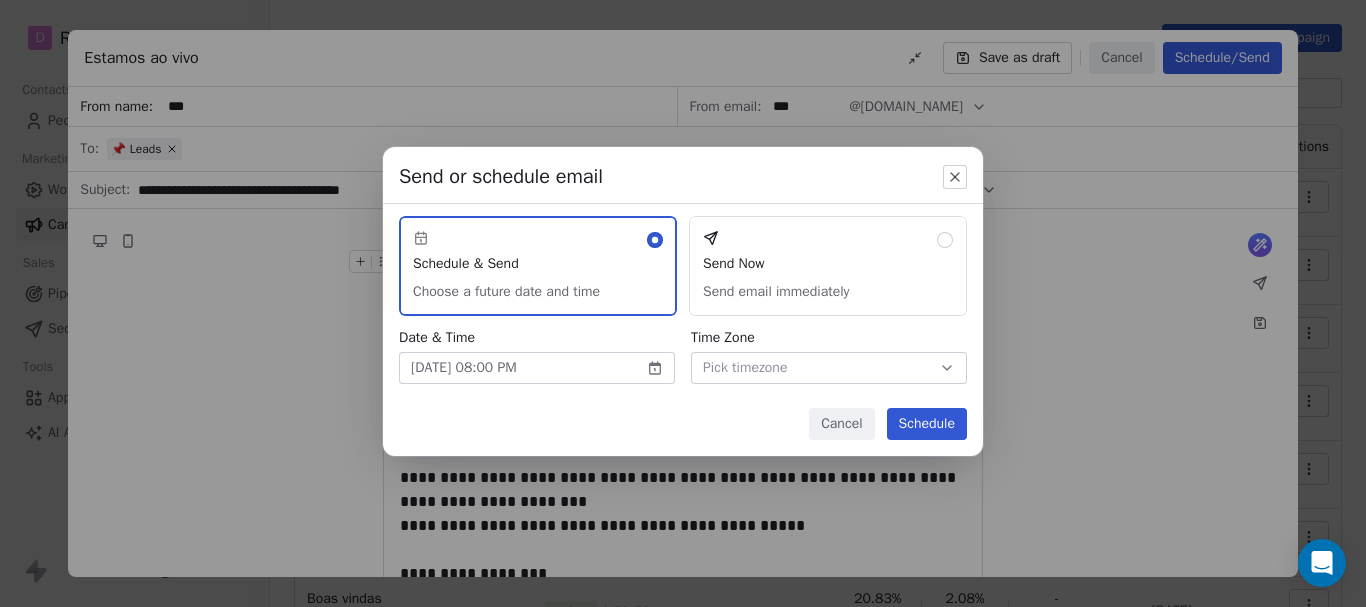 click 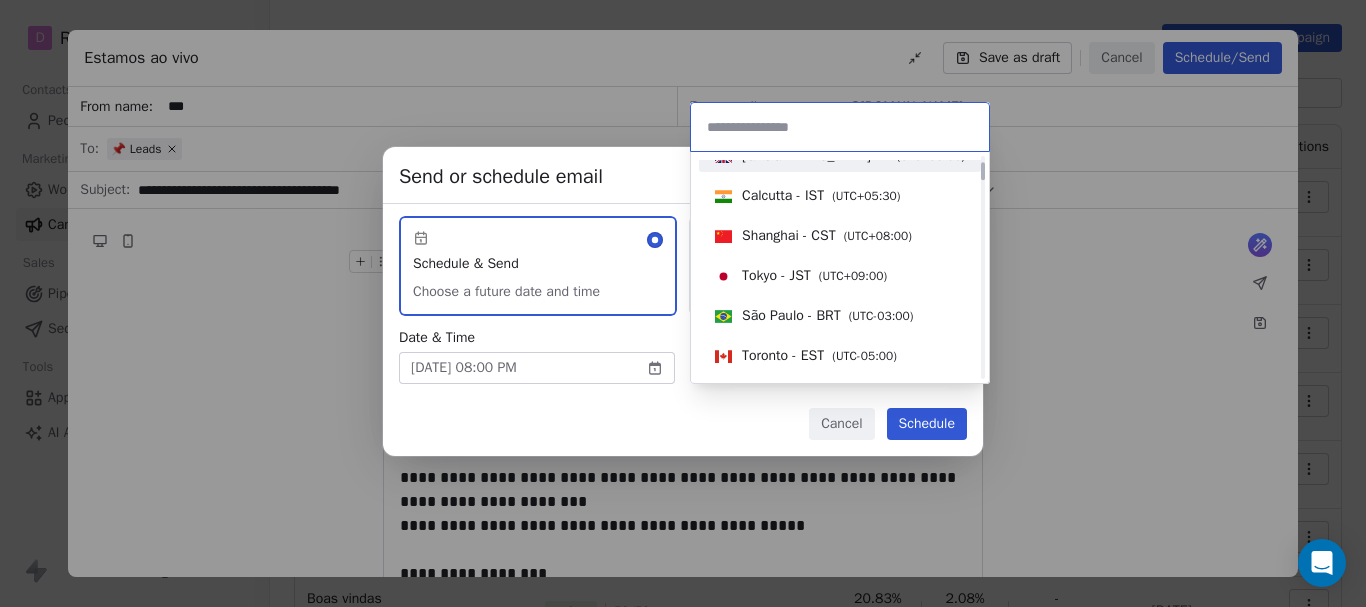 scroll, scrollTop: 200, scrollLeft: 0, axis: vertical 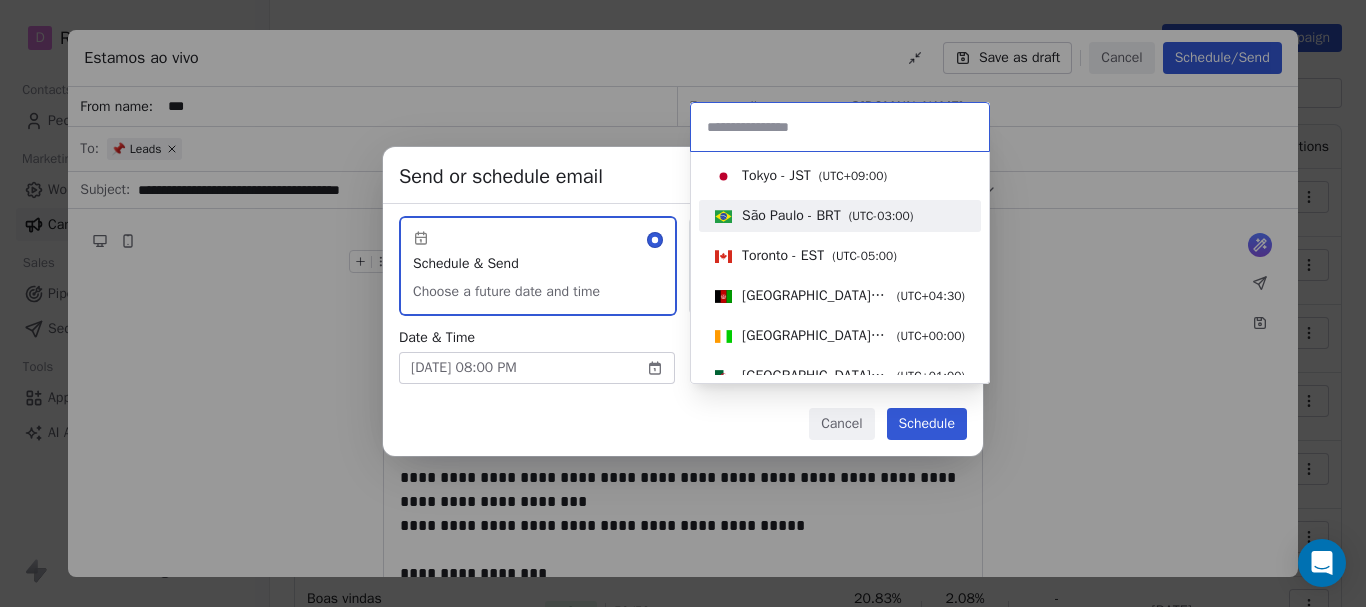 click on "São Paulo - BRT" at bounding box center (791, 216) 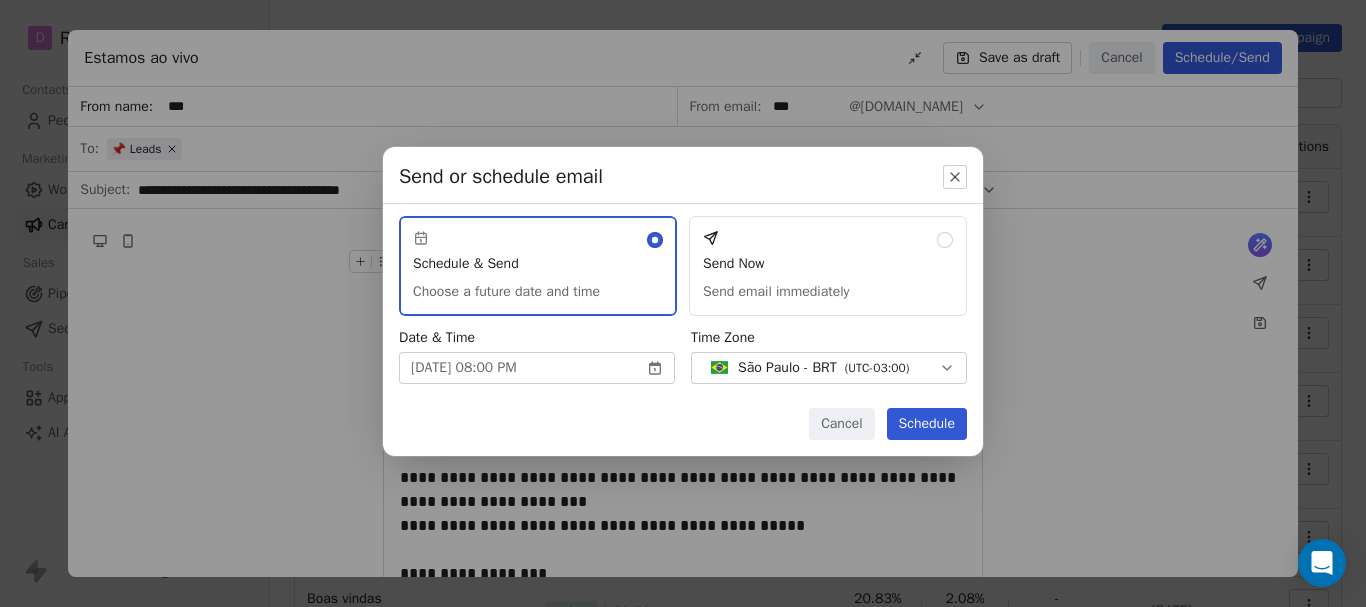 click on "Schedule" at bounding box center [927, 424] 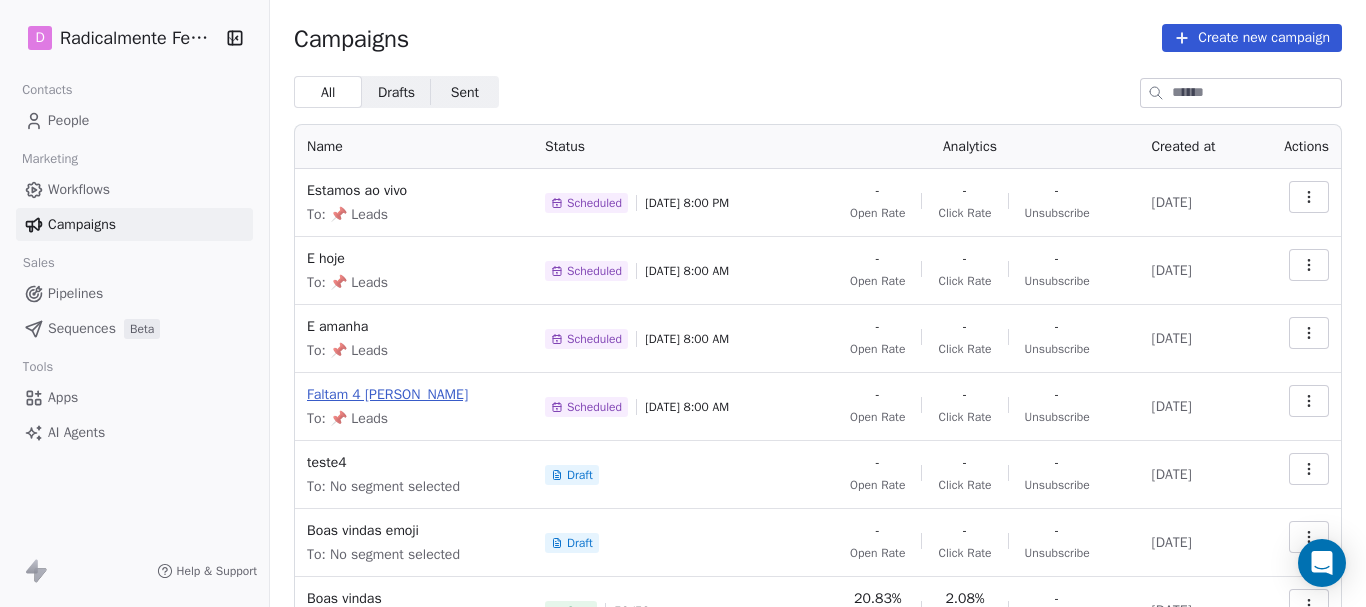 click on "Faltam 4 [PERSON_NAME]" at bounding box center (414, 395) 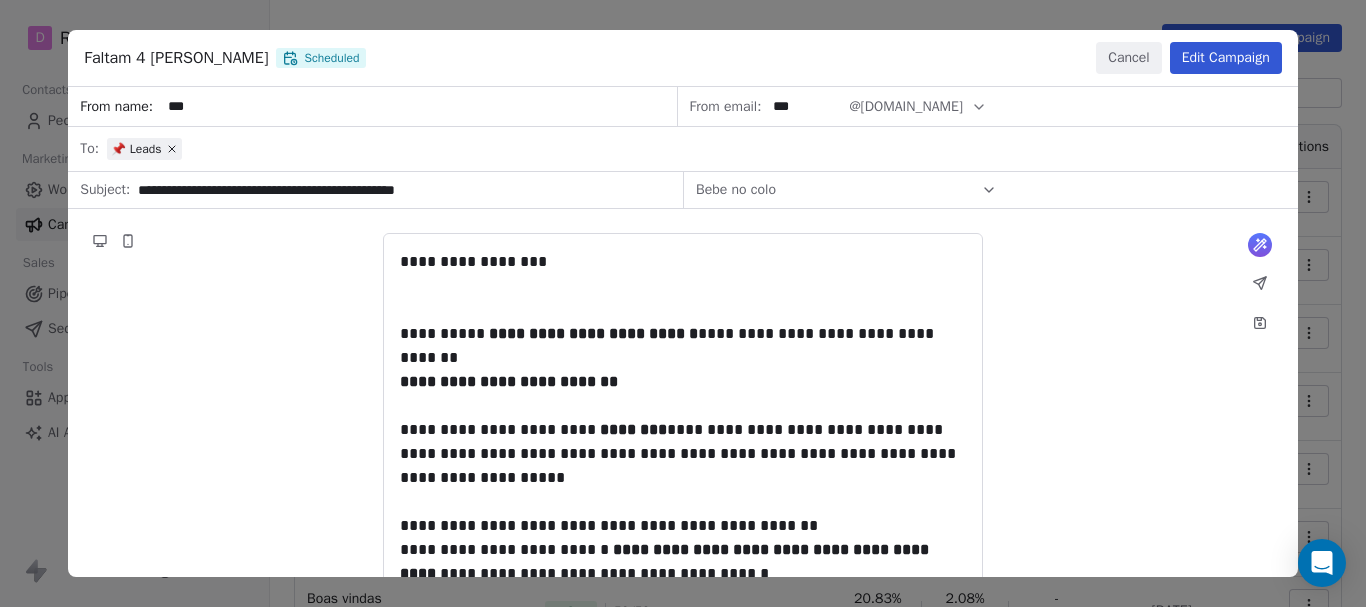 click on "Edit Campaign" at bounding box center (1226, 58) 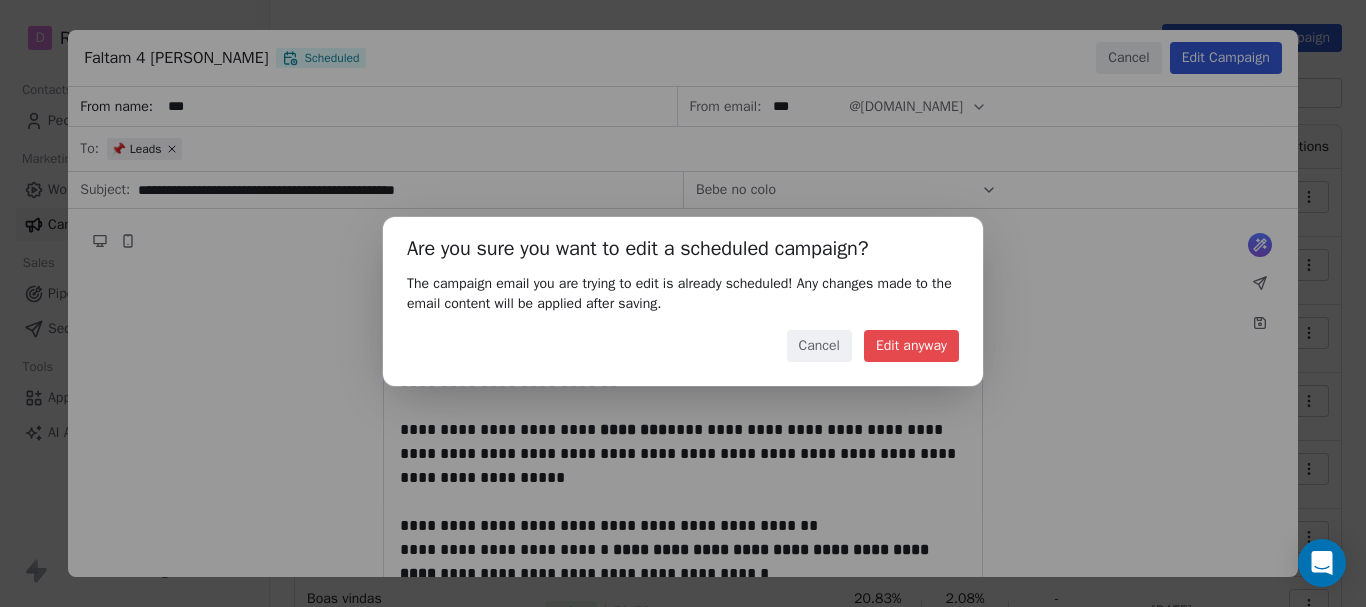click on "Edit anyway" at bounding box center [911, 346] 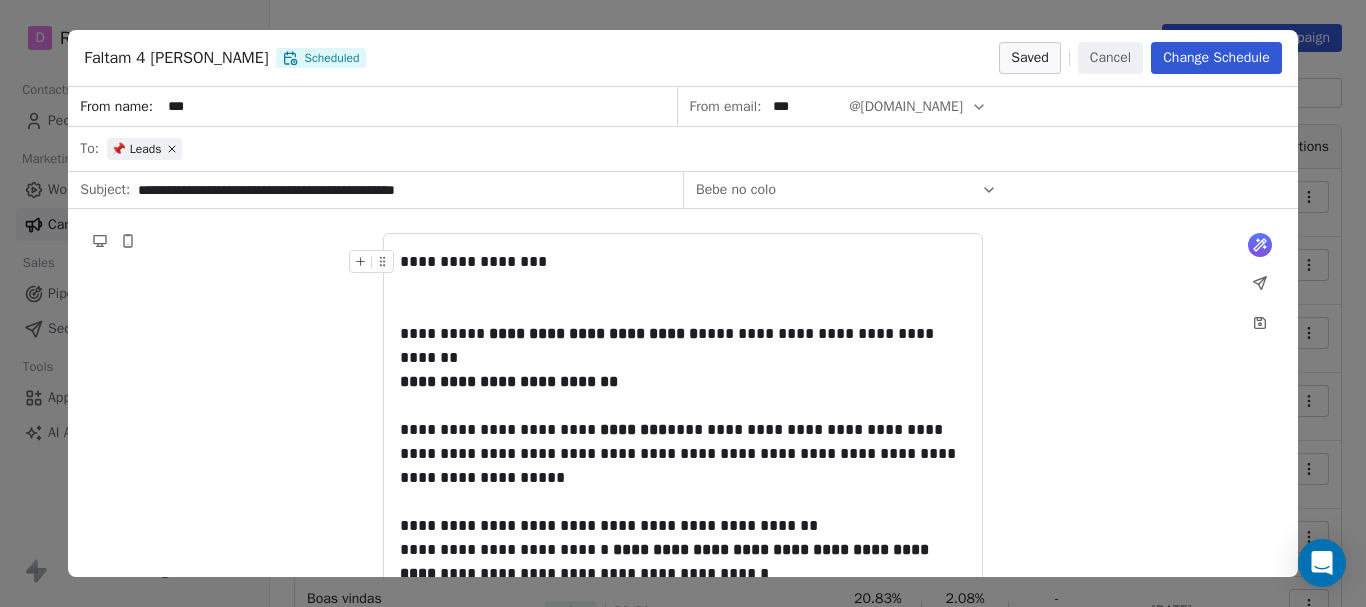 click on "**********" at bounding box center (400, 190) 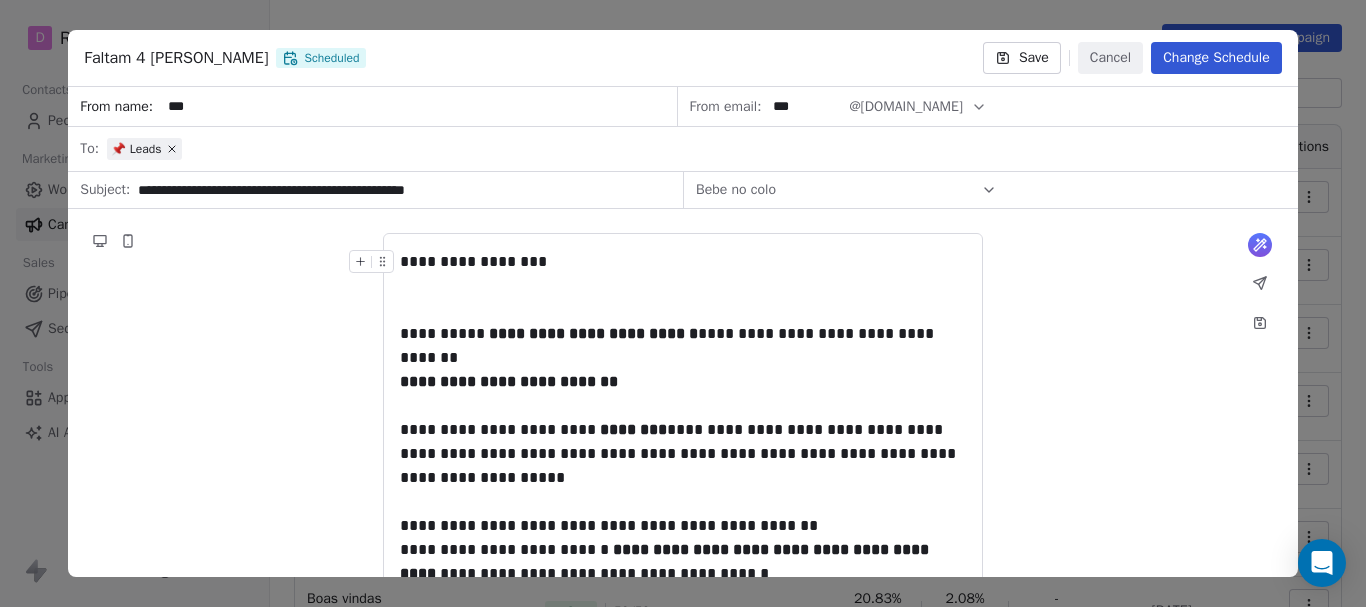 click on "**********" at bounding box center [683, 262] 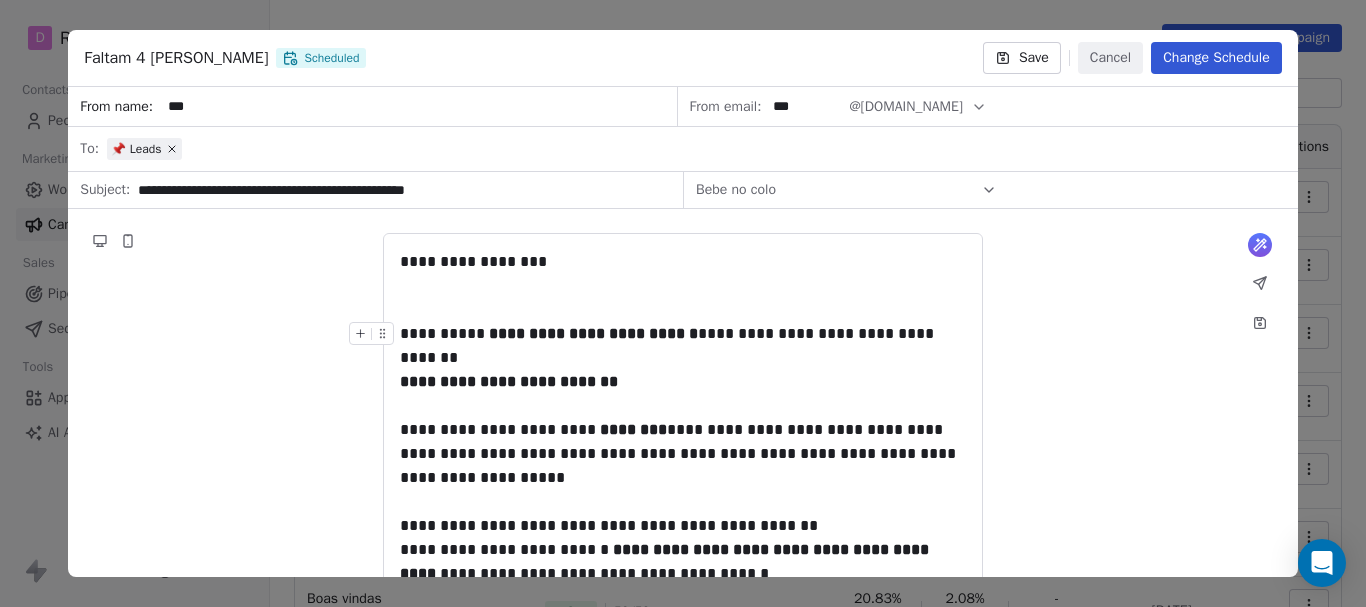 click on "**********" at bounding box center [509, 381] 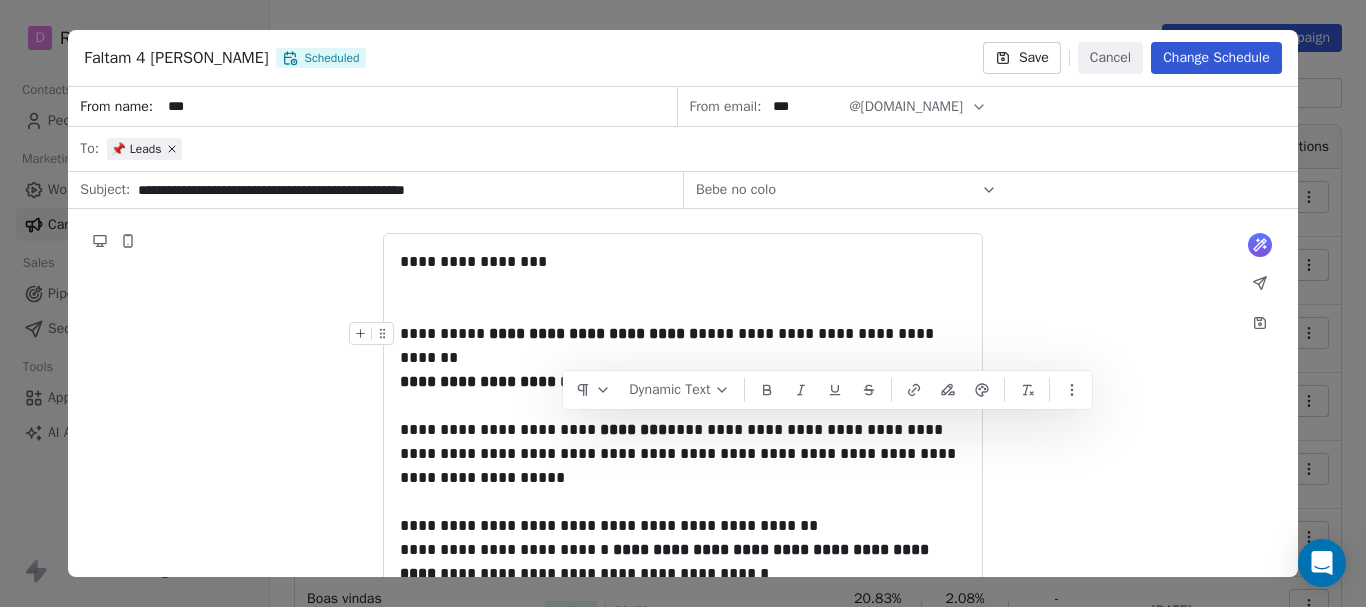 click on "**********" at bounding box center [509, 381] 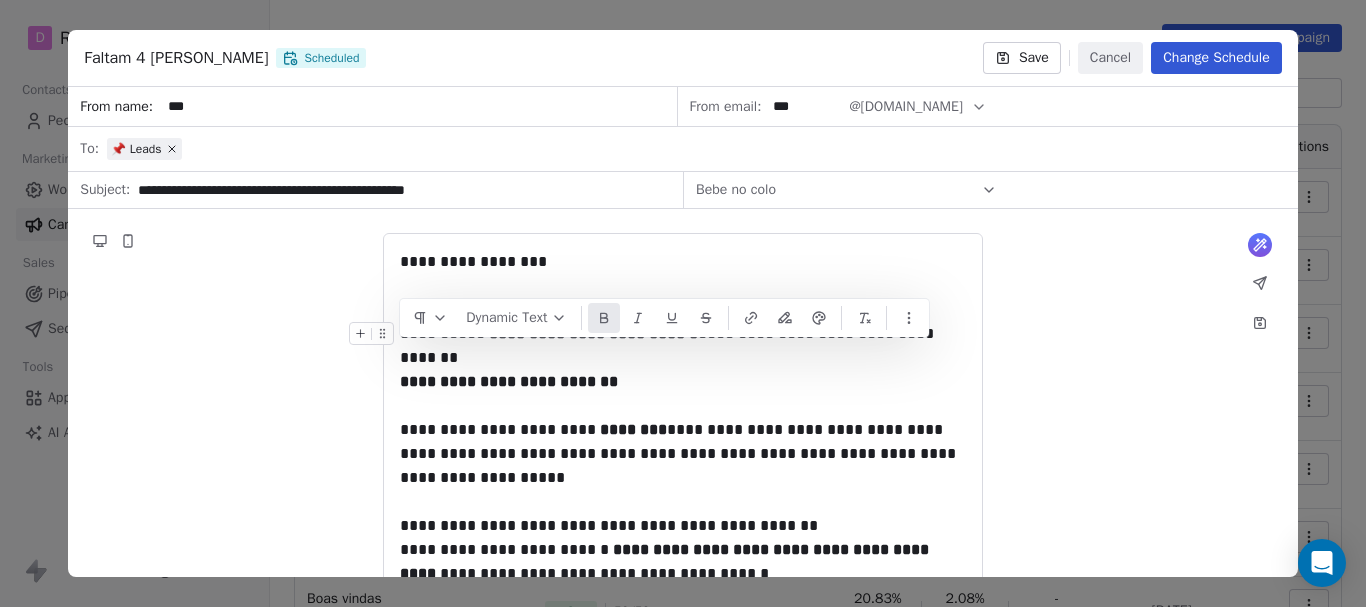 drag, startPoint x: 402, startPoint y: 358, endPoint x: 412, endPoint y: 384, distance: 27.856777 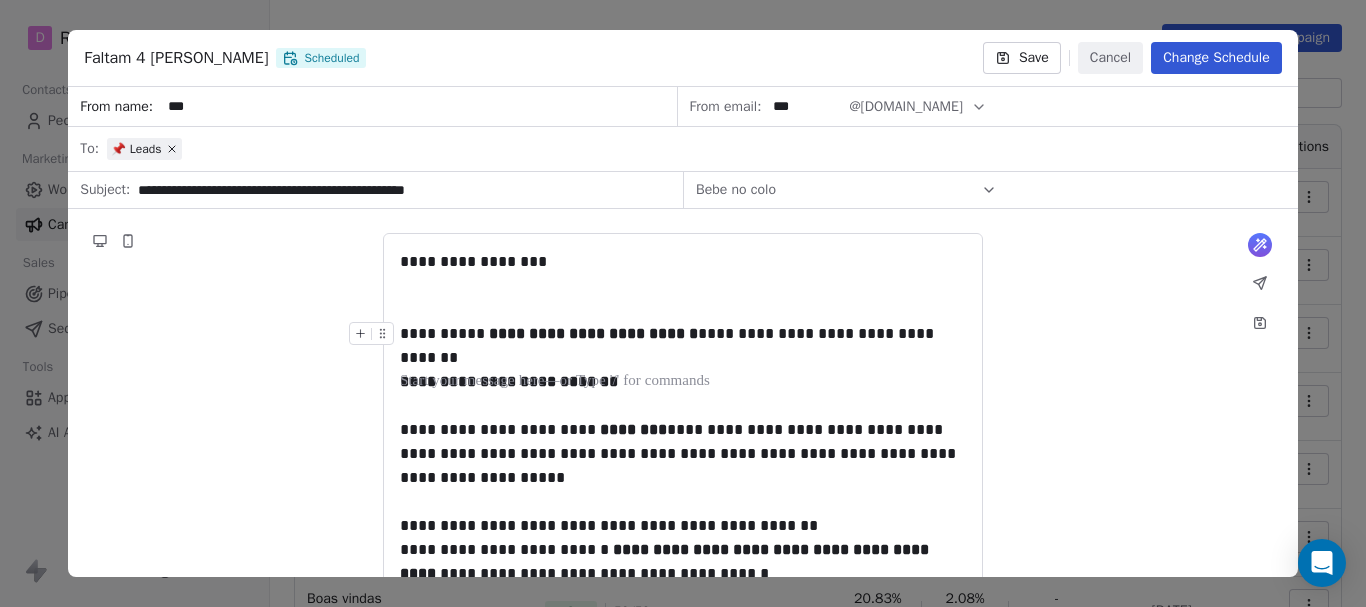 click on "**********" at bounding box center [683, 605] 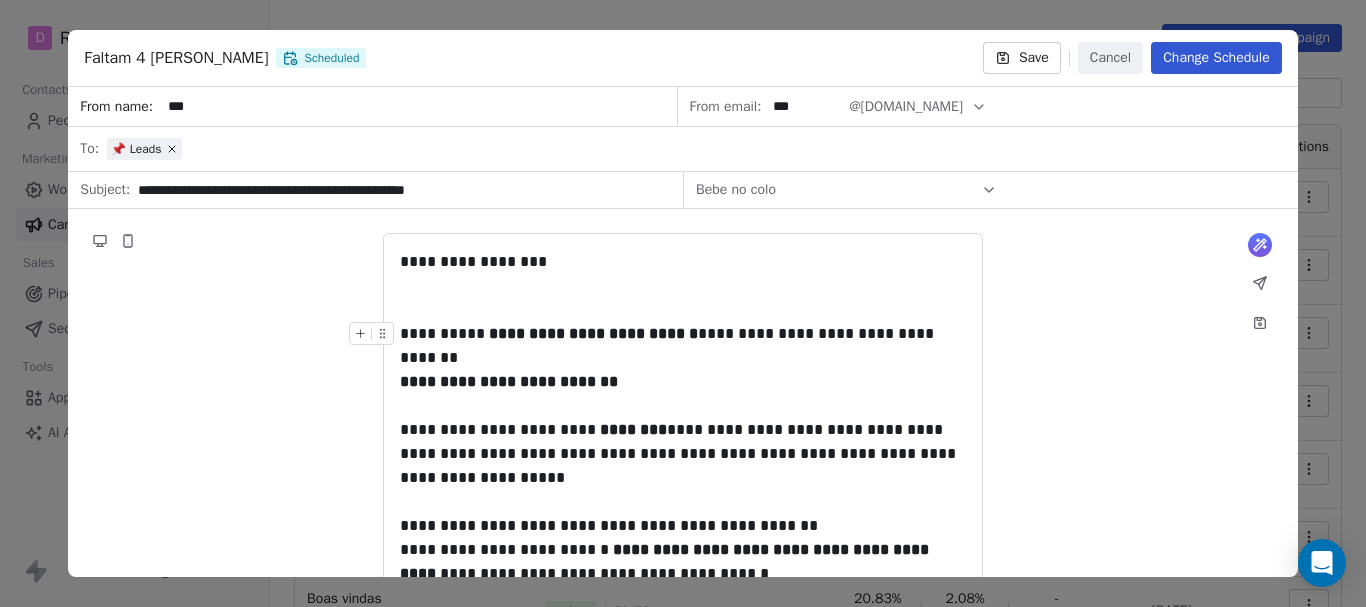 click at bounding box center (375, 339) 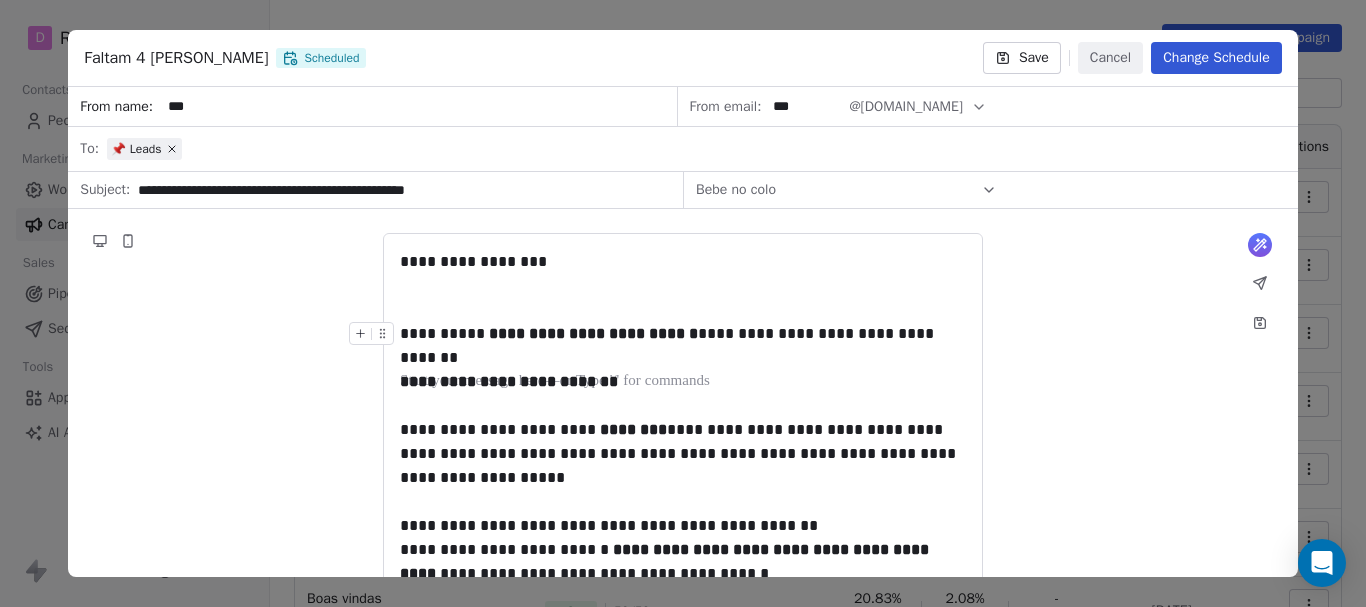 click on "**********" at bounding box center [509, 381] 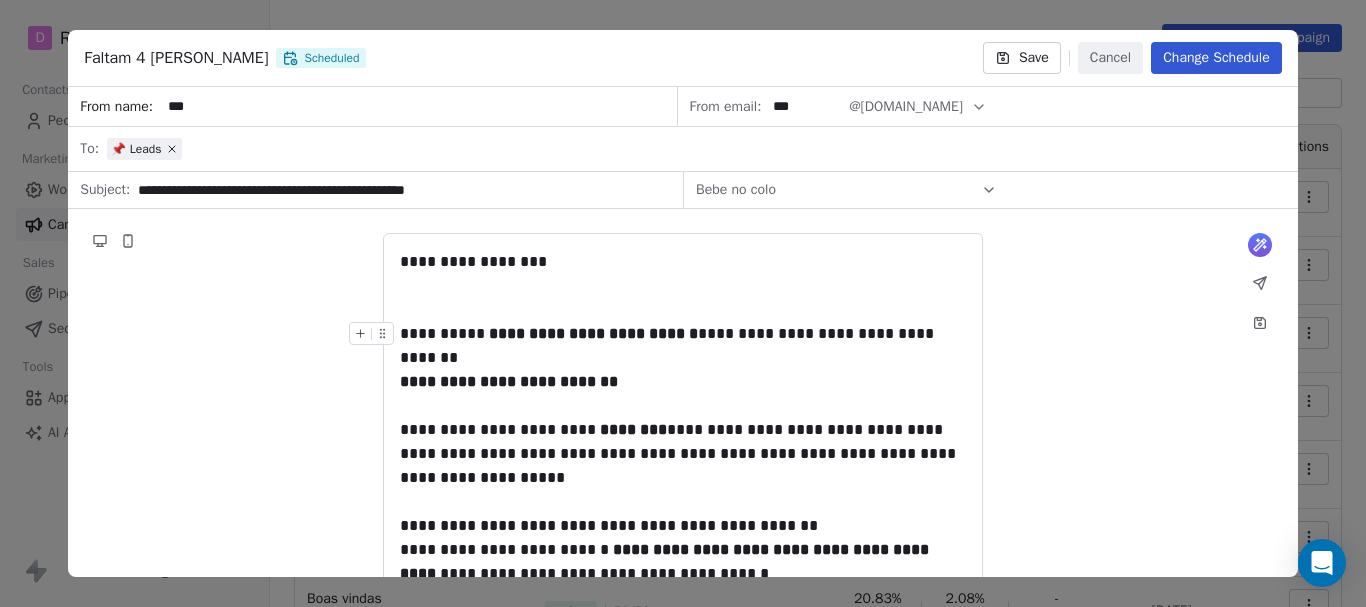 type 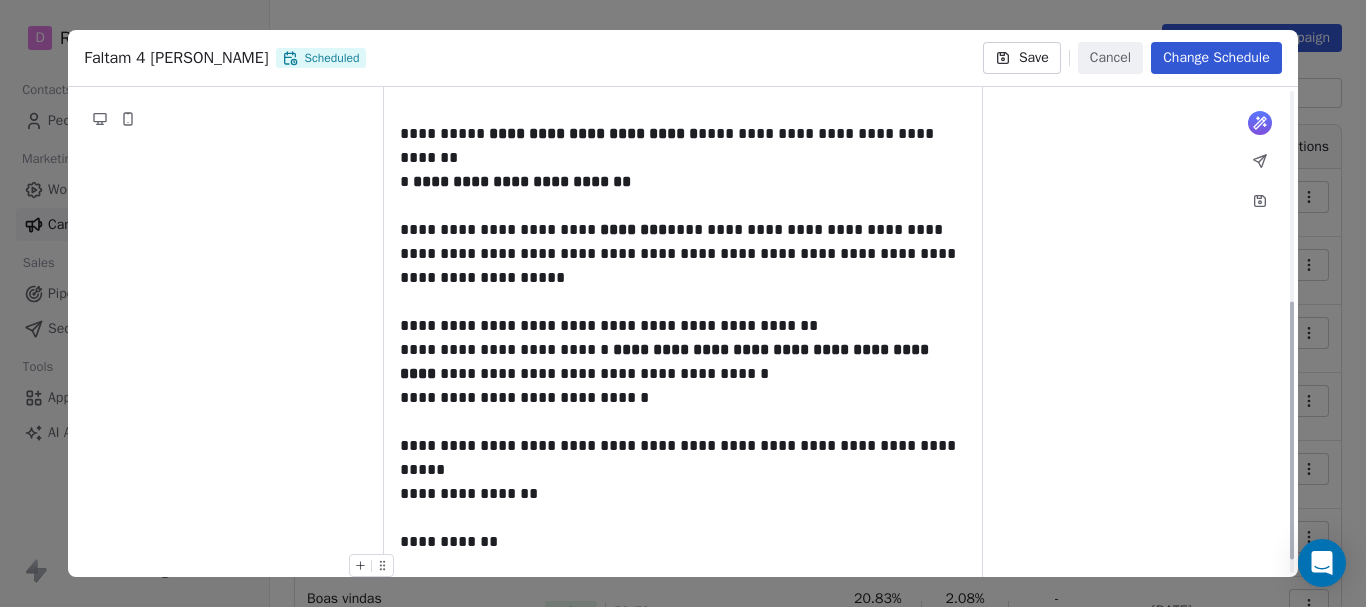 scroll, scrollTop: 400, scrollLeft: 0, axis: vertical 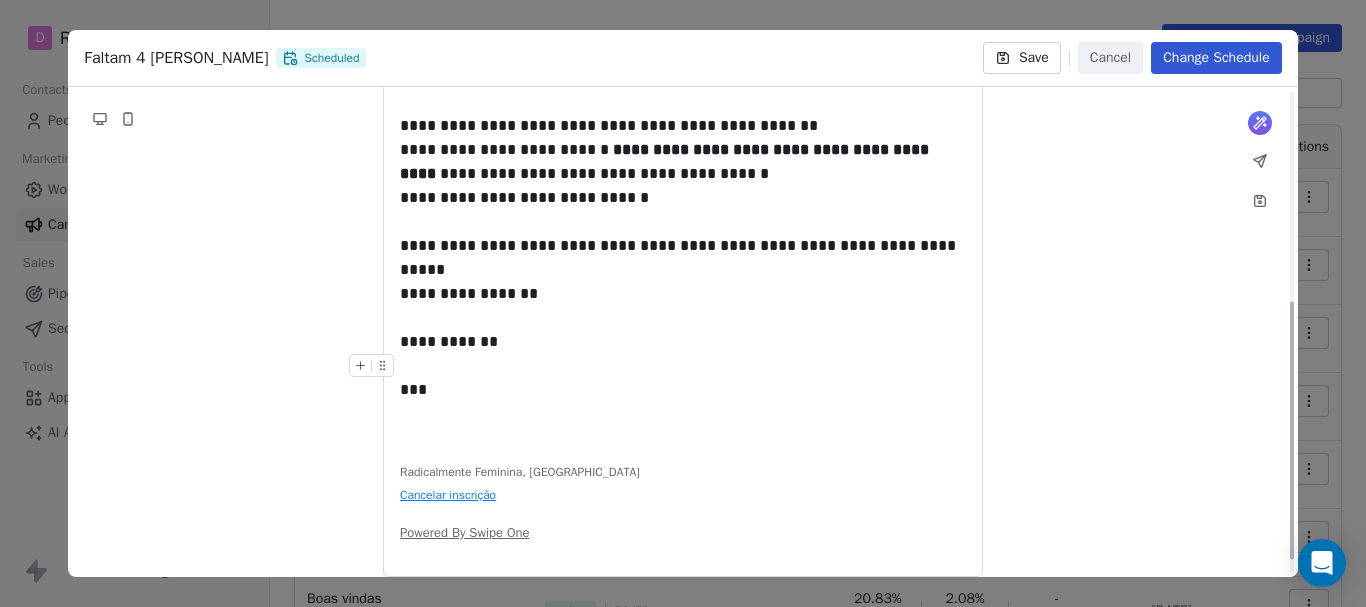 click on "***" at bounding box center (683, 378) 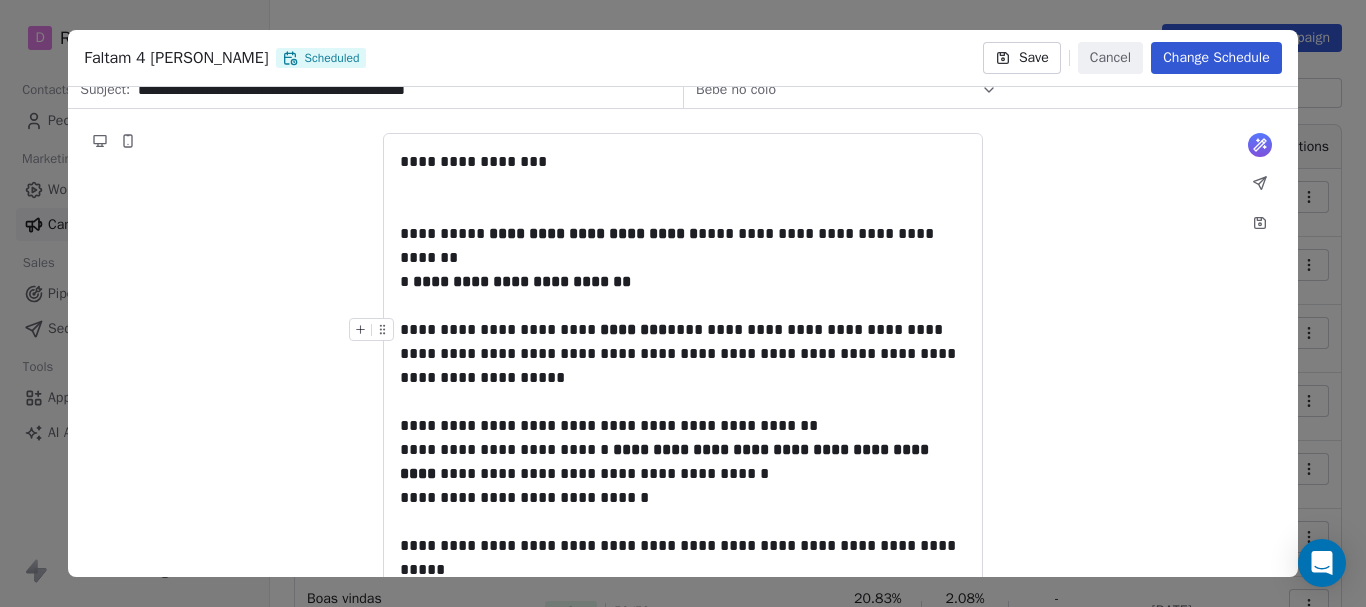scroll, scrollTop: 0, scrollLeft: 0, axis: both 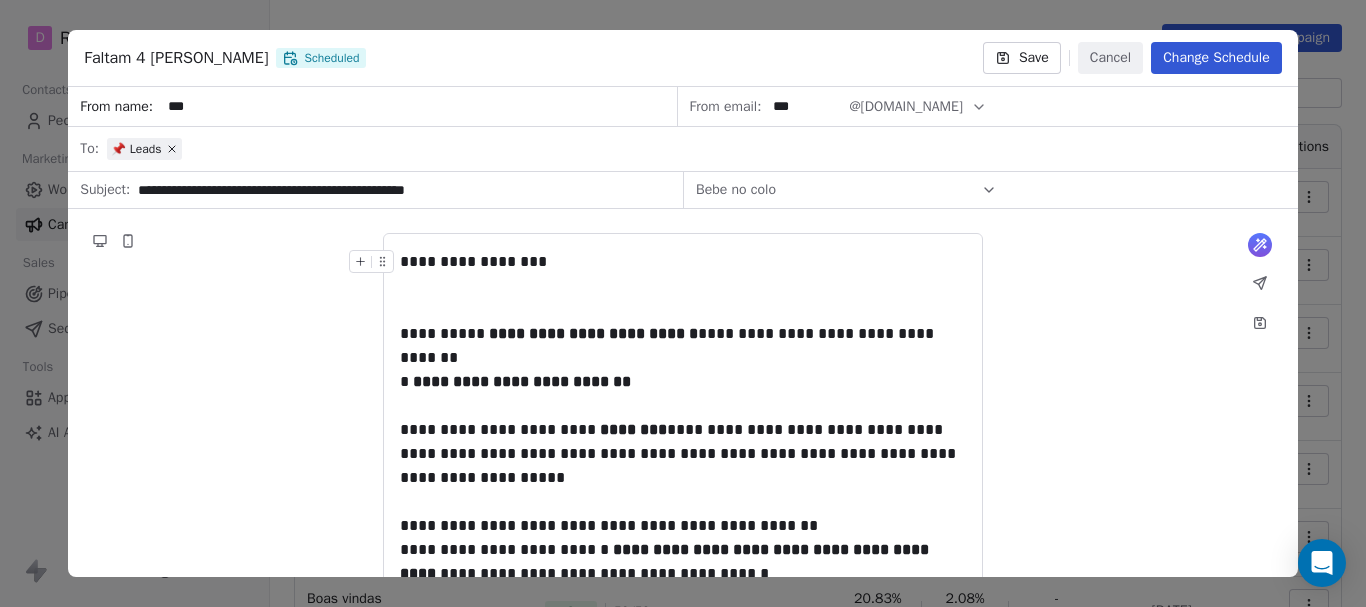 click on "Change Schedule" at bounding box center [1216, 58] 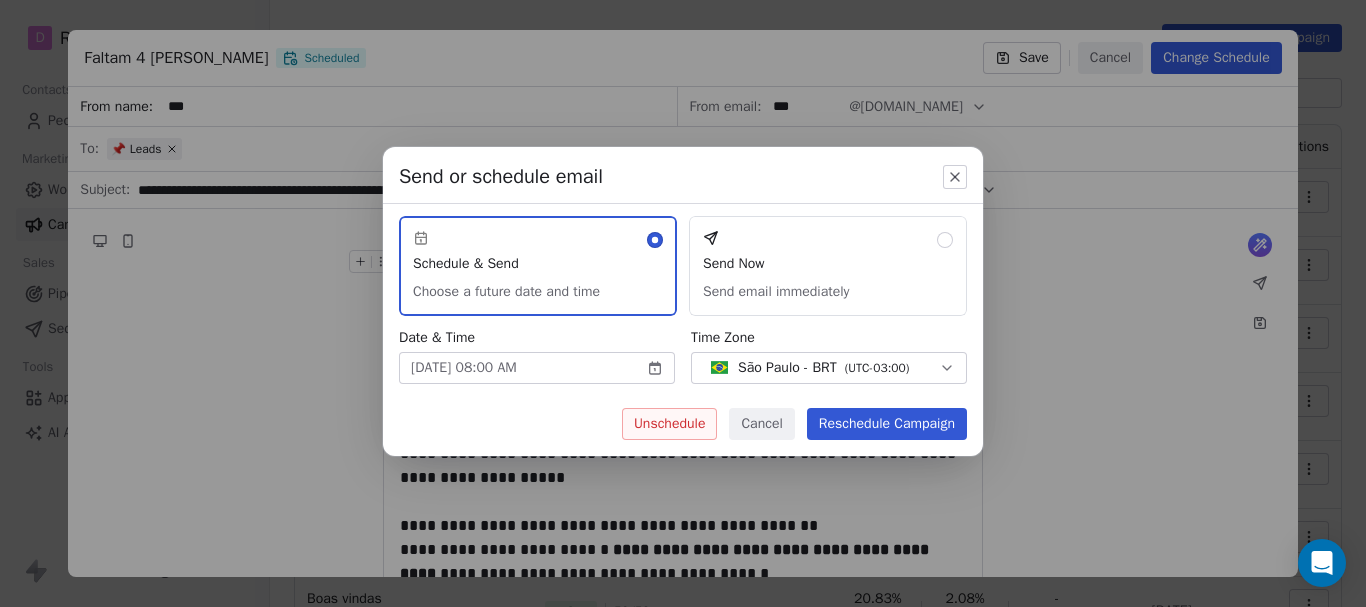 click on "Reschedule Campaign" at bounding box center [887, 424] 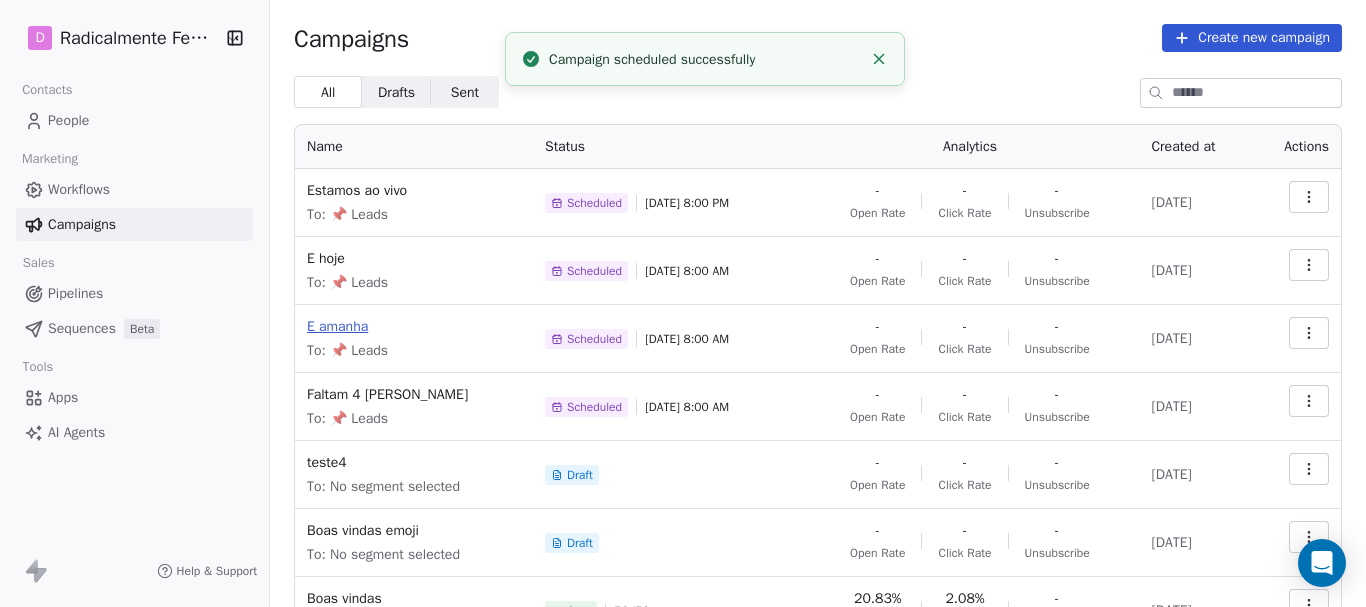 click on "E amanha" at bounding box center (414, 327) 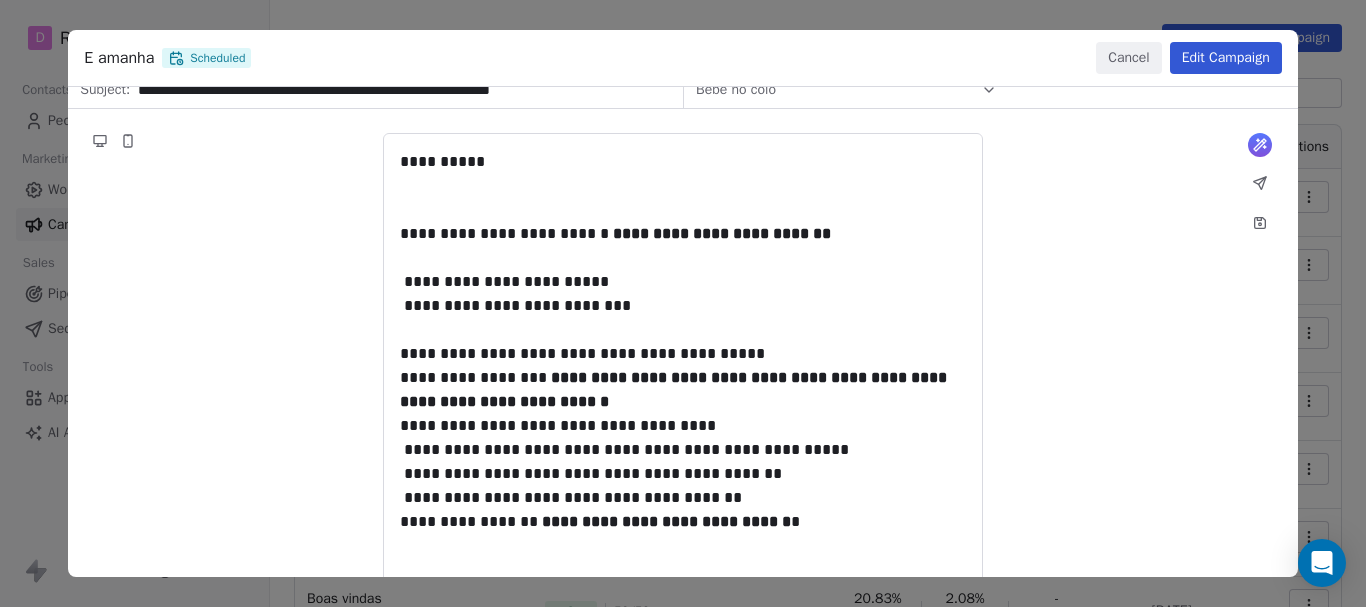 scroll, scrollTop: 0, scrollLeft: 0, axis: both 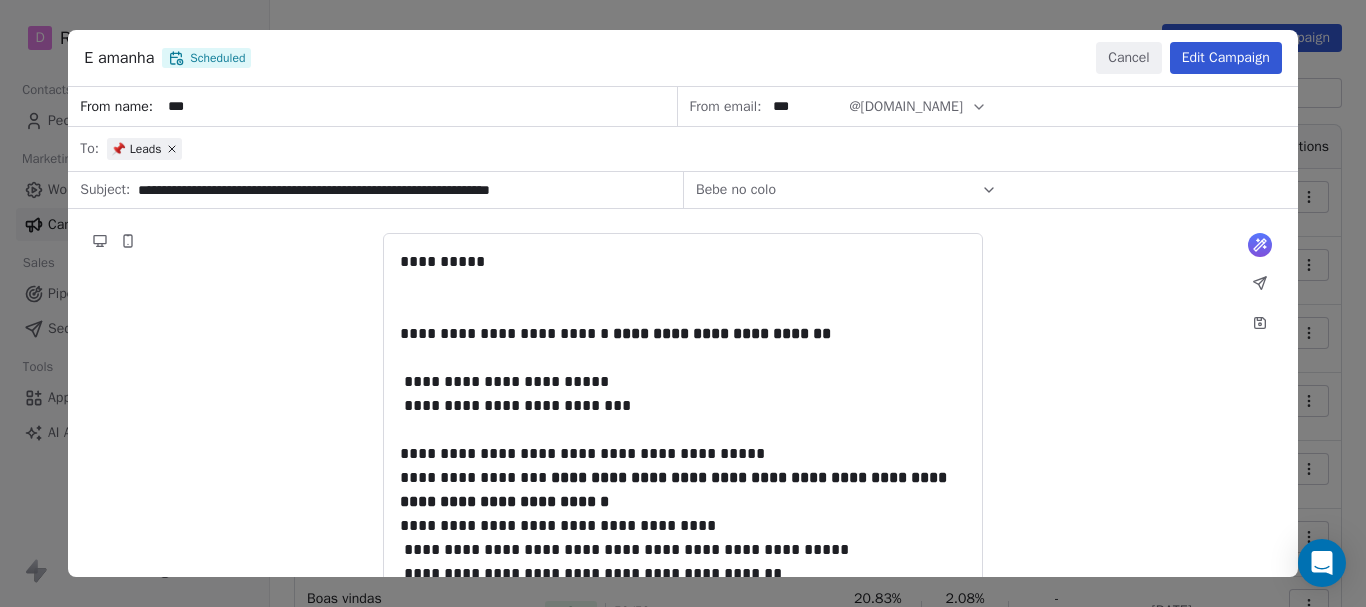 click on "**********" at bounding box center (682, 559) 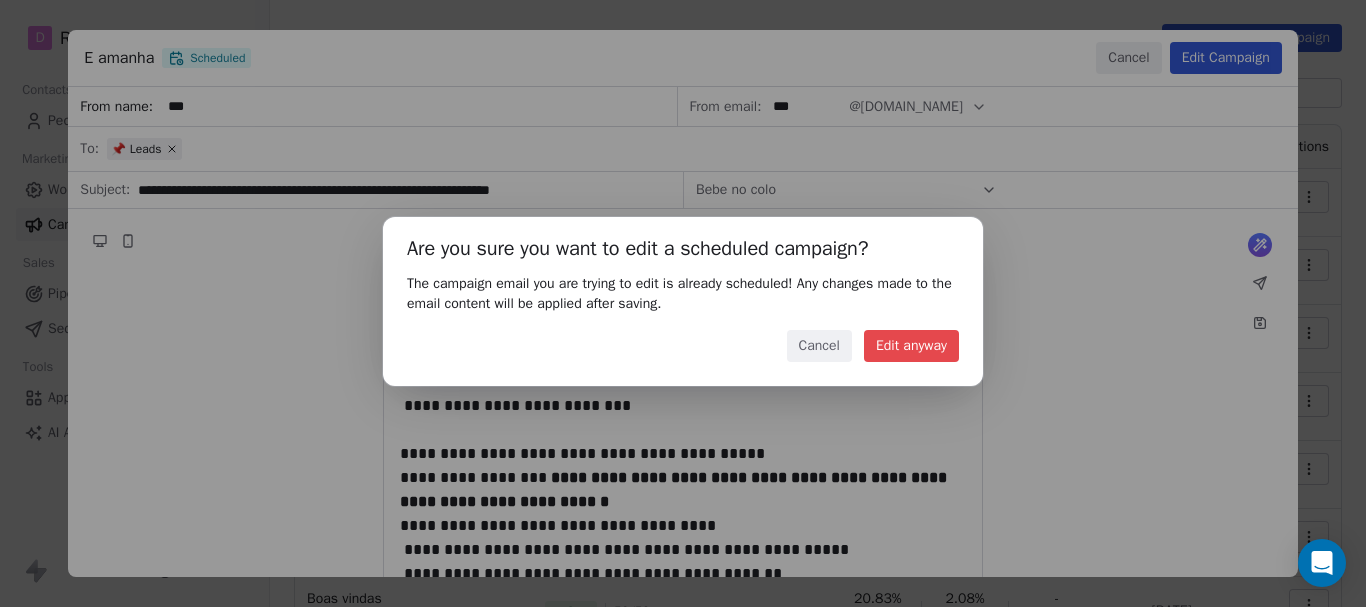 click on "Edit anyway" at bounding box center [911, 346] 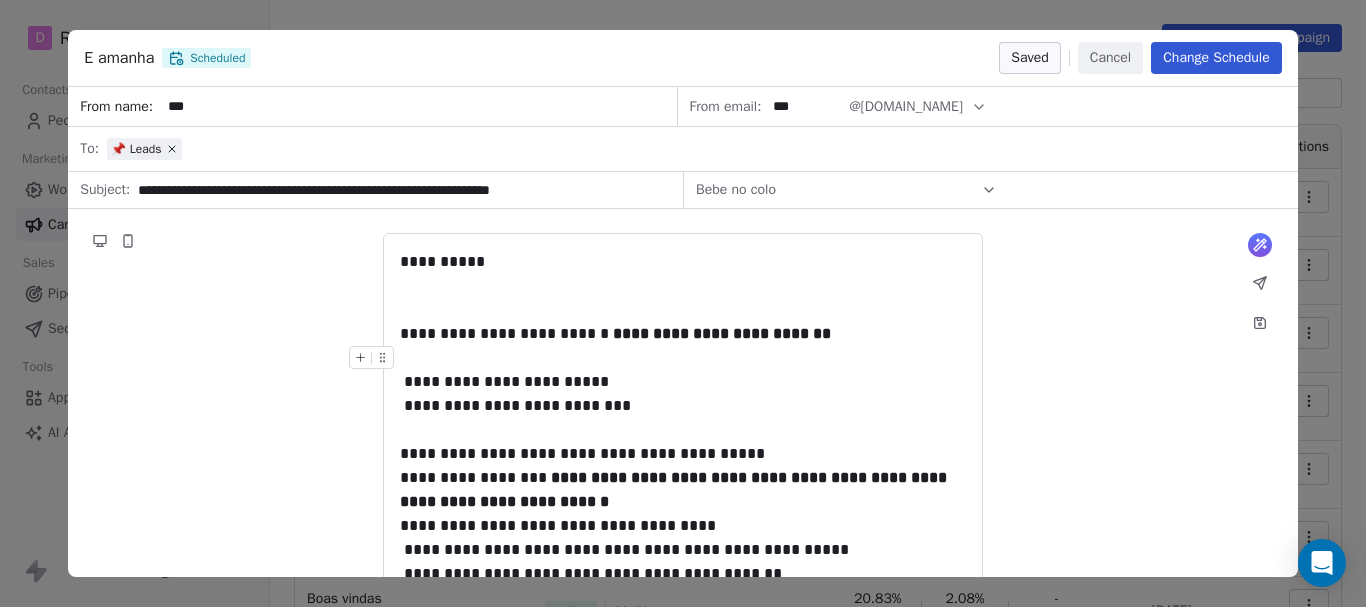 click on "**********" at bounding box center (683, 382) 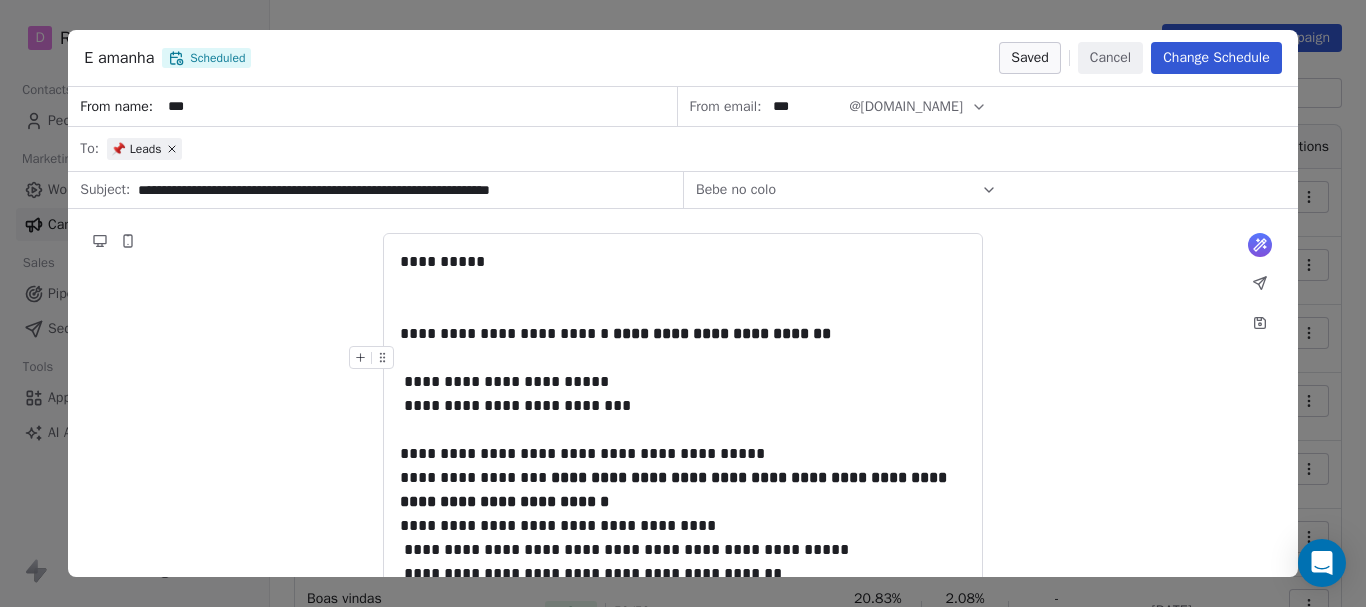 type 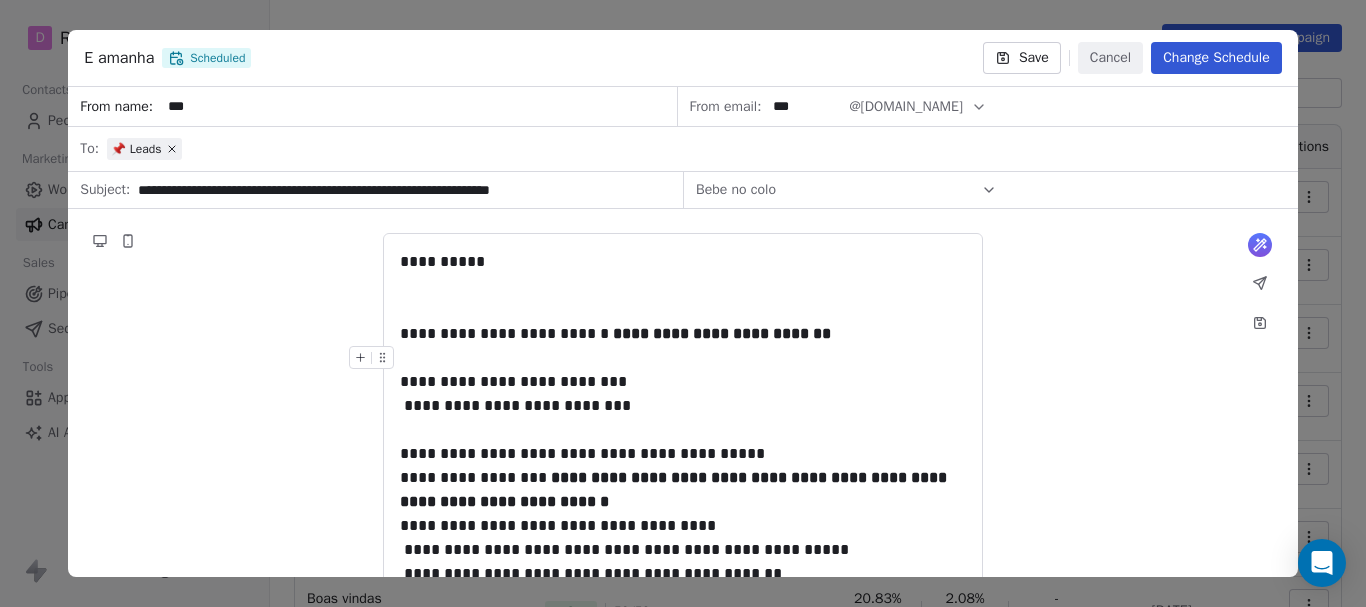 click on "**********" at bounding box center (683, 641) 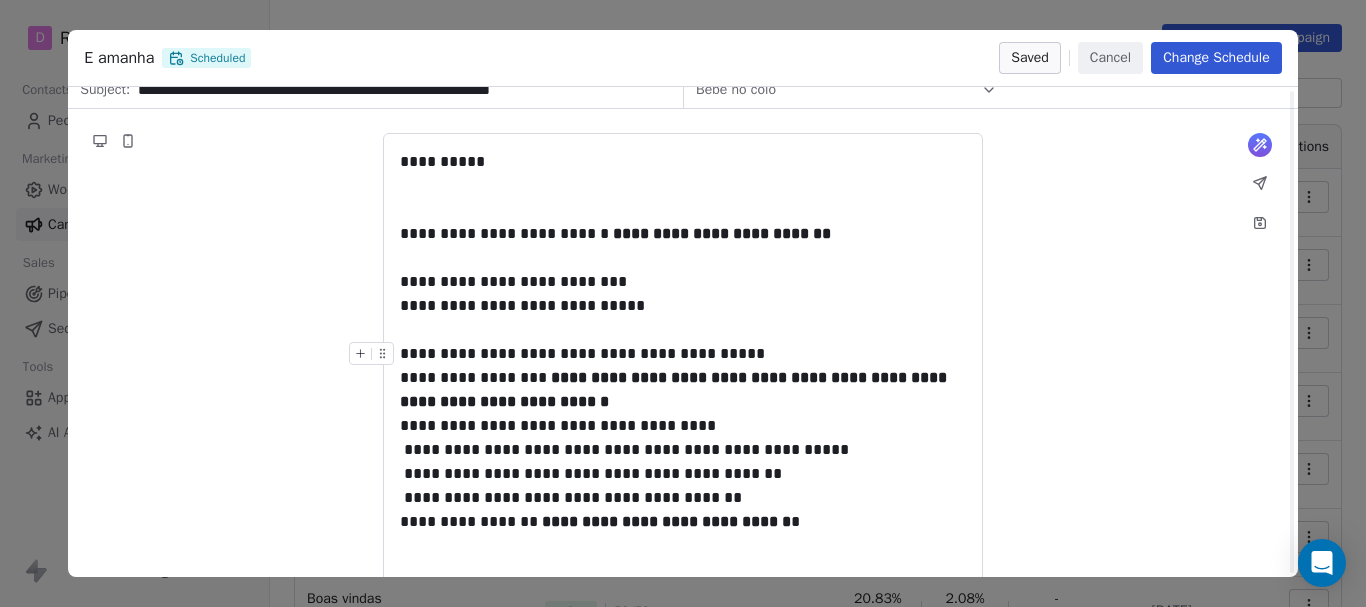 scroll, scrollTop: 0, scrollLeft: 0, axis: both 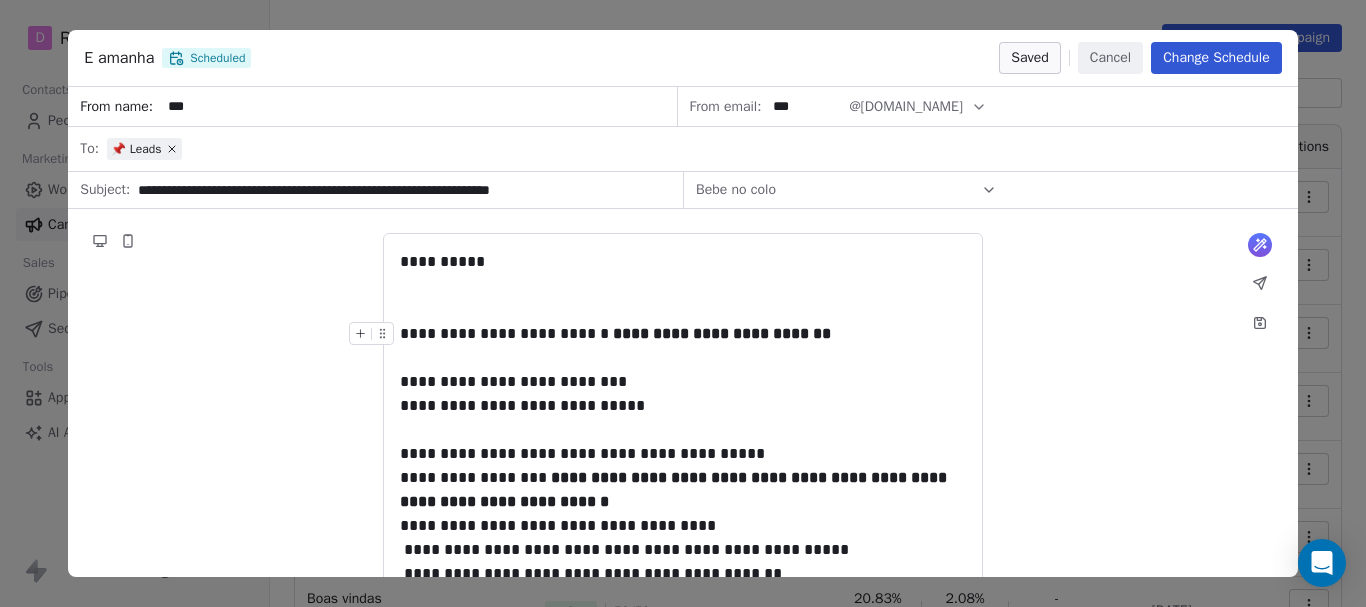 click on "**********" at bounding box center (683, 334) 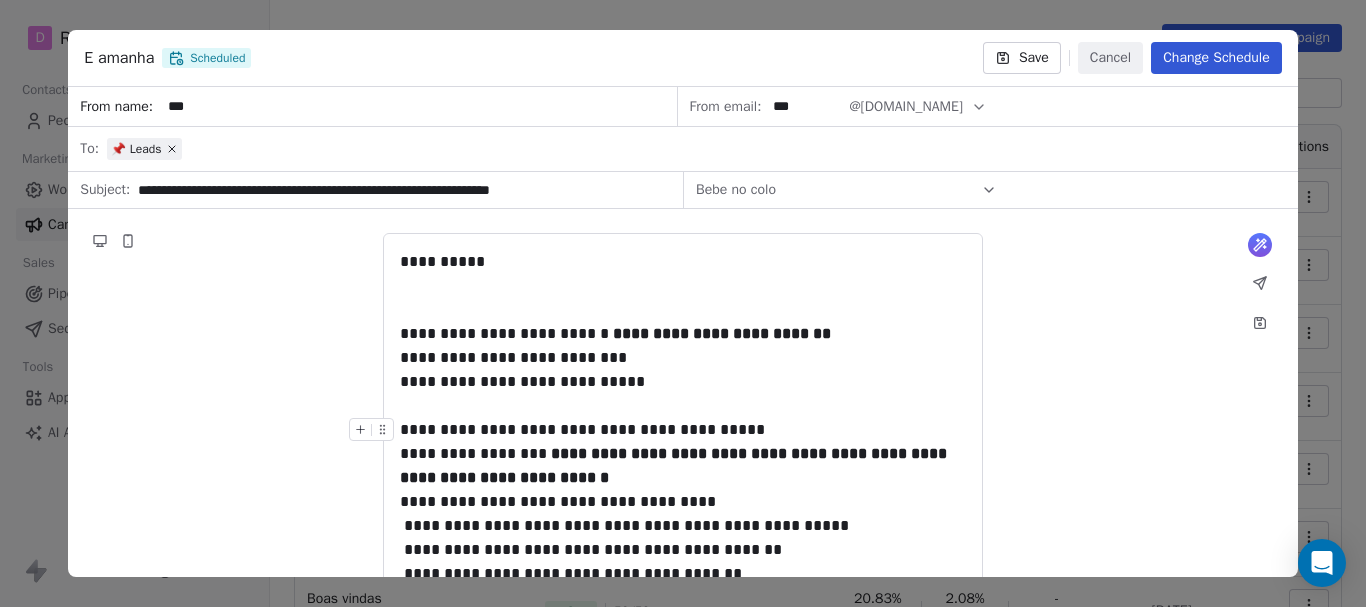 click on "**********" at bounding box center [683, 454] 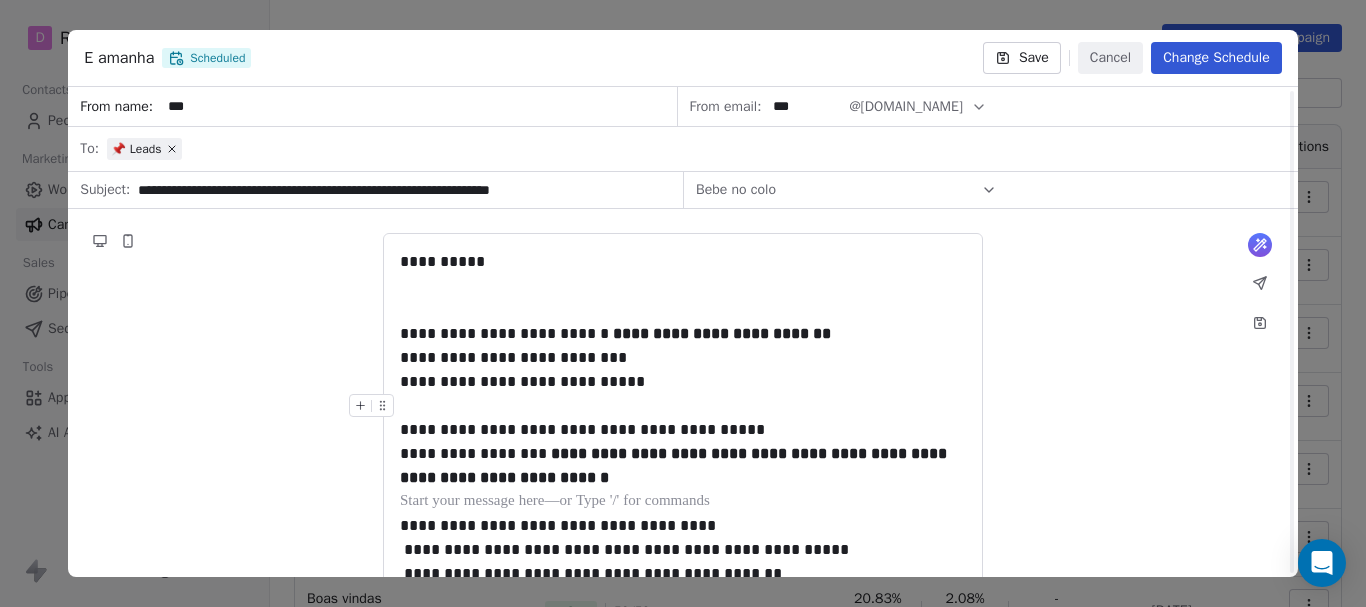 scroll, scrollTop: 100, scrollLeft: 0, axis: vertical 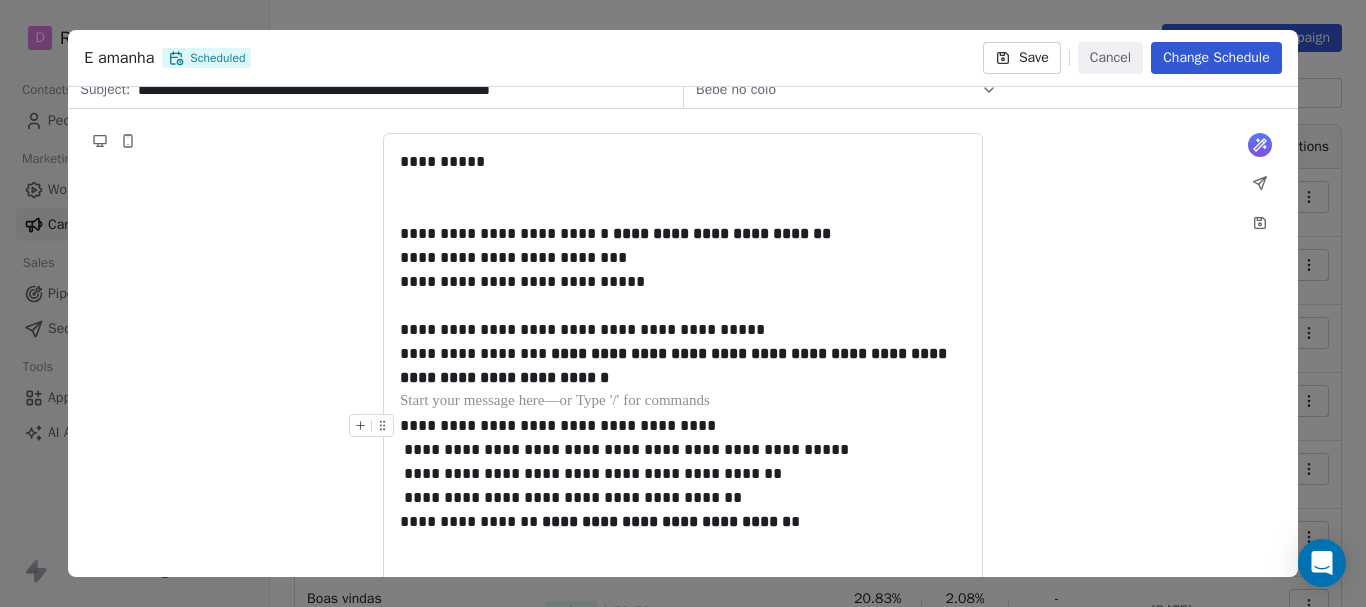 click on "**********" at bounding box center (683, 541) 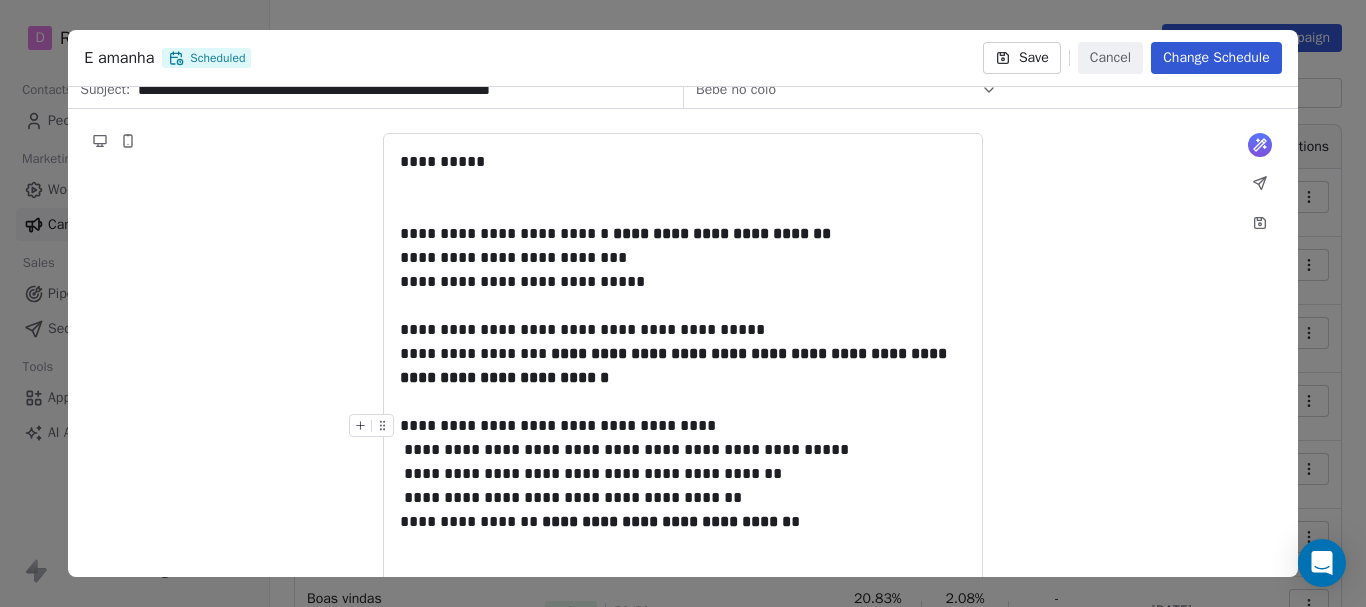click on "**********" at bounding box center [683, 462] 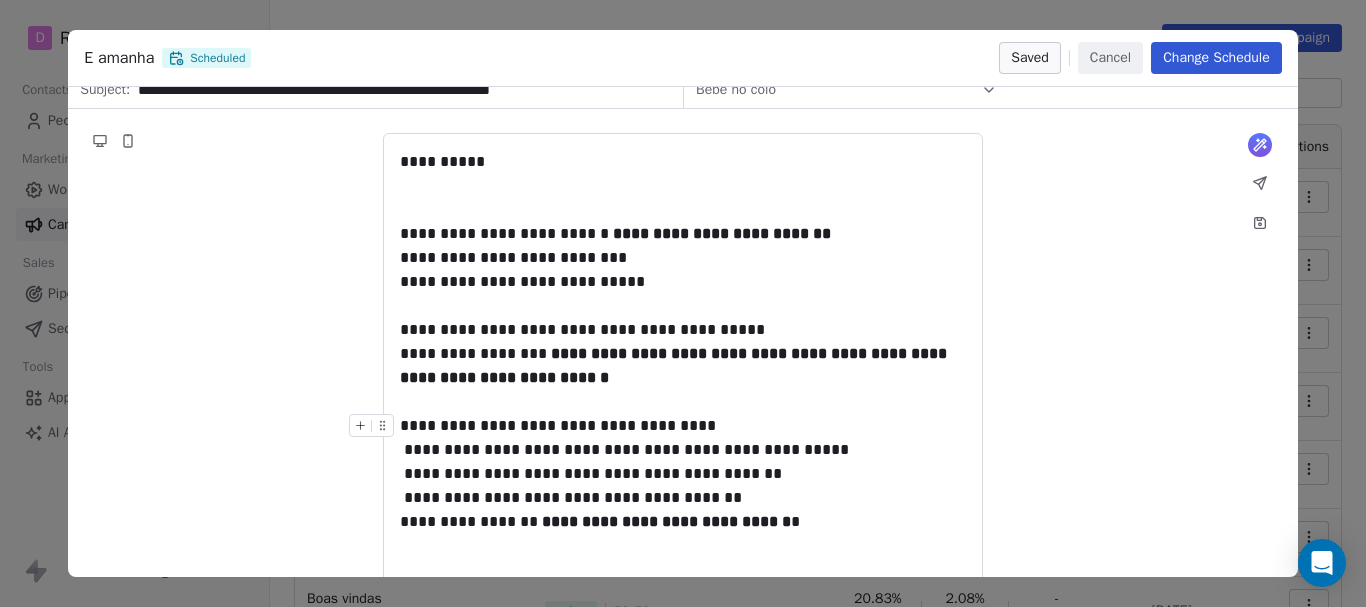 click at bounding box center (375, 431) 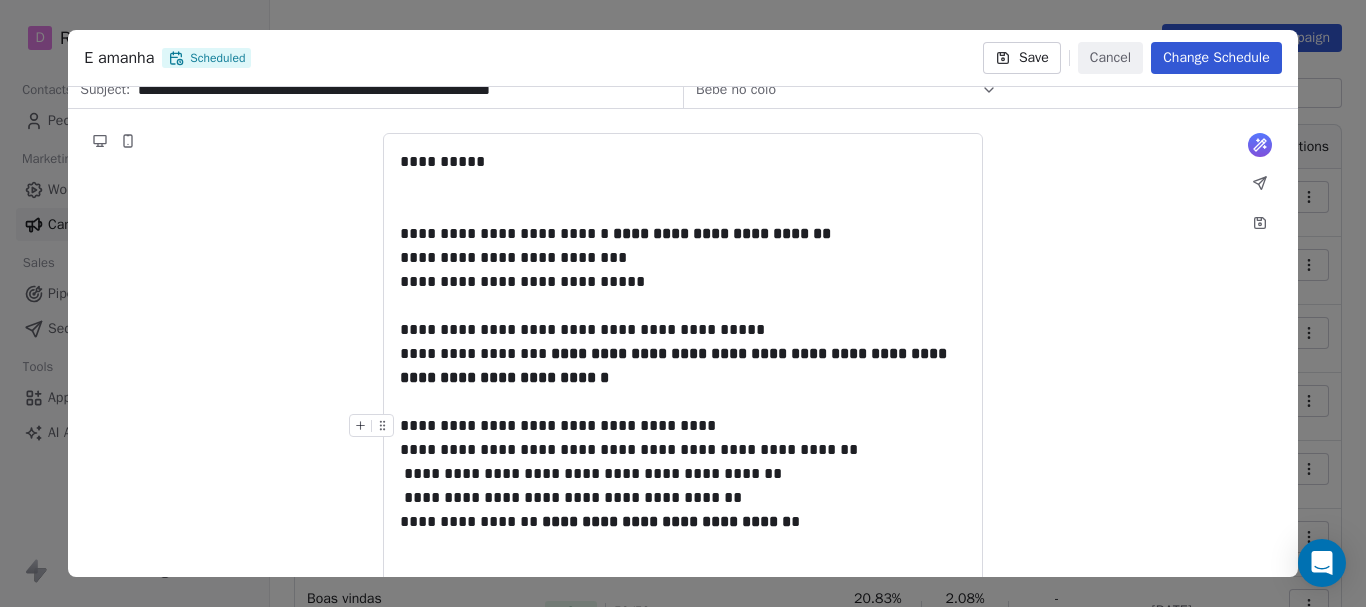 click on "**********" at bounding box center (683, 462) 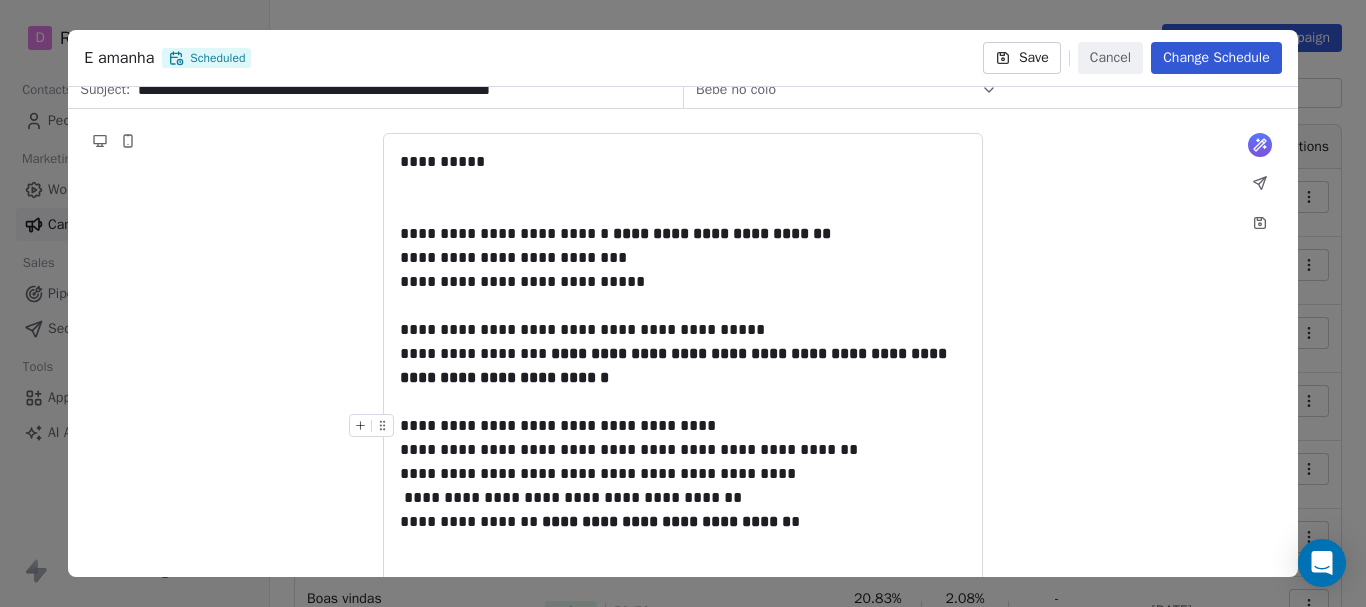 click on "**********" at bounding box center (683, 462) 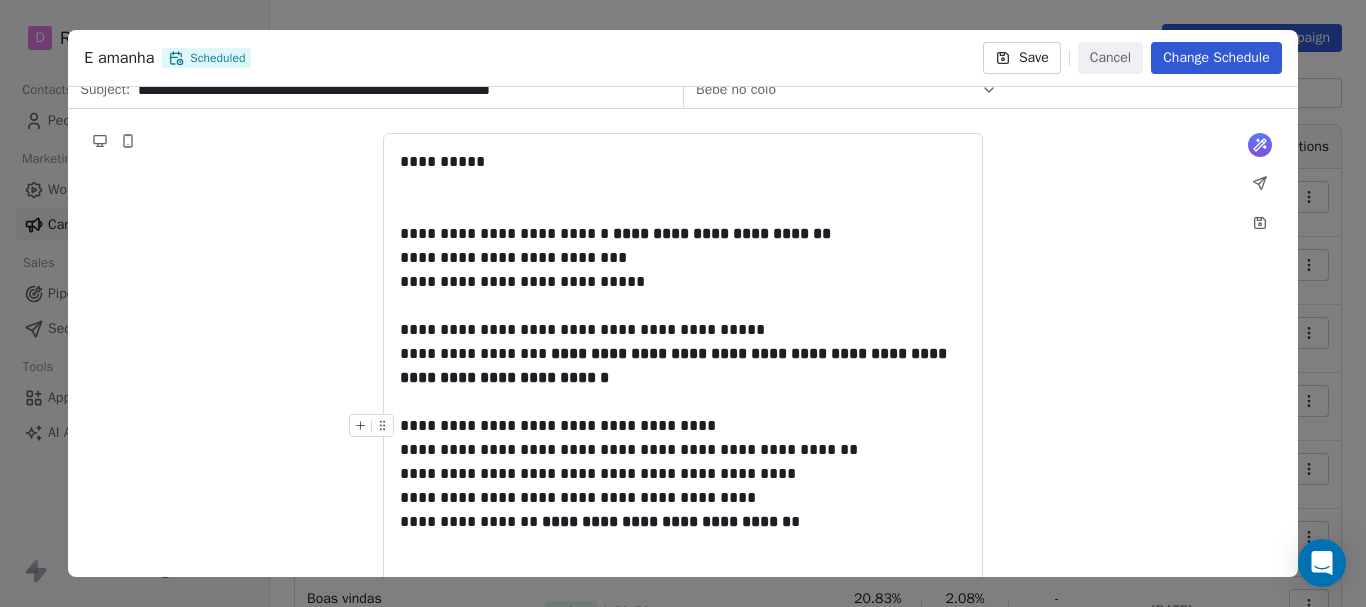 click on "**********" at bounding box center [683, 462] 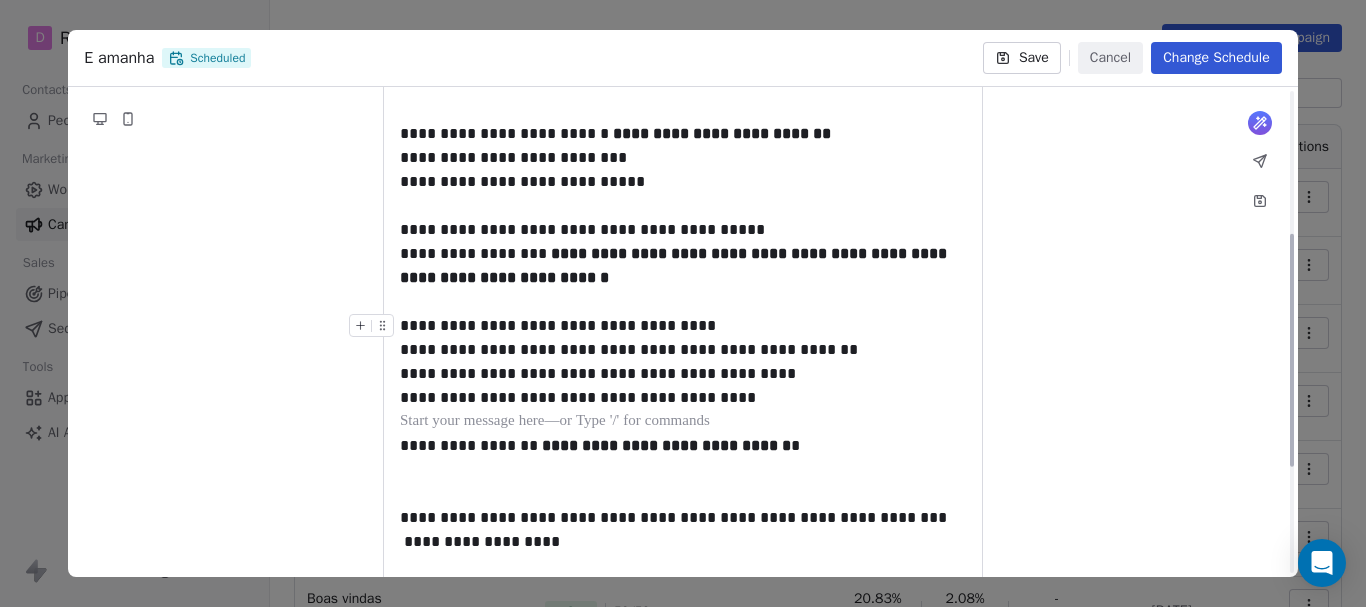 scroll, scrollTop: 300, scrollLeft: 0, axis: vertical 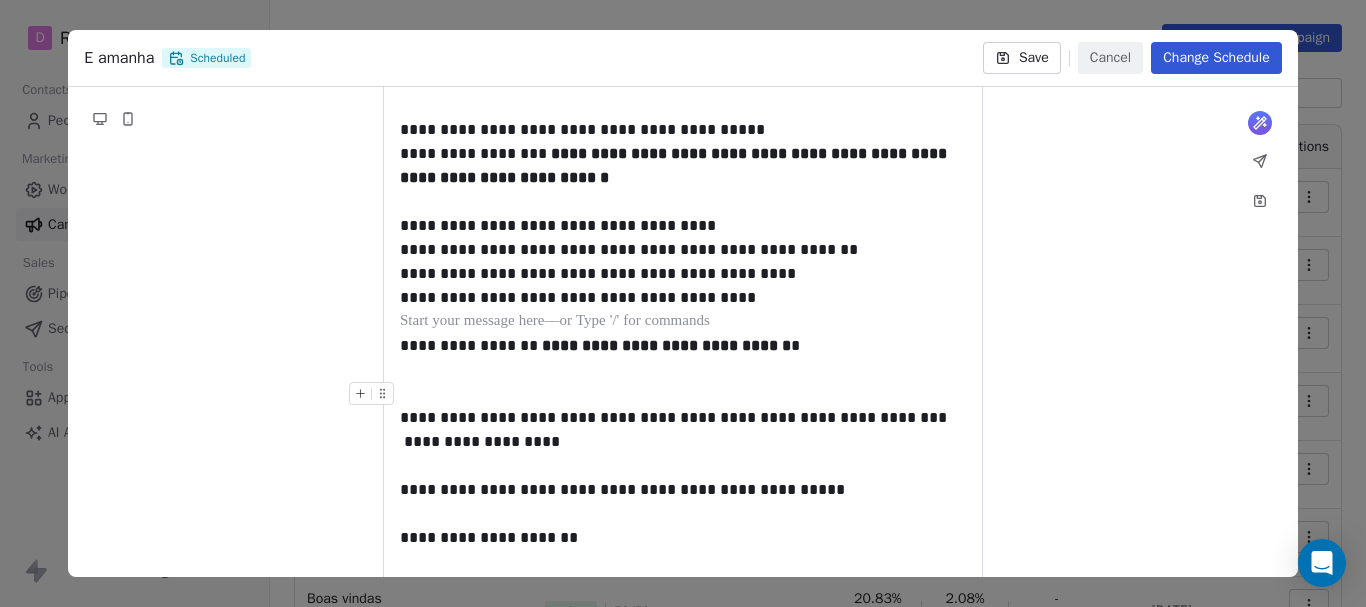 click at bounding box center [683, 394] 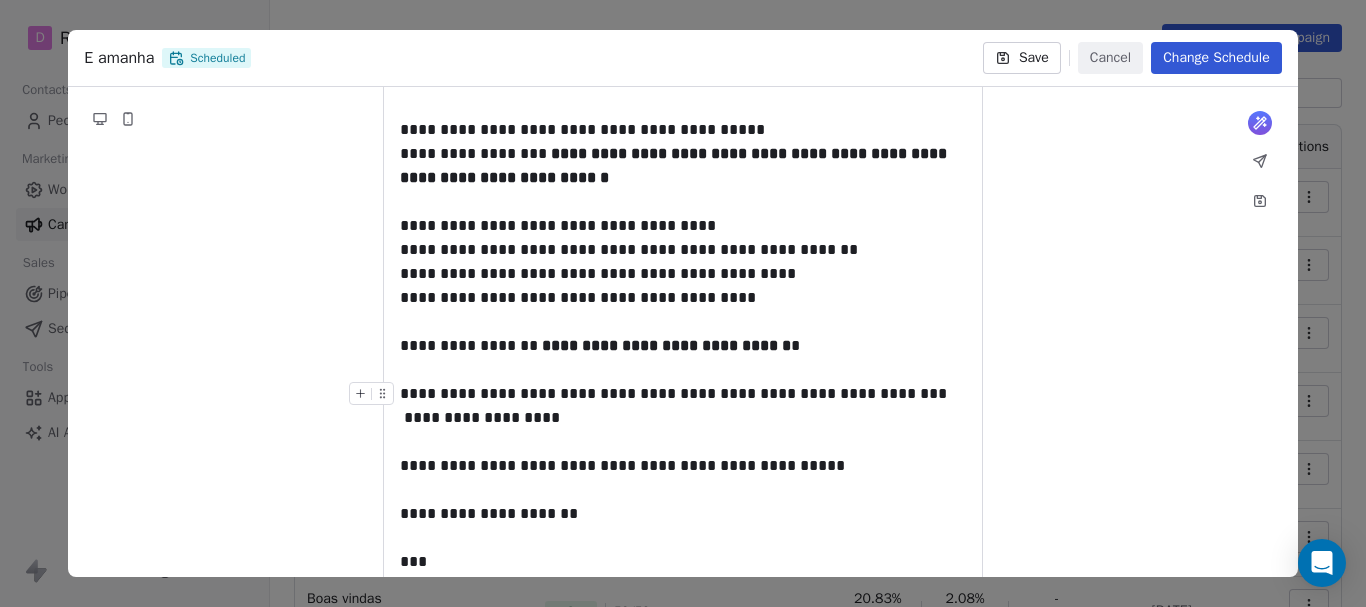 click on "**********" at bounding box center (683, 406) 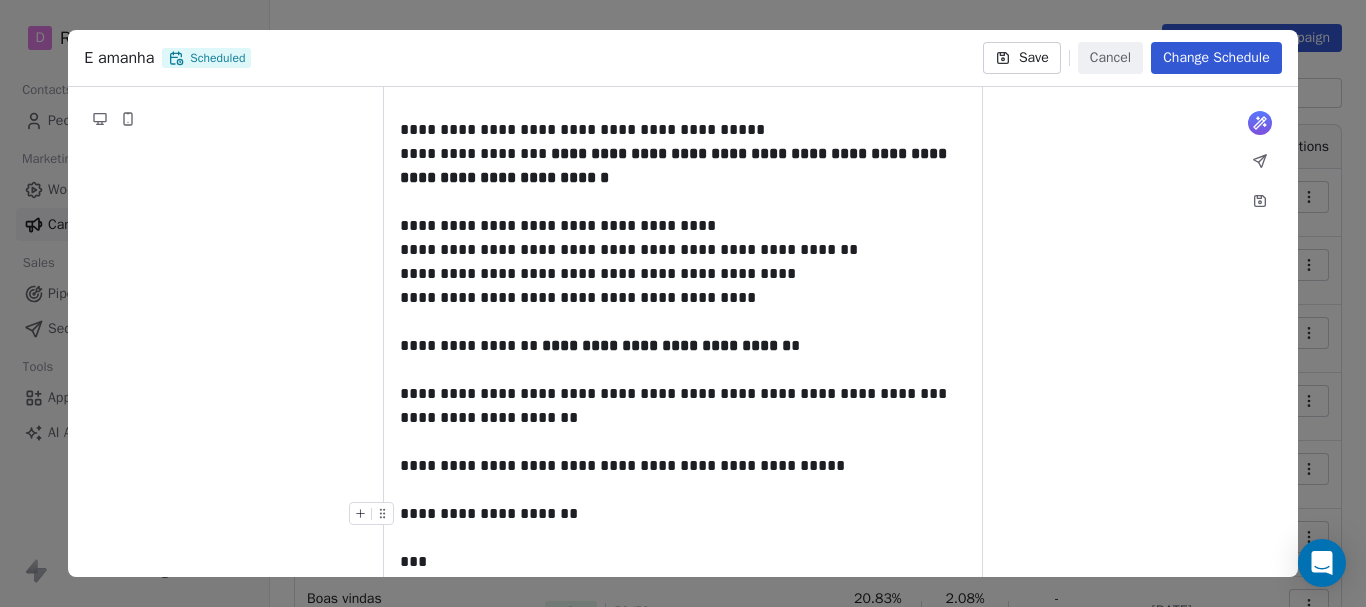 click on "**********" at bounding box center (683, 514) 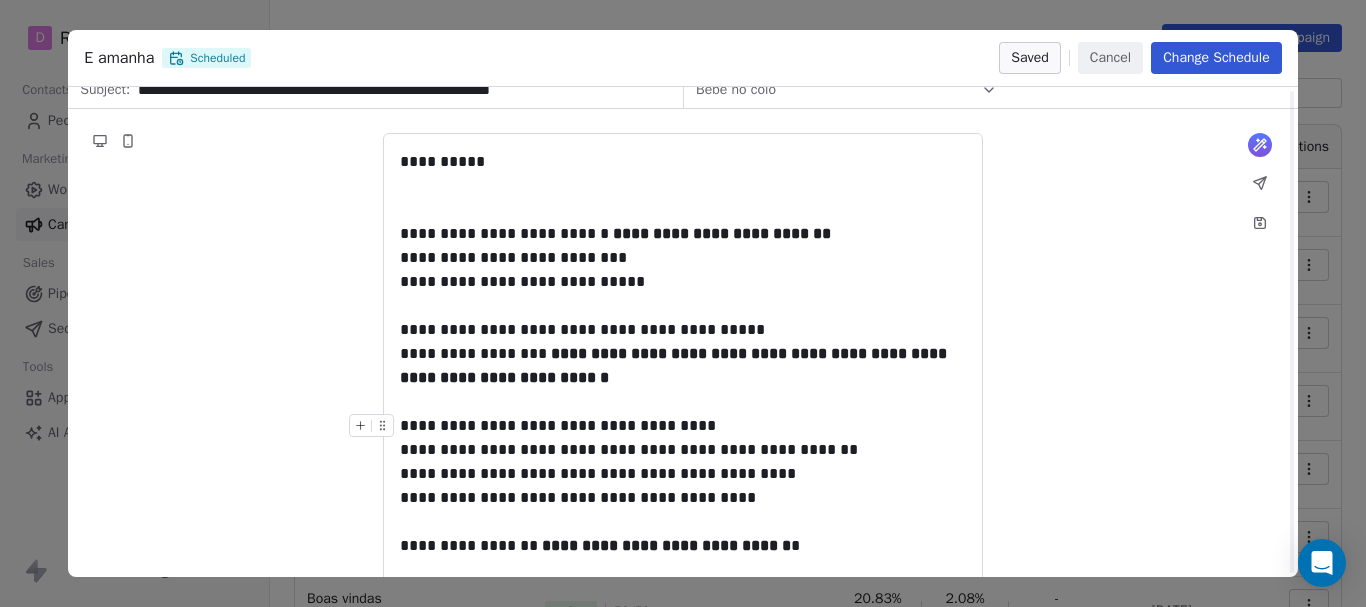 scroll, scrollTop: 0, scrollLeft: 0, axis: both 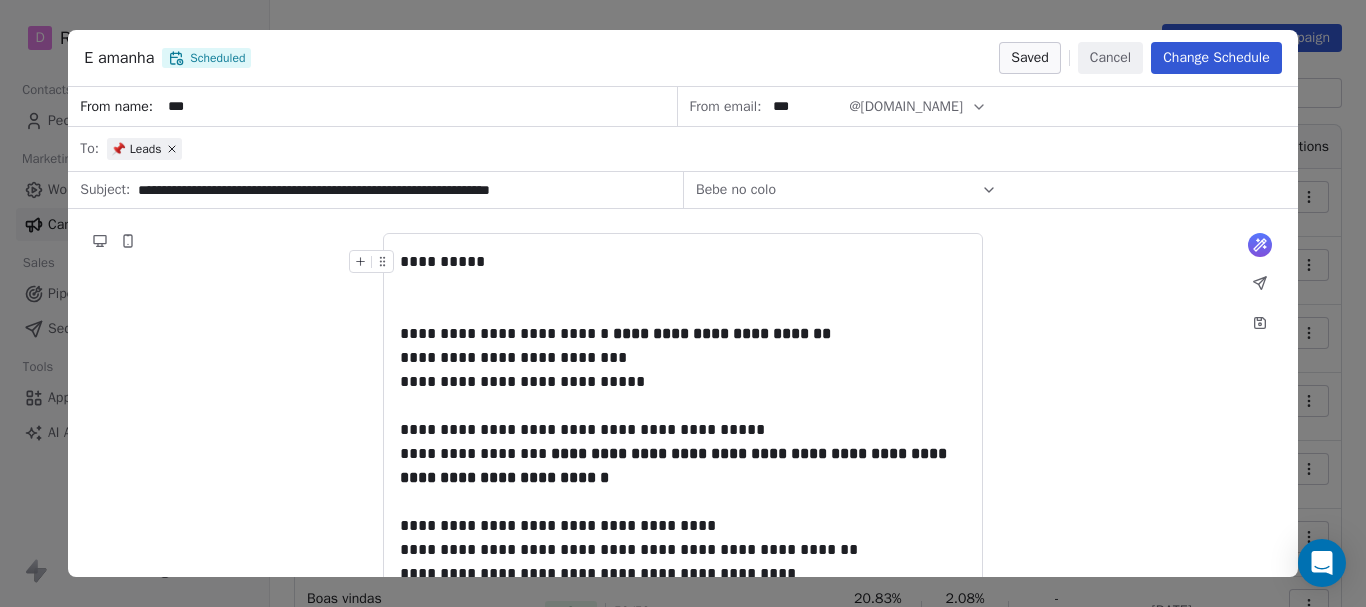 click on "Change Schedule" at bounding box center (1216, 58) 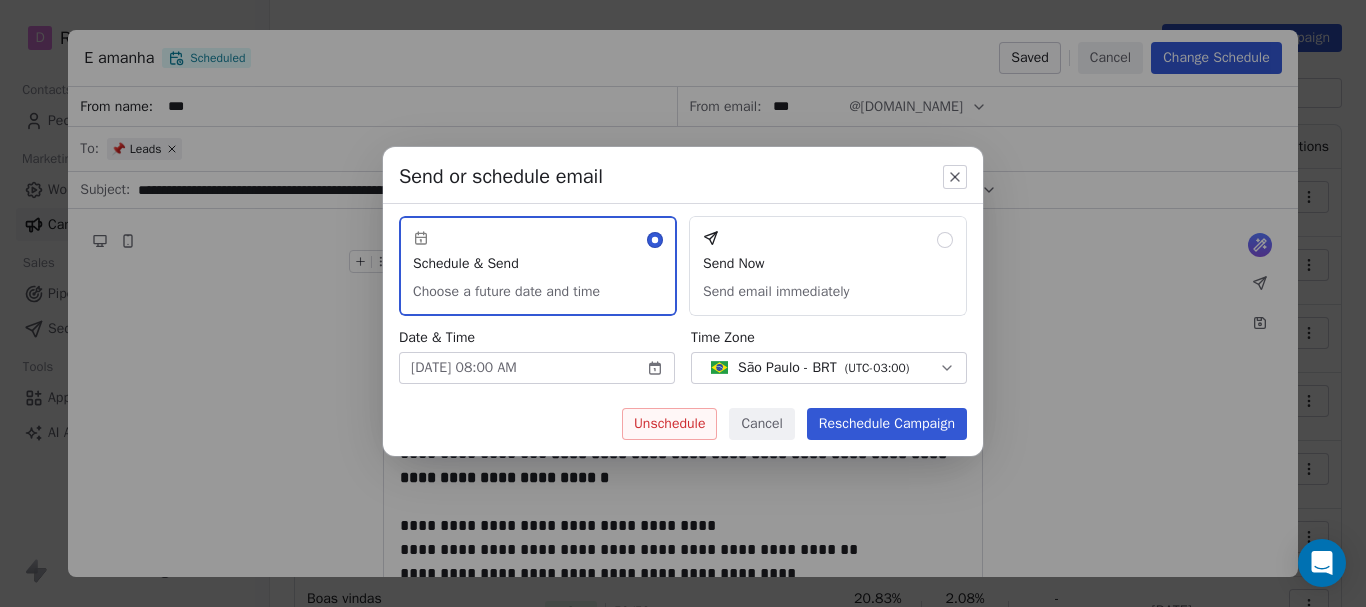 click on "Reschedule Campaign" at bounding box center (887, 424) 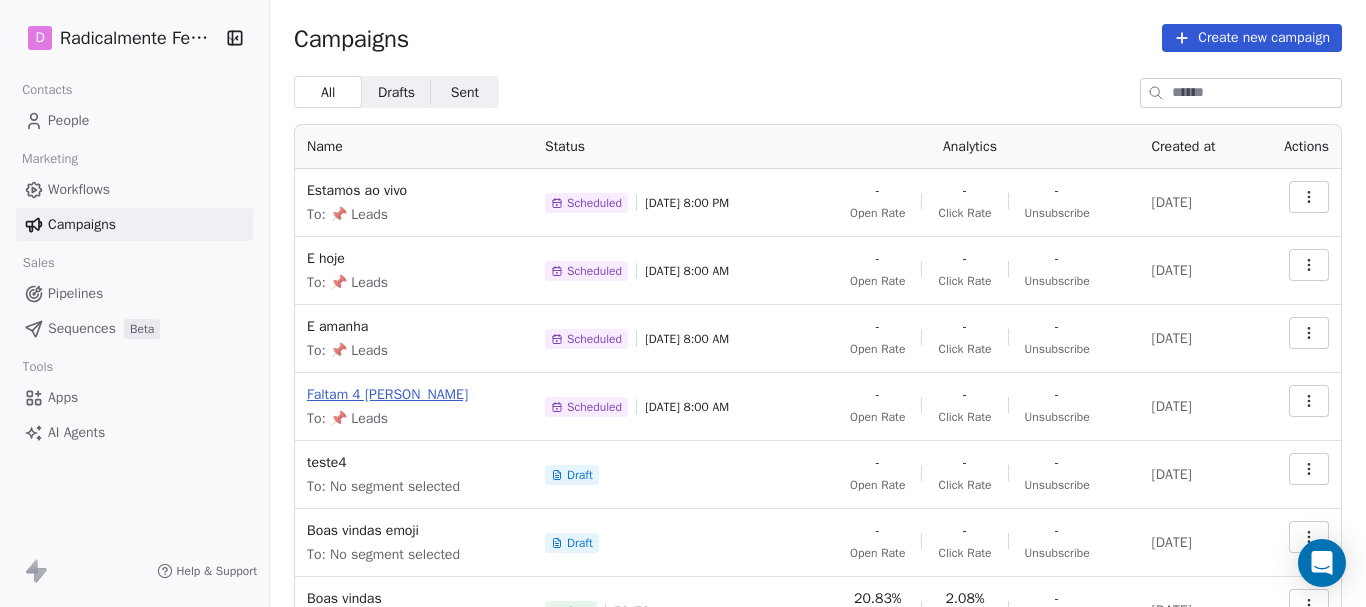 click on "Faltam 4 [PERSON_NAME]" at bounding box center [414, 395] 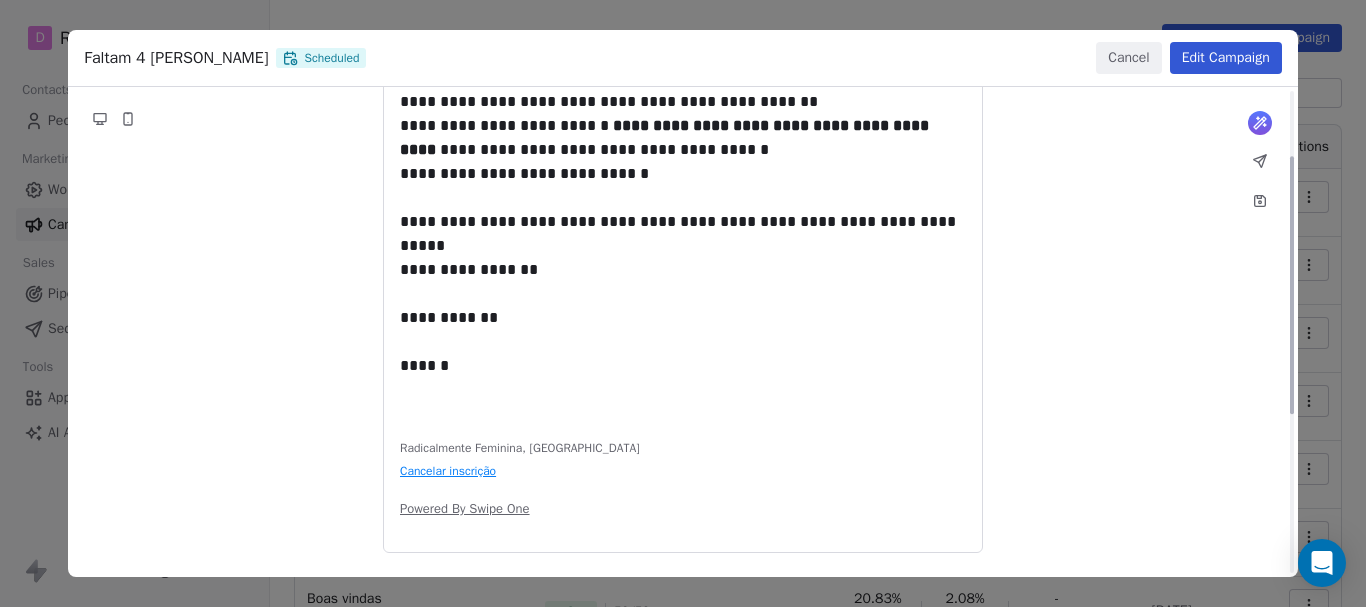 scroll, scrollTop: 0, scrollLeft: 0, axis: both 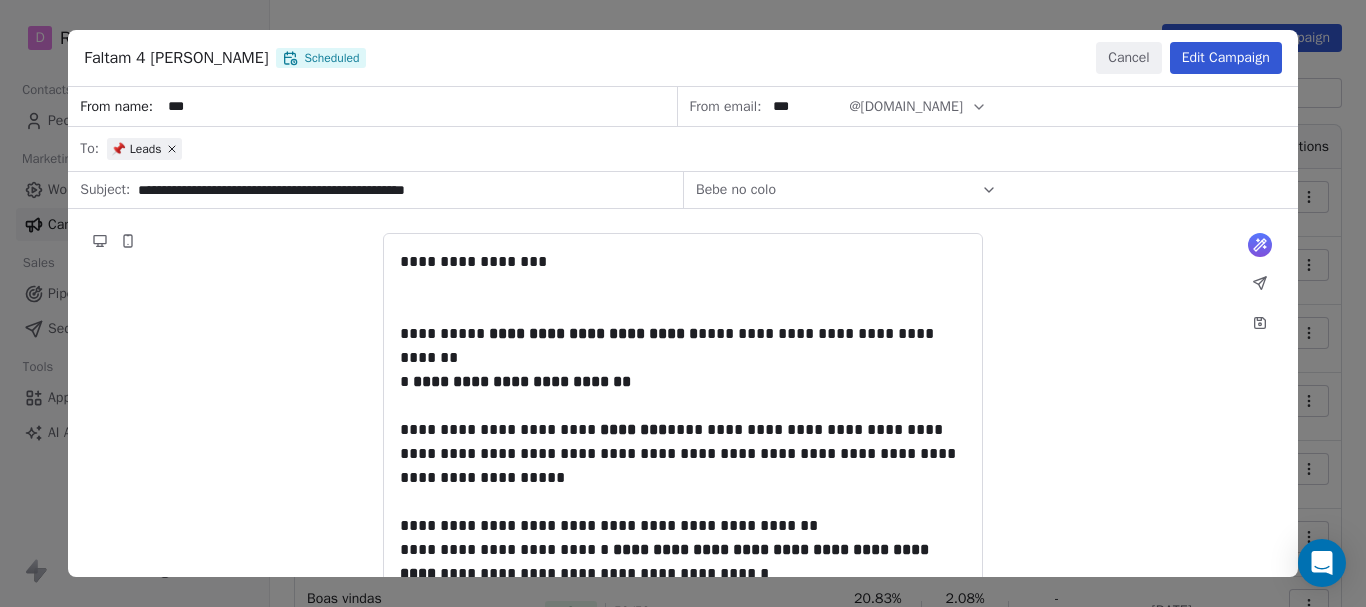 click on "Edit Campaign" at bounding box center [1226, 58] 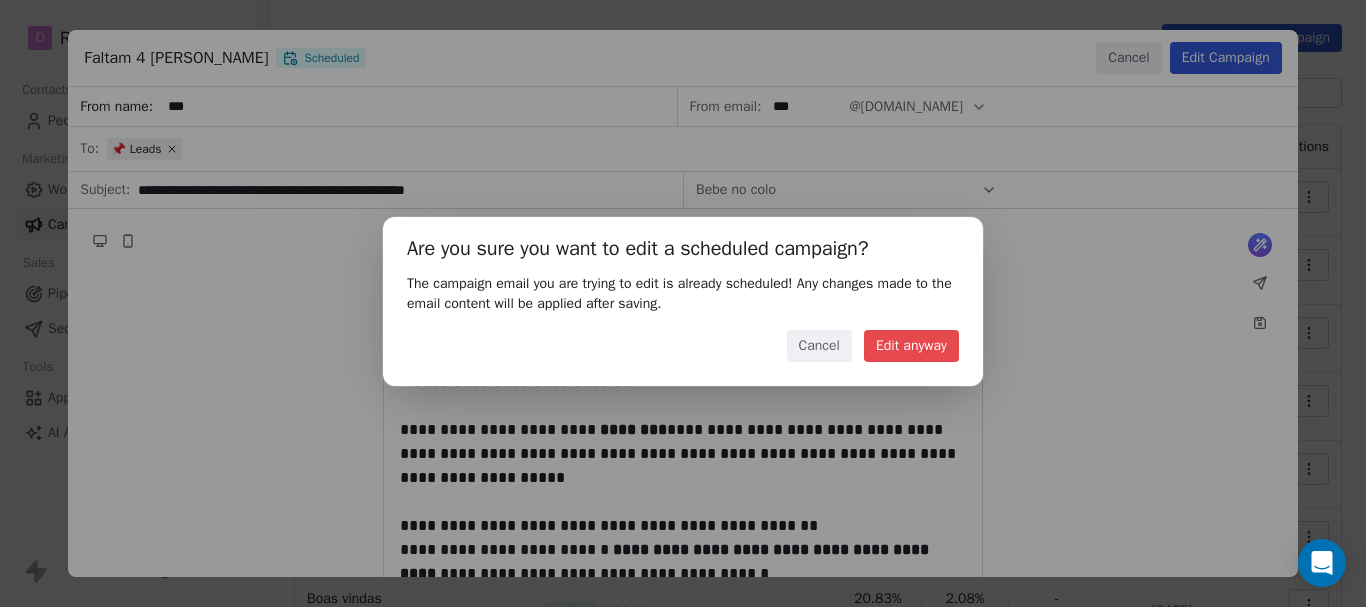 click on "Edit anyway" at bounding box center [911, 346] 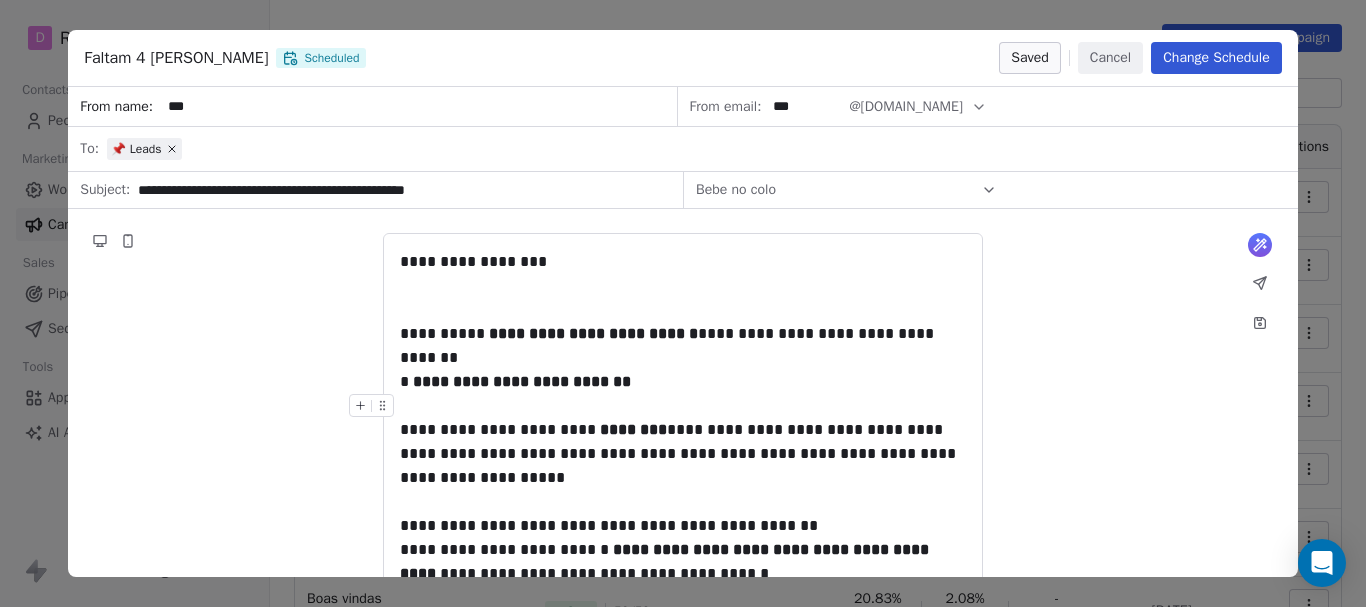 click at bounding box center (683, 406) 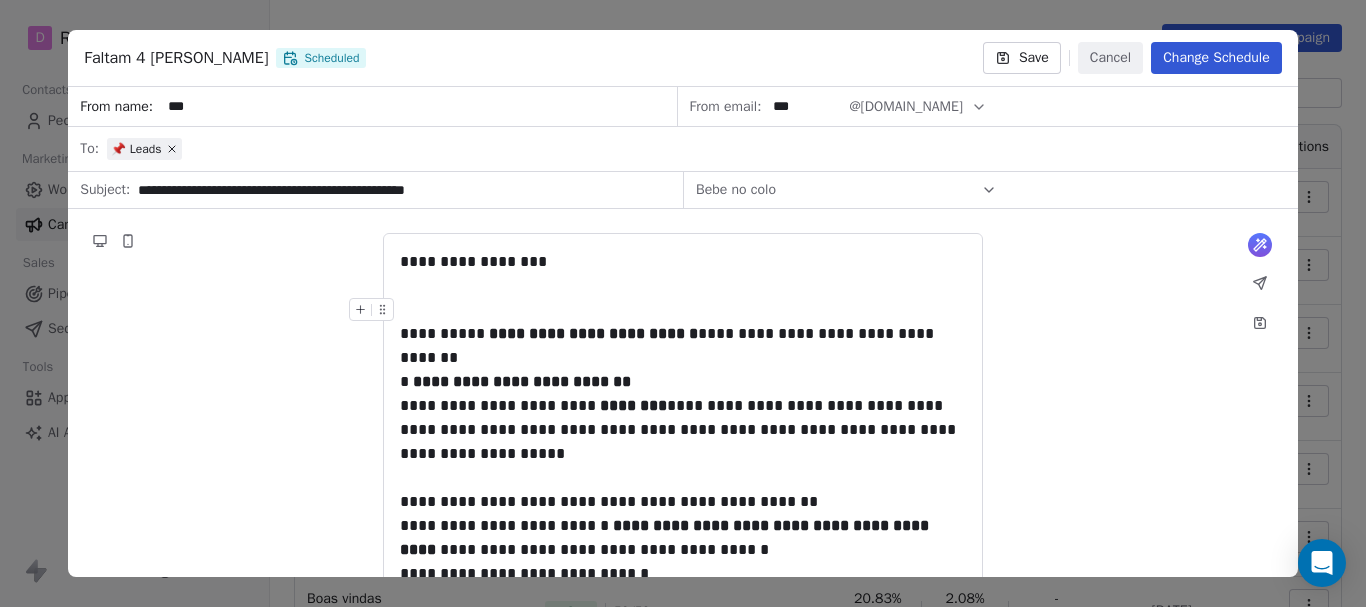click at bounding box center (683, 310) 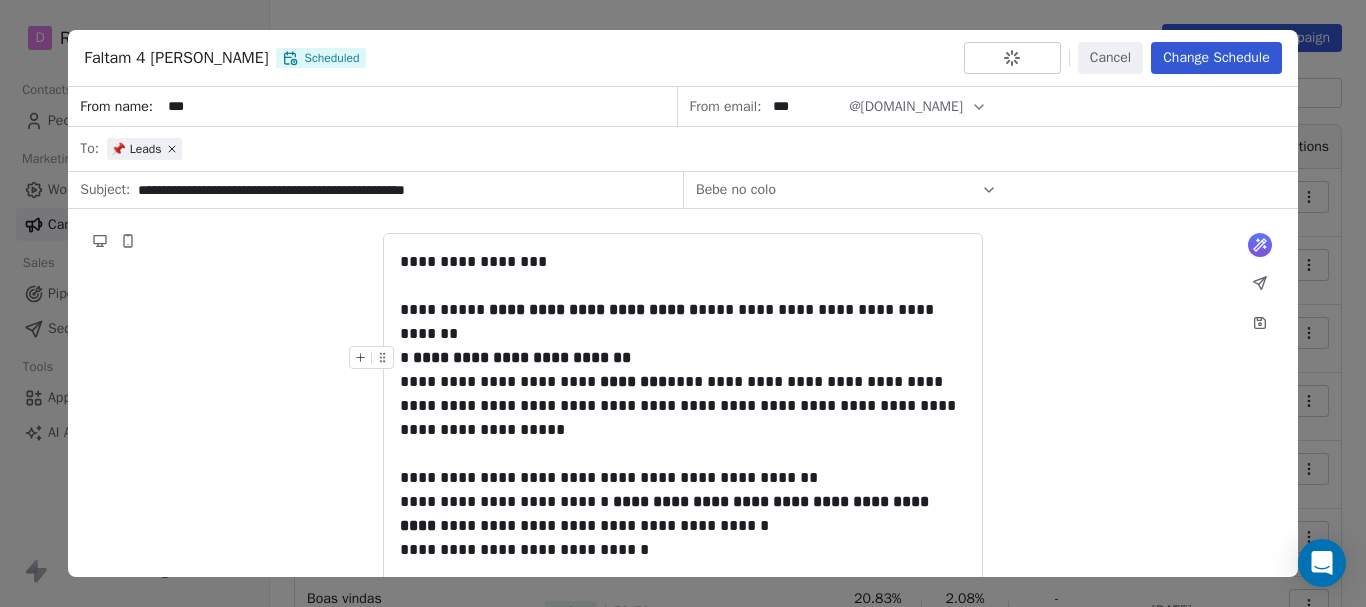 scroll, scrollTop: 100, scrollLeft: 0, axis: vertical 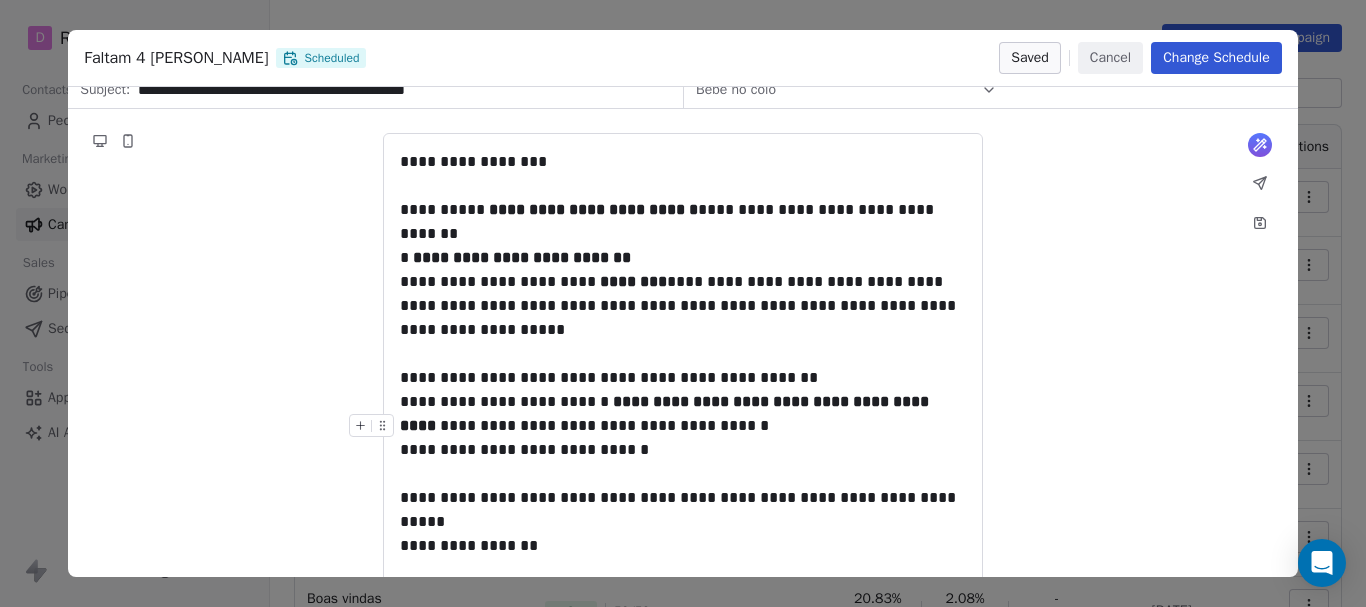 click on "**********" at bounding box center [683, 438] 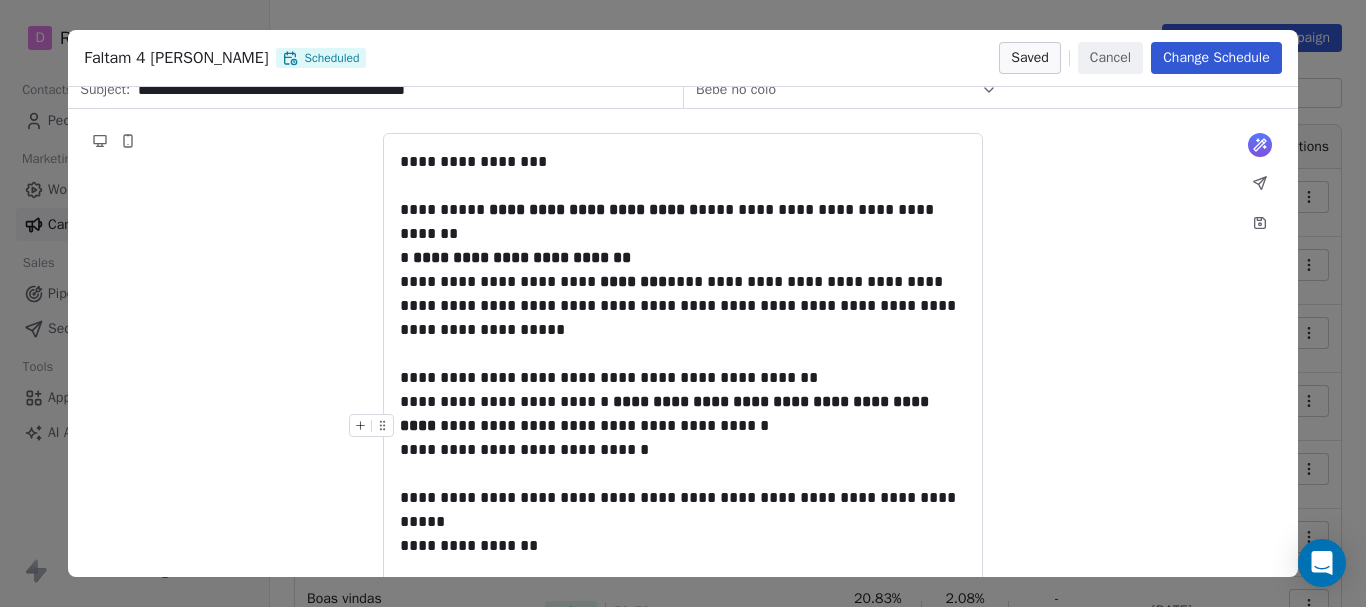 click on "**********" at bounding box center [683, 438] 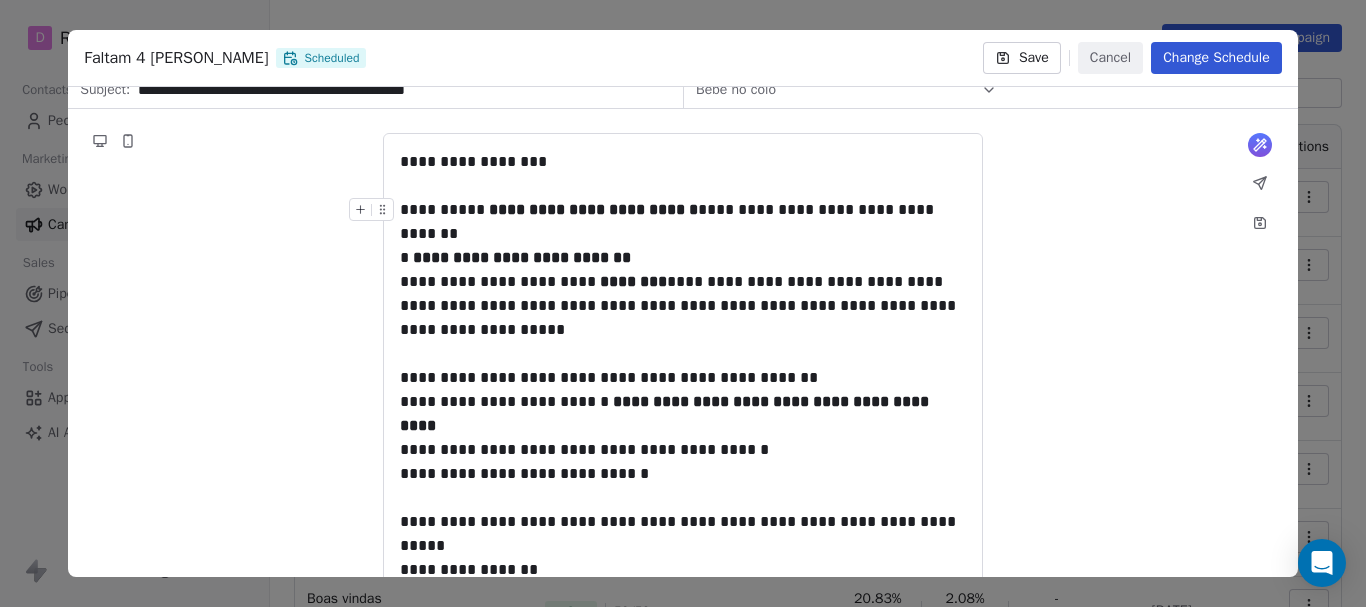 scroll, scrollTop: 200, scrollLeft: 0, axis: vertical 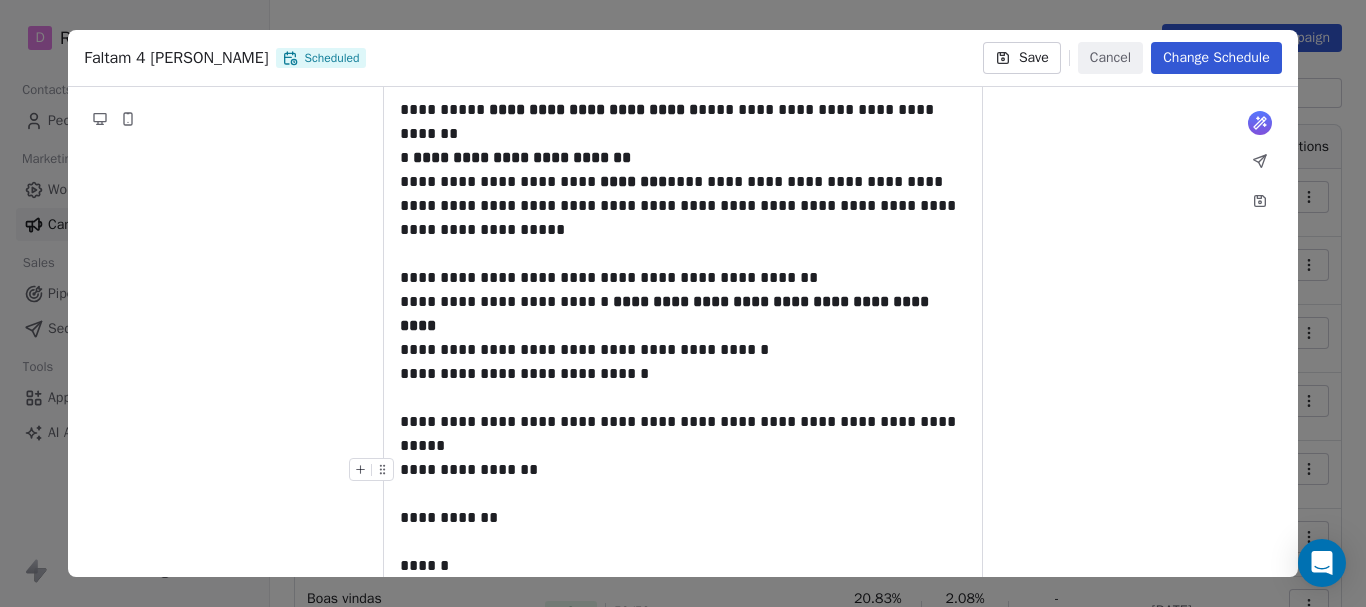 click on "**********" at bounding box center [683, 470] 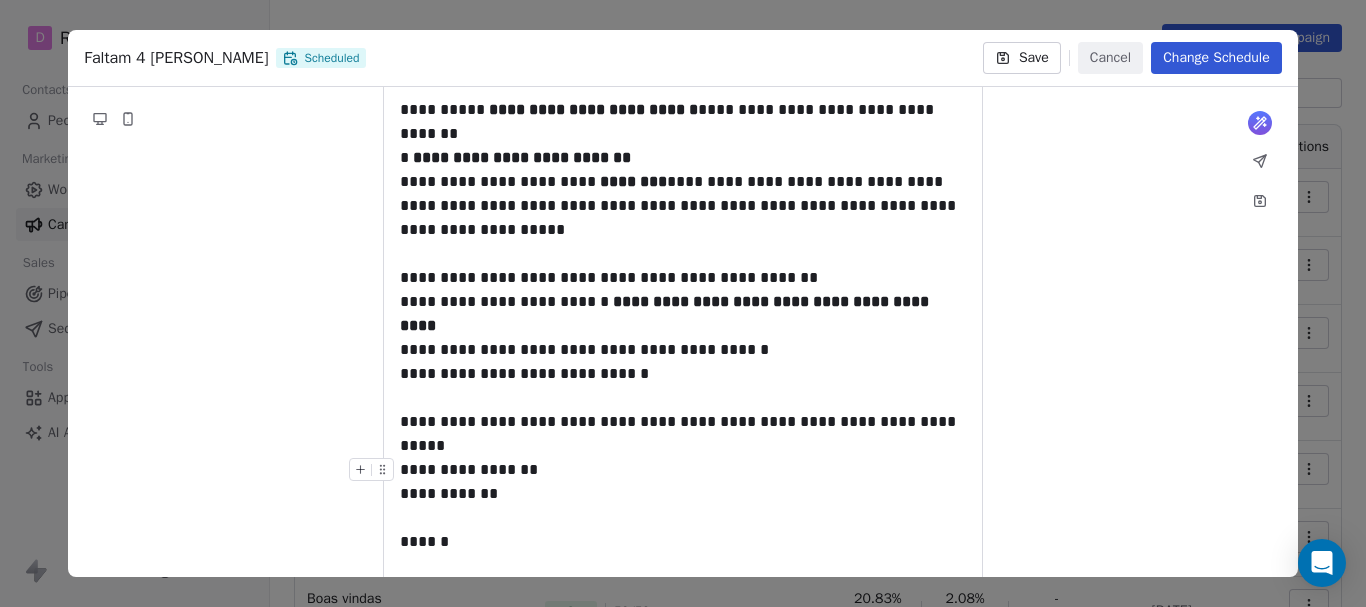 click on "**********" at bounding box center (683, 482) 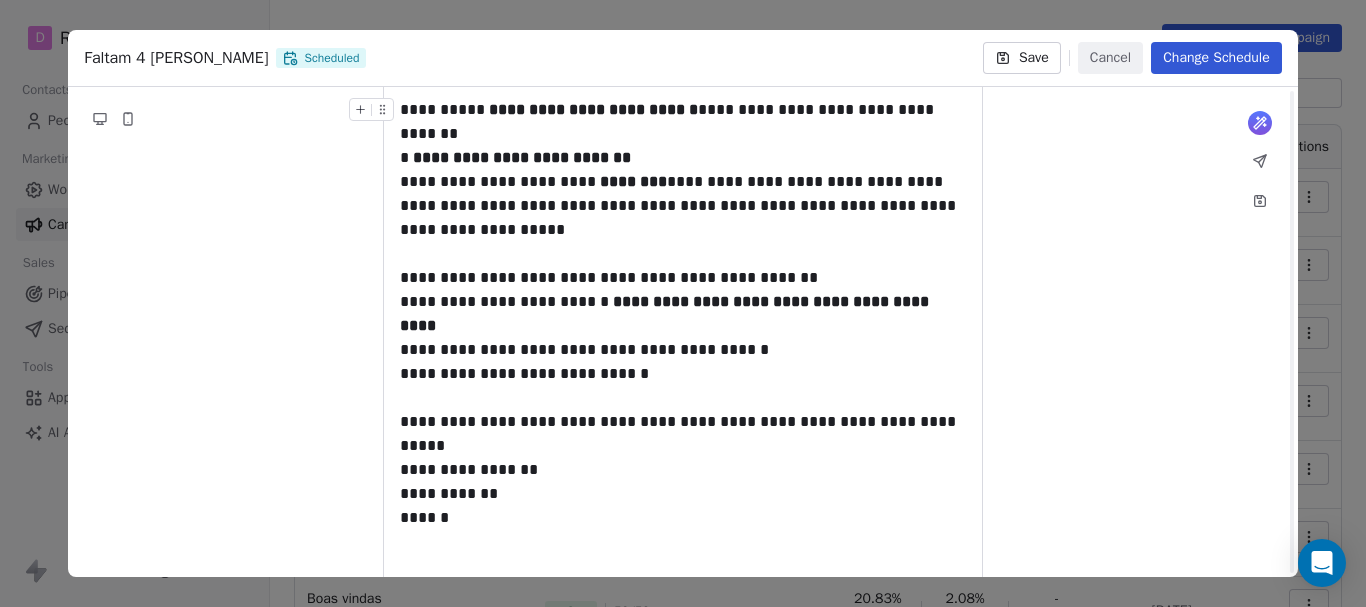 scroll, scrollTop: 0, scrollLeft: 0, axis: both 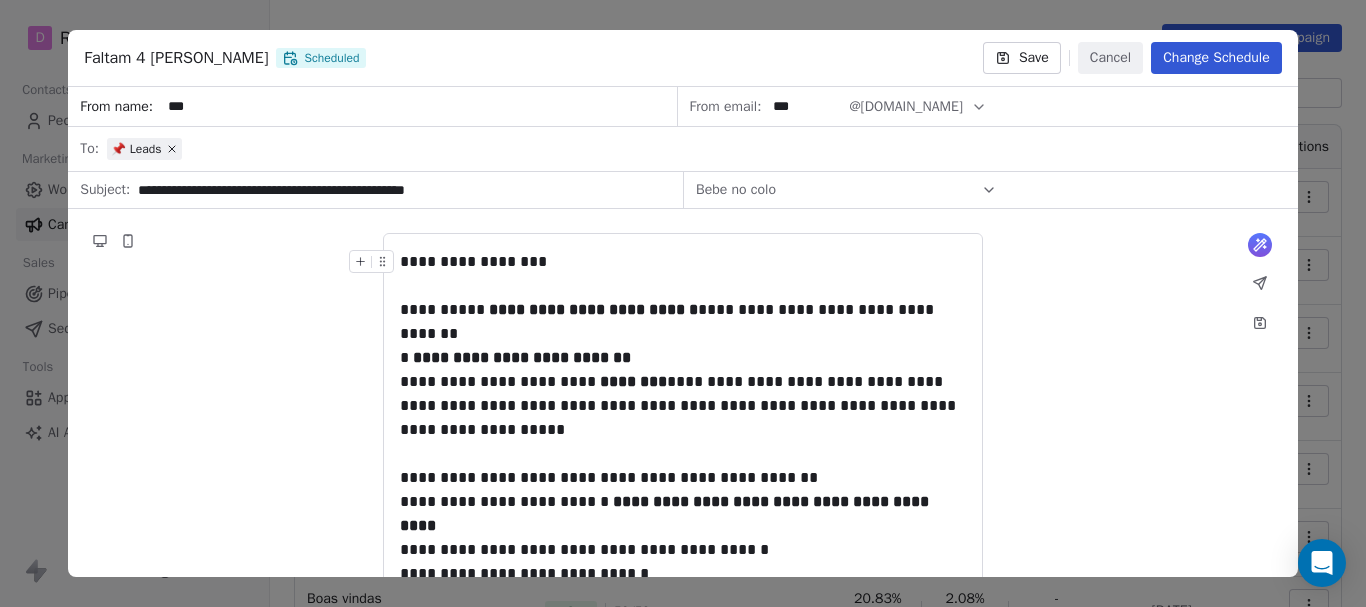 click on "Change Schedule" at bounding box center (1216, 58) 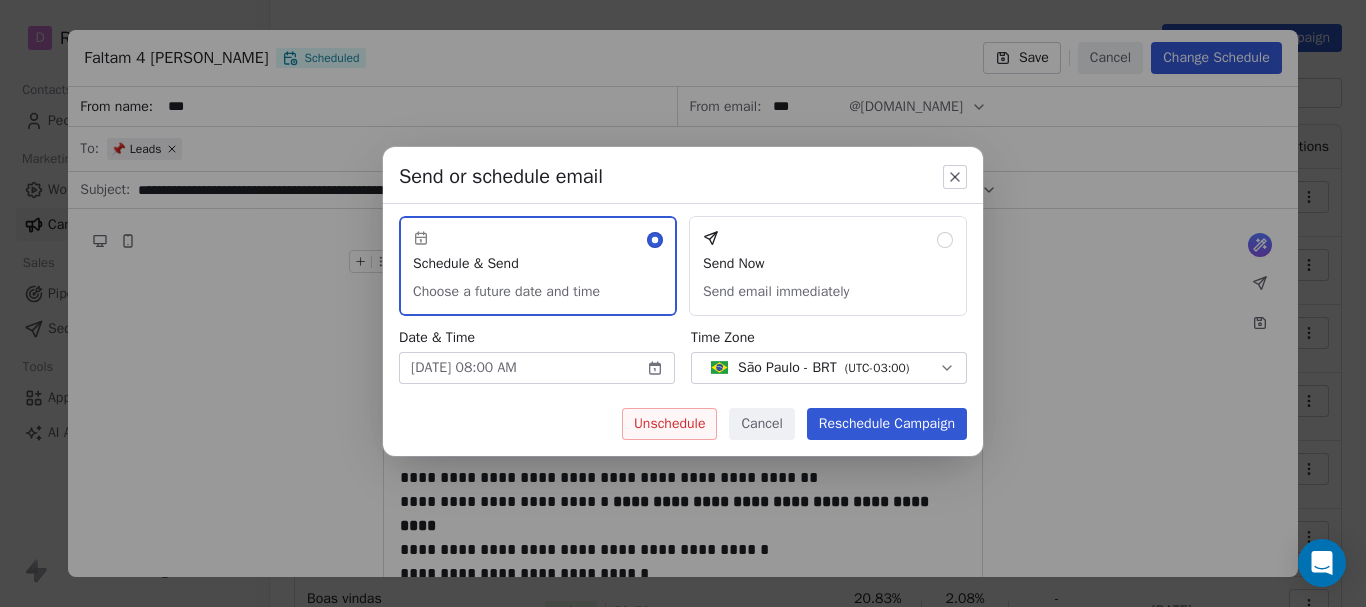 click on "Reschedule Campaign" at bounding box center [887, 424] 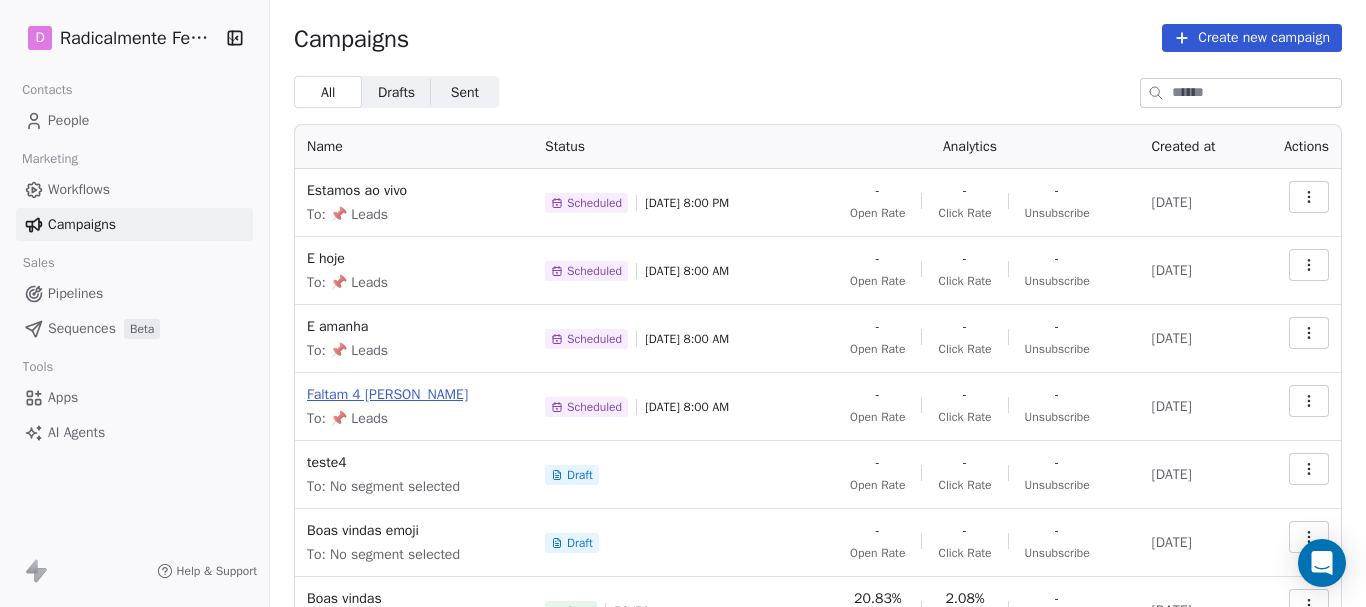 click on "Faltam 4 [PERSON_NAME]" at bounding box center (414, 395) 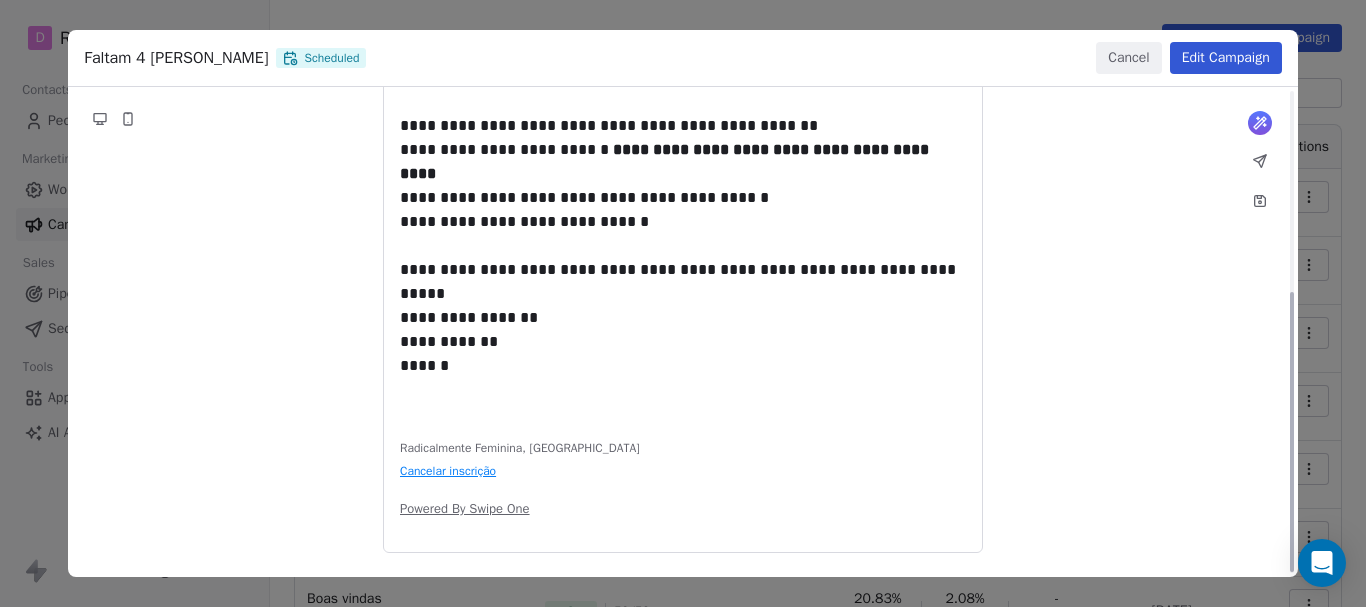 scroll, scrollTop: 0, scrollLeft: 0, axis: both 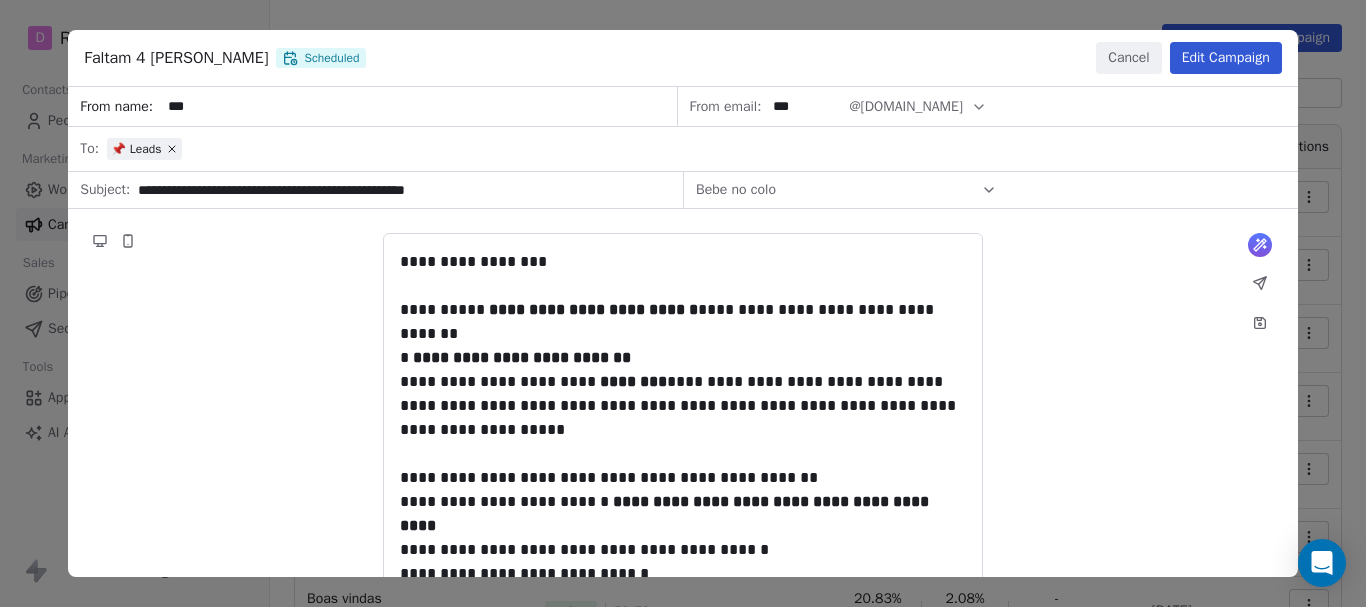 click on "Cancel" at bounding box center [1128, 58] 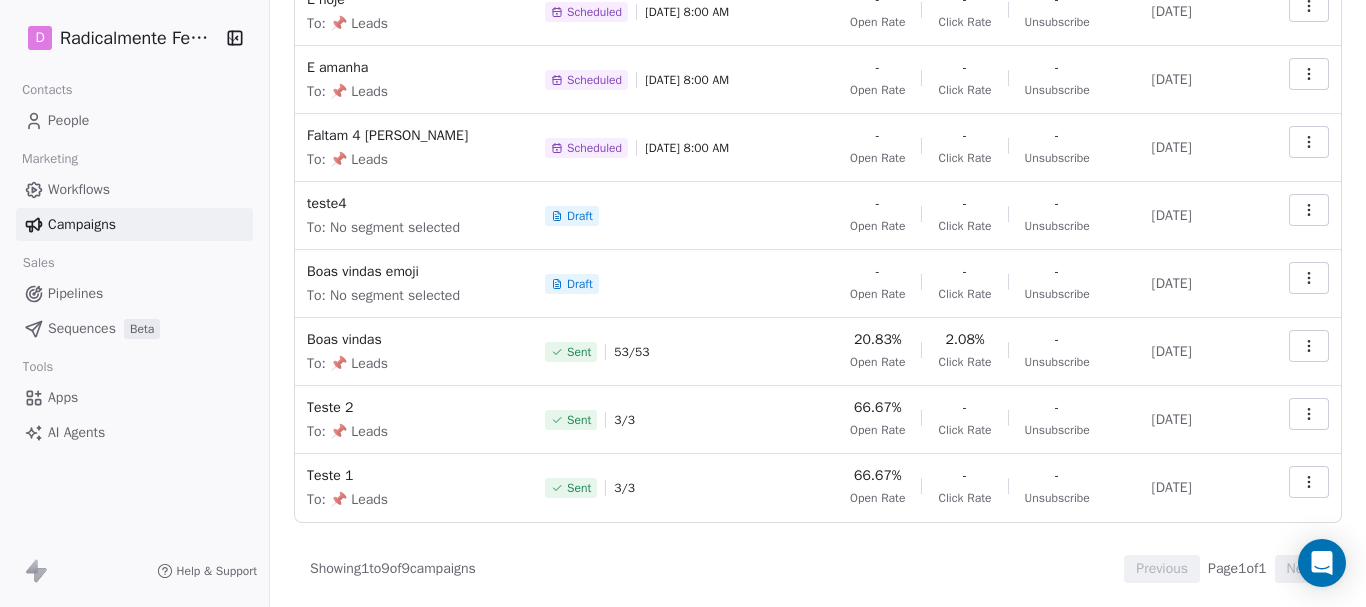 scroll, scrollTop: 0, scrollLeft: 0, axis: both 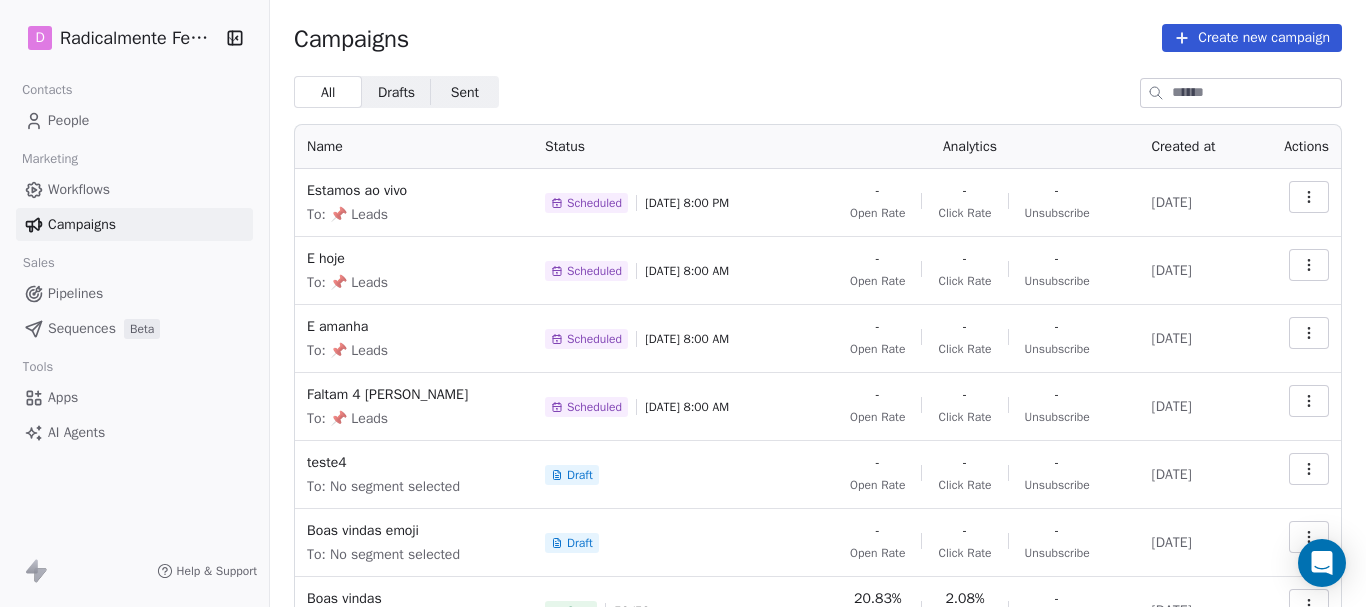 click on "Sent" at bounding box center [465, 92] 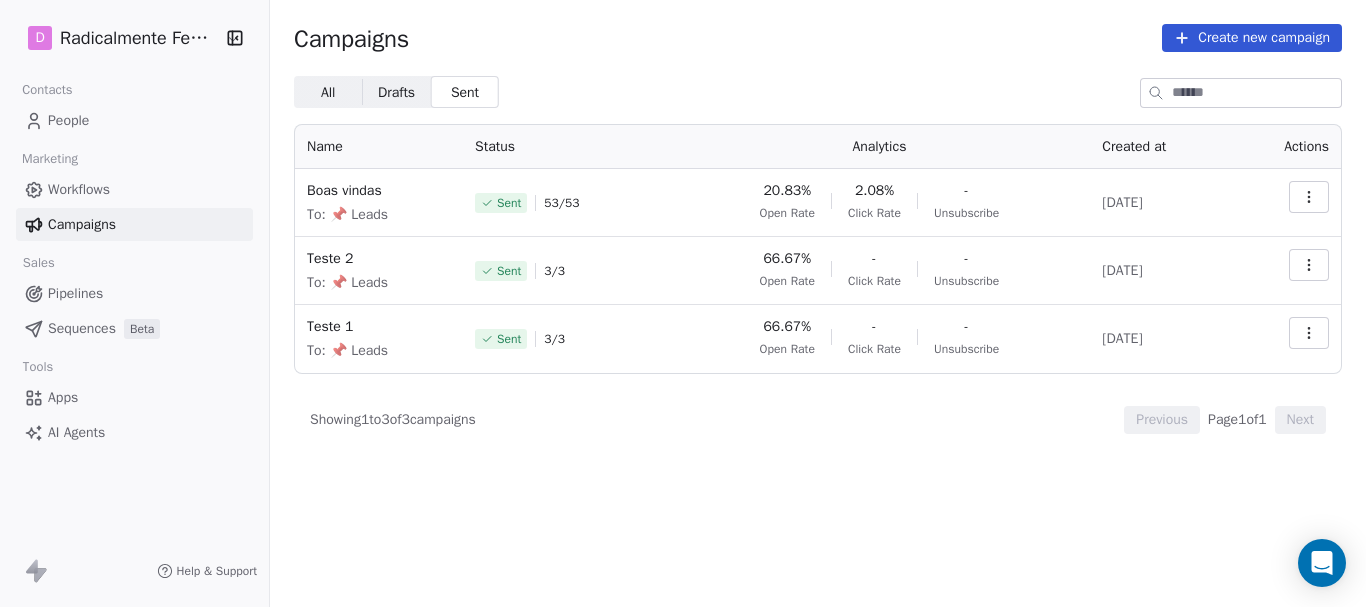 click at bounding box center (1286, 203) 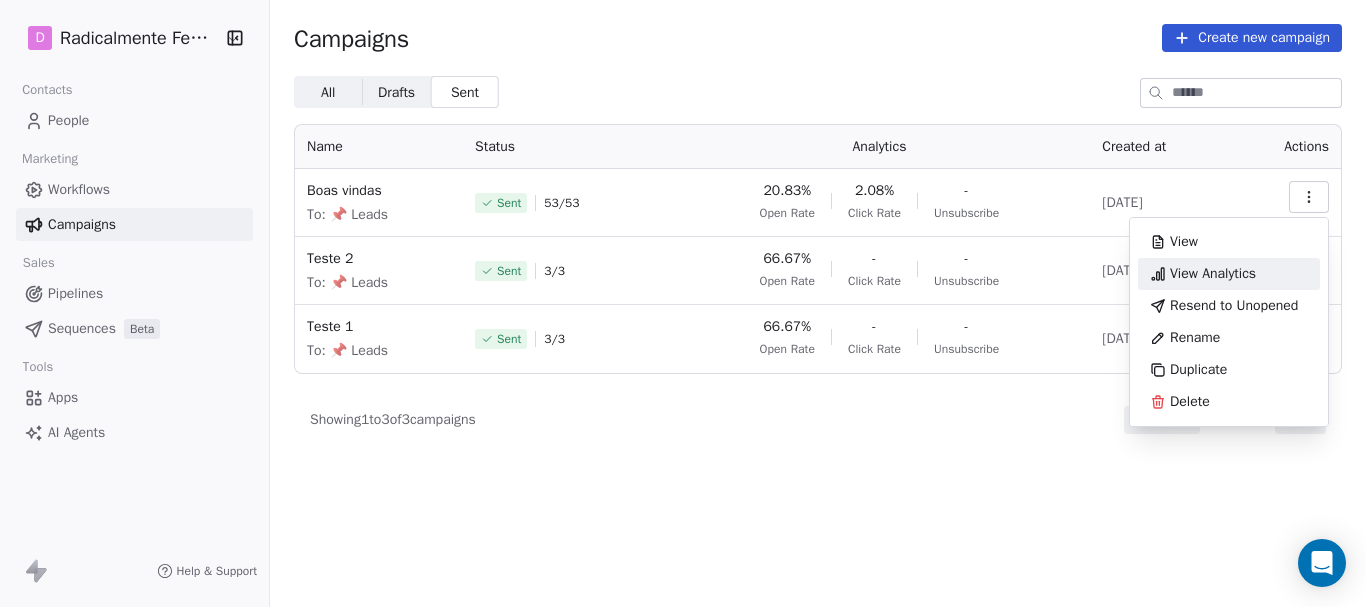 click on "View Analytics" at bounding box center (1213, 274) 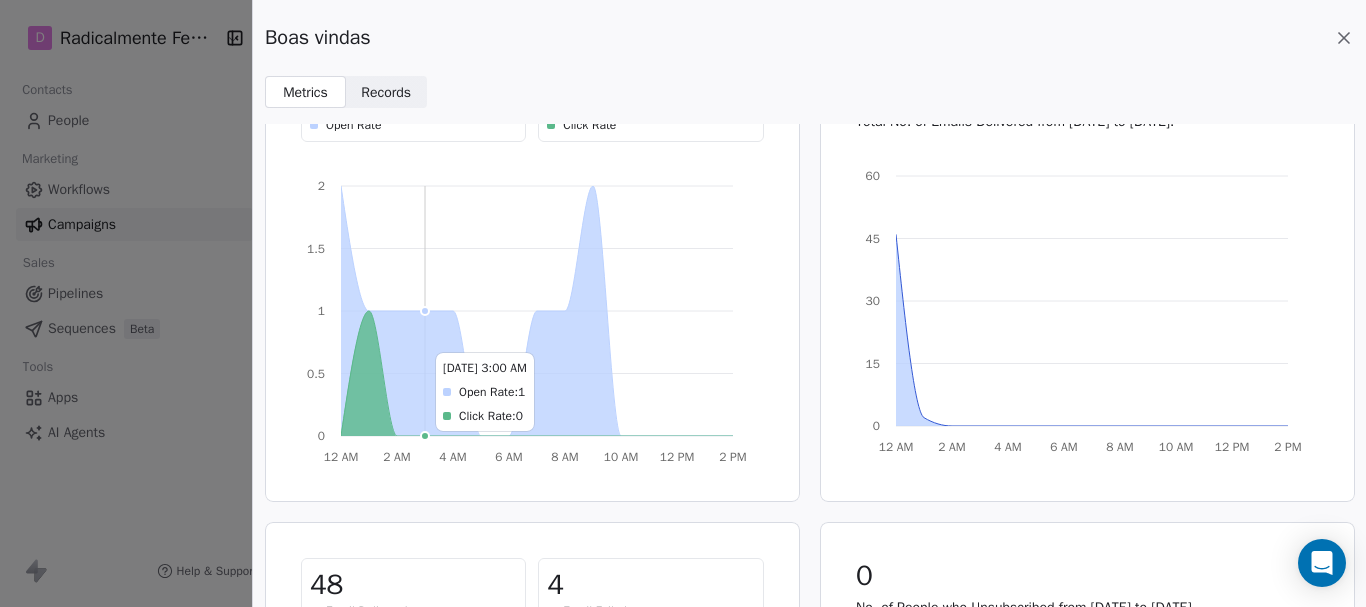 scroll, scrollTop: 0, scrollLeft: 0, axis: both 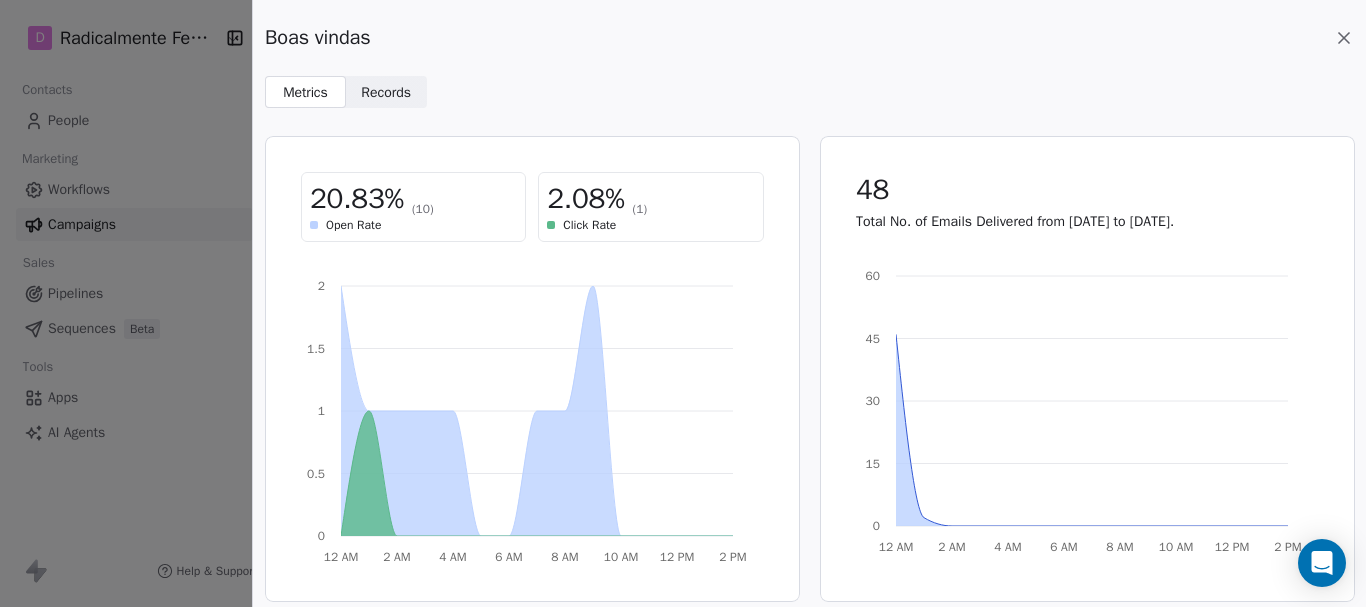 click on "Records" at bounding box center [386, 92] 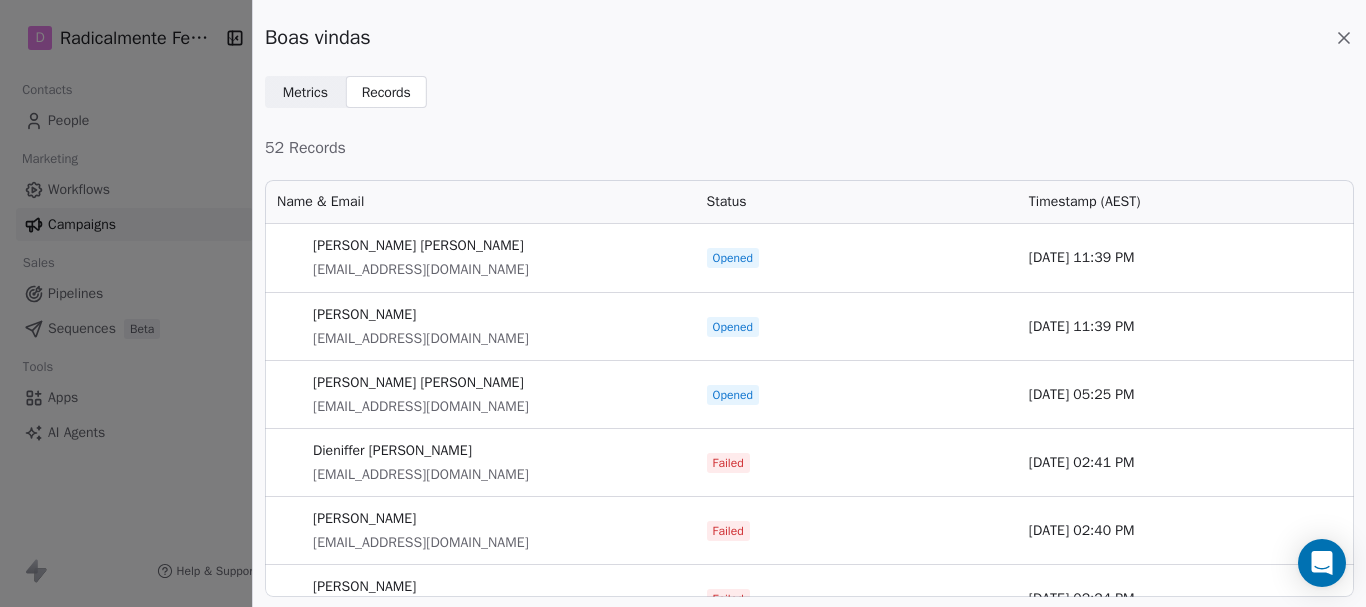 scroll, scrollTop: 16, scrollLeft: 16, axis: both 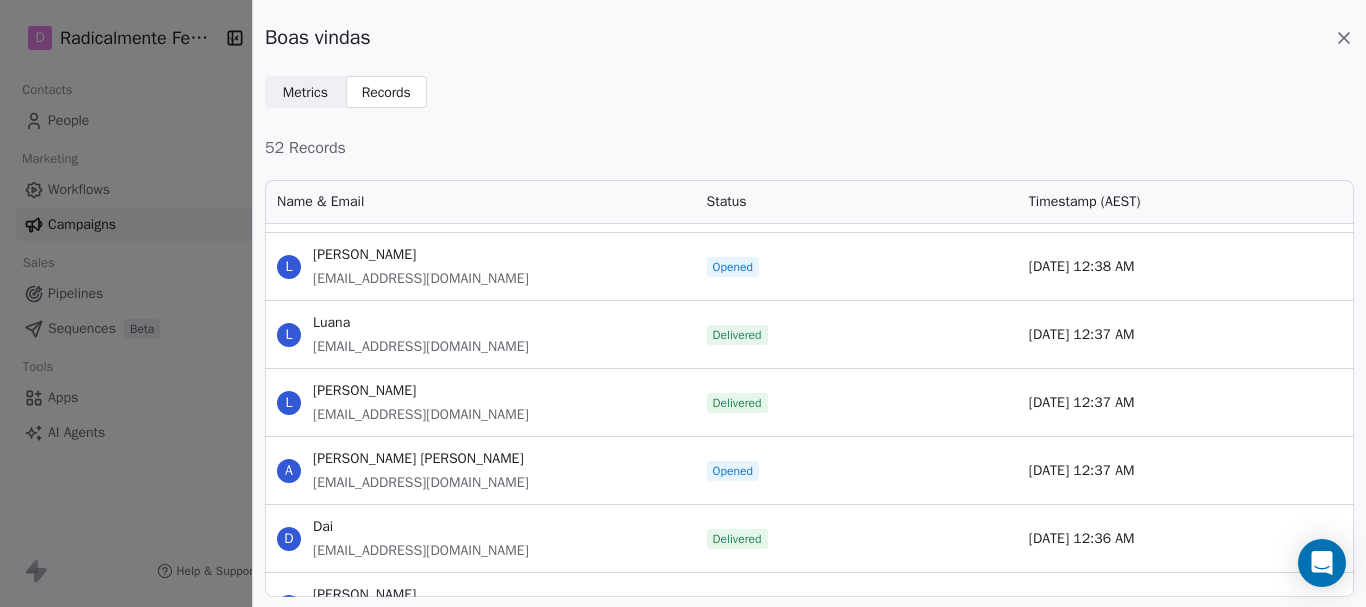 click on "Metrics Metrics" at bounding box center (305, 92) 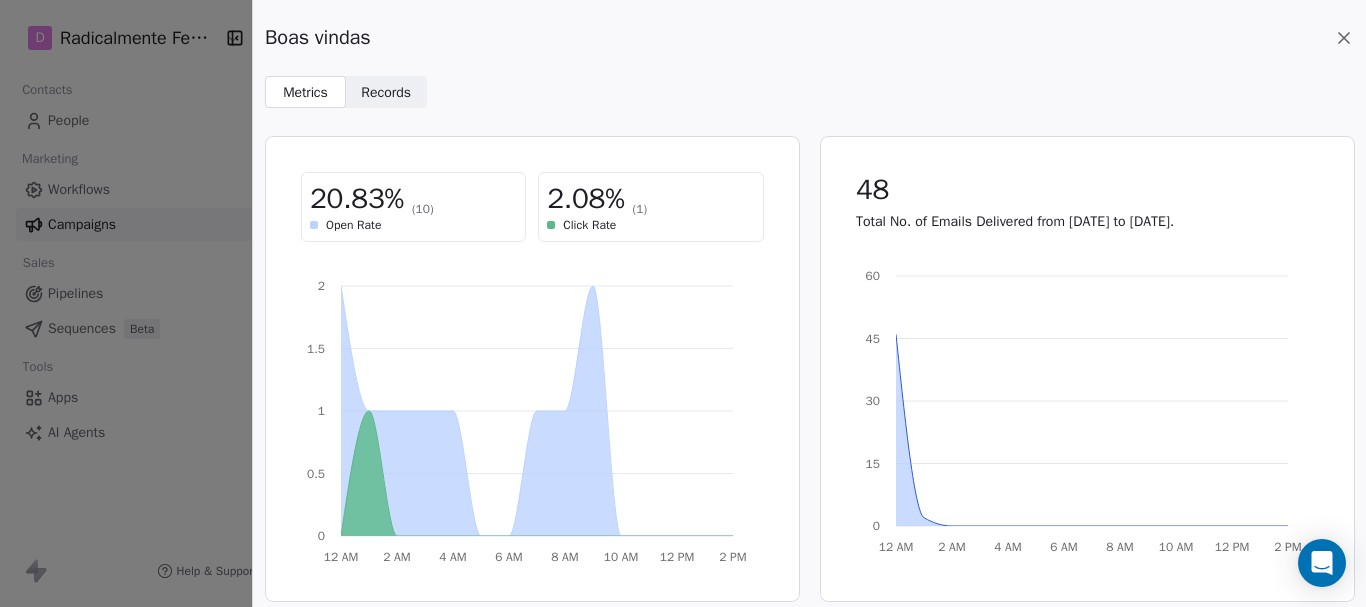 click 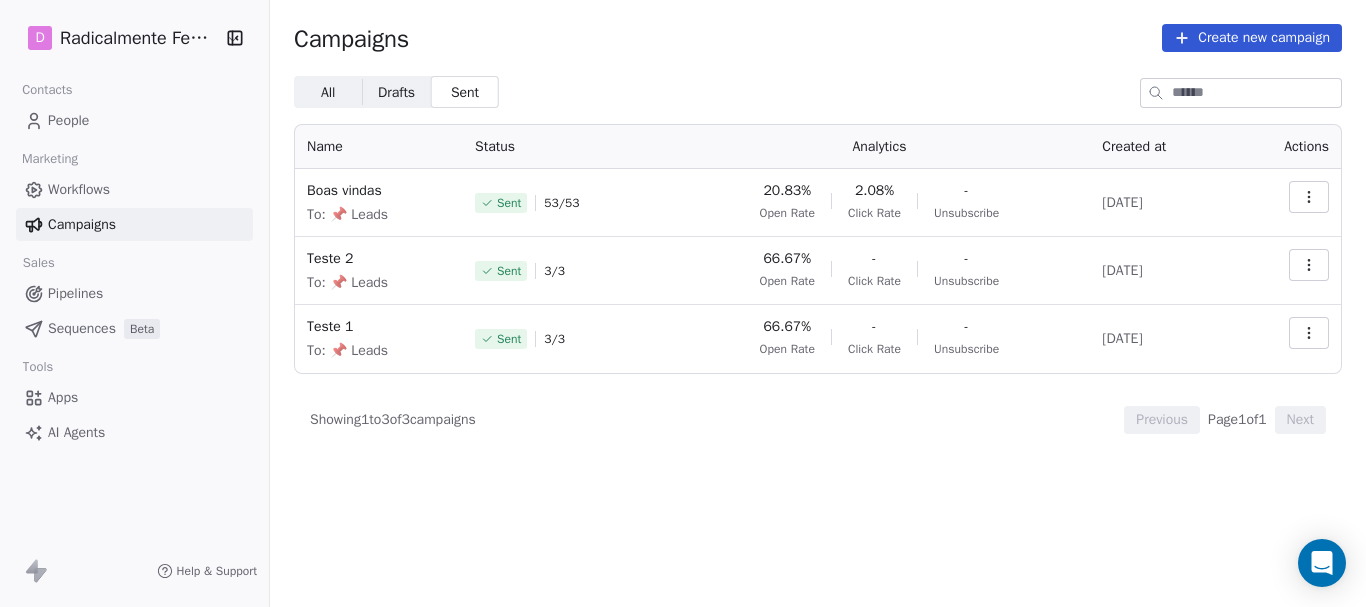 click on "People" at bounding box center [134, 120] 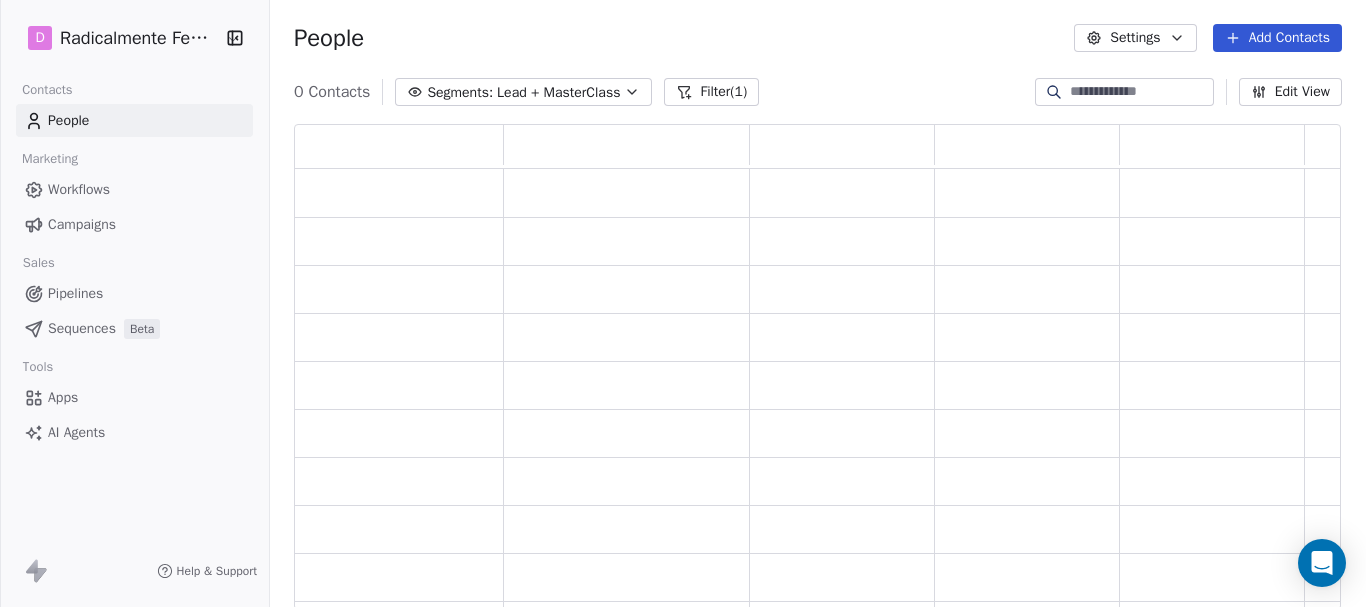 scroll, scrollTop: 16, scrollLeft: 16, axis: both 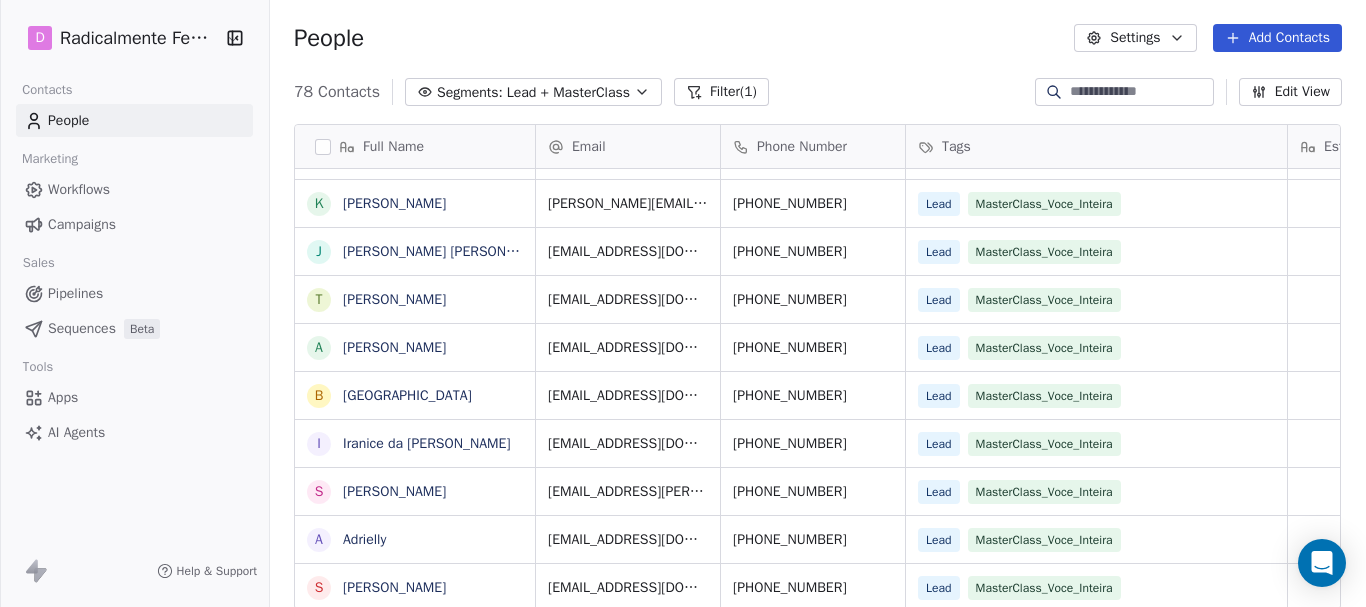 click 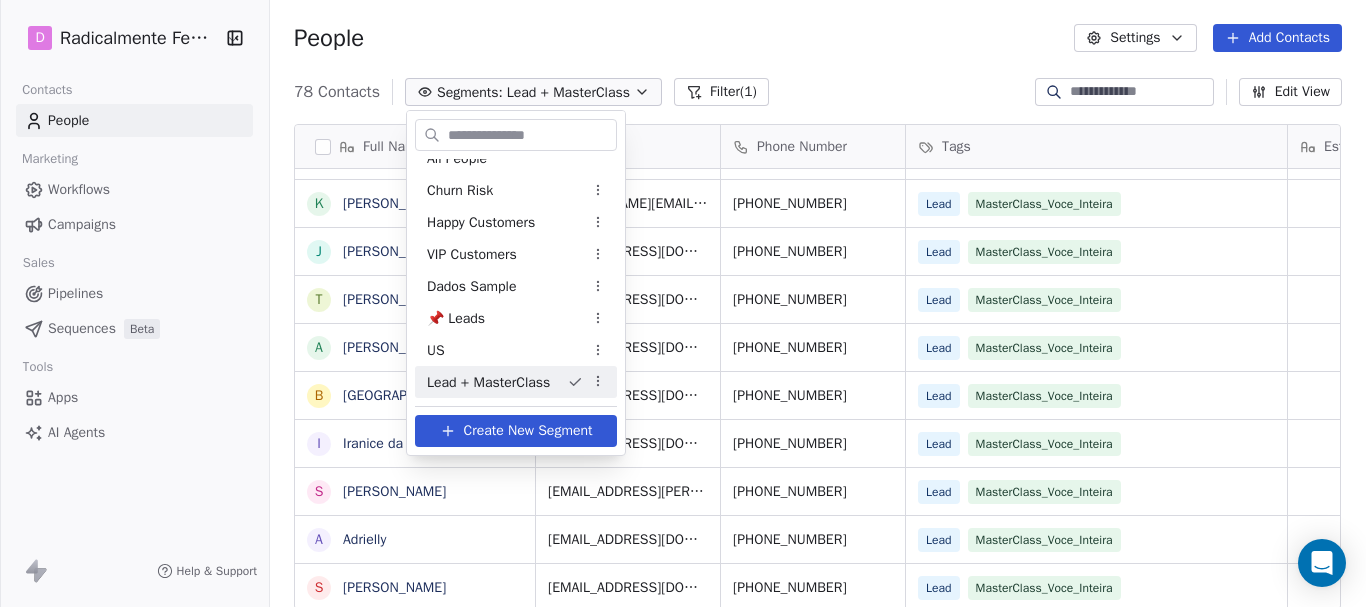 click on "Lead + MasterClass" at bounding box center (488, 382) 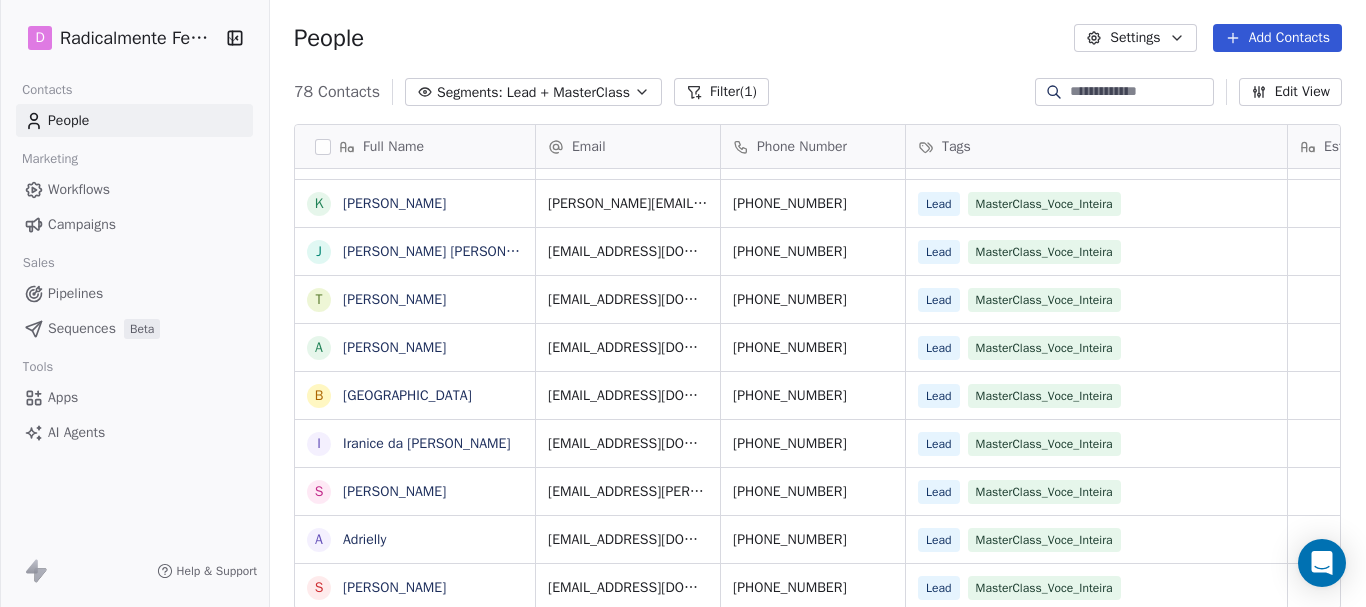 click on "Filter  (1)" at bounding box center [721, 92] 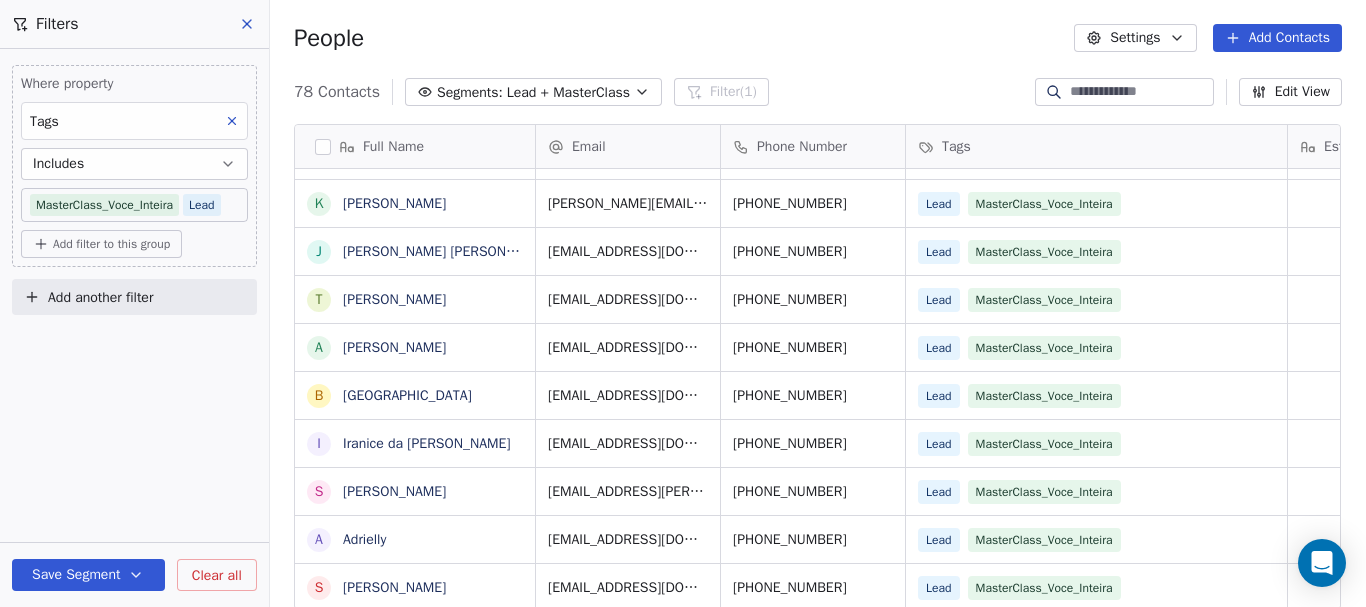 click on "D Radicalmente Feminina Contacts People Marketing Workflows Campaigns Sales Pipelines Sequences Beta Tools Apps AI Agents Help & Support Filters Where property   Tags   Includes MasterClass_Voce_Inteira Lead Add filter to this group Add another filter Save Segment Clear all People Settings  Add Contacts 78 Contacts Segments: Lead + MasterClass Filter  (1) Edit View Tag Add to Sequence Export Full Name A Adriana Francisco Dos Santos Trefs Trefs T Tais A Amanda F Fernanda Romani Saes B Bia A Angelica Vianna T Thamiris F Fernanda Martins Vargas A Ailana M Mari A Adriana Francisco Dos Santos Trefs Trefs T Tais I Izabel Cristina Tannus Souza D Débora Nascimento dos Santos G Gabriela R Rayana Casaes E Elaine medrado T Thais Malta M Monique T Tais D Deborah Santos k kelly Robis J Juliana Avelar Inácio T Thais Marran A Amanda B Belissa I Iranice da Conceição Silva s sarlete santana A Adrielly S Simone Wassen Email Phone Number Tags Estado Country Website Status adritrefss@gmail.com (55) 11997-250947 Lead Lead" at bounding box center [683, 303] 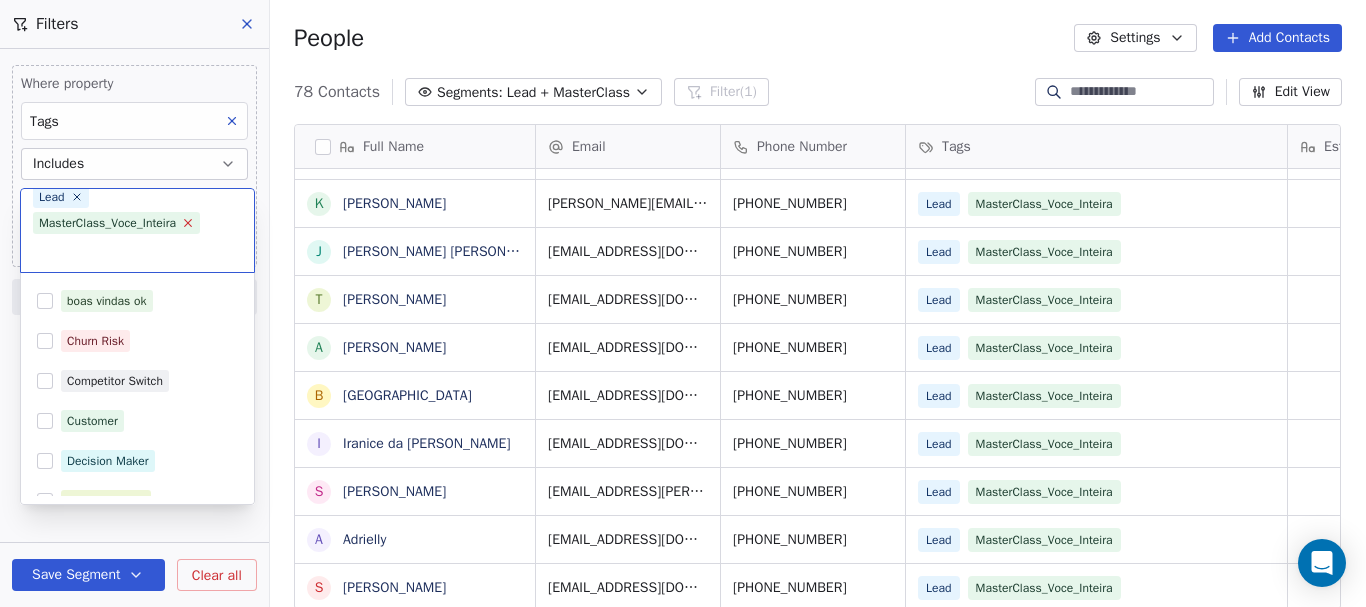 click 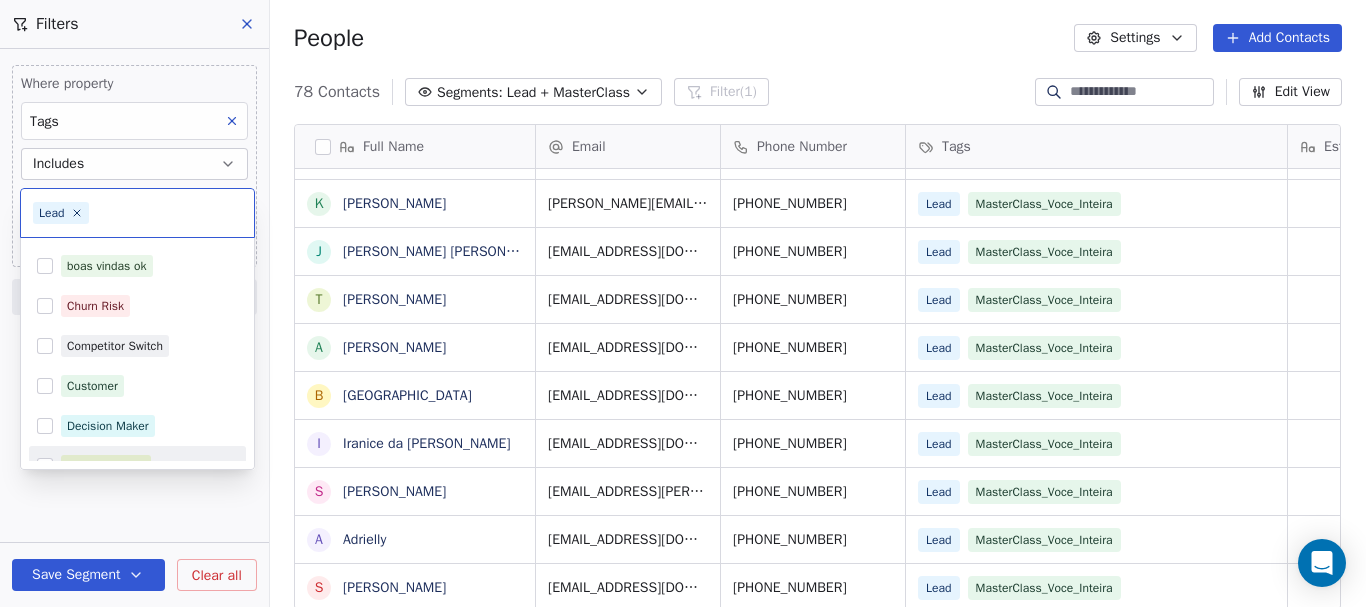 click on "D Radicalmente Feminina Contacts People Marketing Workflows Campaigns Sales Pipelines Sequences Beta Tools Apps AI Agents Help & Support Filters Where property   Tags   Includes MasterClass_Voce_Inteira Lead Add filter to this group Add another filter Save Segment Clear all People Settings  Add Contacts 78 Contacts Segments: Lead + MasterClass Filter  (1) Edit View Tag Add to Sequence Export Full Name A Adriana Francisco Dos Santos Trefs Trefs T Tais A Amanda F Fernanda Romani Saes B Bia A Angelica Vianna T Thamiris F Fernanda Martins Vargas A Ailana M Mari A Adriana Francisco Dos Santos Trefs Trefs T Tais I Izabel Cristina Tannus Souza D Débora Nascimento dos Santos G Gabriela R Rayana Casaes E Elaine medrado T Thais Malta M Monique T Tais D Deborah Santos k kelly Robis J Juliana Avelar Inácio T Thais Marran A Amanda B Belissa I Iranice da Conceição Silva s sarlete santana A Adrielly S Simone Wassen Email Phone Number Tags Estado Country Website Status adritrefss@gmail.com (55) 11997-250947 Lead Lead" at bounding box center (683, 303) 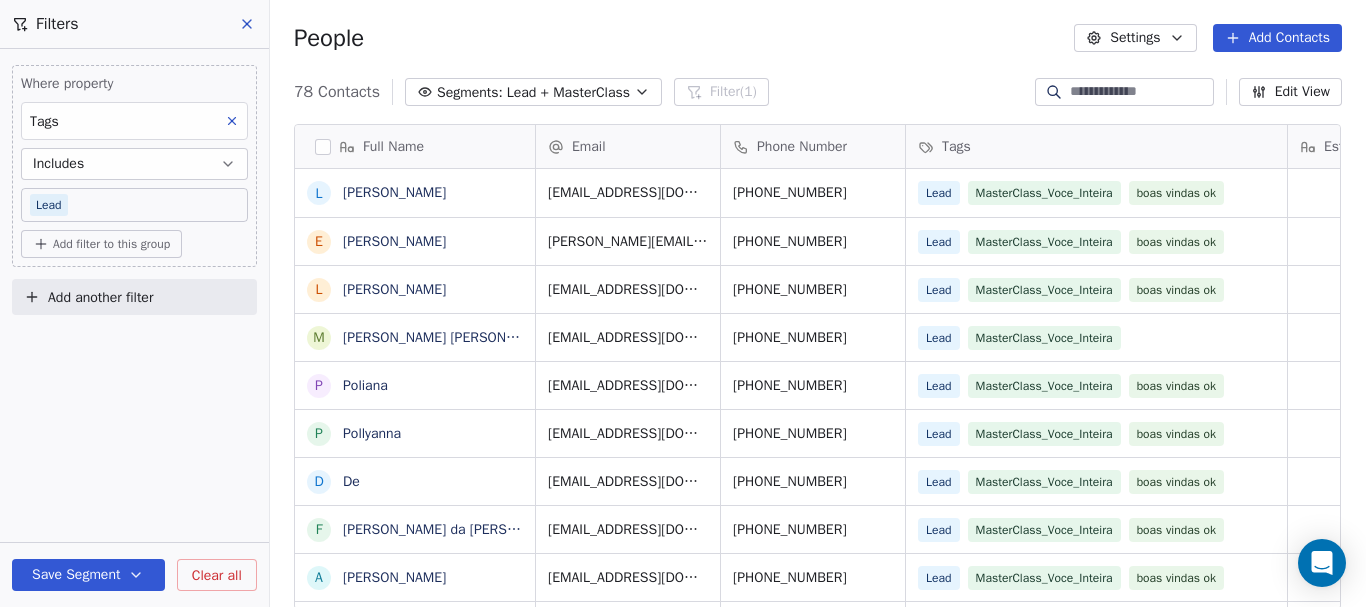 click 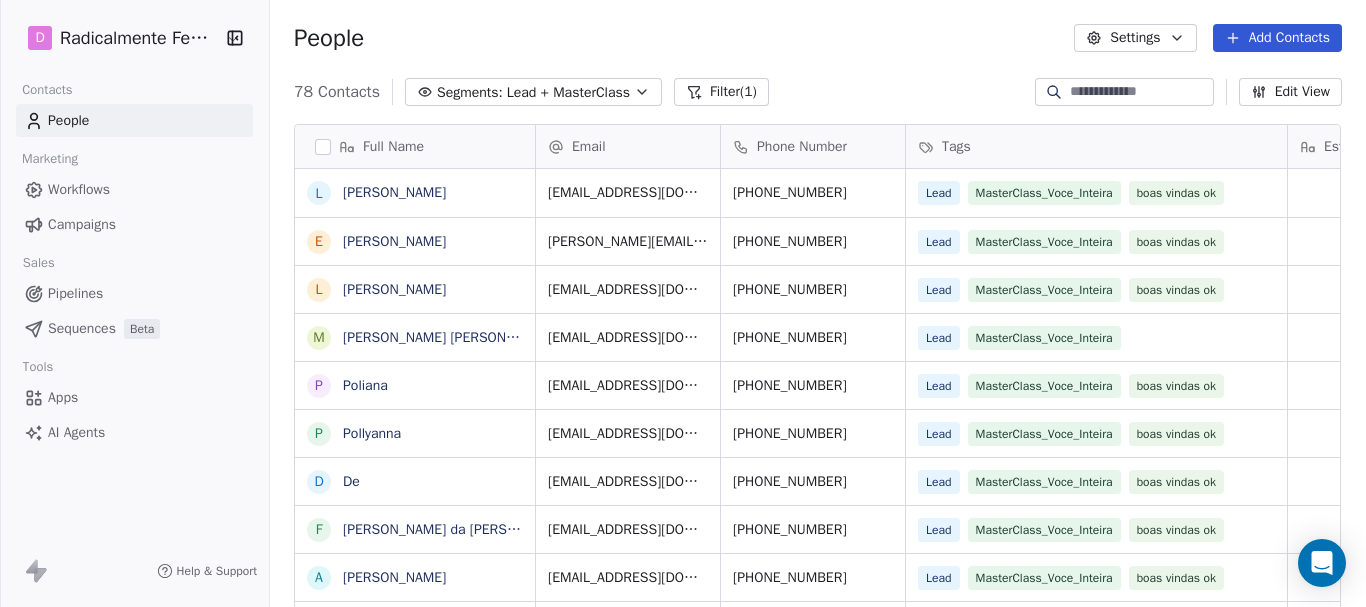 drag, startPoint x: 637, startPoint y: 78, endPoint x: 629, endPoint y: 86, distance: 11.313708 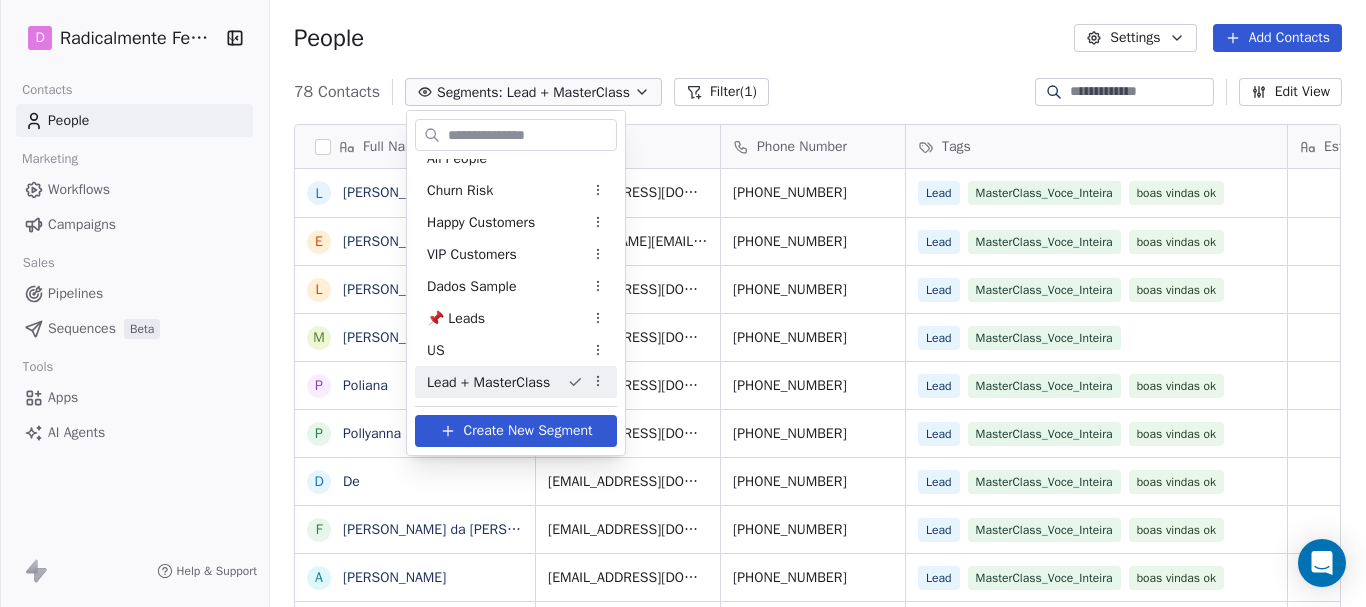 click on "D Radicalmente Feminina Contacts People Marketing Workflows Campaigns Sales Pipelines Sequences Beta Tools Apps AI Agents Help & Support People Settings  Add Contacts 78 Contacts Segments: Lead + MasterClass Filter  (1) Edit View Tag Add to Sequence Export Full Name L Lara E Elisabeth Sales L LEILA M Maria Cristina P Poliana P Pollyanna D De F Fernanda Beserra da Silva Soares A Ariane Marques Tomaz C Caroline J Juliana A Aline Marquesb s simone Maia L Luzeny B Bruna A Ana I Indira Chacón J Jamyle M Mayra M Martta Batista santos L Luciana K Karla T Tainara A Andrea J Jana Naiade J Joice Gross L Larissa C Camila D Dai D Debora Sanches Email Phone Number Tags Estado Country Website Status proflaraborges@gmail.com (85) 98100-2626 Lead MasterClass_Voce_Inteira boas vindas ok beth.fatima84@gmail.com (55) 19994-3109 Lead MasterClass_Voce_Inteira boas vindas ok contatoleilataveira@gmail.com (85) 9929-8066 Lead MasterClass_Voce_Inteira boas vindas ok mcbatista.xw@gmail.com (38) 99814-3577 Lead (69) 98408-3383 Lead" at bounding box center (683, 303) 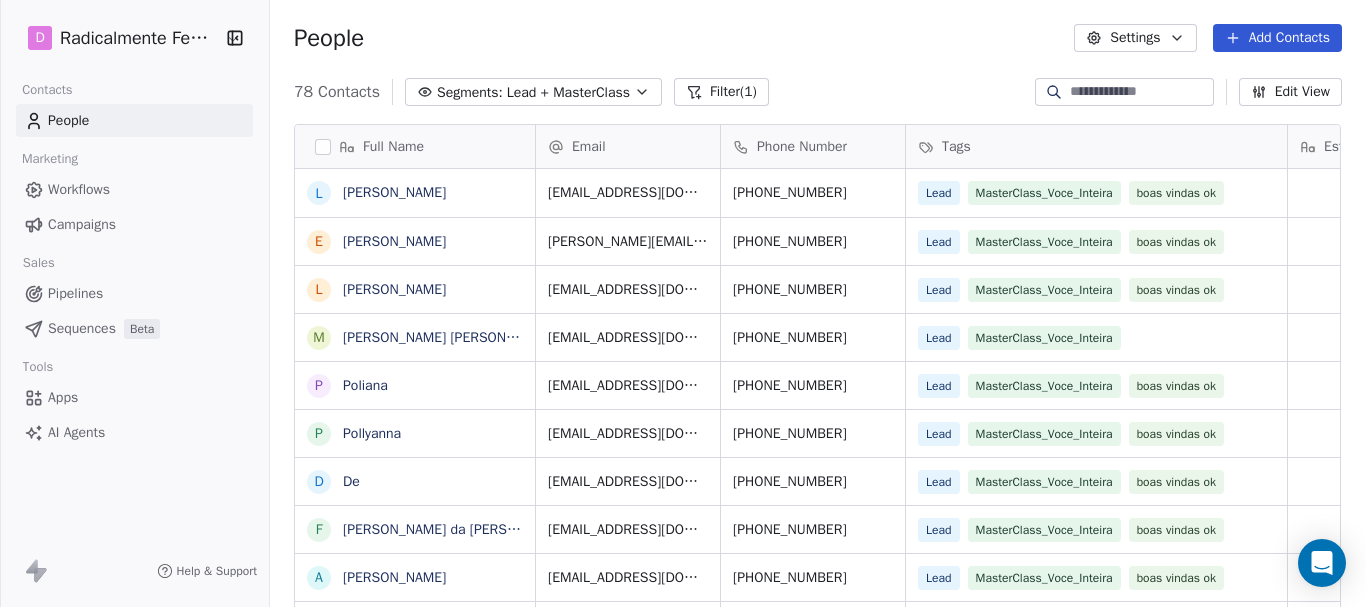 click on "Lead + MasterClass" at bounding box center (568, 92) 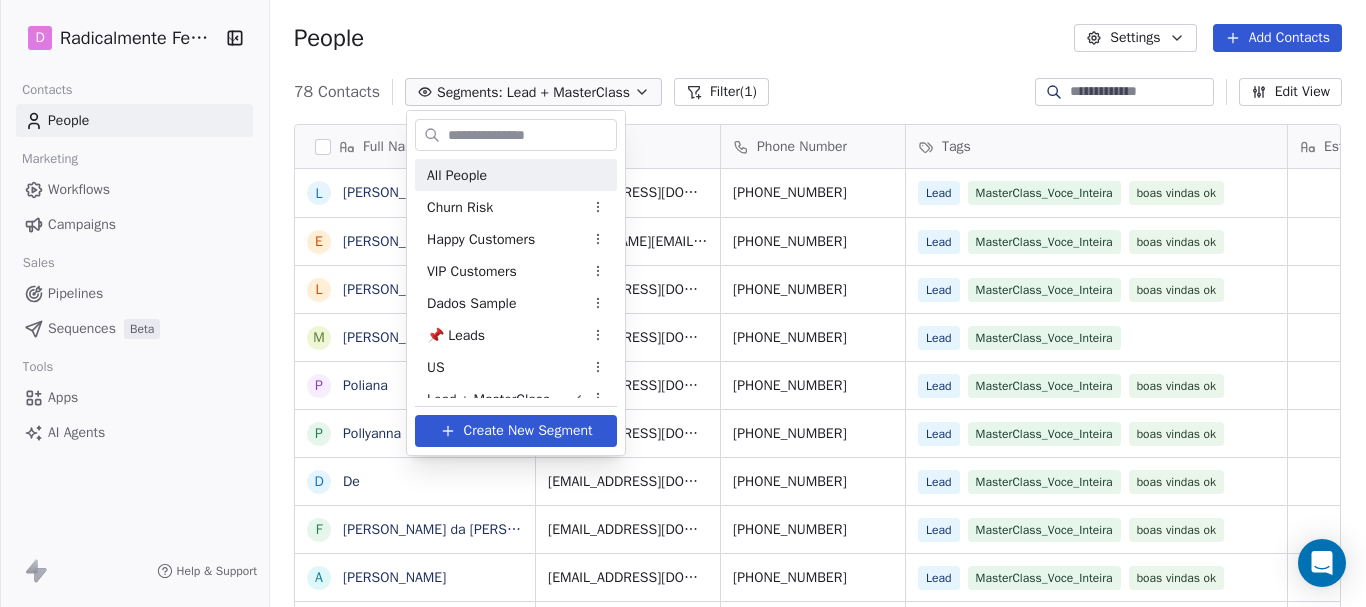 click on "All People" at bounding box center (516, 175) 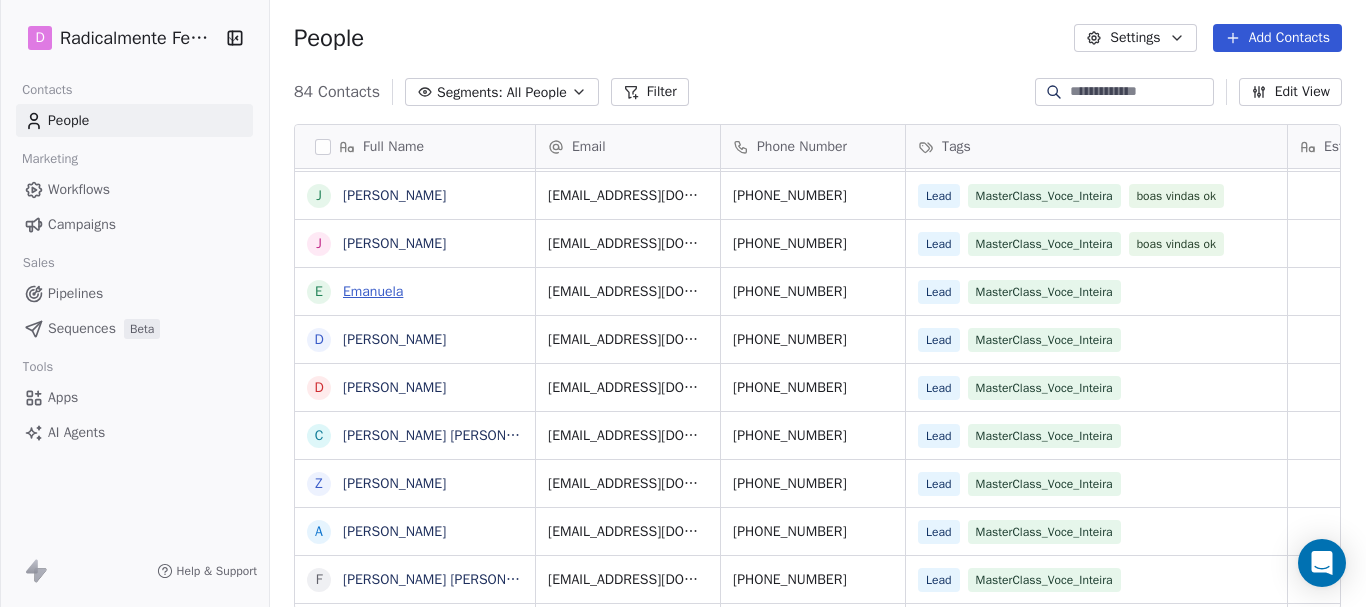click on "Emanuela" at bounding box center (373, 291) 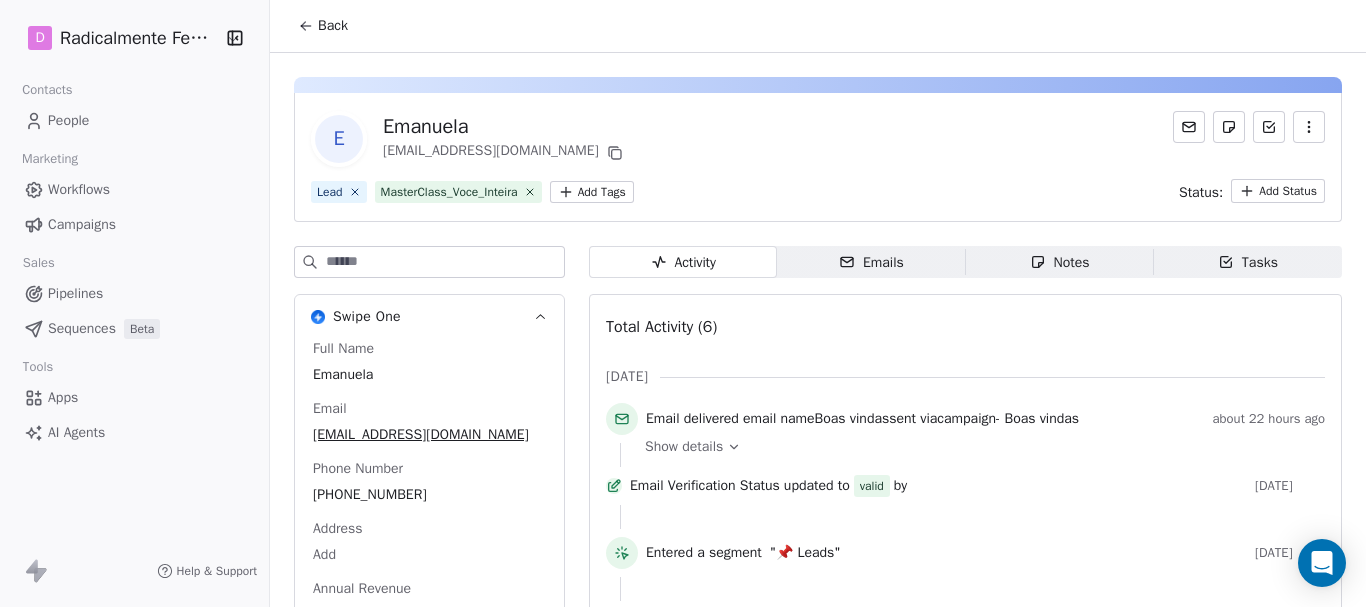 click 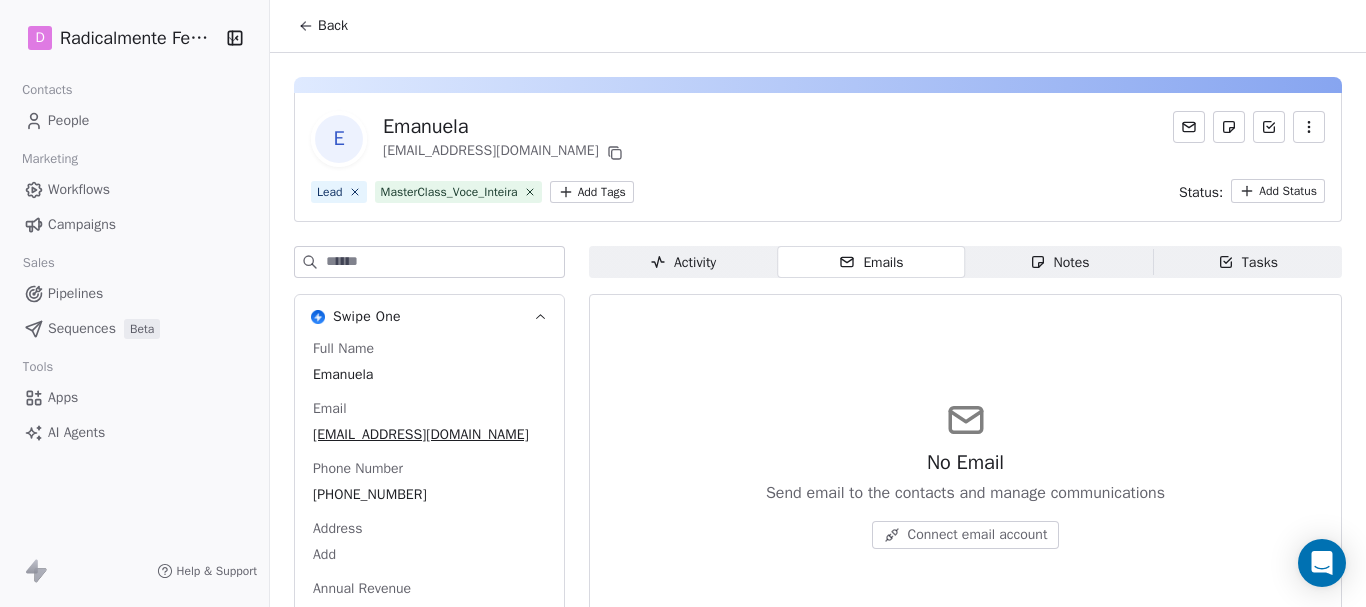 click on "Notes" at bounding box center (1060, 262) 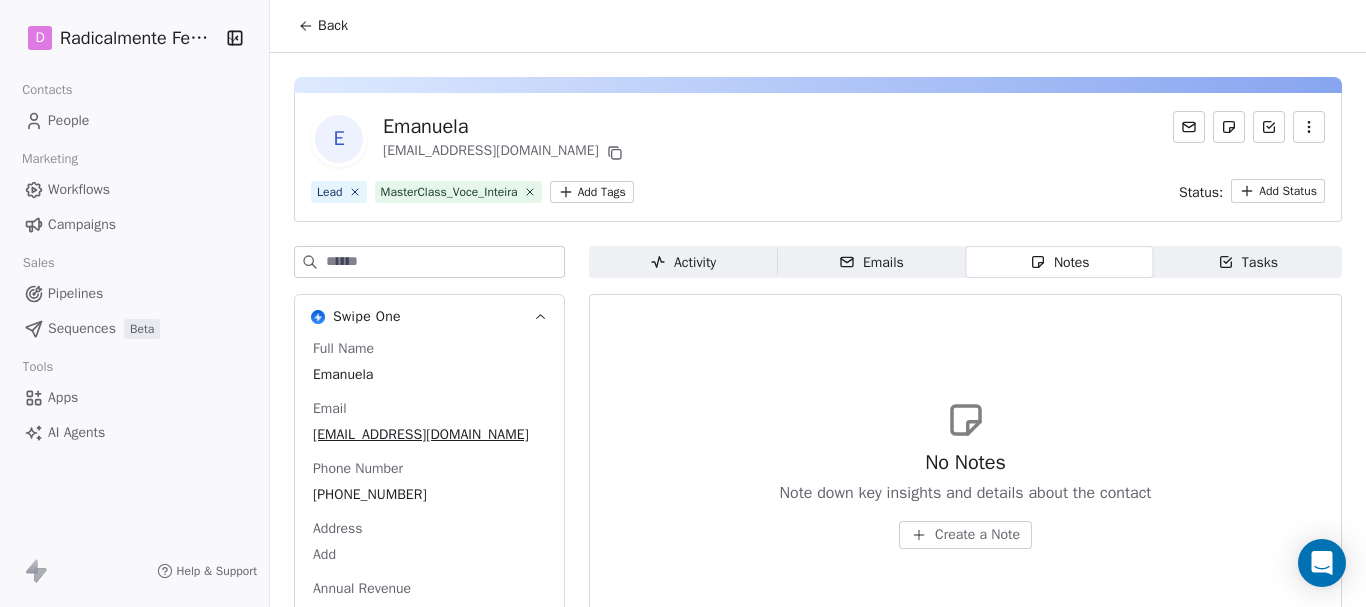 click on "Tasks" at bounding box center [1248, 262] 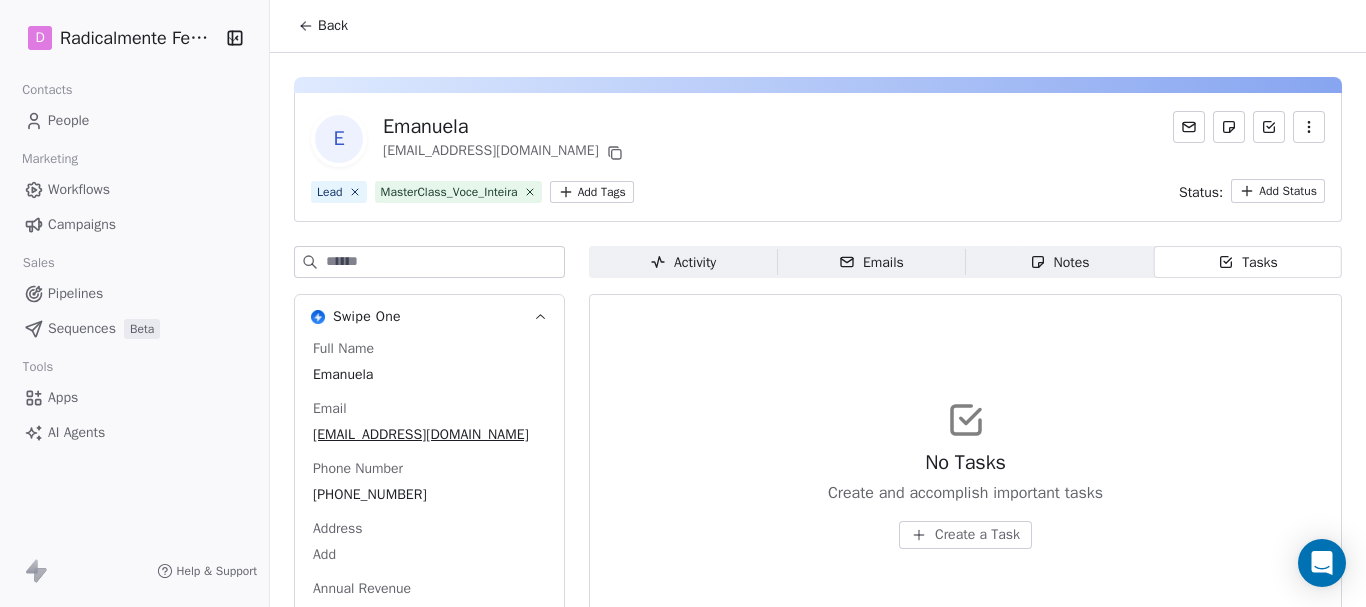 click on "Activity" at bounding box center (683, 262) 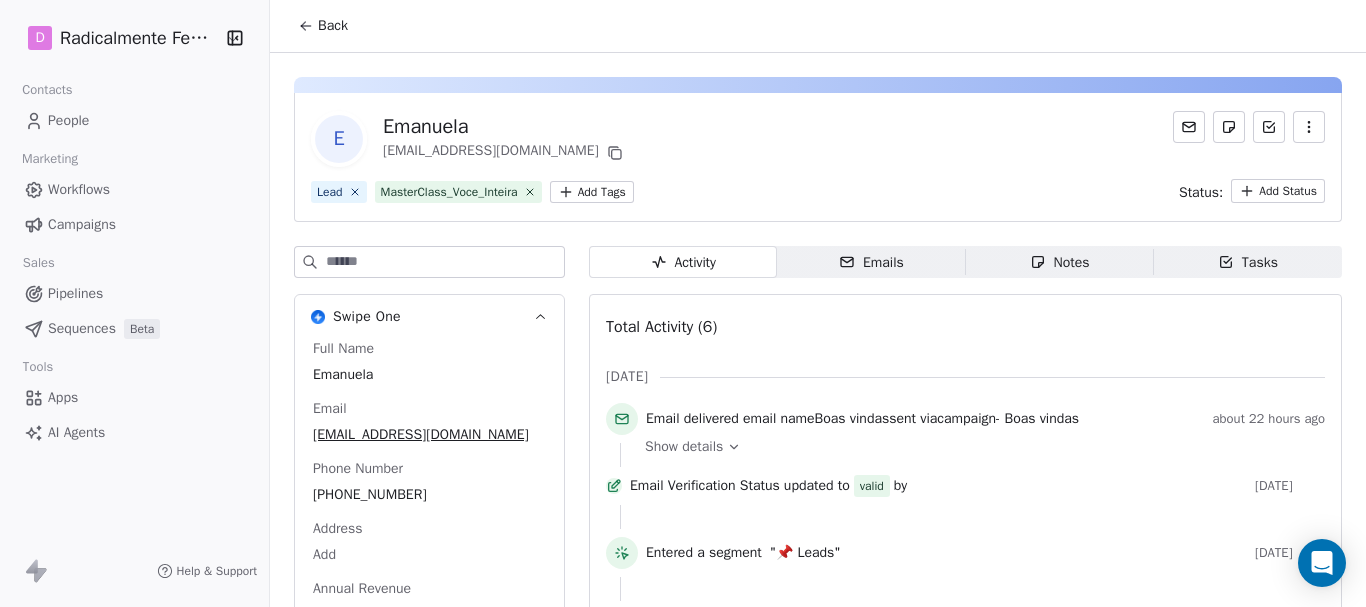 click on "Back" at bounding box center [323, 26] 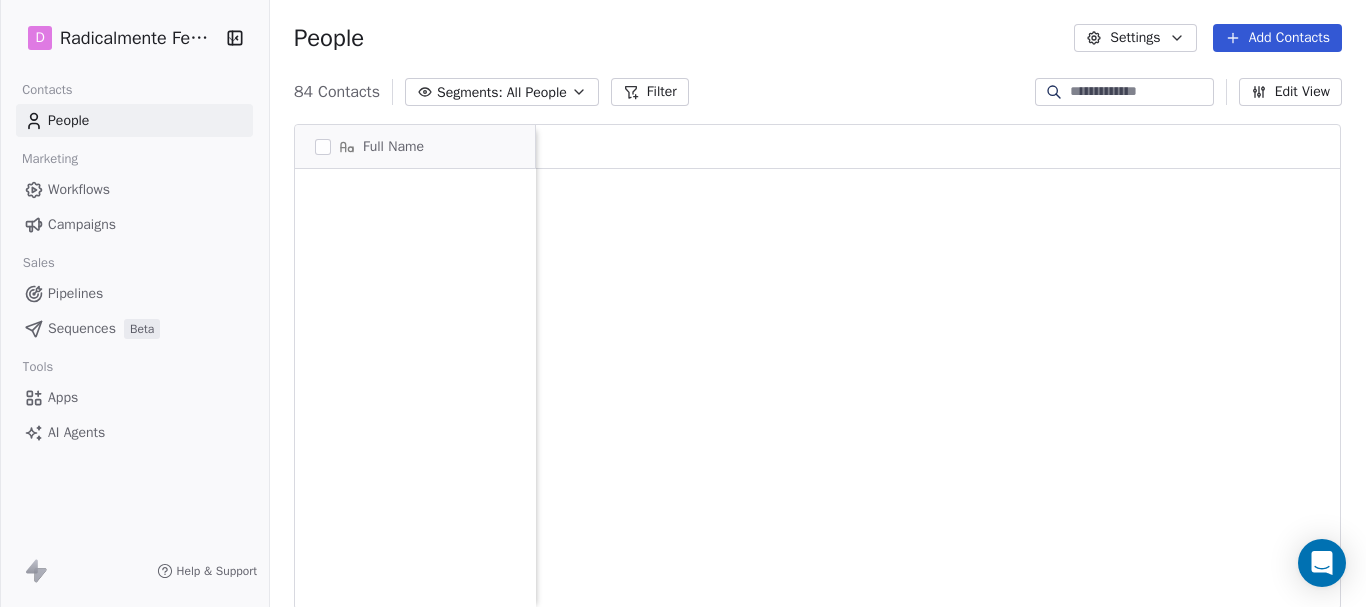 scroll, scrollTop: 0, scrollLeft: 0, axis: both 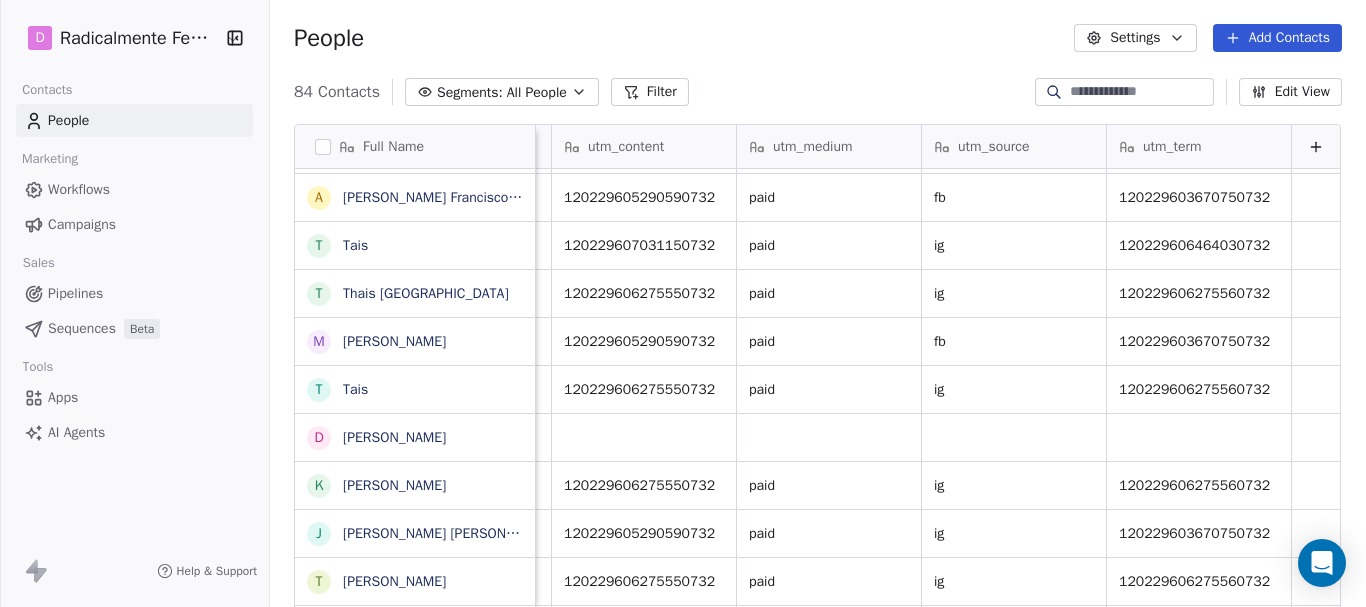 click 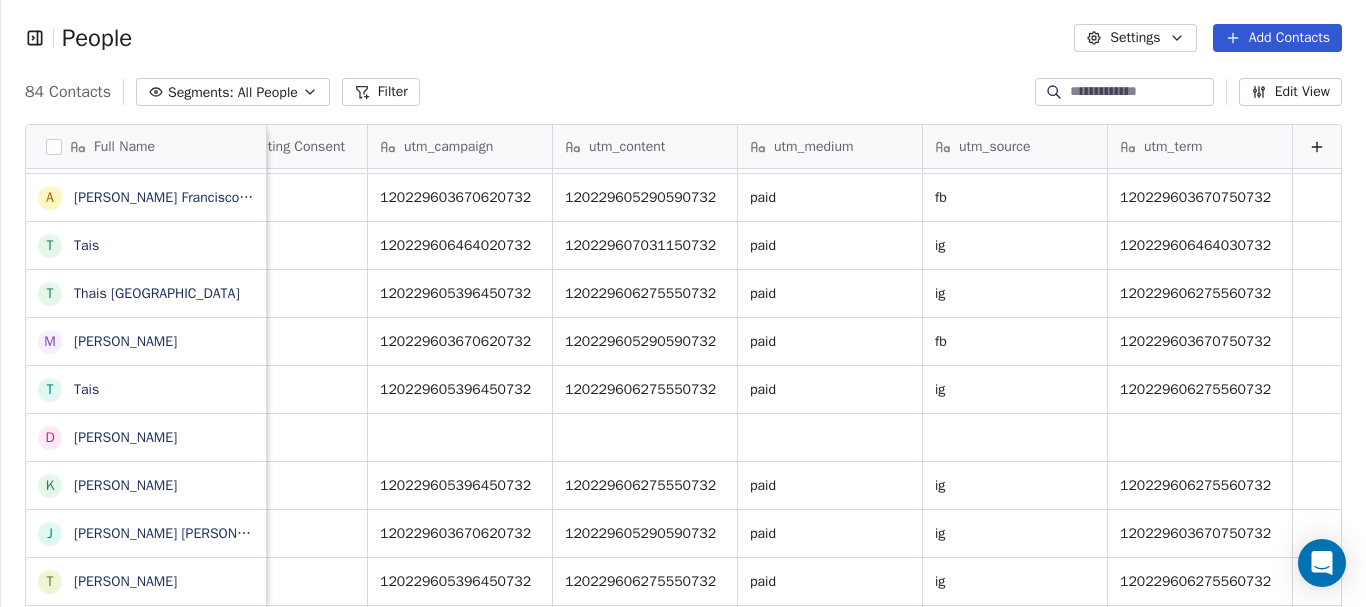 scroll, scrollTop: 519, scrollLeft: 1350, axis: both 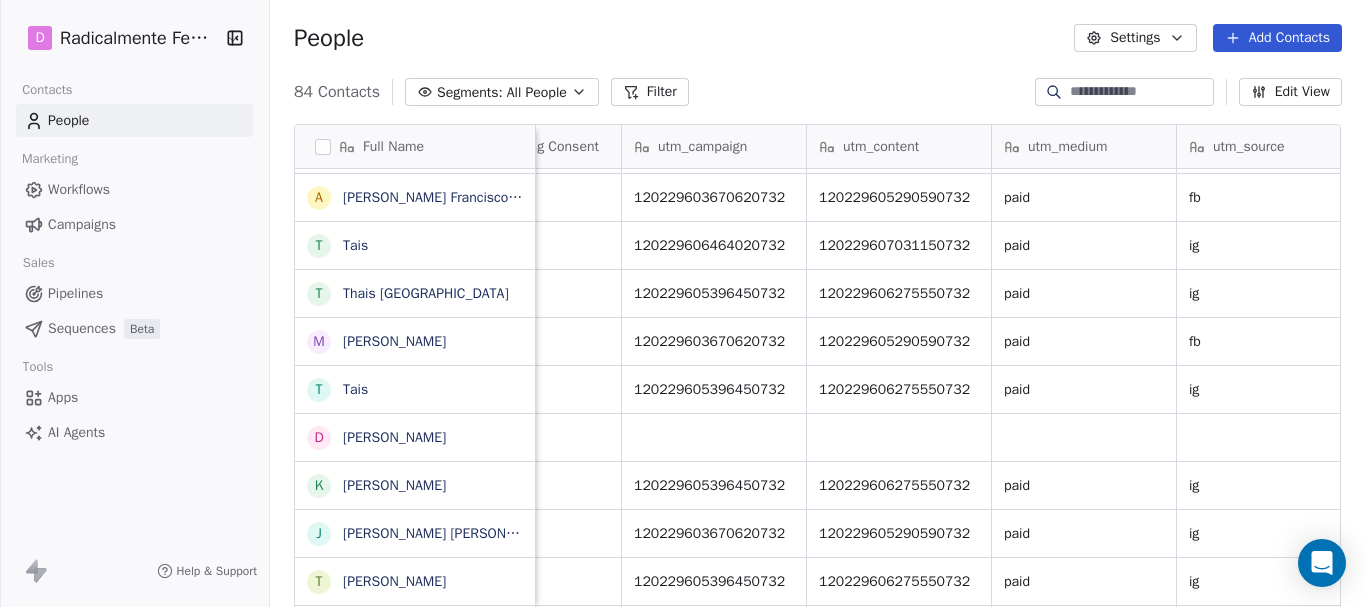 click on "People" at bounding box center [68, 120] 